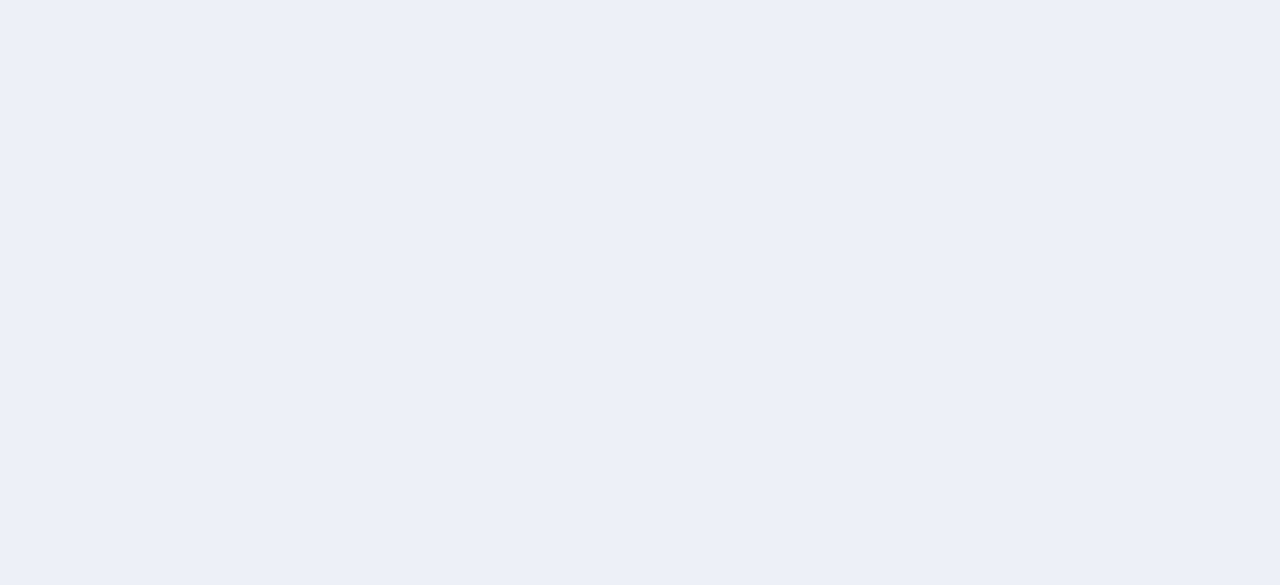 scroll, scrollTop: 0, scrollLeft: 0, axis: both 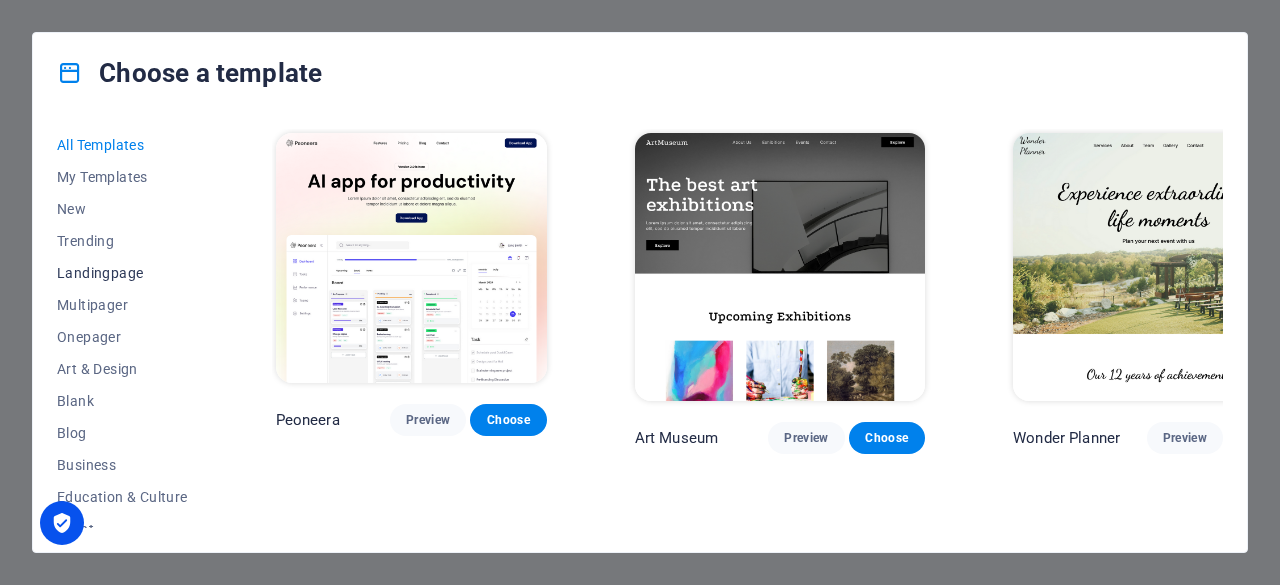 click on "Landingpage" at bounding box center (122, 273) 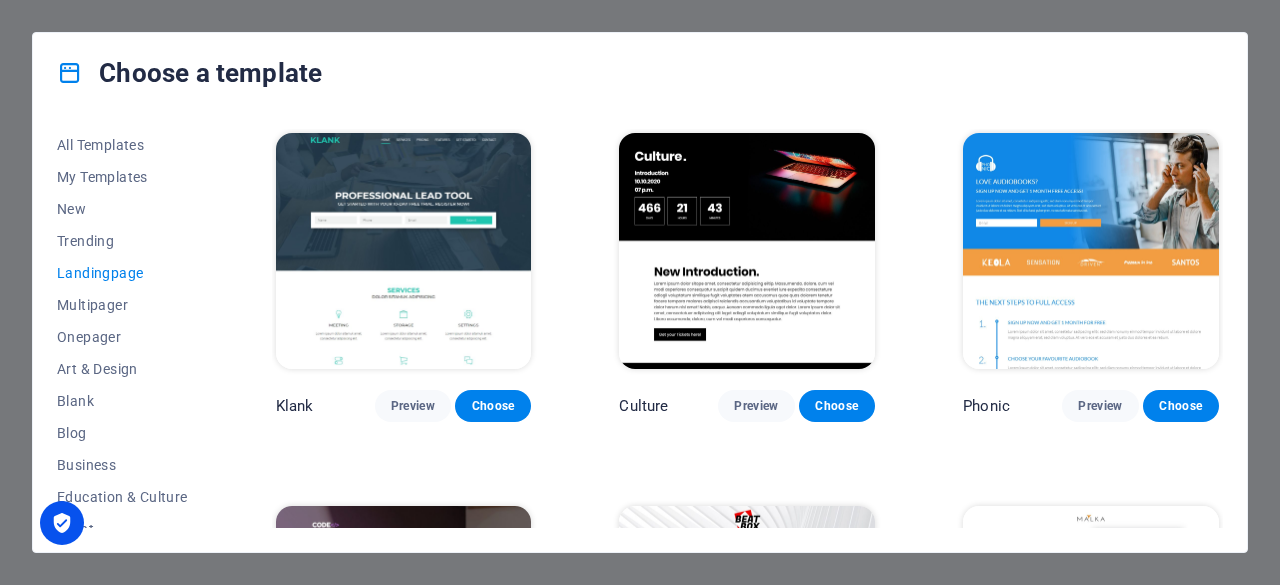 click on "Landingpage" at bounding box center (122, 273) 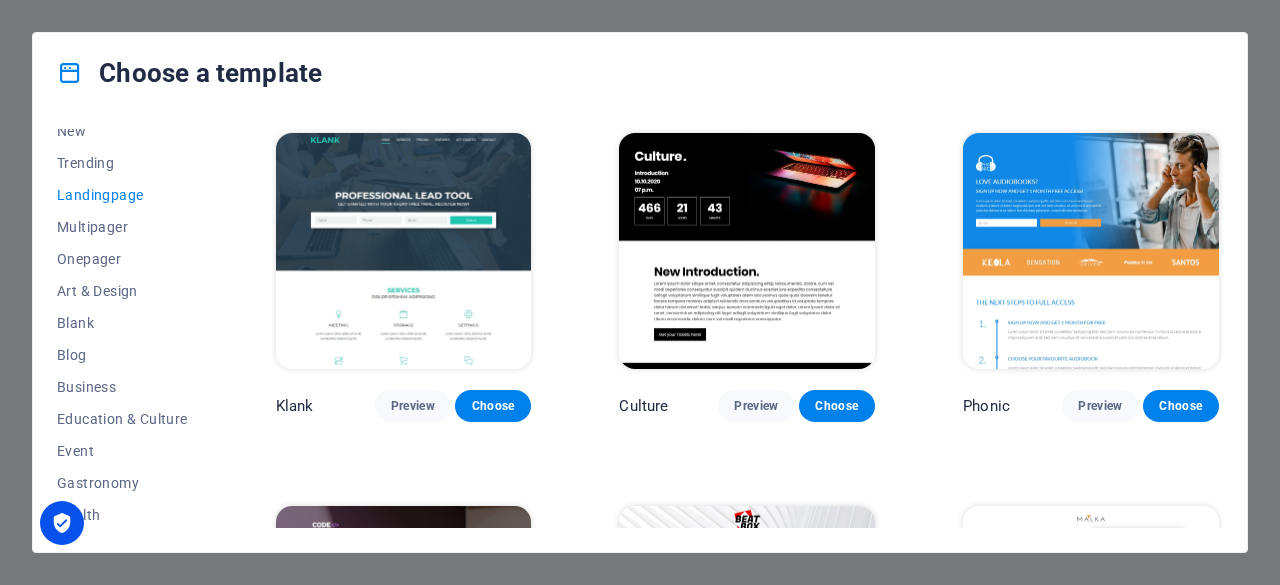 scroll, scrollTop: 80, scrollLeft: 0, axis: vertical 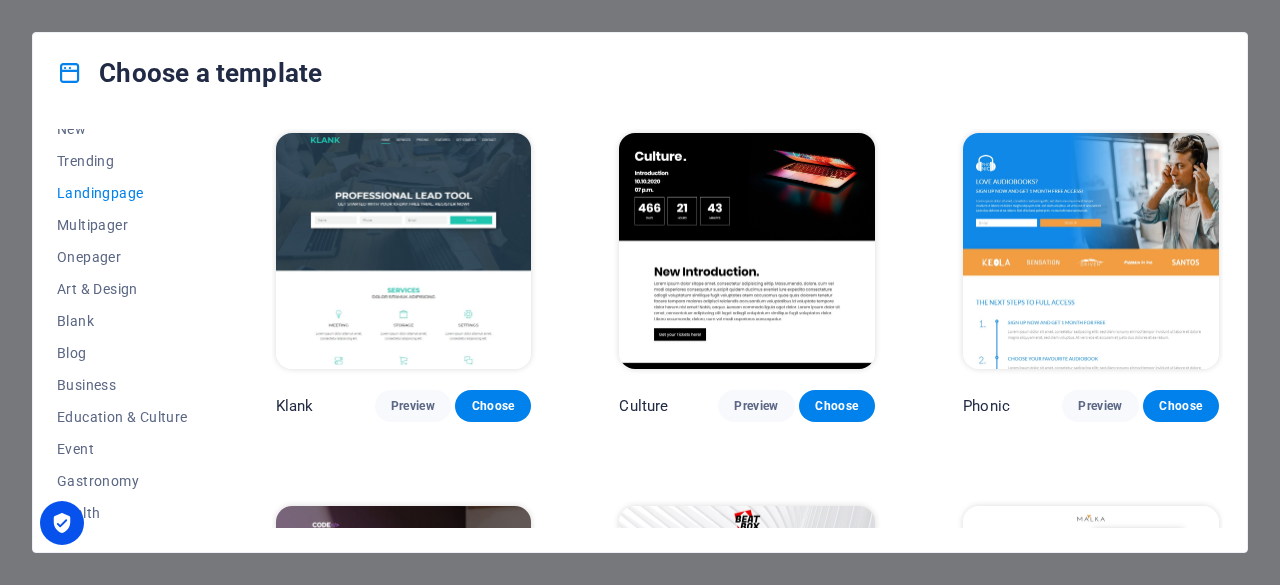 click on "Choose a template" at bounding box center (640, 73) 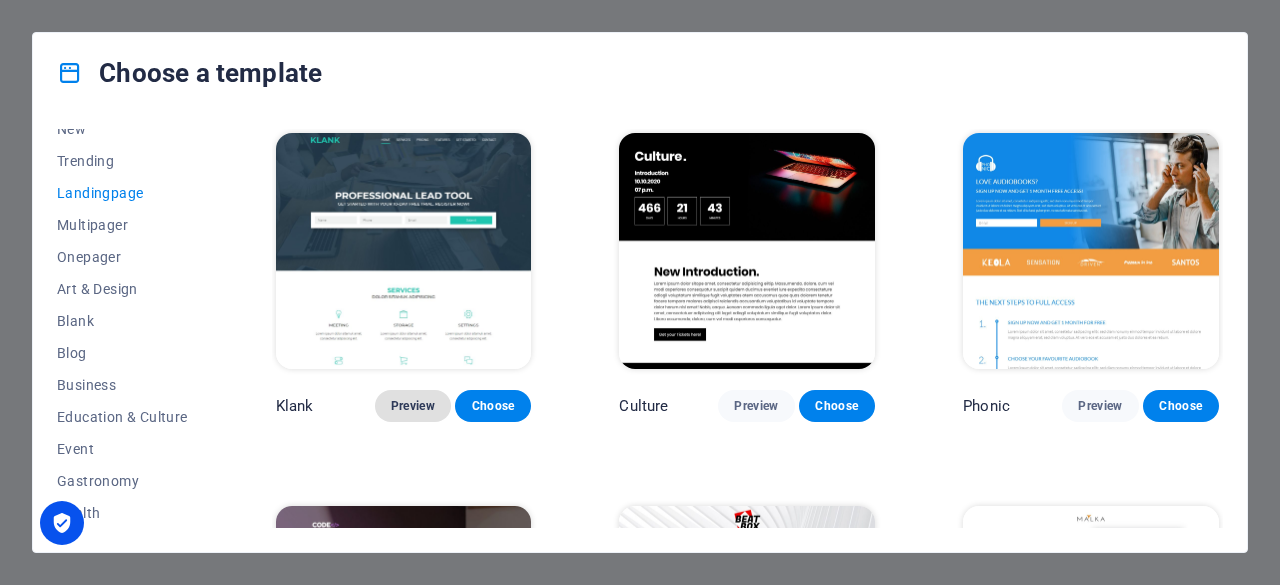 click on "Preview" at bounding box center (413, 406) 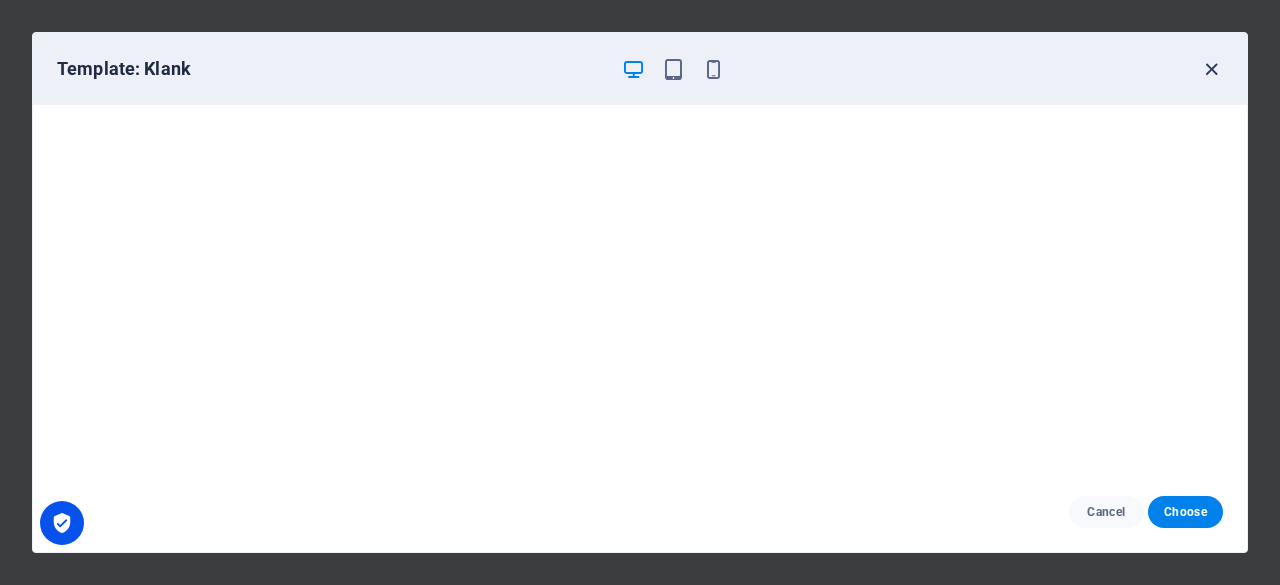 click at bounding box center [1211, 69] 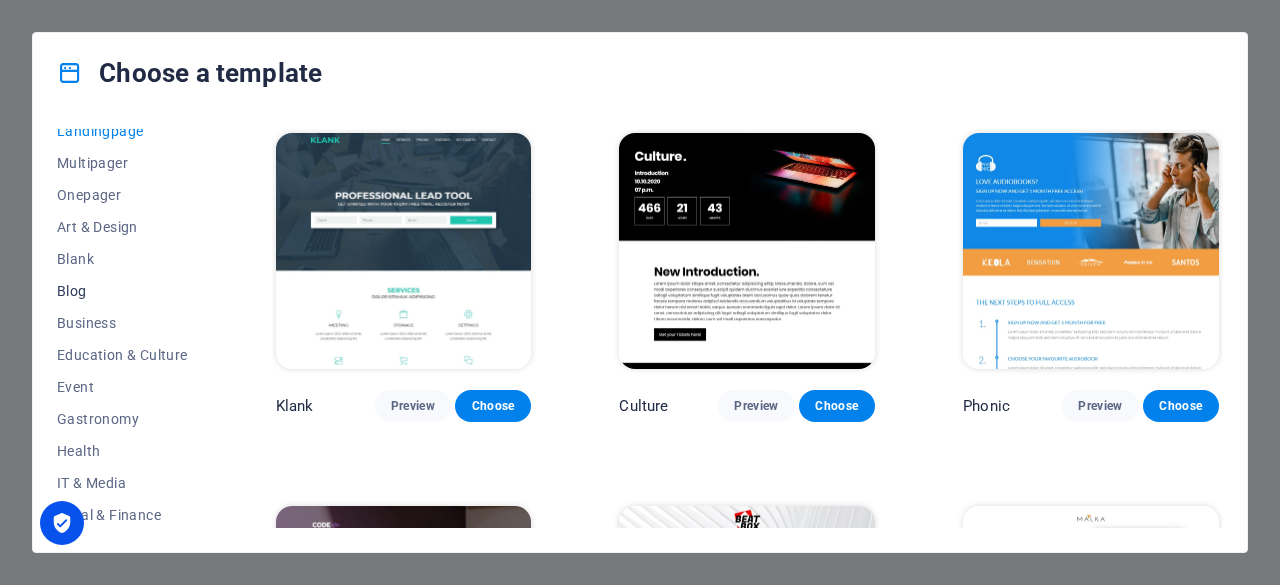 scroll, scrollTop: 100, scrollLeft: 0, axis: vertical 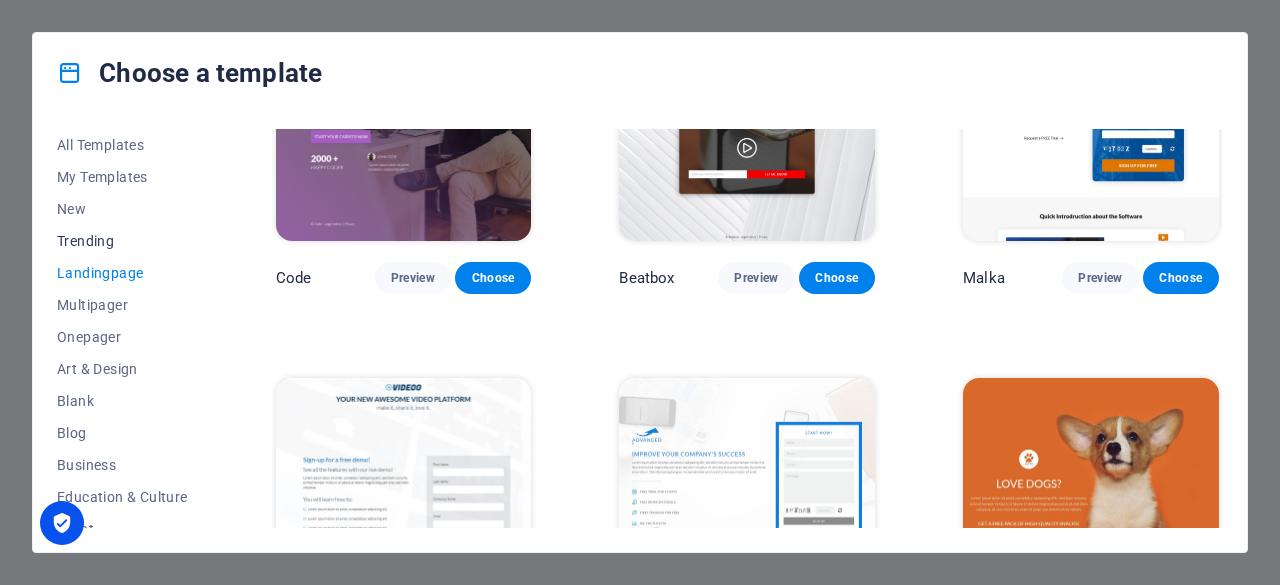 click on "Trending" at bounding box center [122, 241] 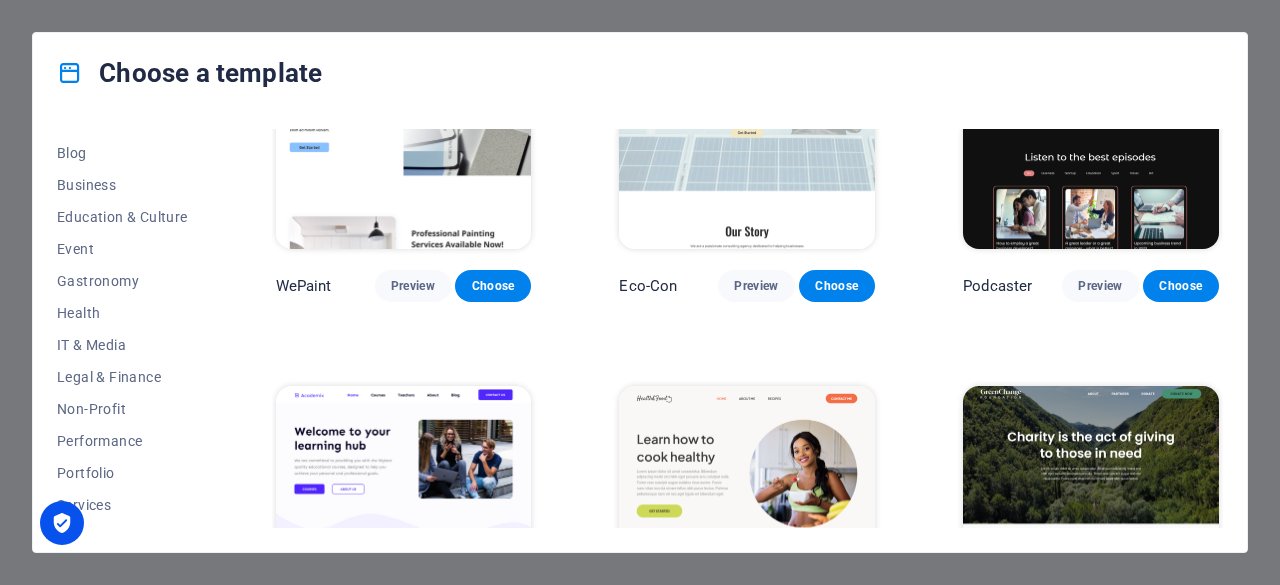 scroll, scrollTop: 300, scrollLeft: 0, axis: vertical 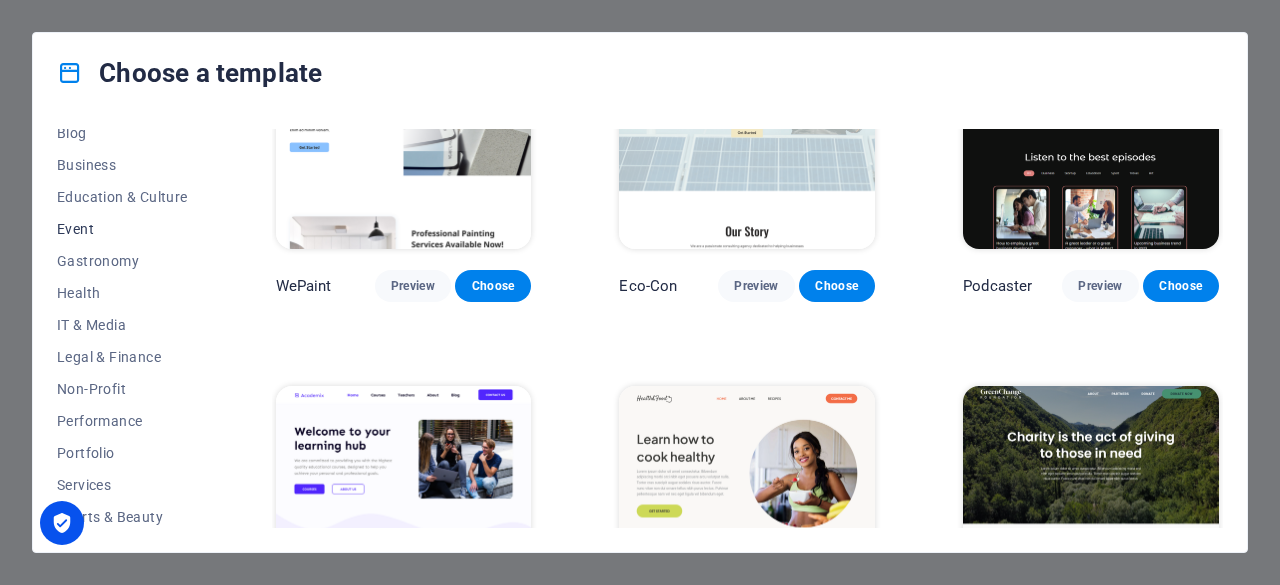 click on "Event" at bounding box center [122, 229] 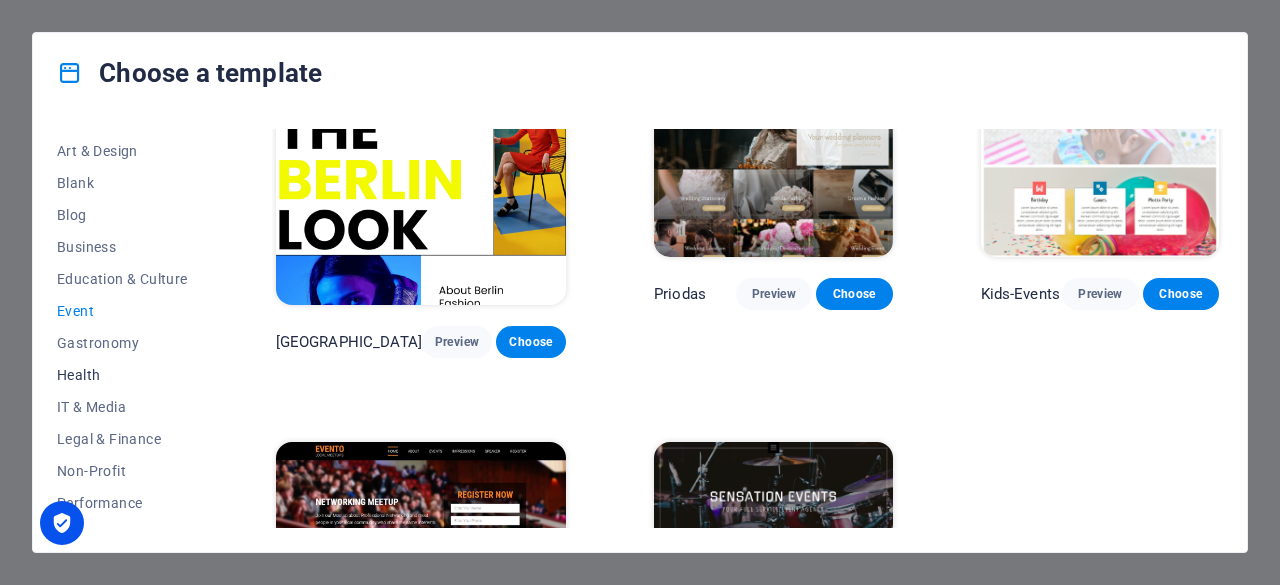 scroll, scrollTop: 200, scrollLeft: 0, axis: vertical 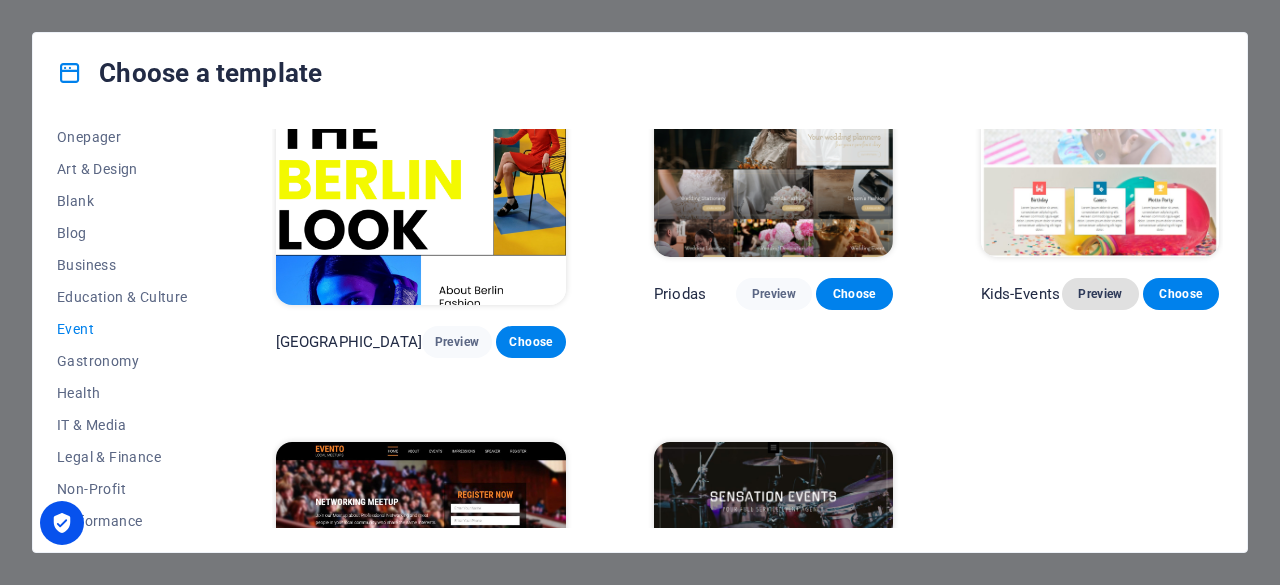 click on "Preview" at bounding box center [1100, 294] 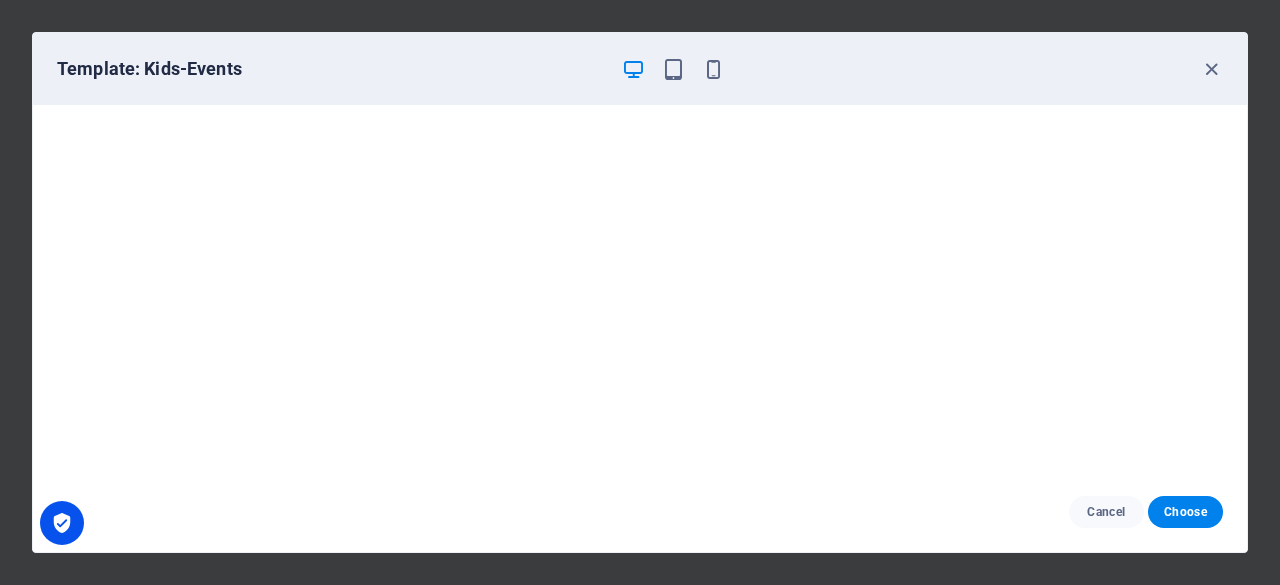 scroll, scrollTop: 4, scrollLeft: 0, axis: vertical 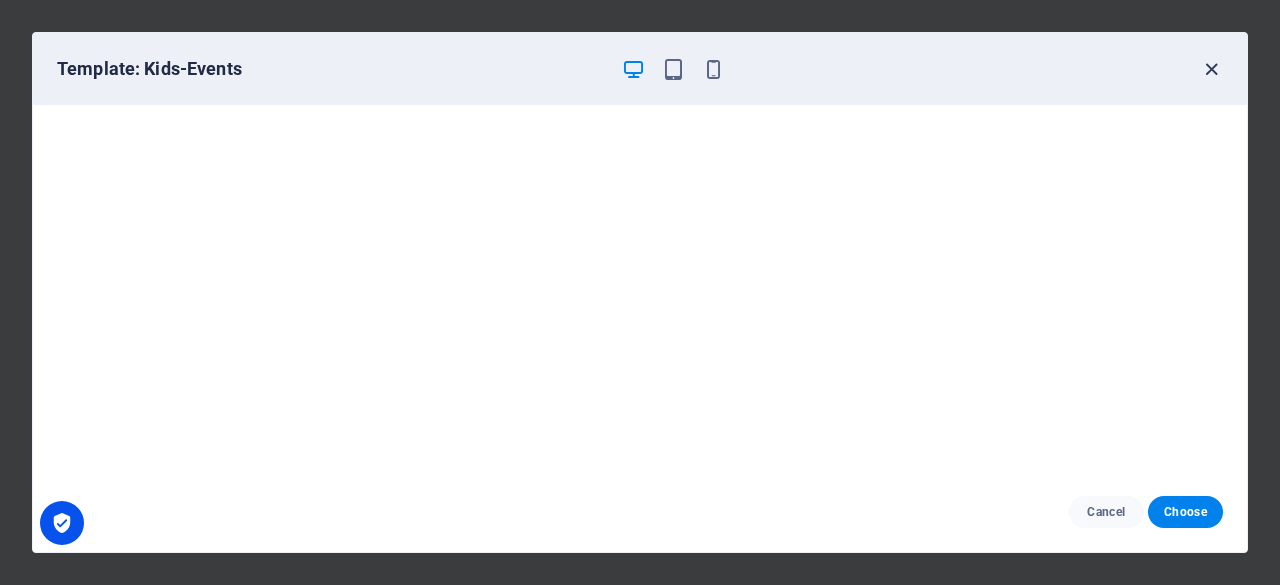 click at bounding box center [1211, 69] 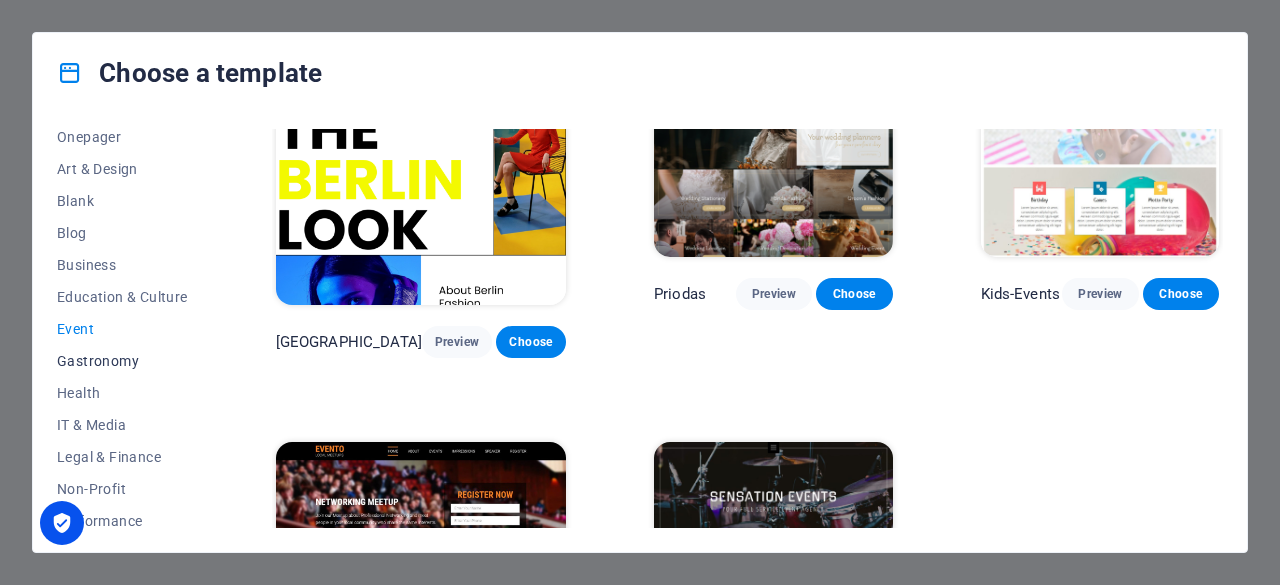 click on "Gastronomy" at bounding box center [122, 361] 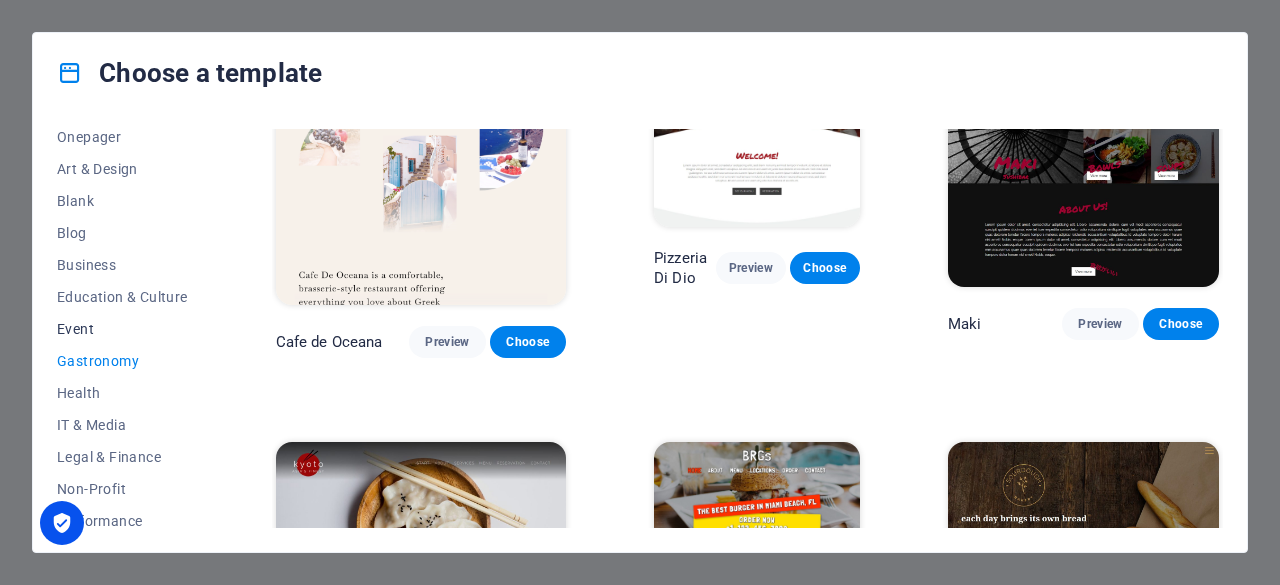 click on "Event" at bounding box center [122, 329] 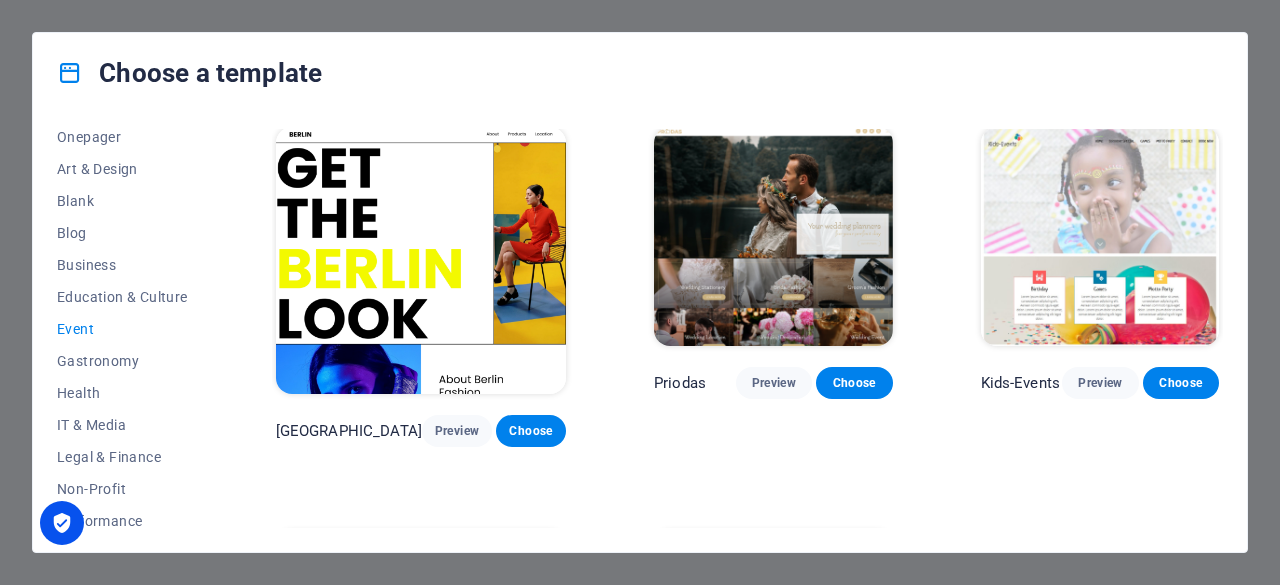 scroll, scrollTop: 400, scrollLeft: 0, axis: vertical 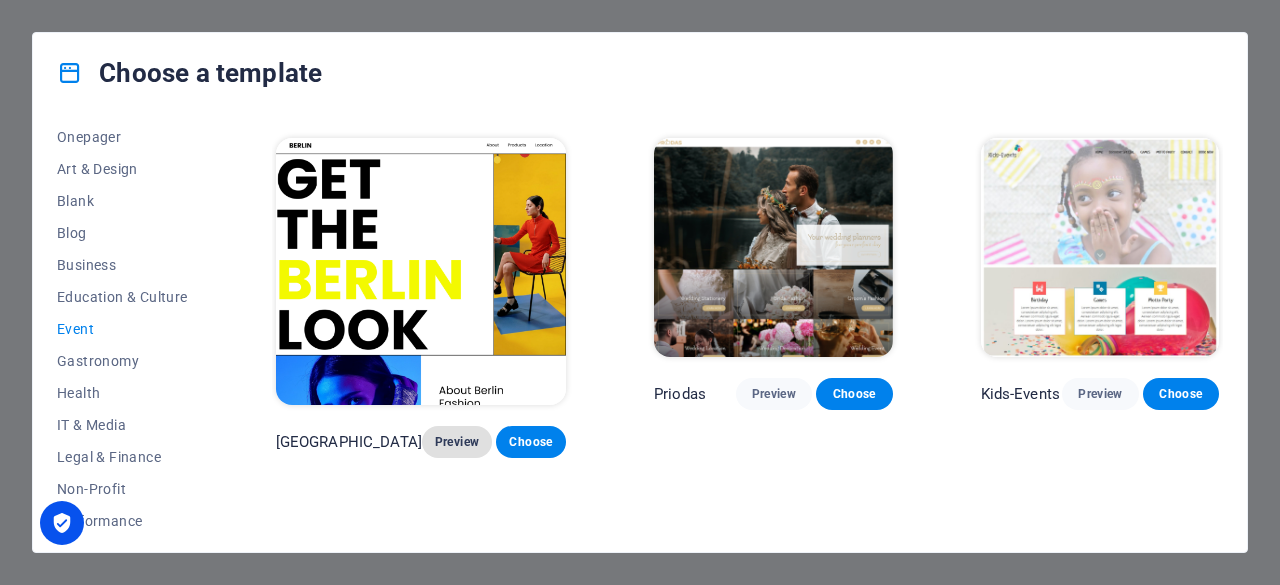 click on "Preview" at bounding box center (457, 442) 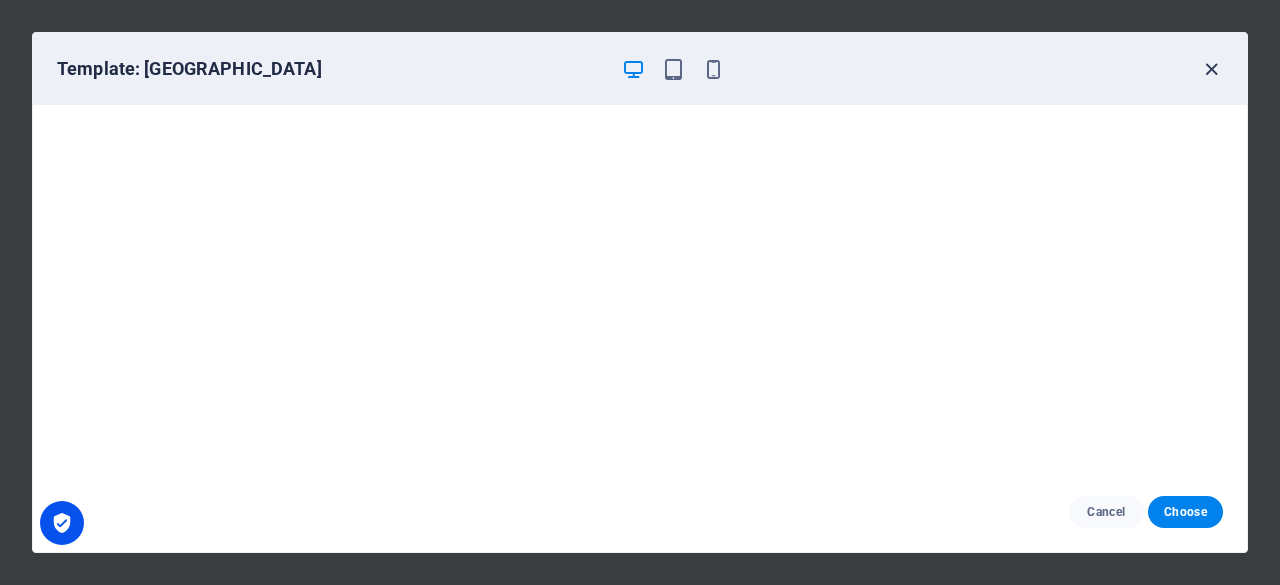 click at bounding box center (1211, 69) 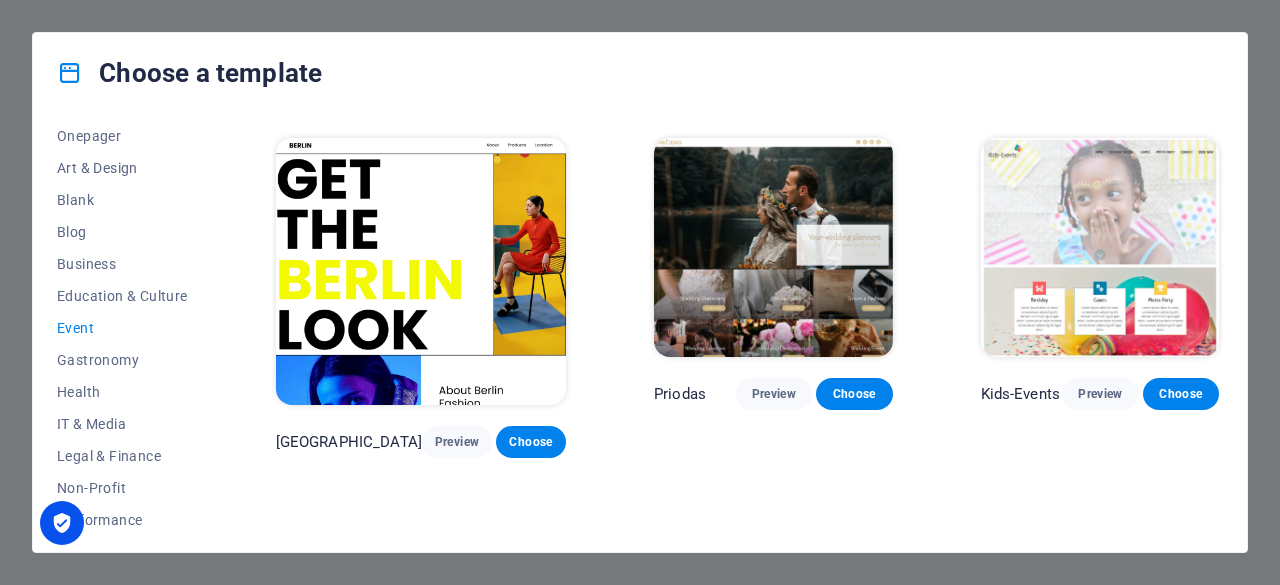scroll, scrollTop: 0, scrollLeft: 0, axis: both 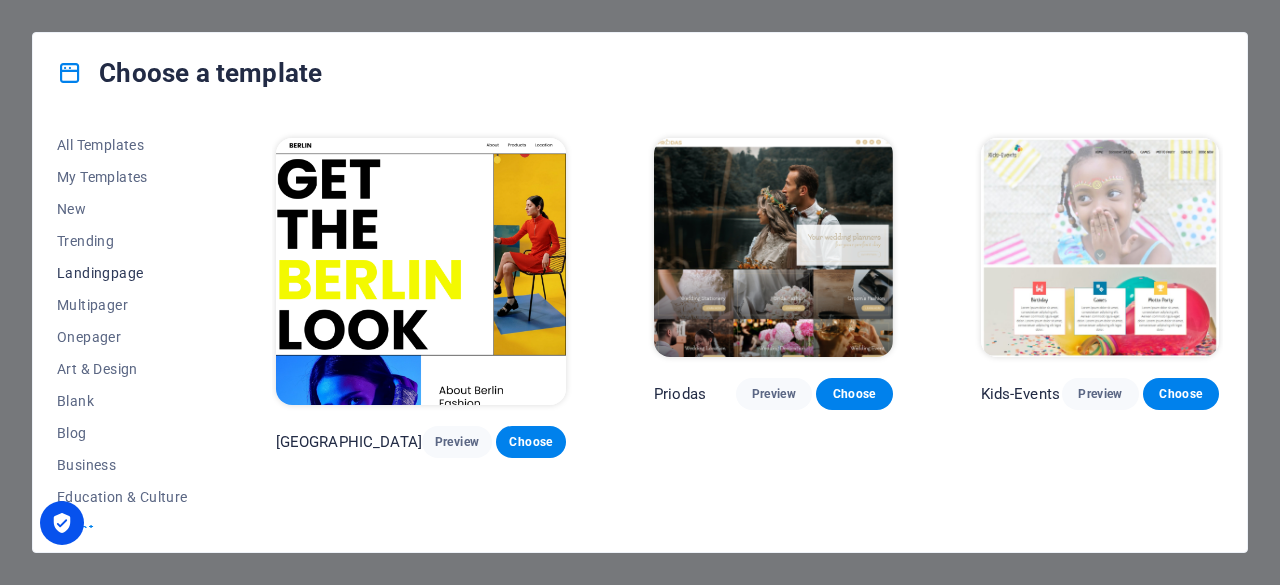 click on "Landingpage" at bounding box center [122, 273] 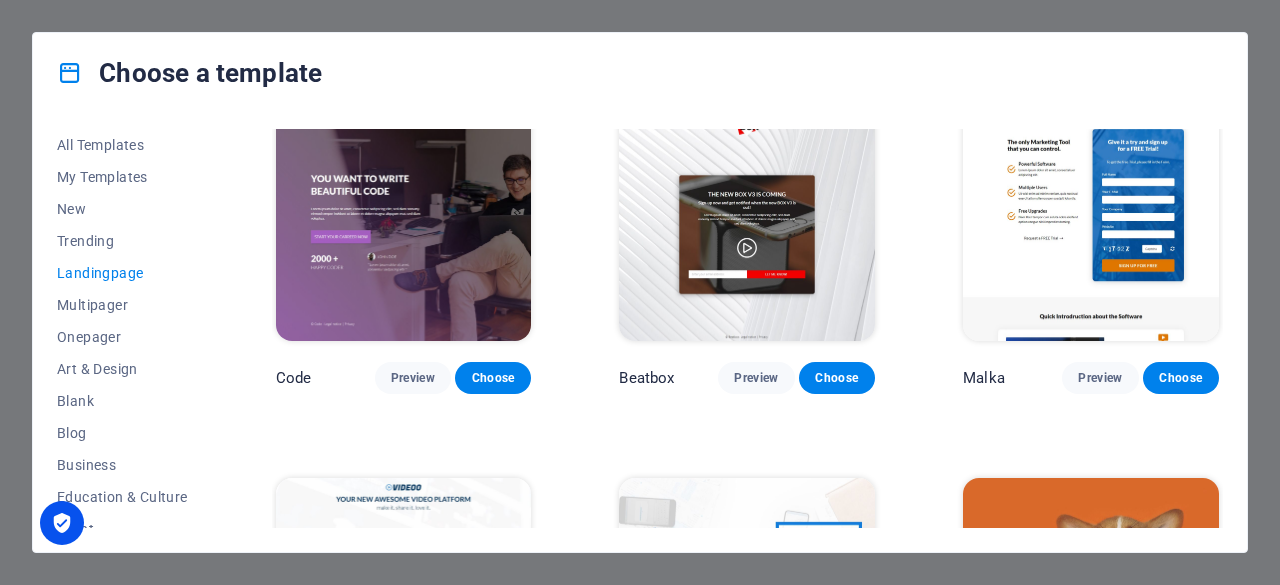 click on "Landingpage" at bounding box center [122, 273] 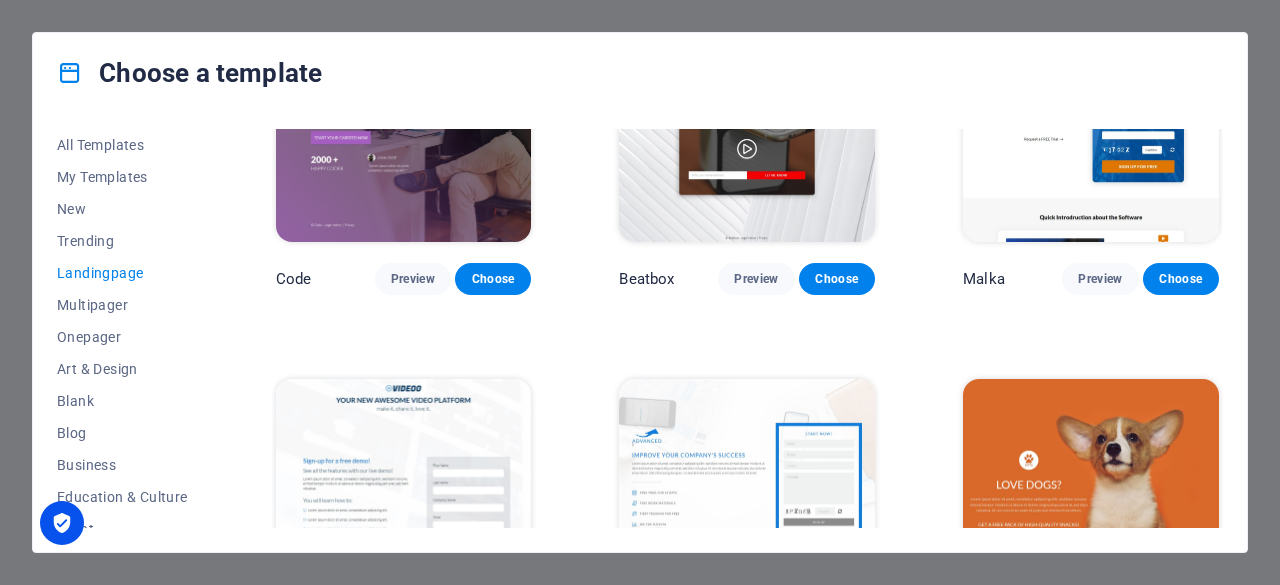 scroll, scrollTop: 500, scrollLeft: 0, axis: vertical 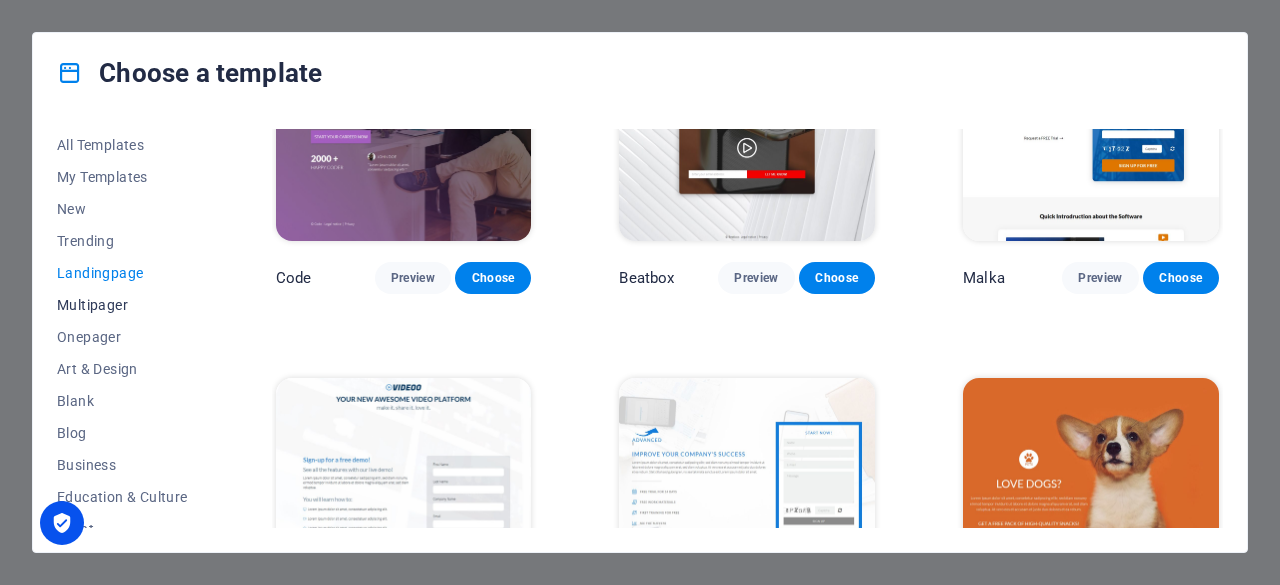 click on "Multipager" at bounding box center (122, 305) 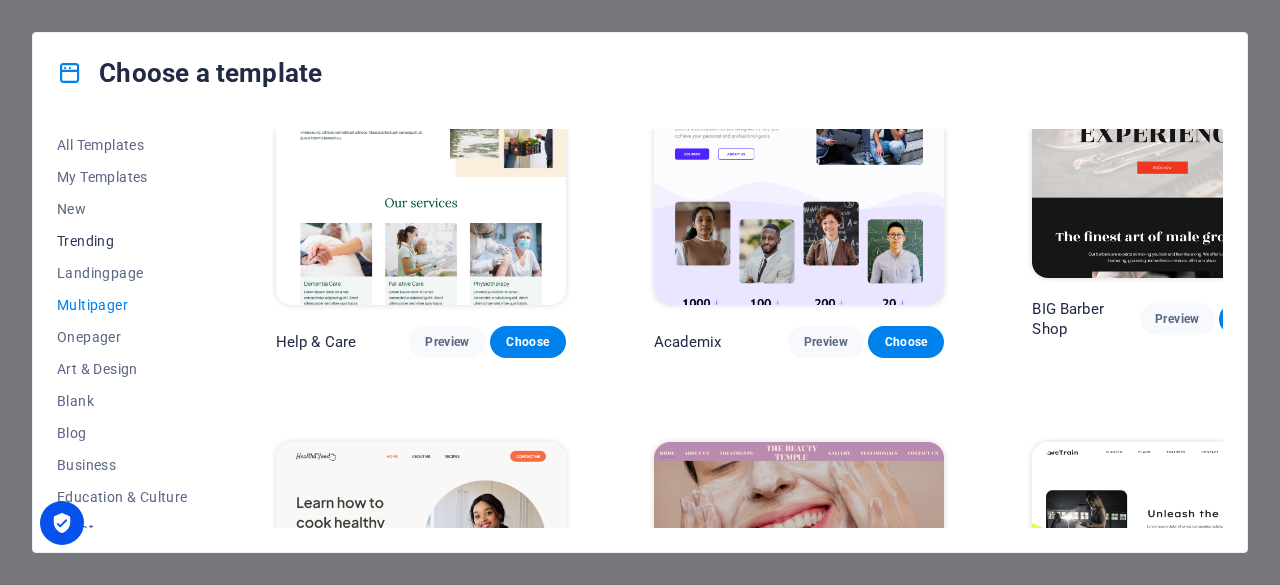 click on "Trending" at bounding box center [122, 241] 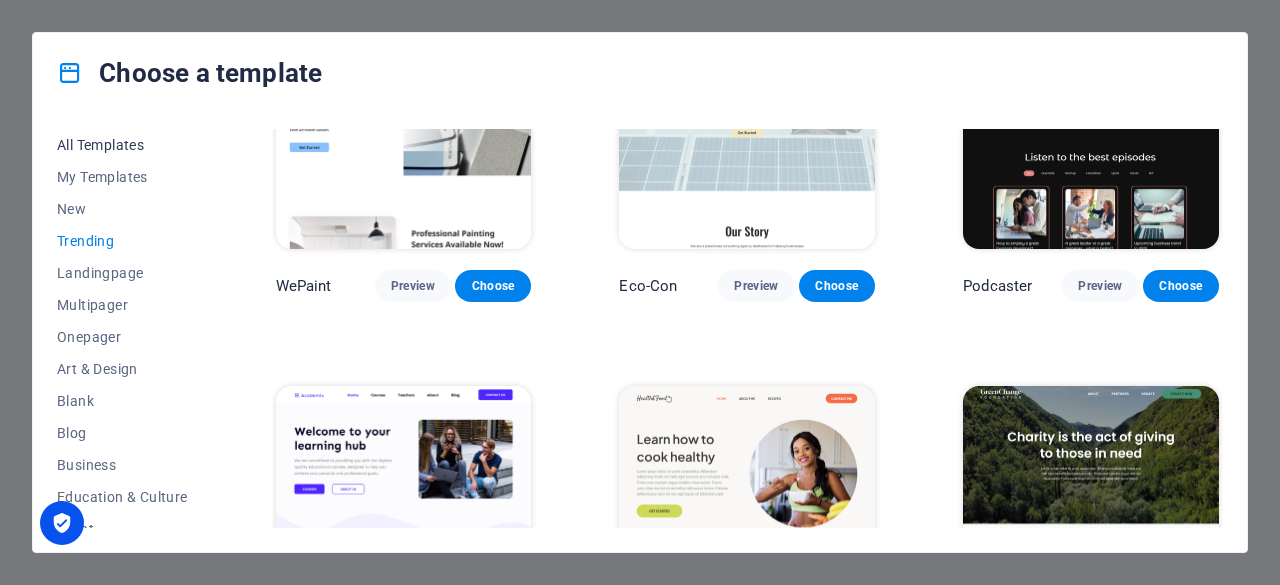 click on "All Templates" at bounding box center (122, 145) 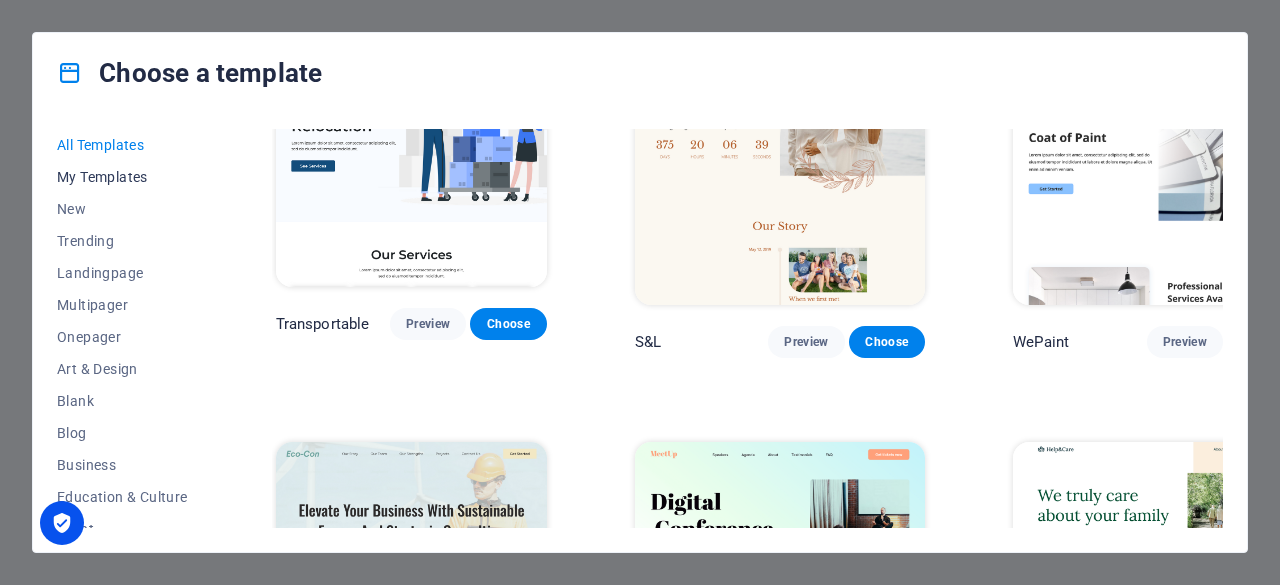 click on "My Templates" at bounding box center [122, 177] 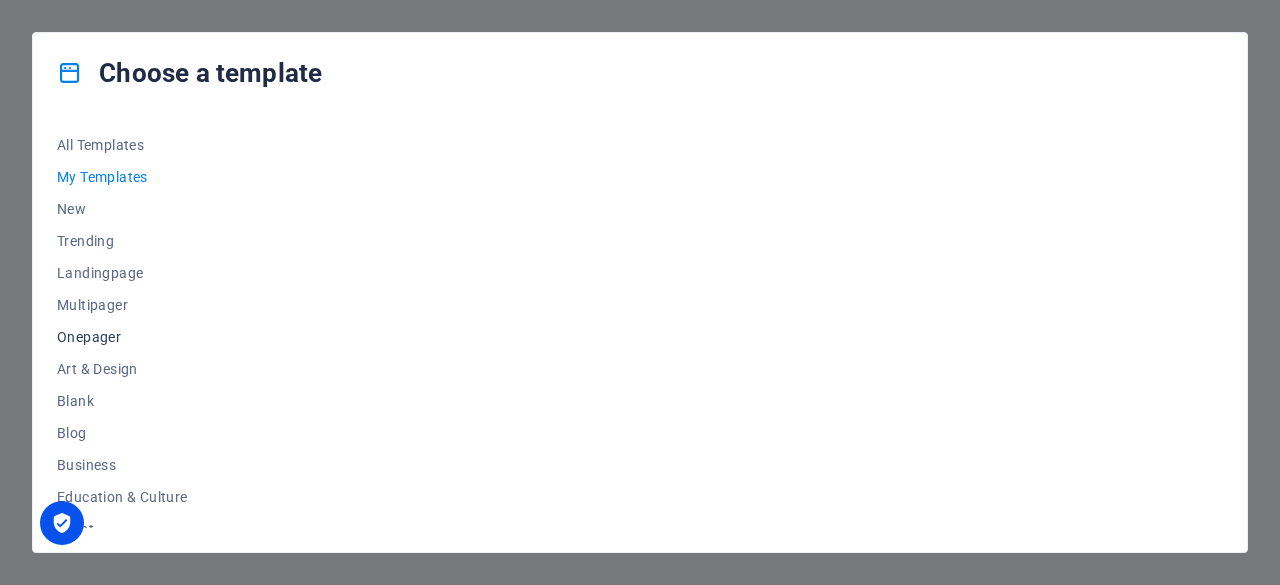 click on "Onepager" at bounding box center [122, 337] 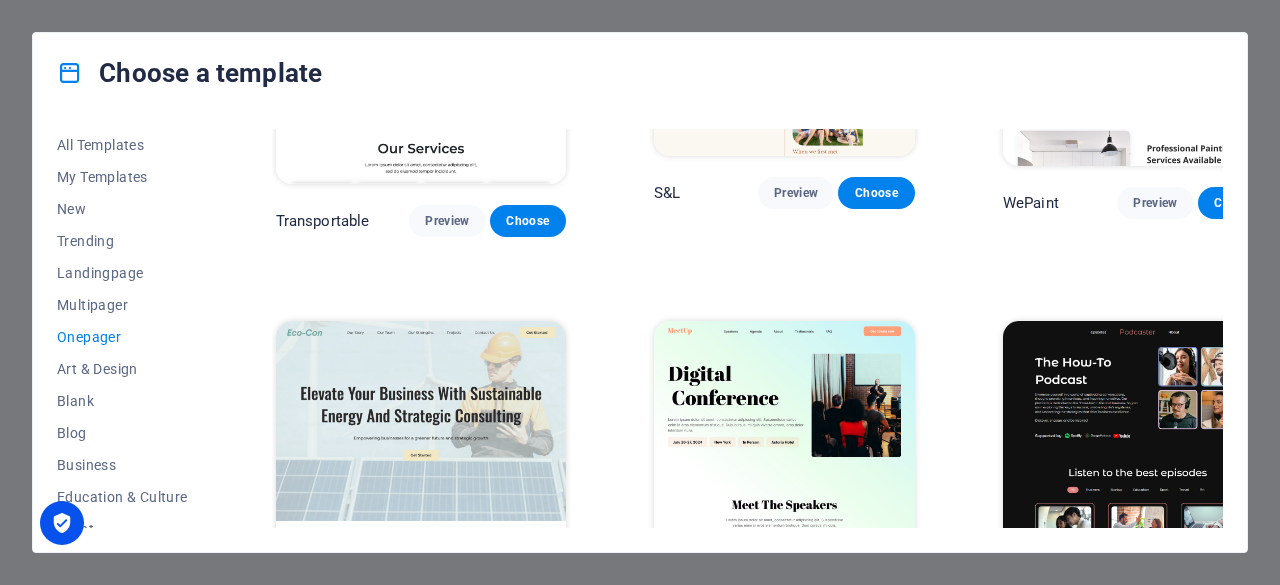 scroll, scrollTop: 200, scrollLeft: 0, axis: vertical 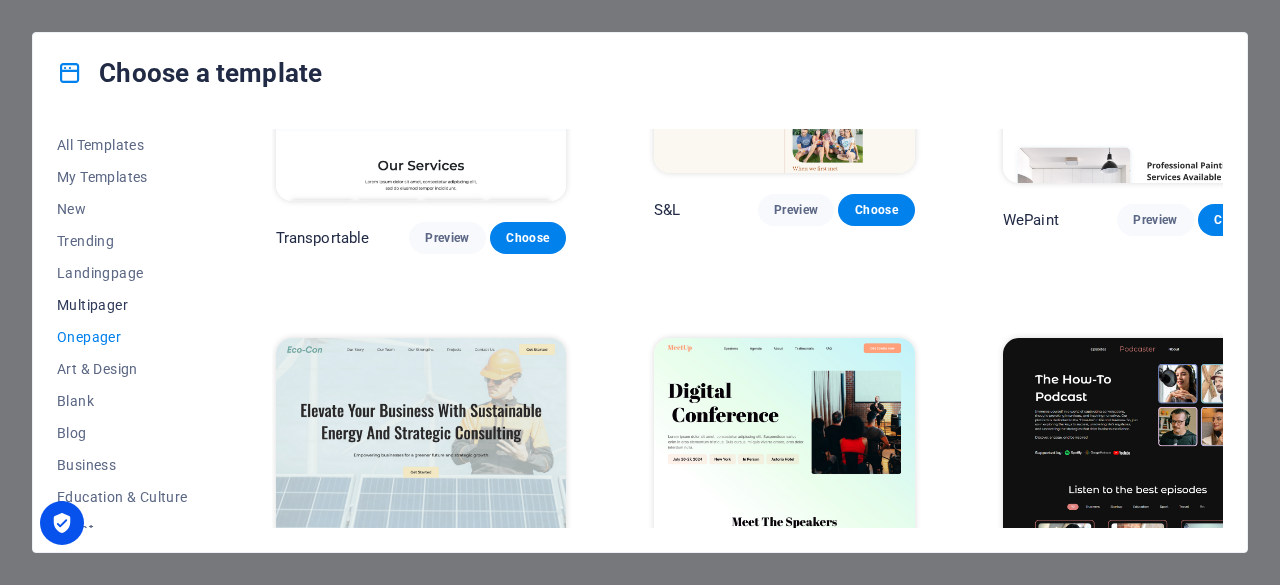 click on "Multipager" at bounding box center [122, 305] 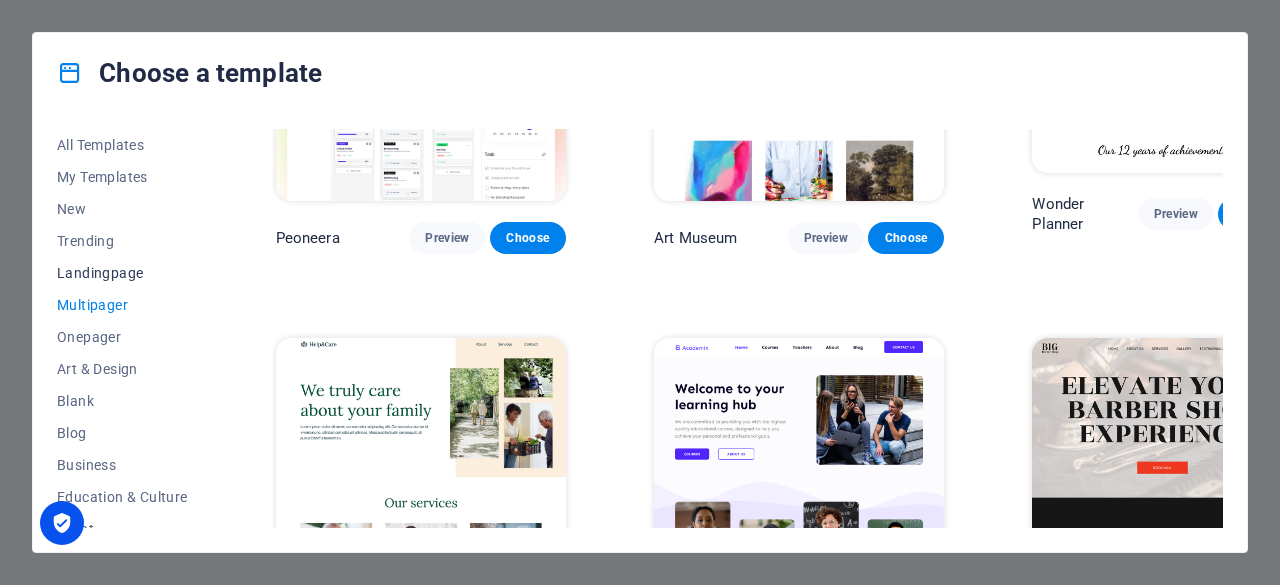 click on "Landingpage" at bounding box center (122, 273) 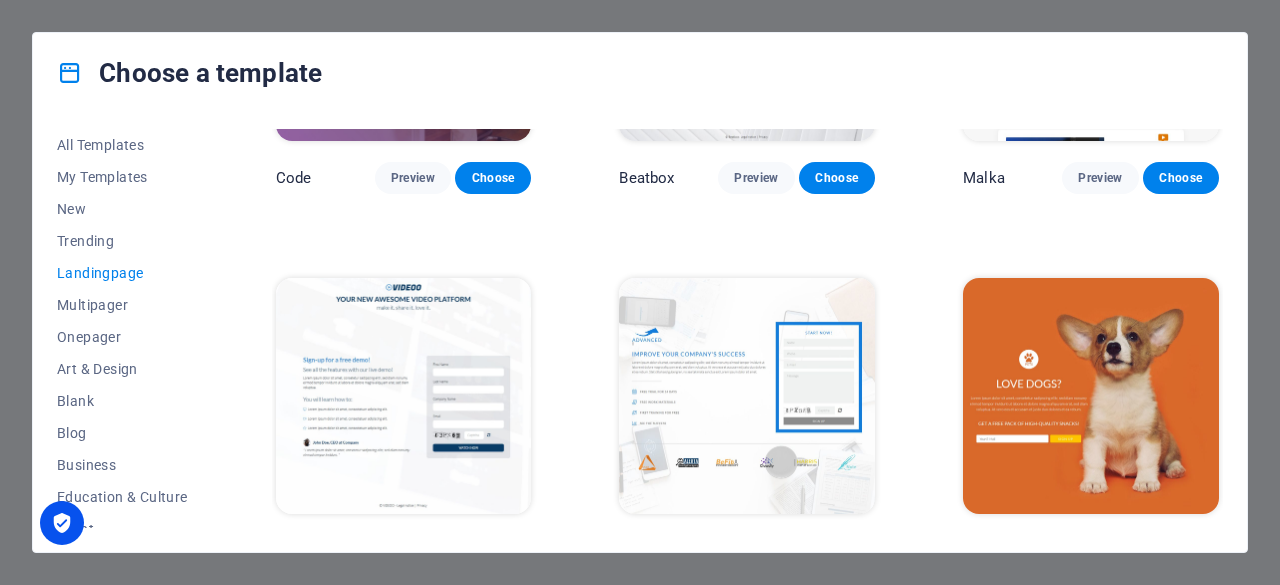 scroll, scrollTop: 800, scrollLeft: 0, axis: vertical 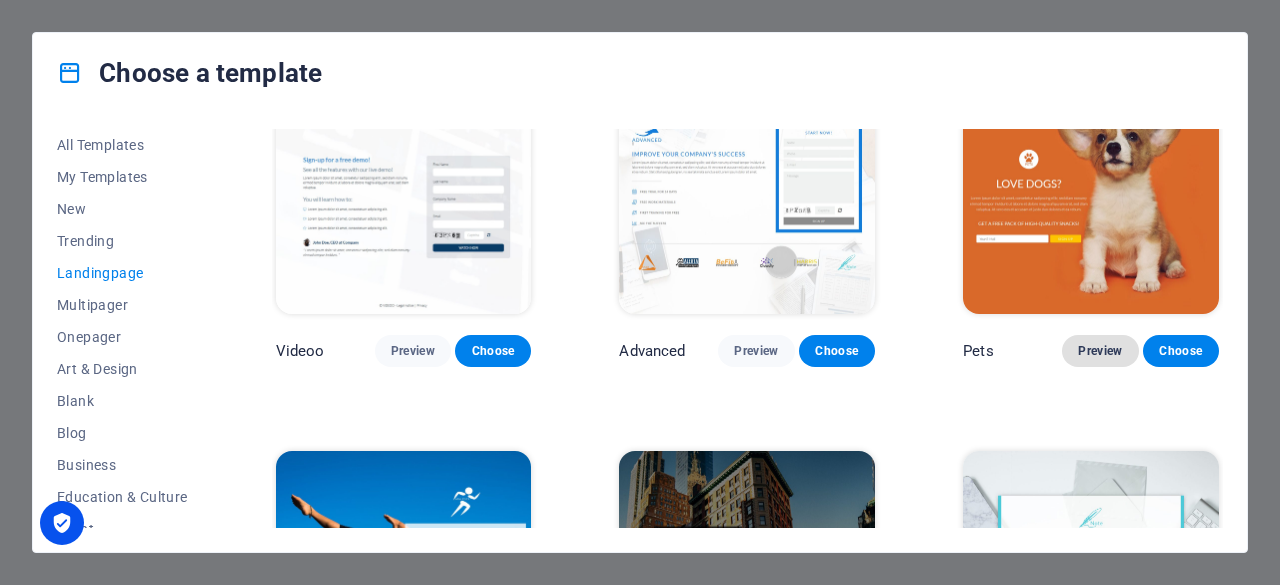 click on "Preview" at bounding box center [1100, 351] 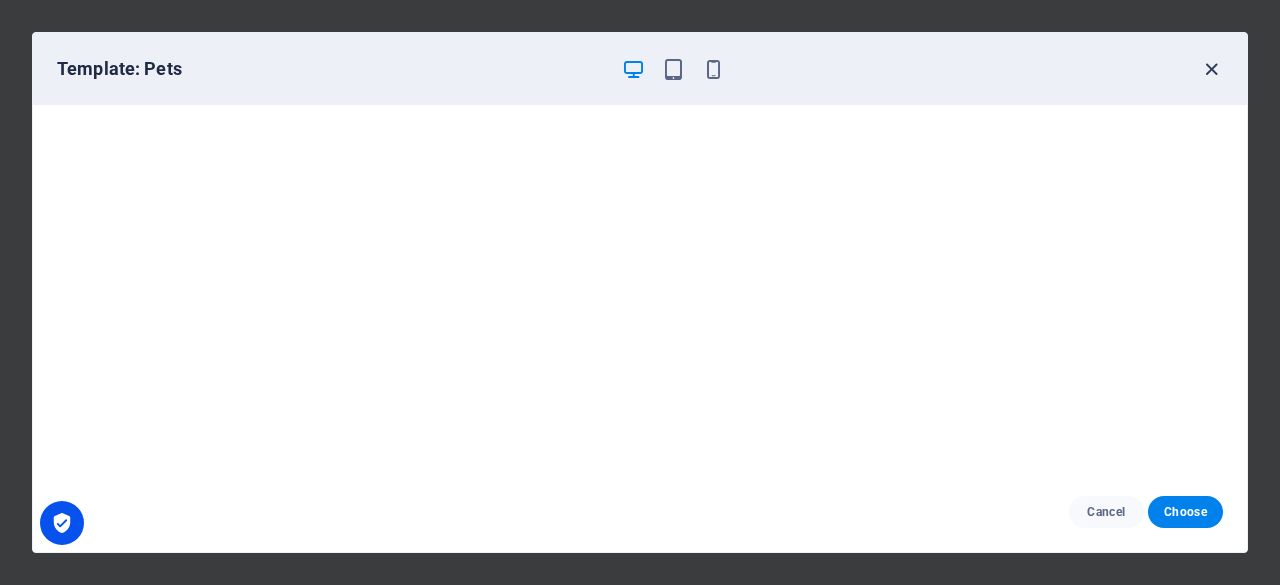 click at bounding box center [1211, 69] 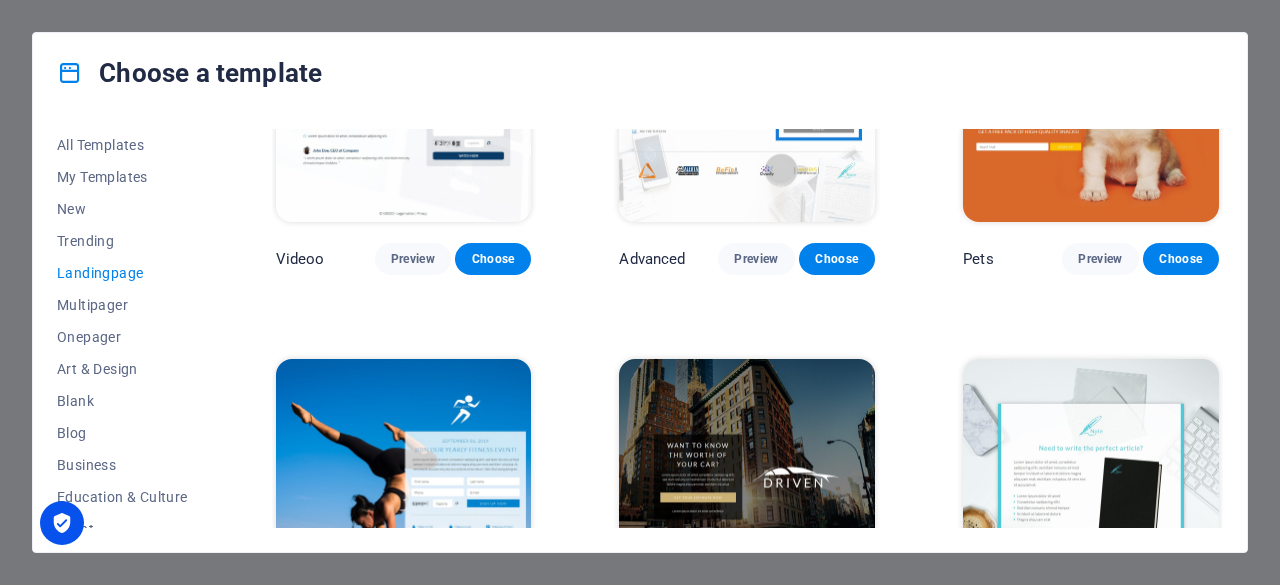 scroll, scrollTop: 900, scrollLeft: 0, axis: vertical 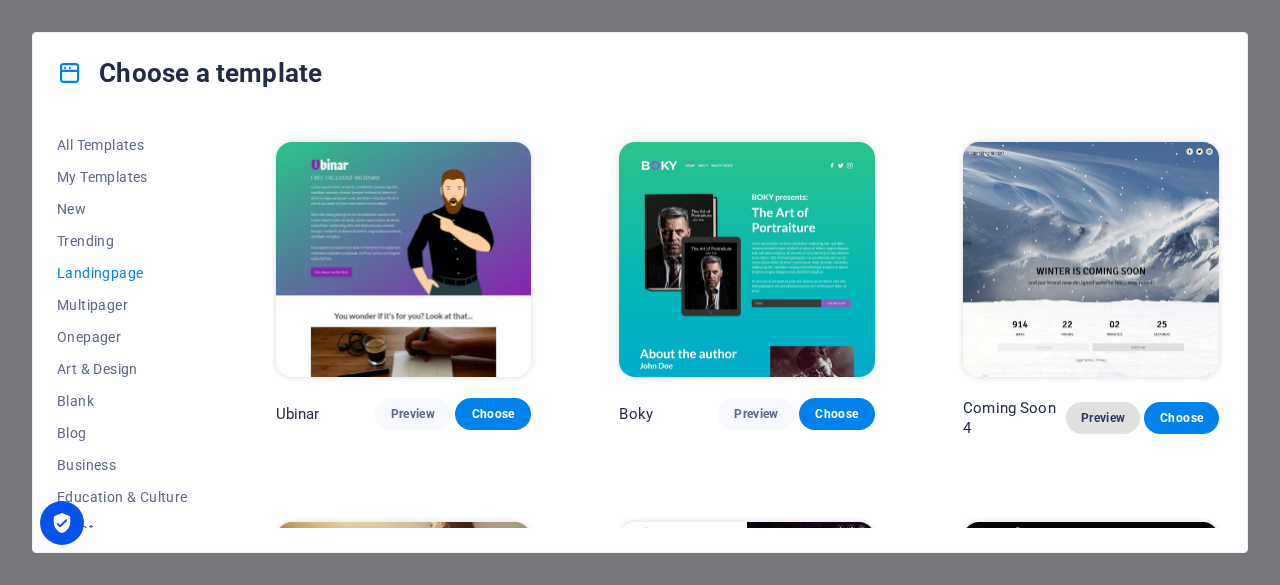 click on "Preview" at bounding box center [1103, 418] 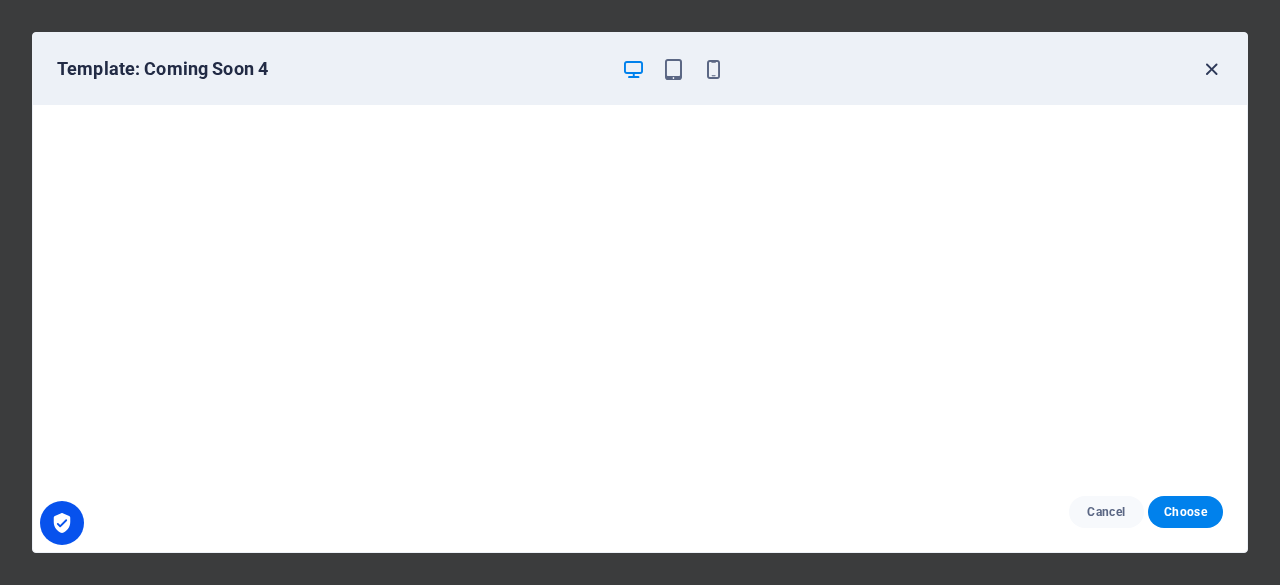 click at bounding box center [1211, 69] 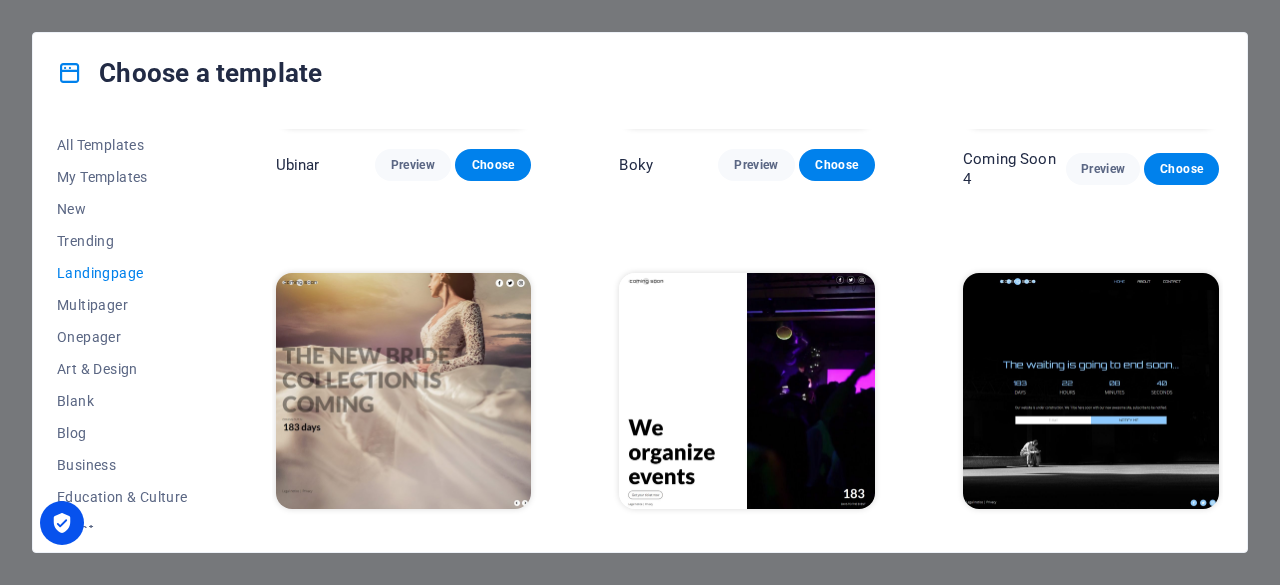 scroll, scrollTop: 2868, scrollLeft: 0, axis: vertical 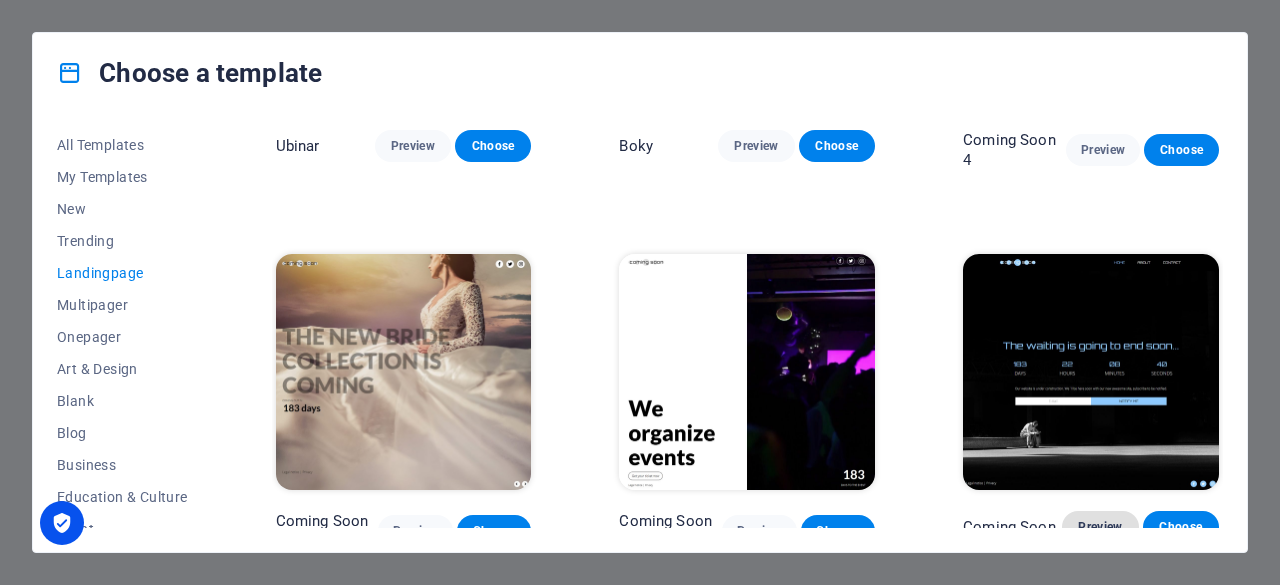 click on "Preview" at bounding box center (1100, 527) 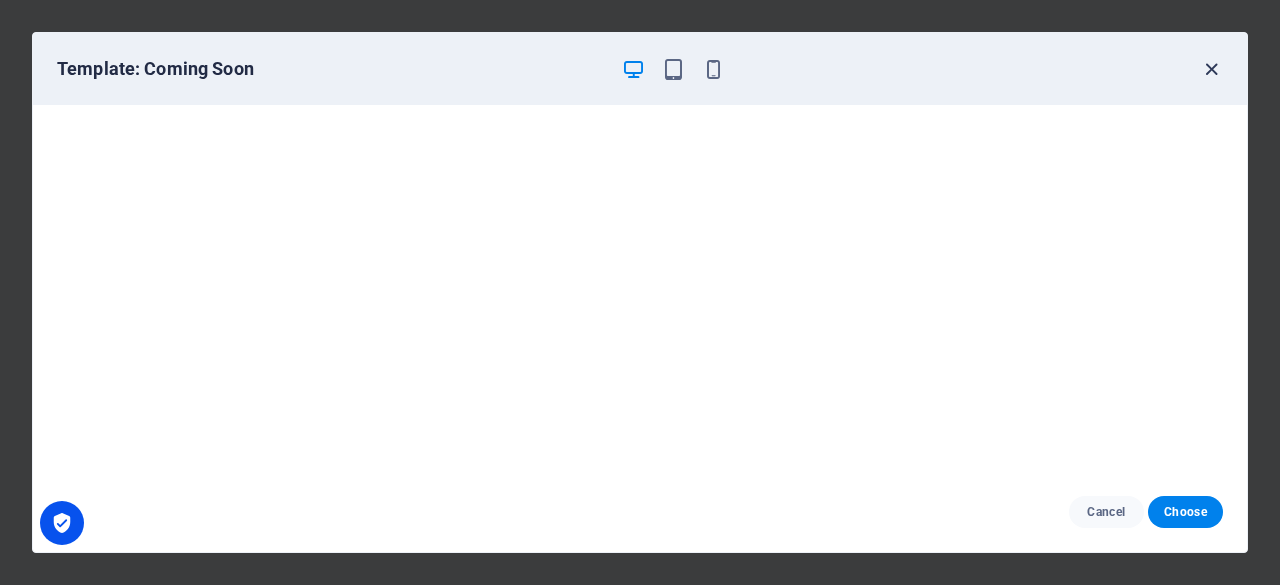 click at bounding box center (1211, 69) 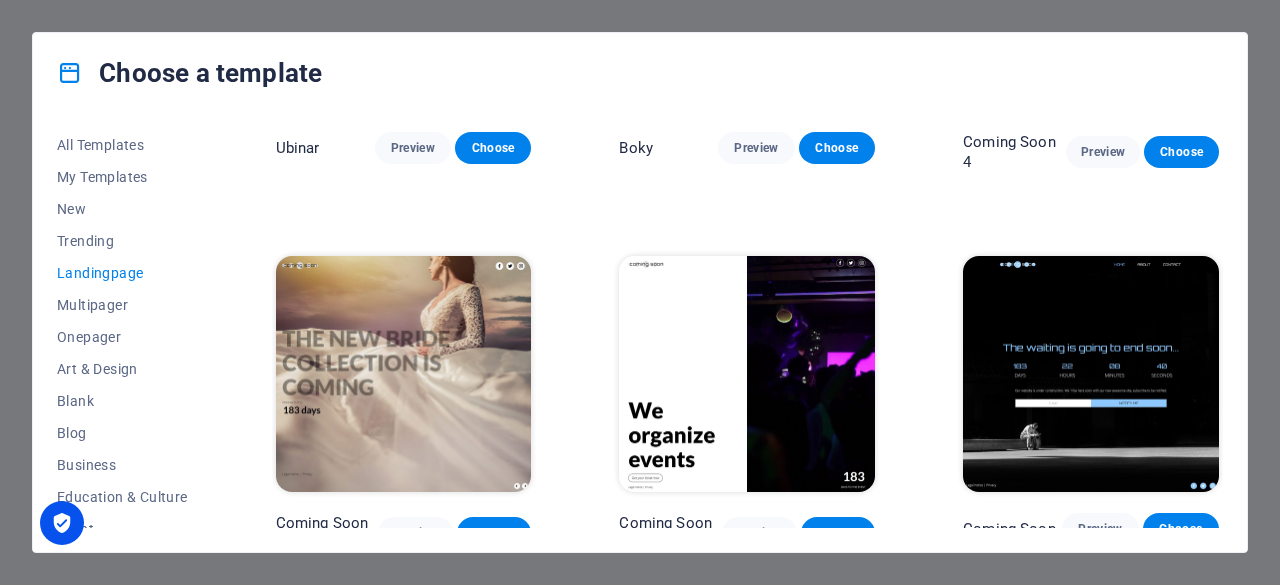 scroll, scrollTop: 2868, scrollLeft: 0, axis: vertical 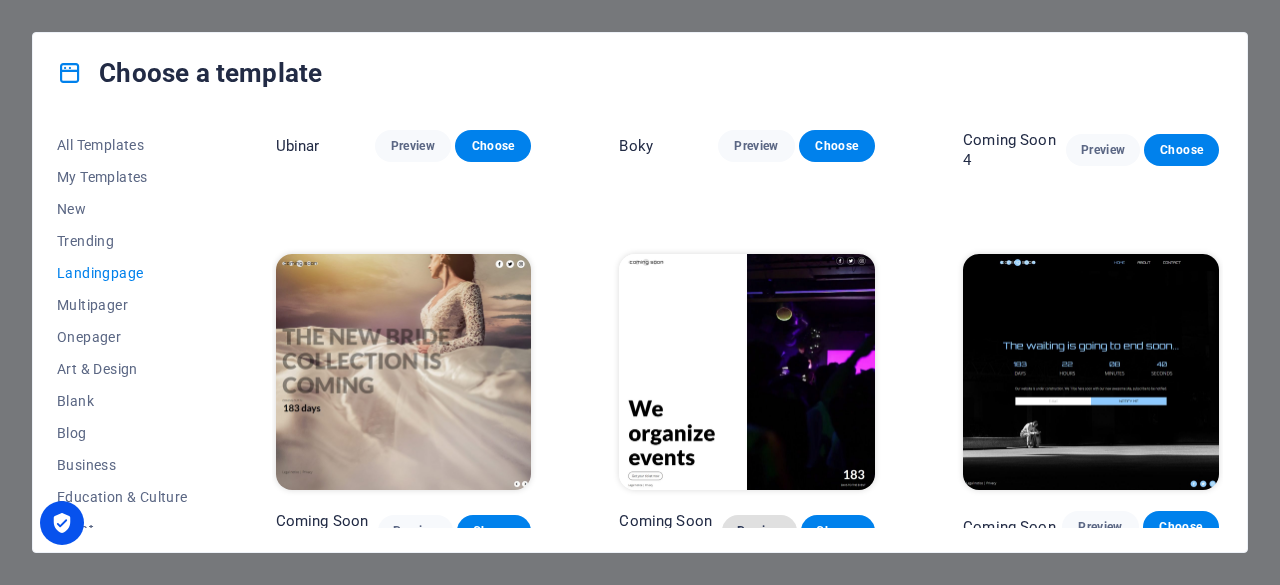 click on "Preview" at bounding box center (759, 531) 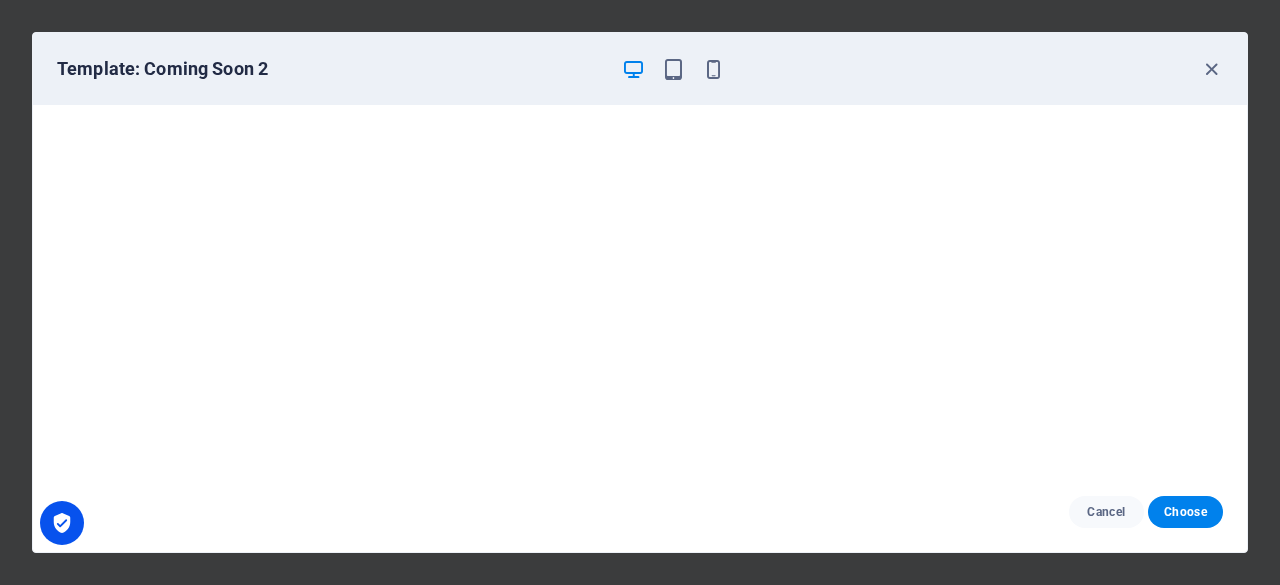 scroll, scrollTop: 0, scrollLeft: 0, axis: both 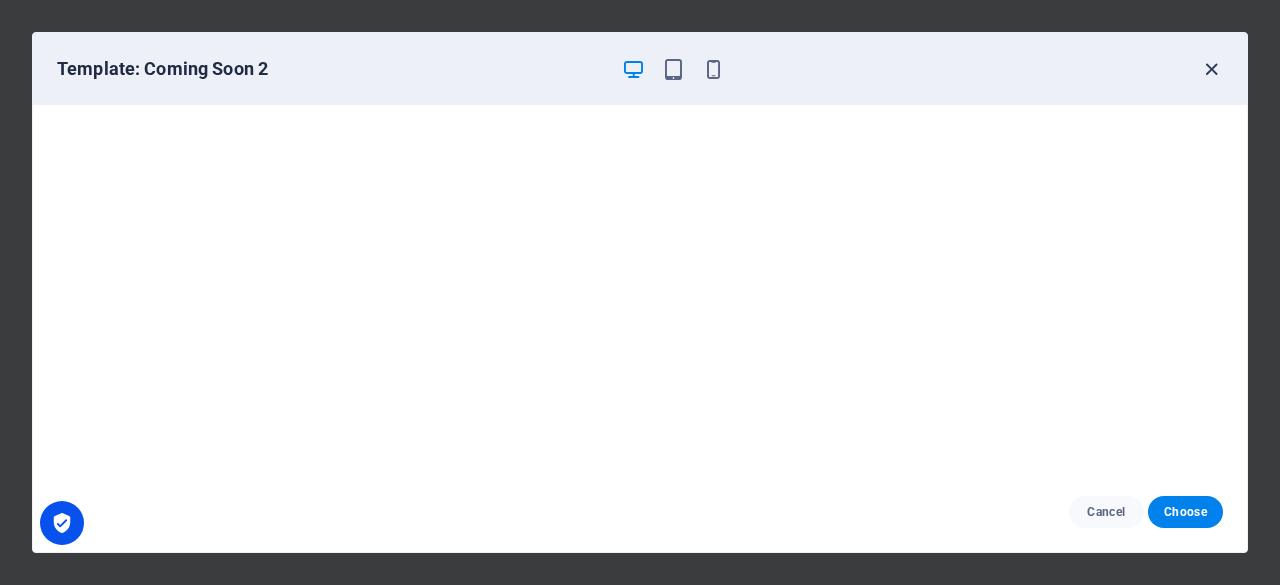 click at bounding box center [1211, 69] 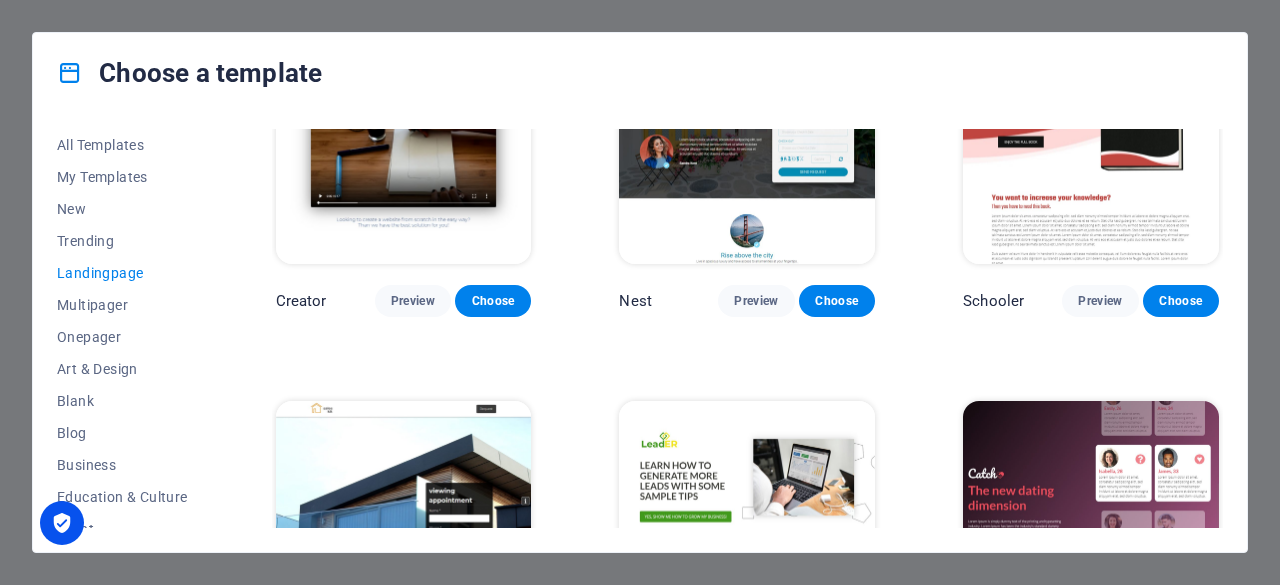 scroll, scrollTop: 2168, scrollLeft: 0, axis: vertical 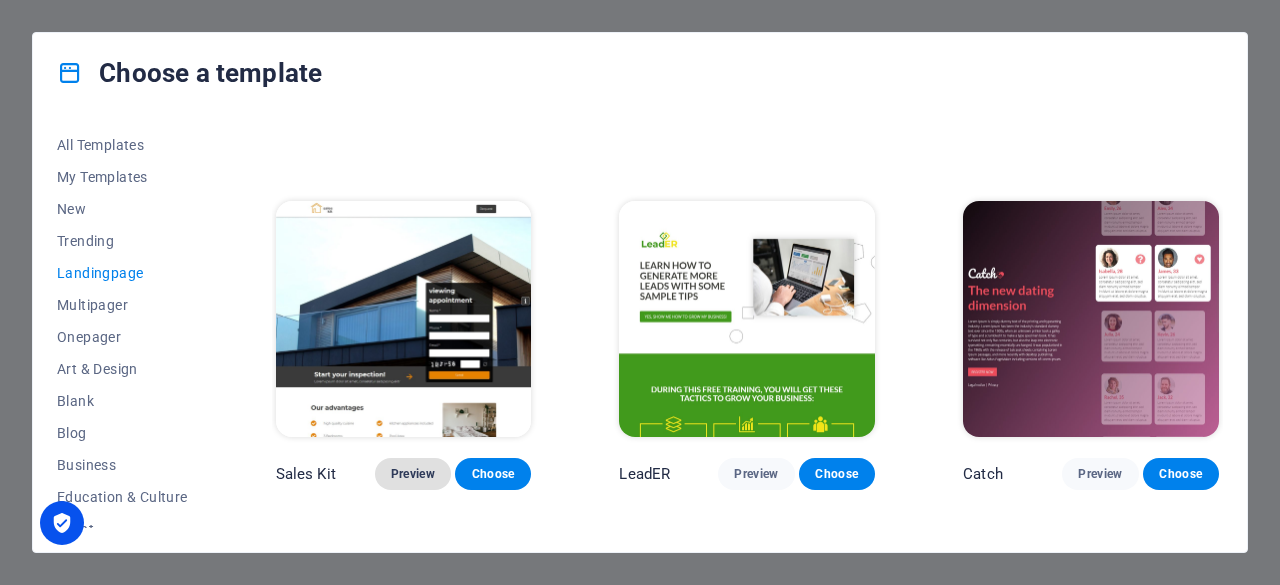 click on "Preview" at bounding box center (413, 474) 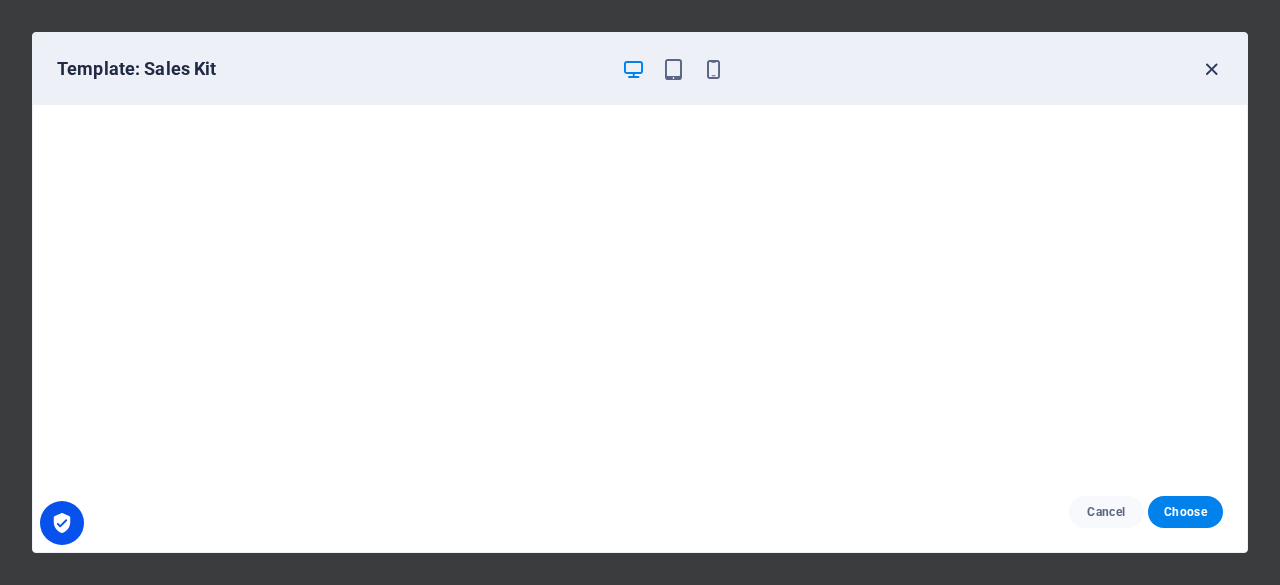 click at bounding box center (1211, 69) 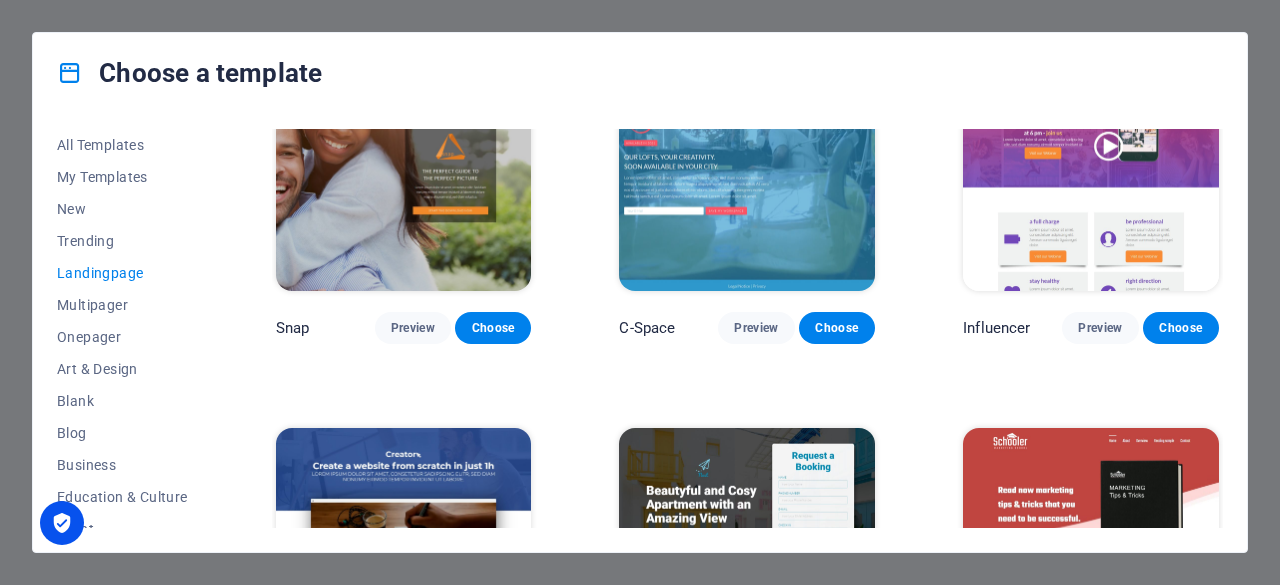 scroll, scrollTop: 1468, scrollLeft: 0, axis: vertical 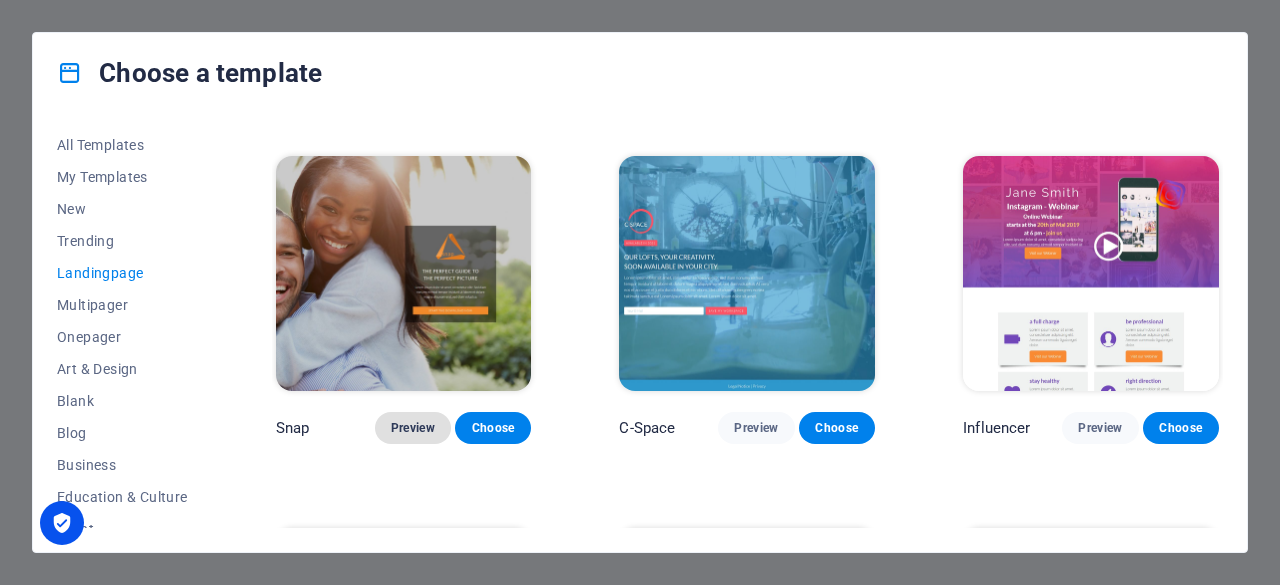click on "Preview" at bounding box center [413, 428] 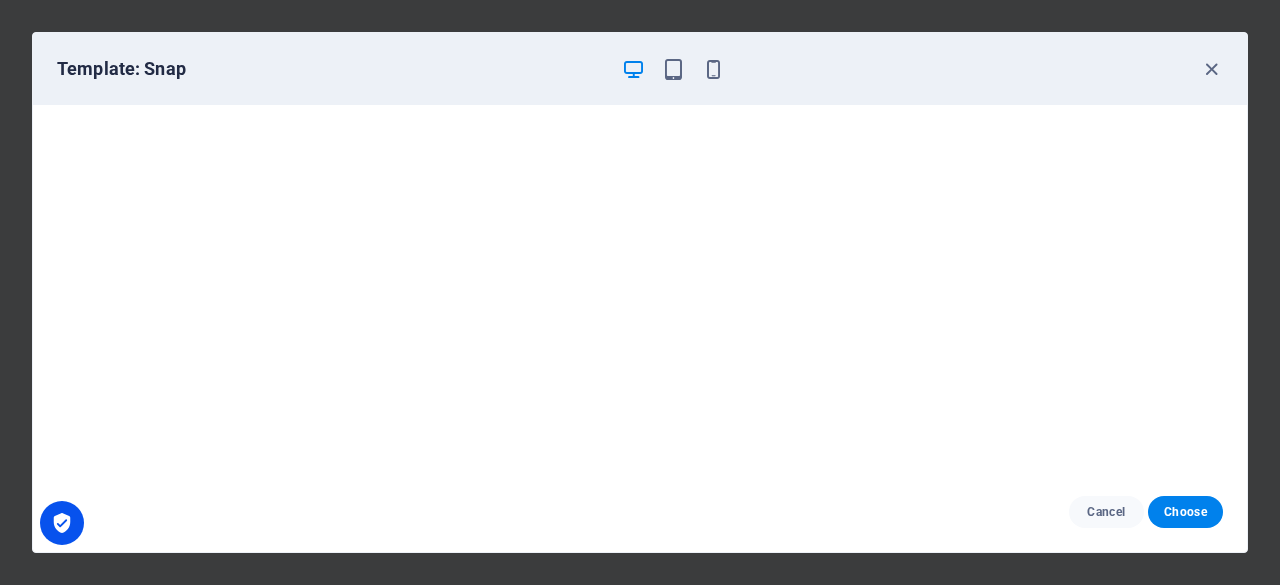 click on "Template: Snap" at bounding box center (628, 69) 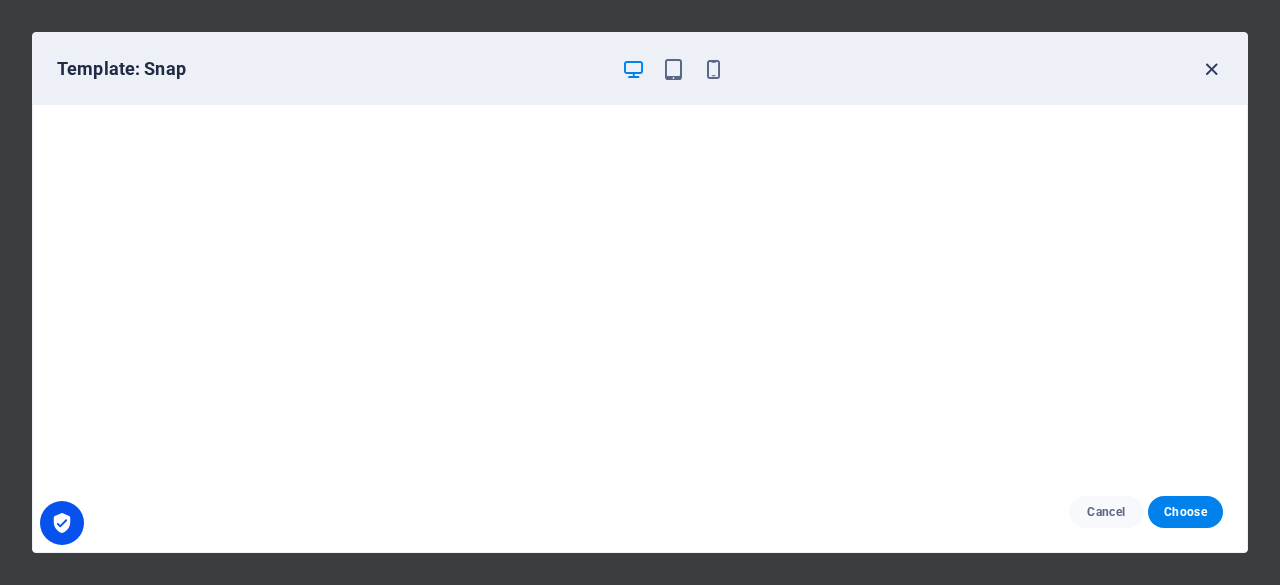 click at bounding box center (1211, 69) 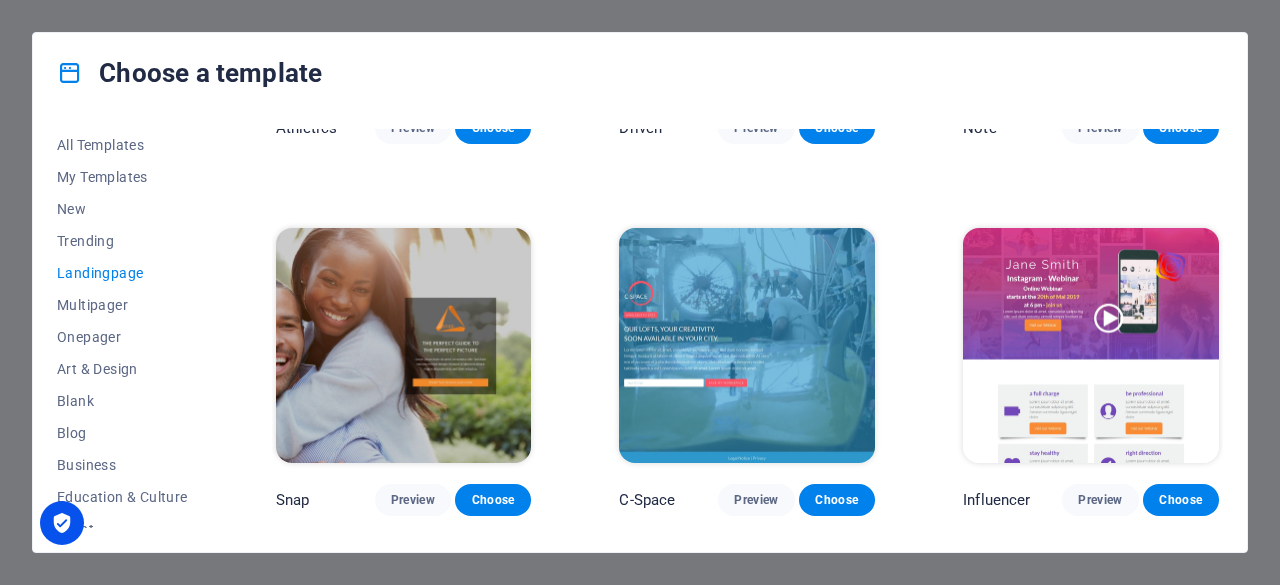 scroll, scrollTop: 1368, scrollLeft: 0, axis: vertical 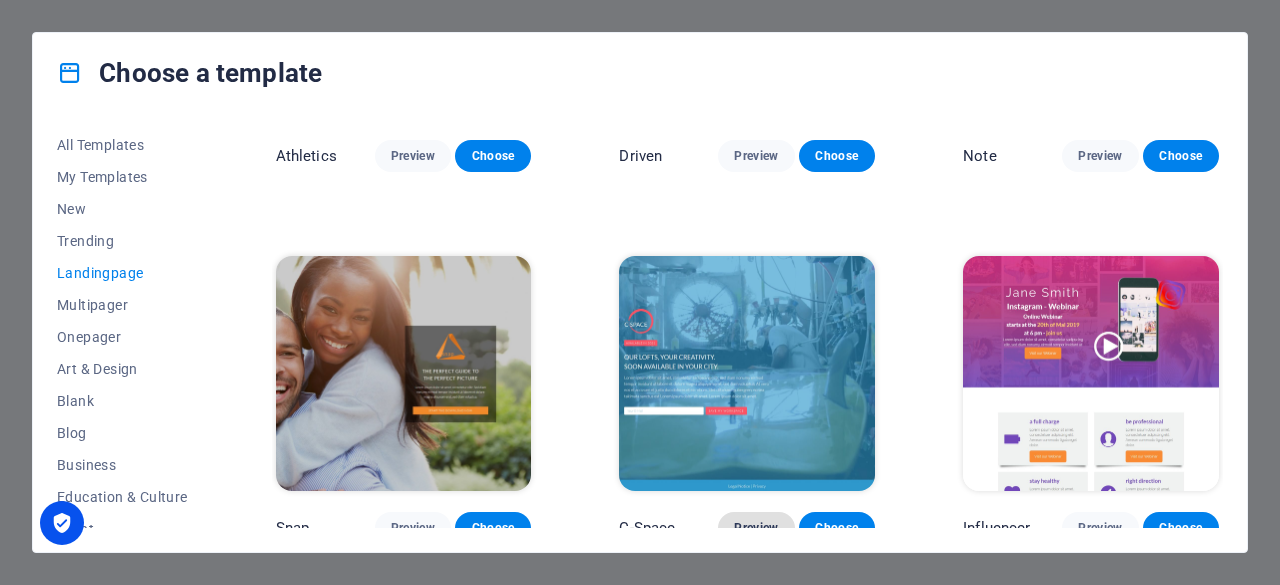 click on "Preview" at bounding box center [756, 528] 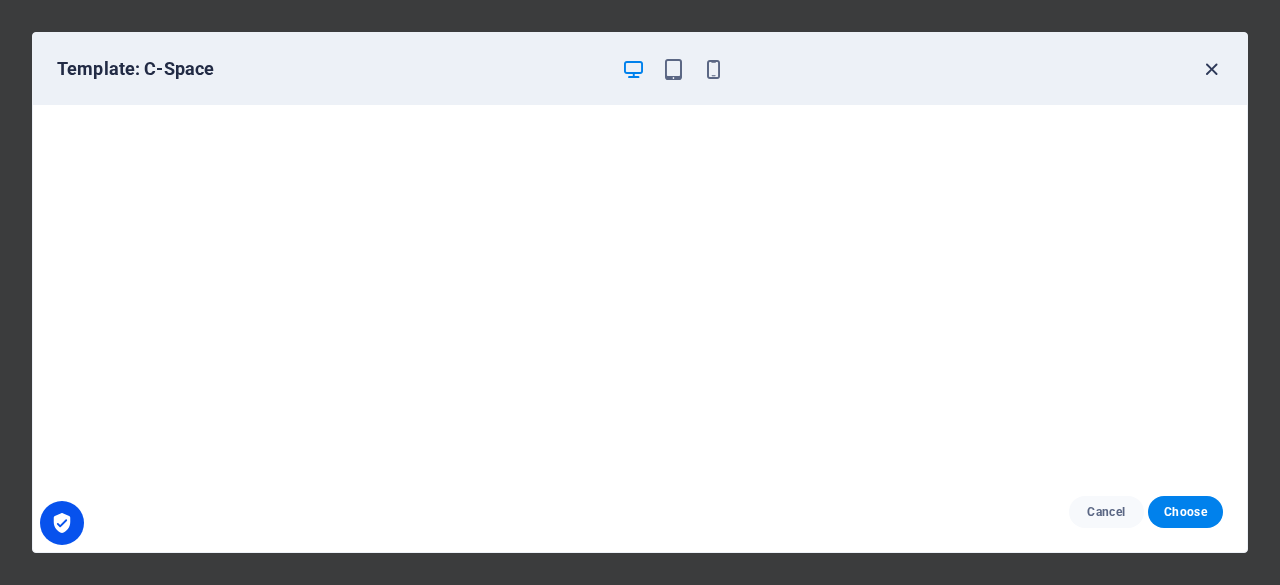 click at bounding box center [1211, 69] 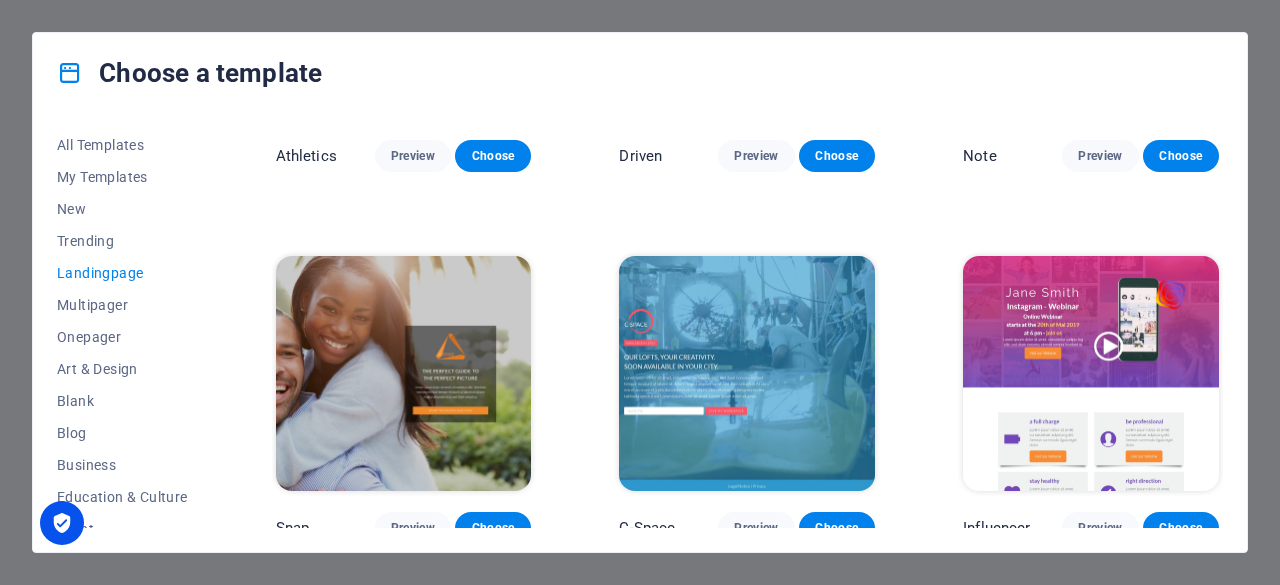 scroll, scrollTop: 1371, scrollLeft: 0, axis: vertical 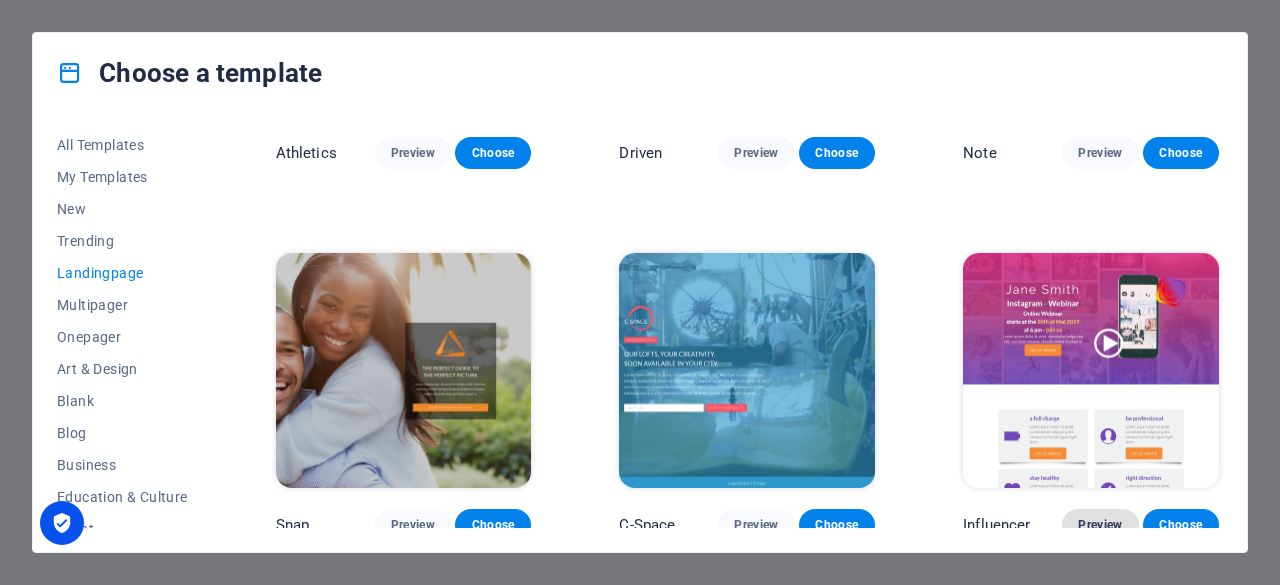 click on "Preview" at bounding box center (1100, 525) 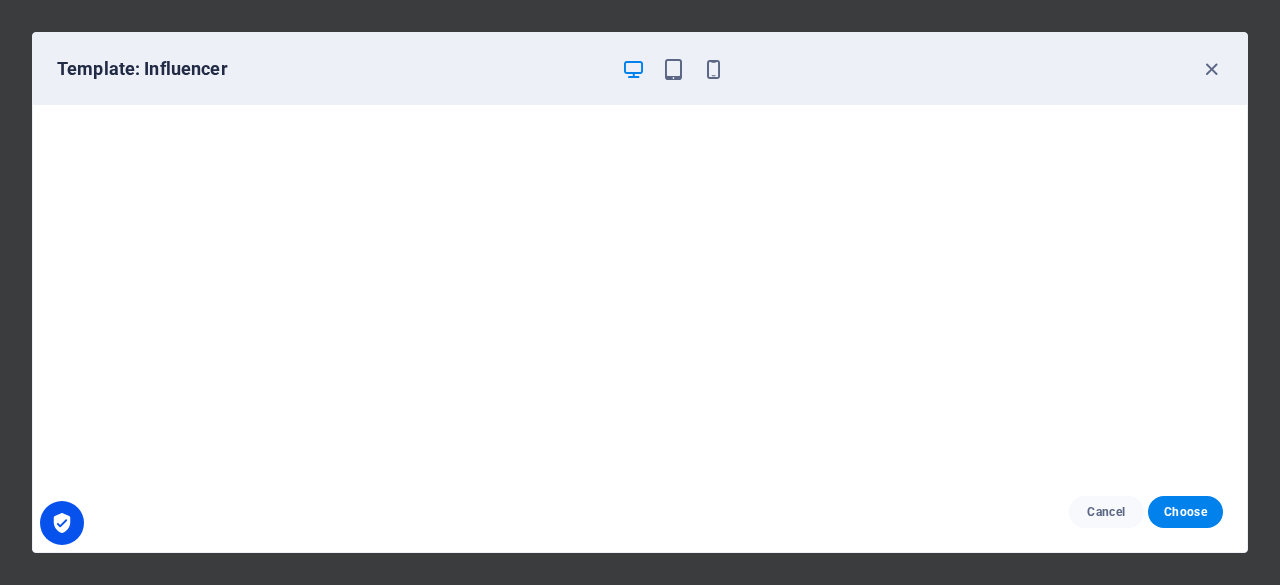 click on "Template: Influencer" at bounding box center [628, 69] 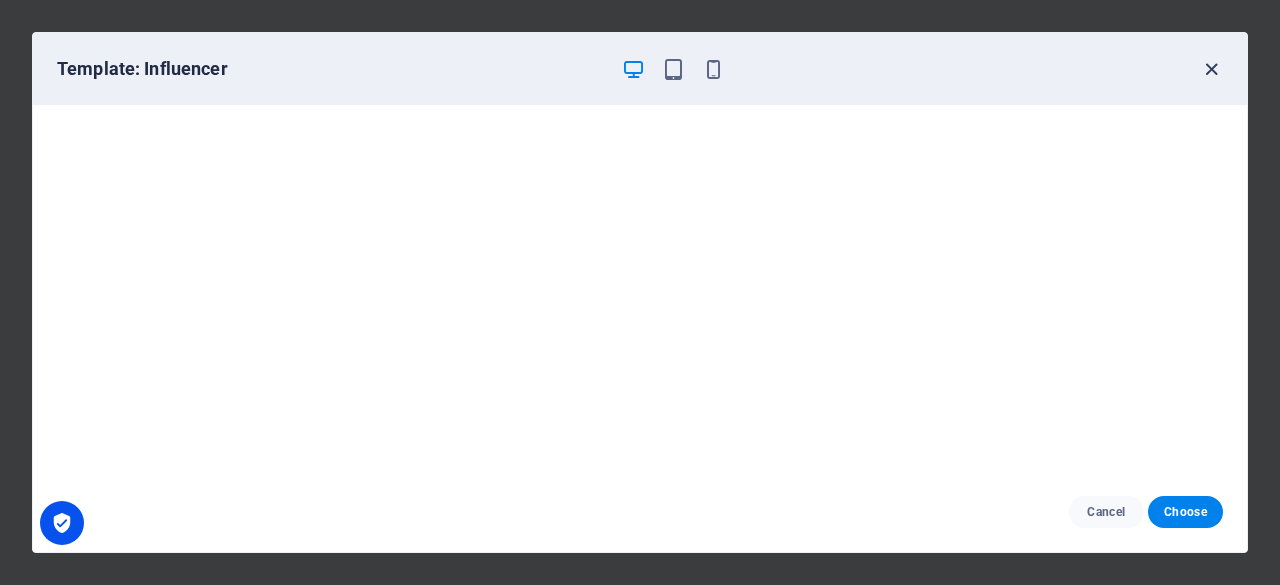 click at bounding box center (1211, 69) 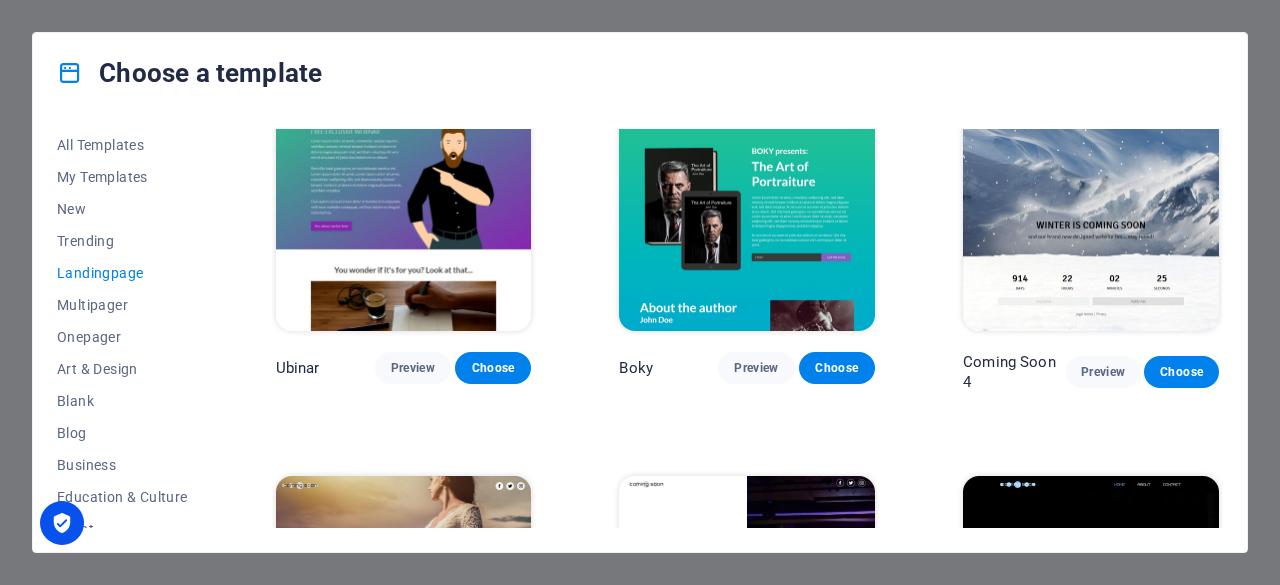 scroll, scrollTop: 2671, scrollLeft: 0, axis: vertical 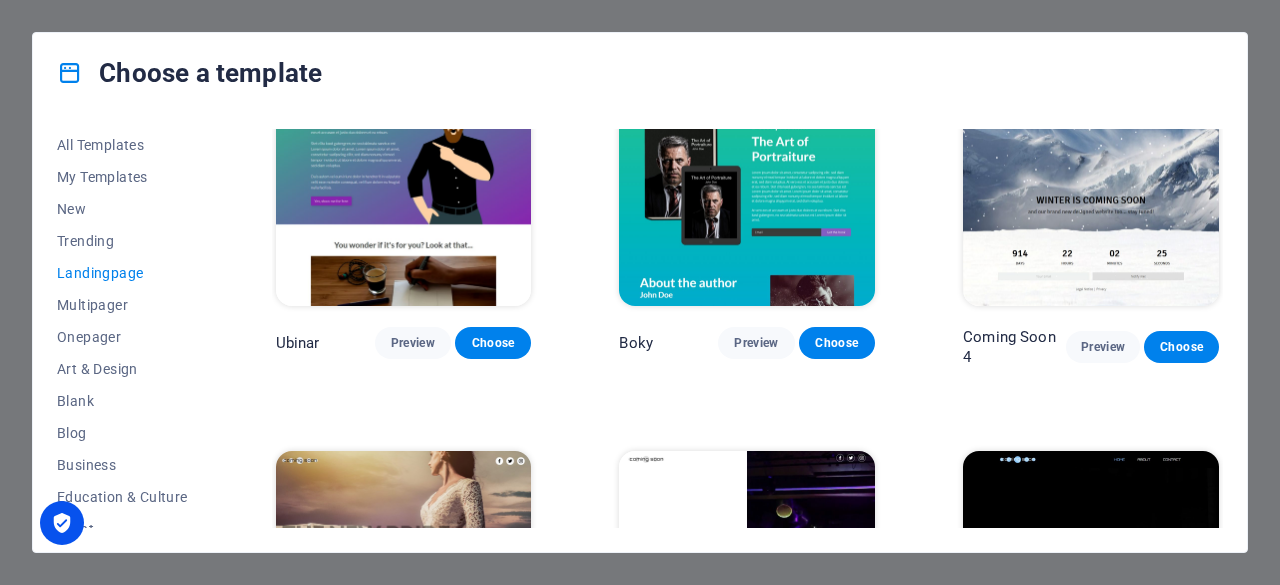 click on "Coming Soon 4" at bounding box center [1014, 347] 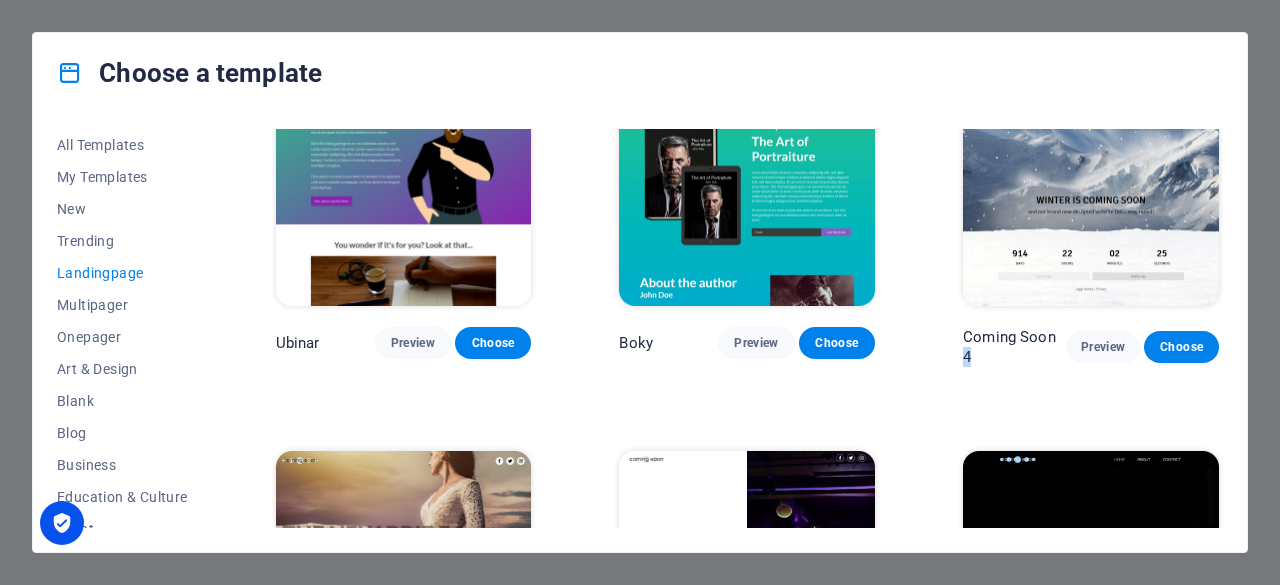 drag, startPoint x: 990, startPoint y: 343, endPoint x: 954, endPoint y: 343, distance: 36 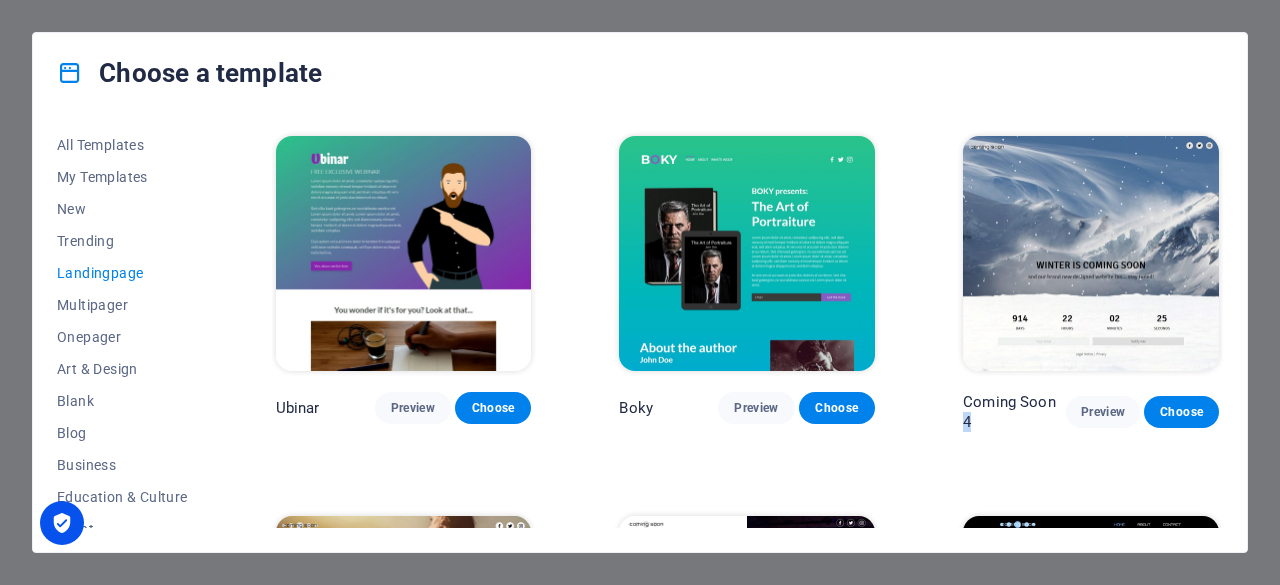 scroll, scrollTop: 2571, scrollLeft: 0, axis: vertical 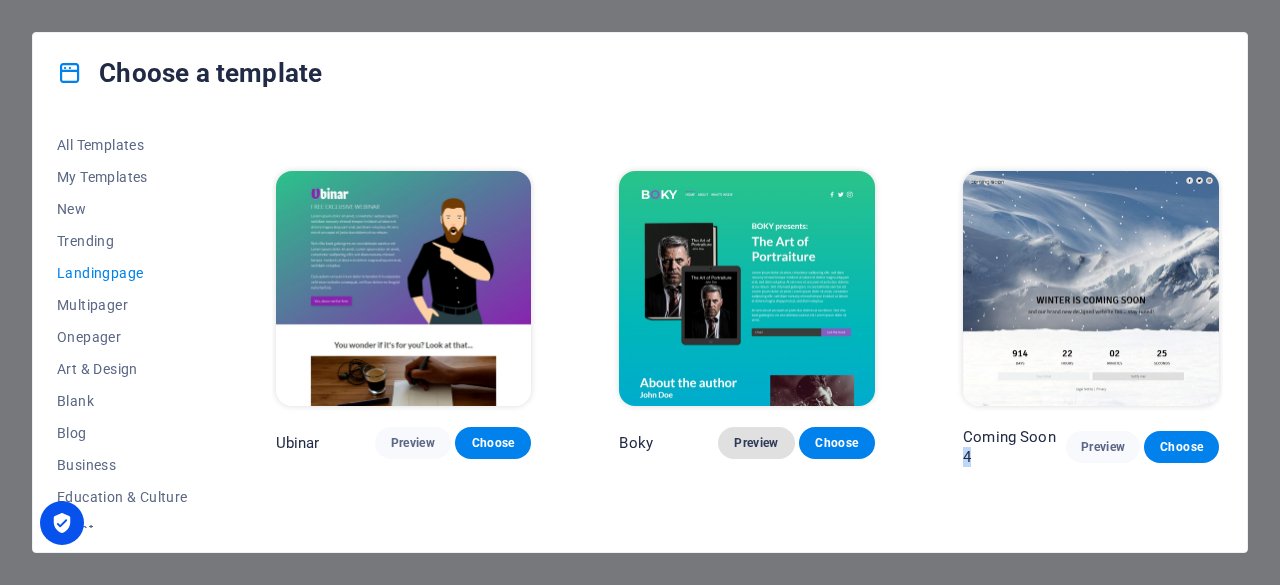 click on "Preview" at bounding box center [756, 443] 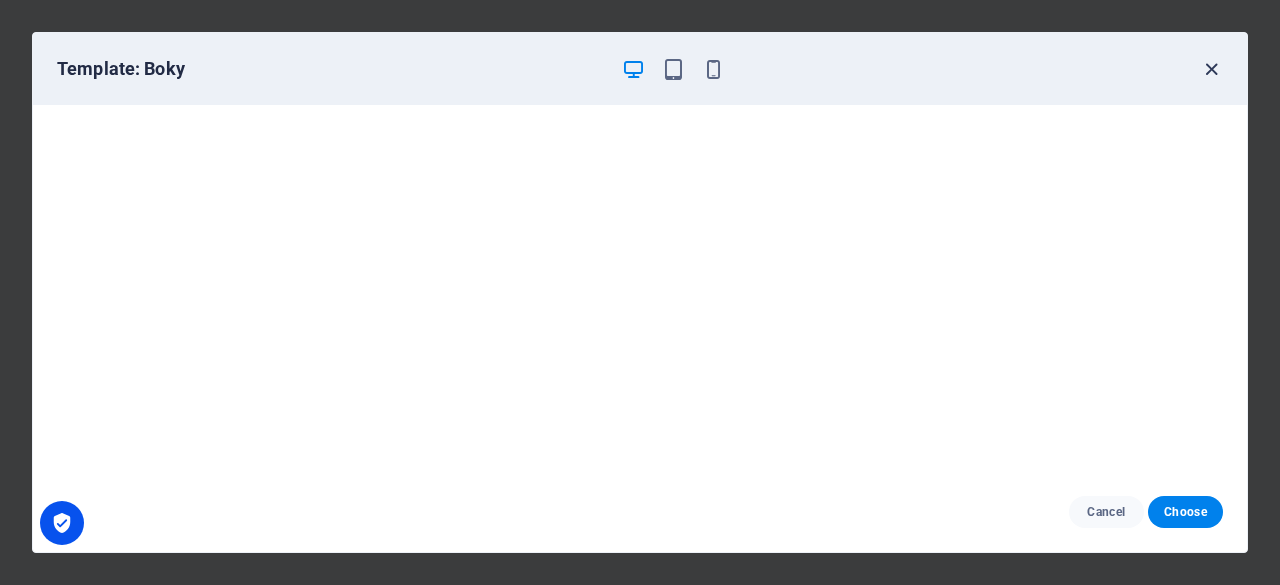 click at bounding box center (1211, 69) 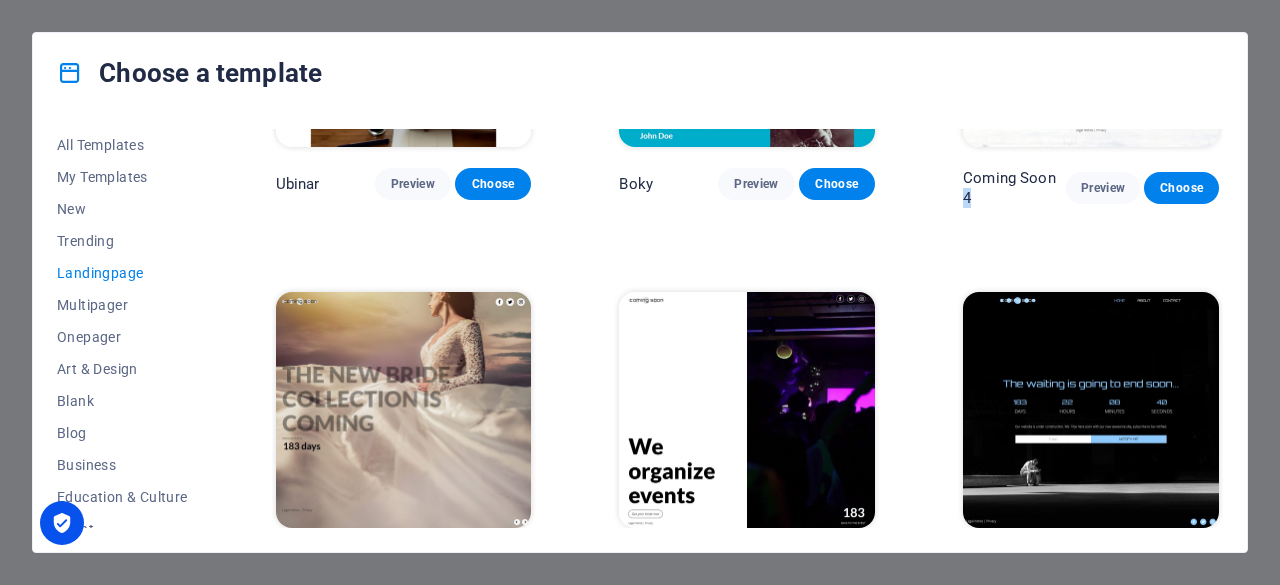 scroll, scrollTop: 2868, scrollLeft: 0, axis: vertical 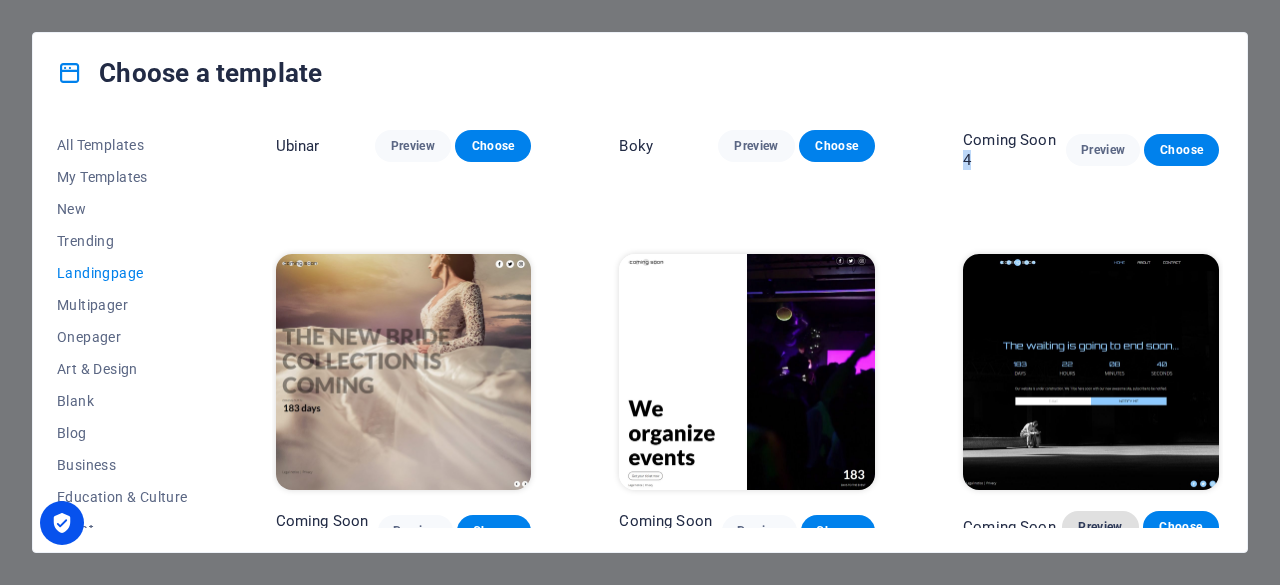 click on "Preview" at bounding box center [1100, 527] 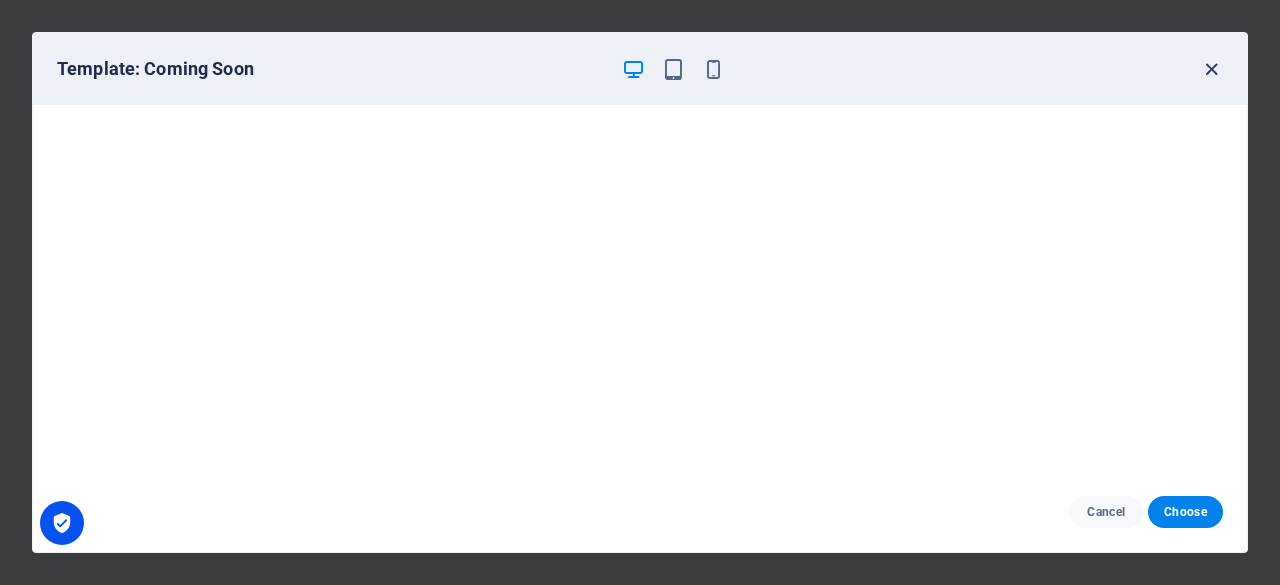 click at bounding box center (1211, 69) 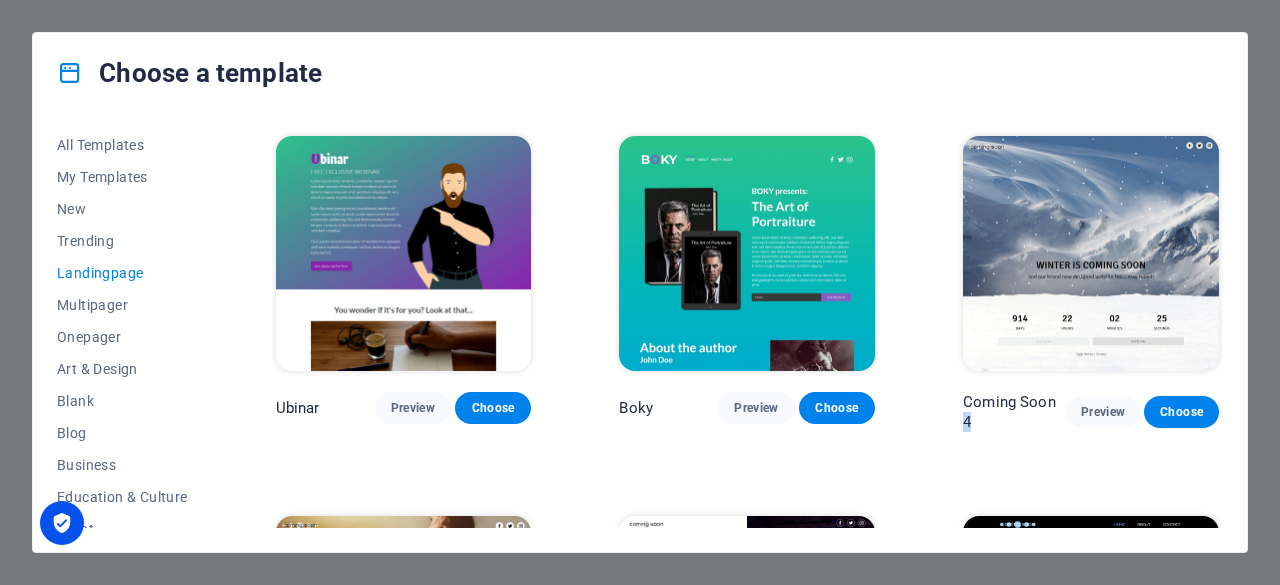 scroll, scrollTop: 2668, scrollLeft: 0, axis: vertical 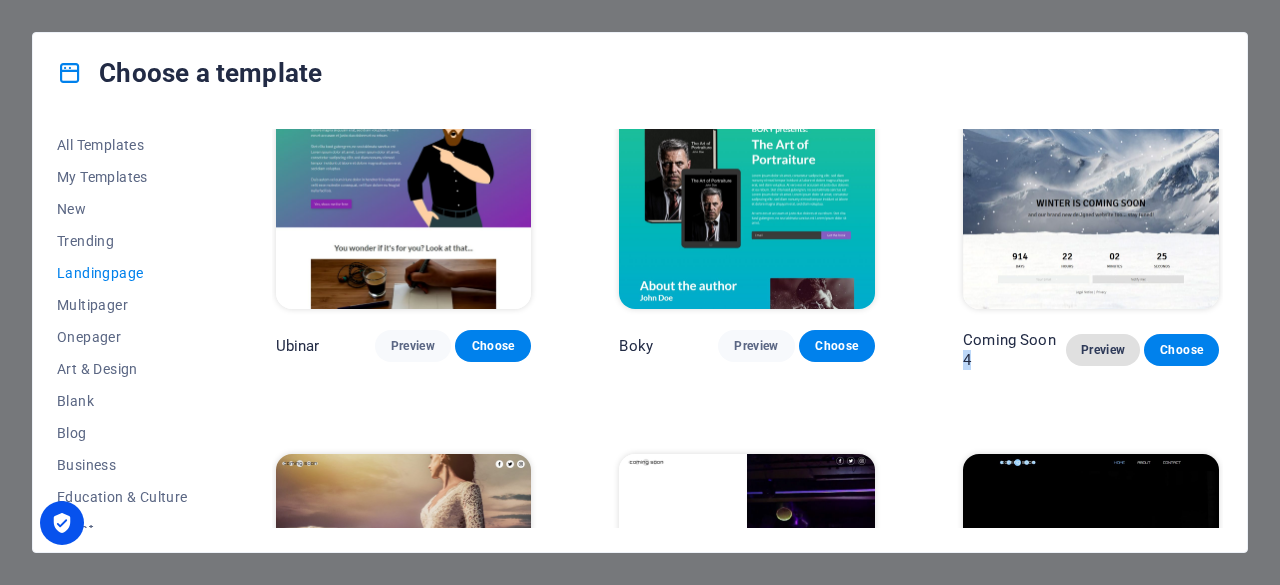 click on "Preview" at bounding box center [1103, 350] 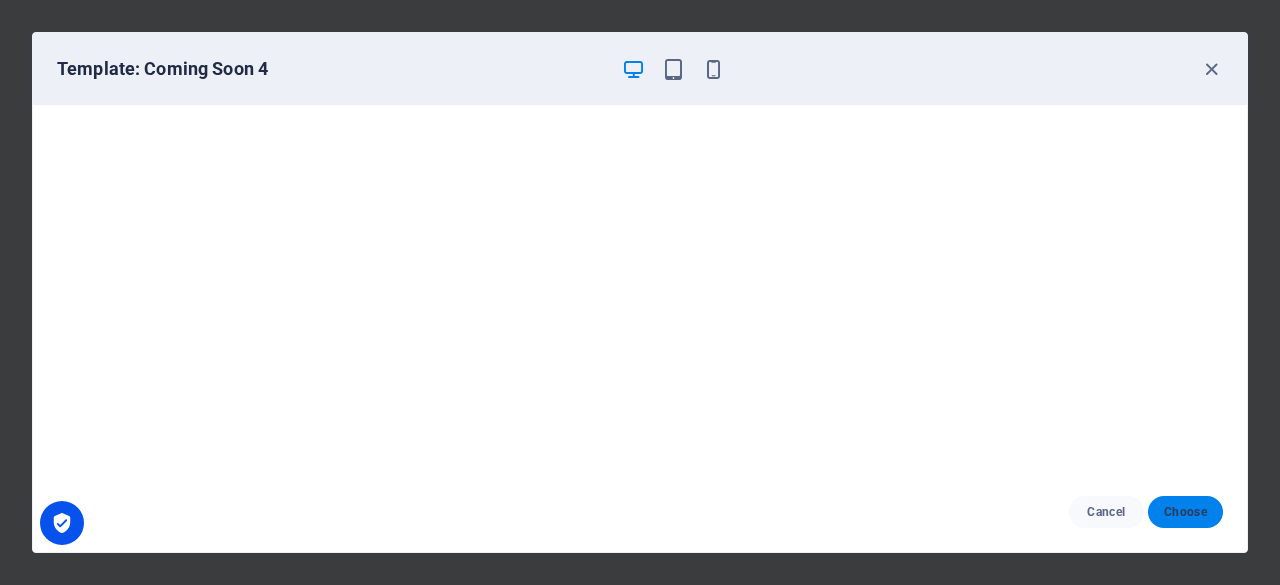 click on "Choose" at bounding box center [1185, 512] 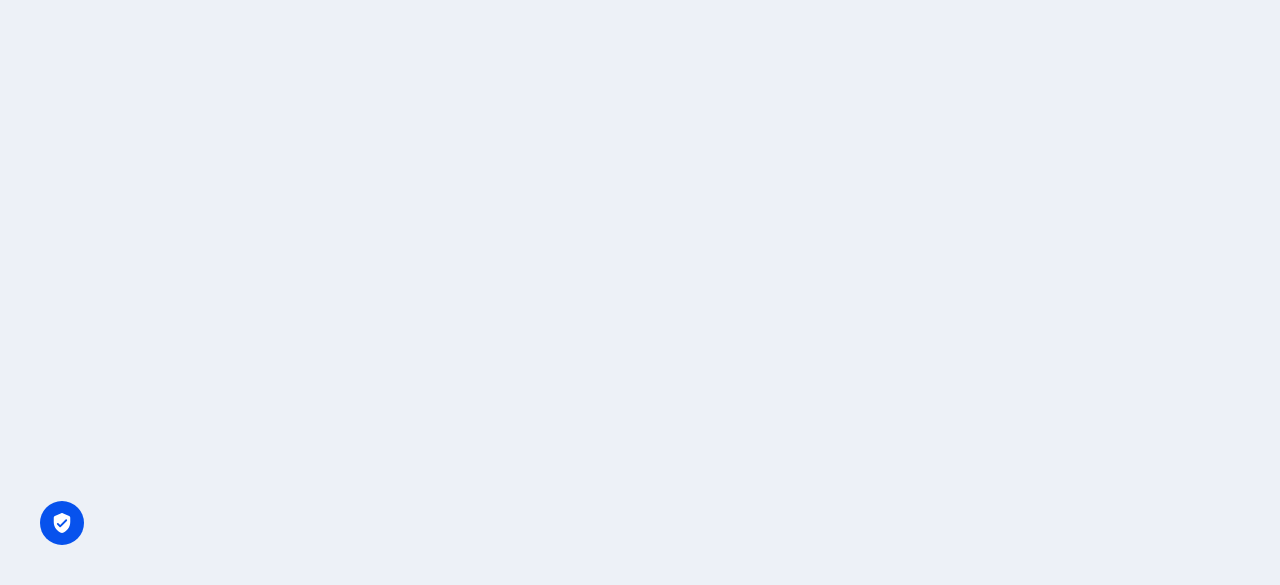 scroll, scrollTop: 0, scrollLeft: 0, axis: both 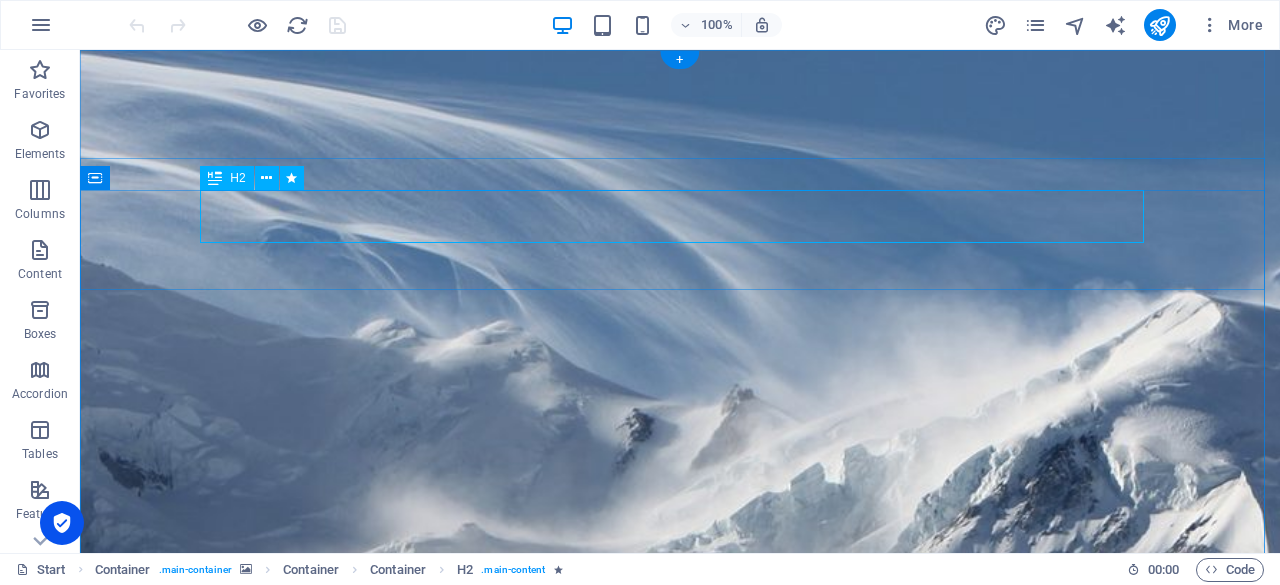 click on "Winter is coming soon" at bounding box center [680, 1408] 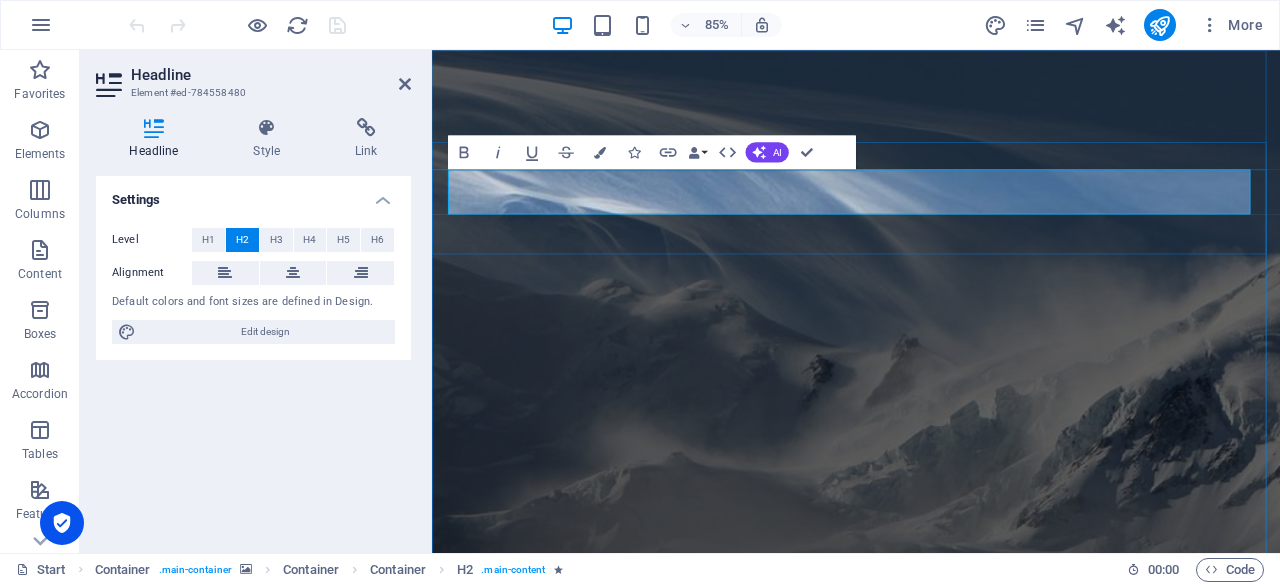 click on "Winter is coming soon" at bounding box center [931, 1408] 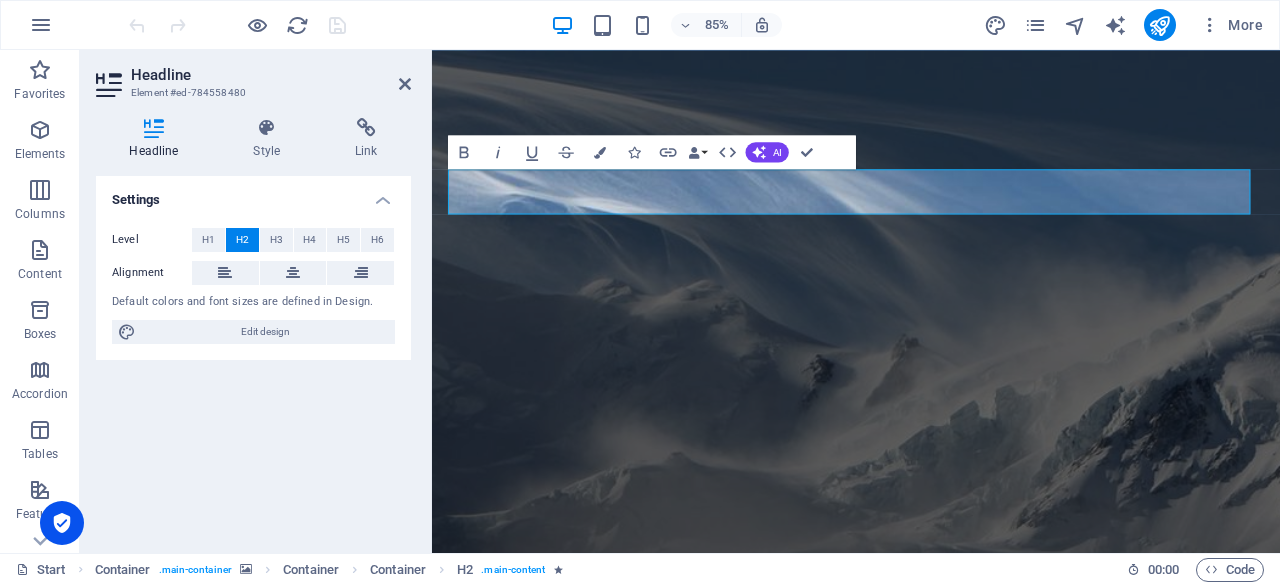 type 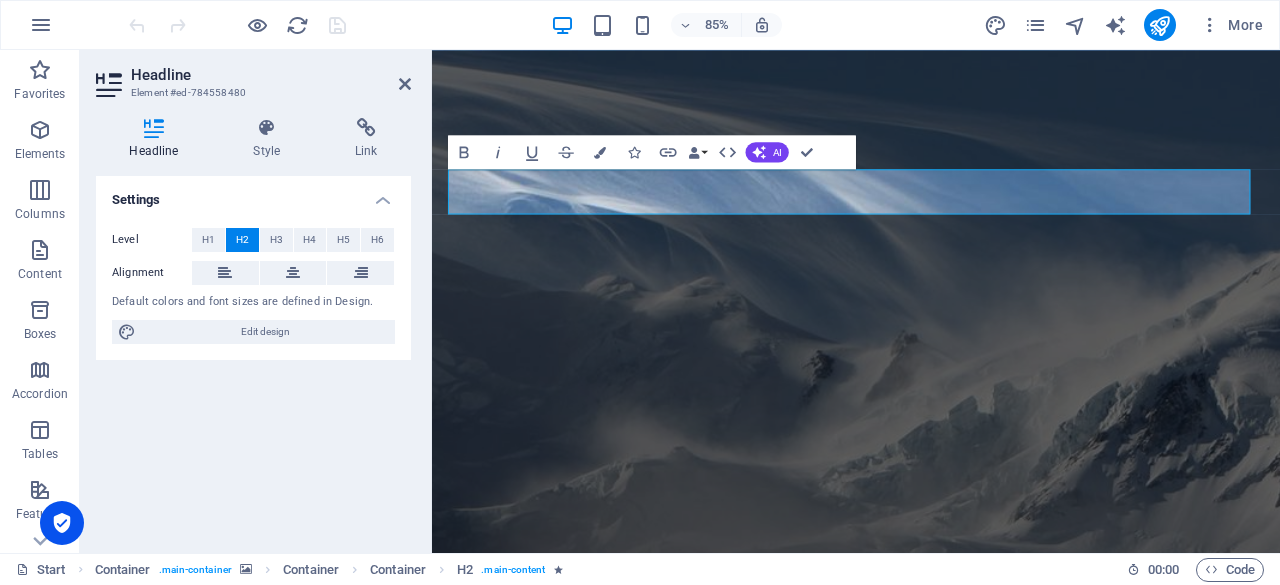 scroll, scrollTop: 7, scrollLeft: 0, axis: vertical 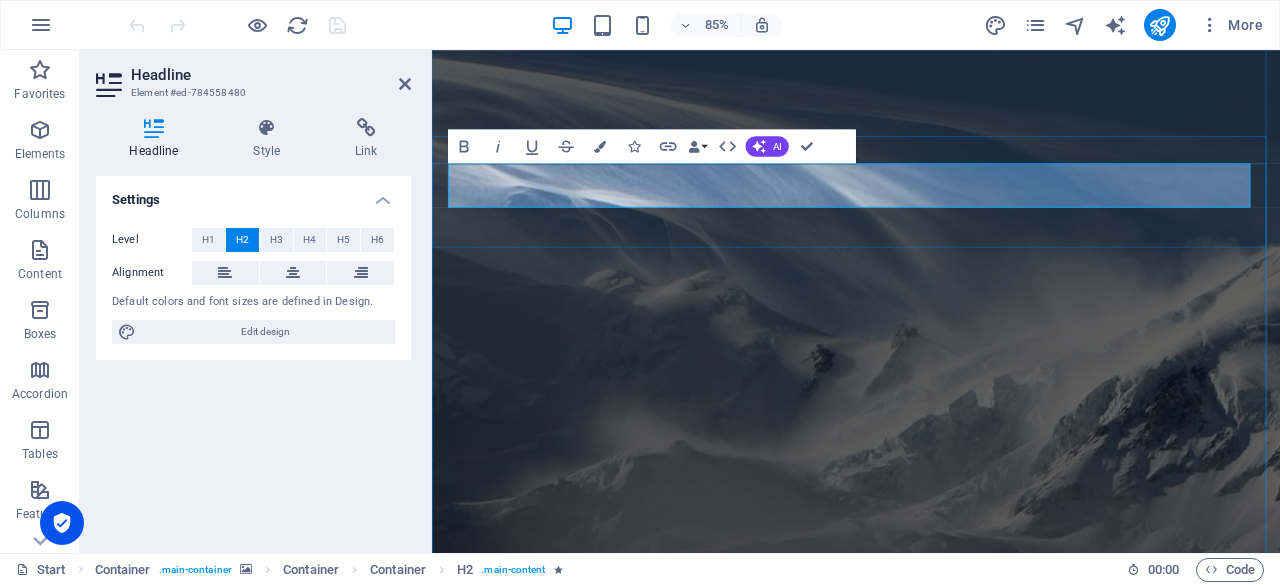 click on "We Are tuning" at bounding box center [931, 1387] 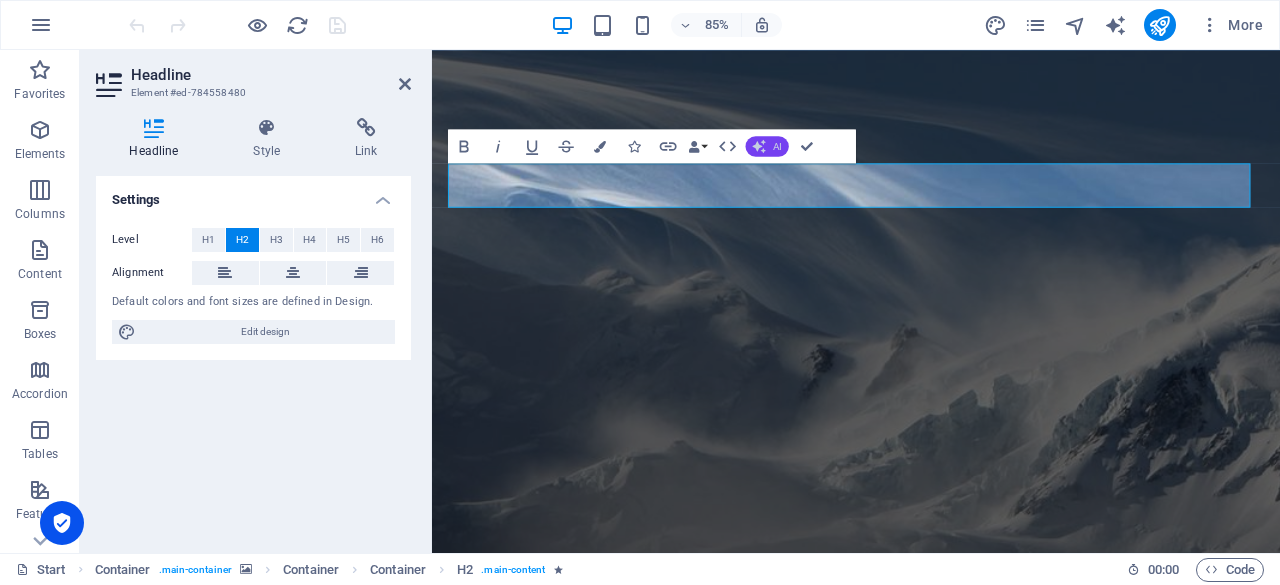 click on "AI" at bounding box center [777, 146] 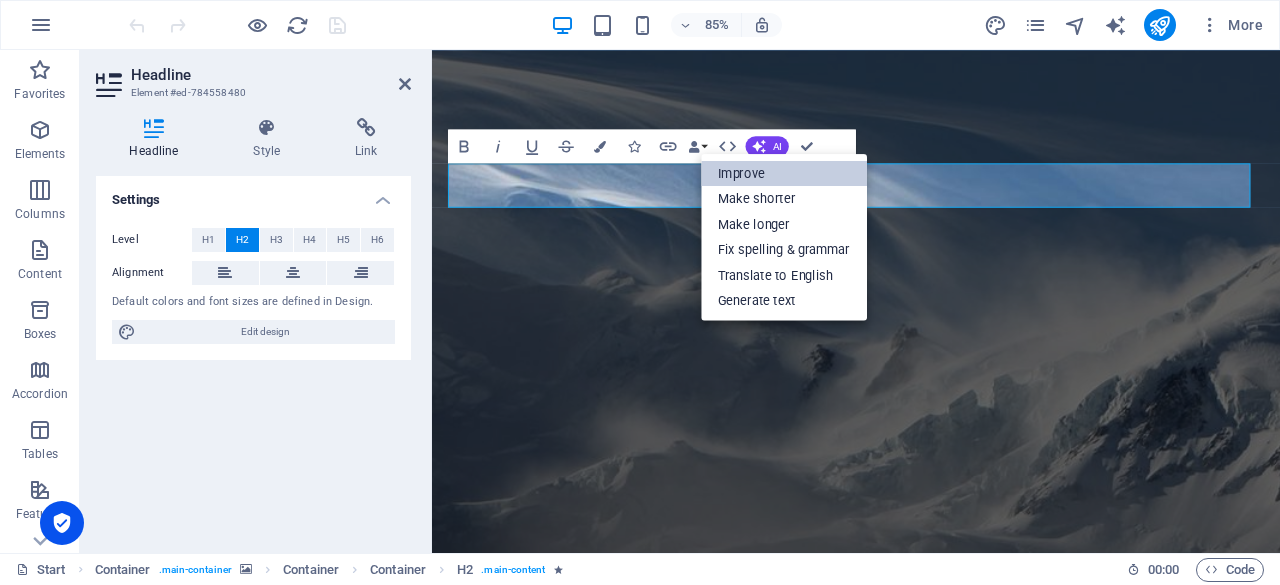 click on "Improve" at bounding box center (784, 174) 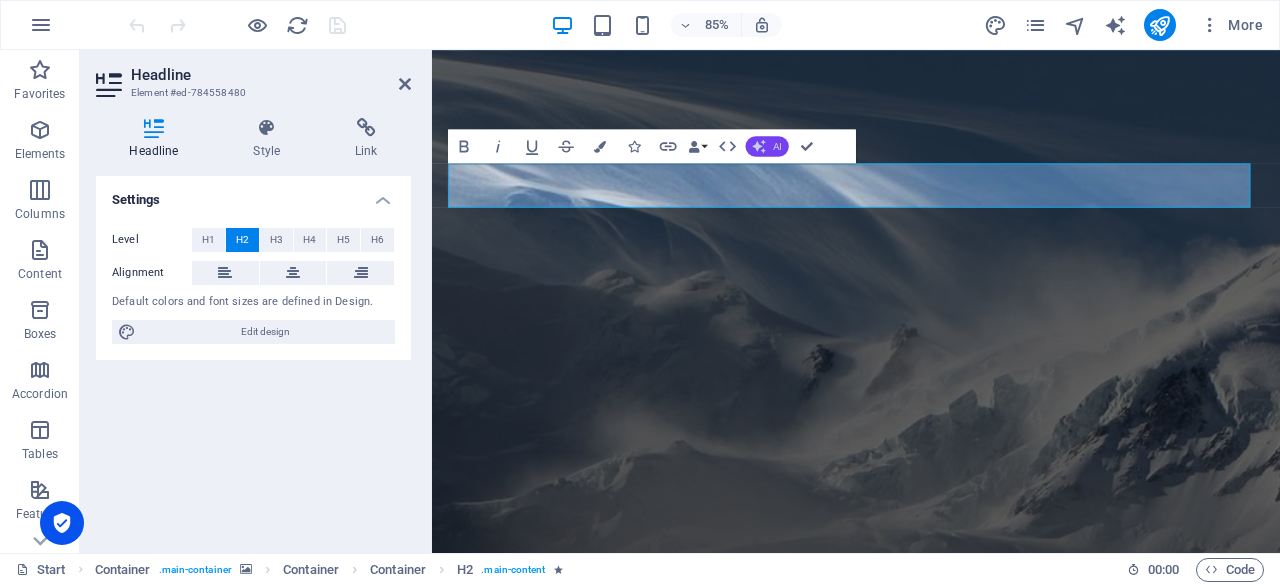 click on "AI" at bounding box center [777, 146] 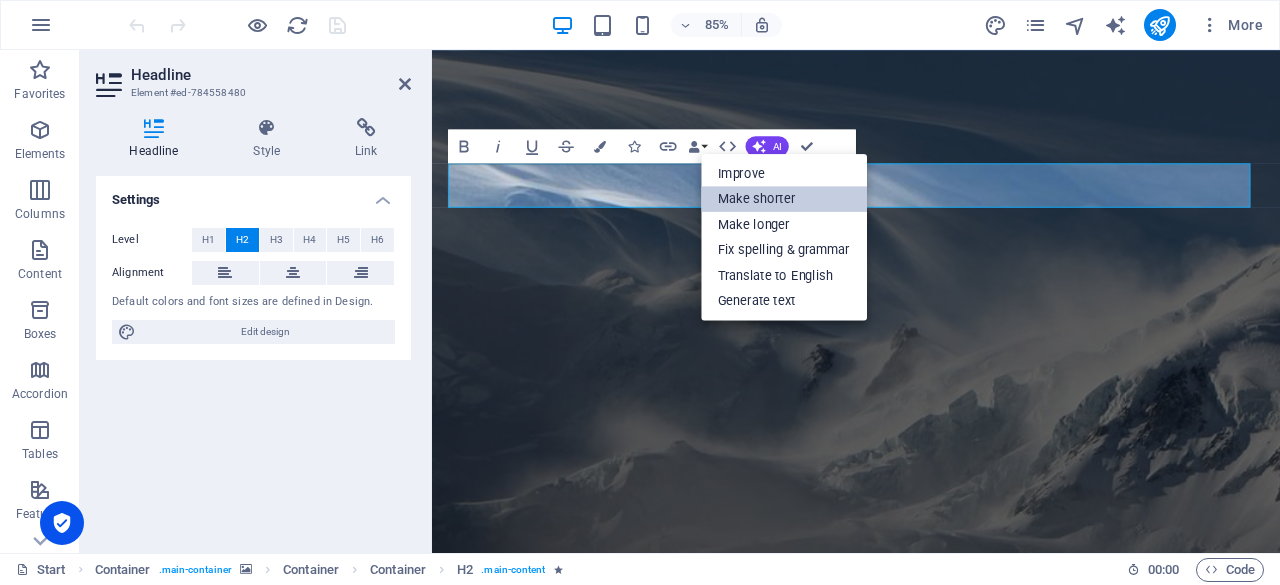 click on "Make shorter" at bounding box center (784, 199) 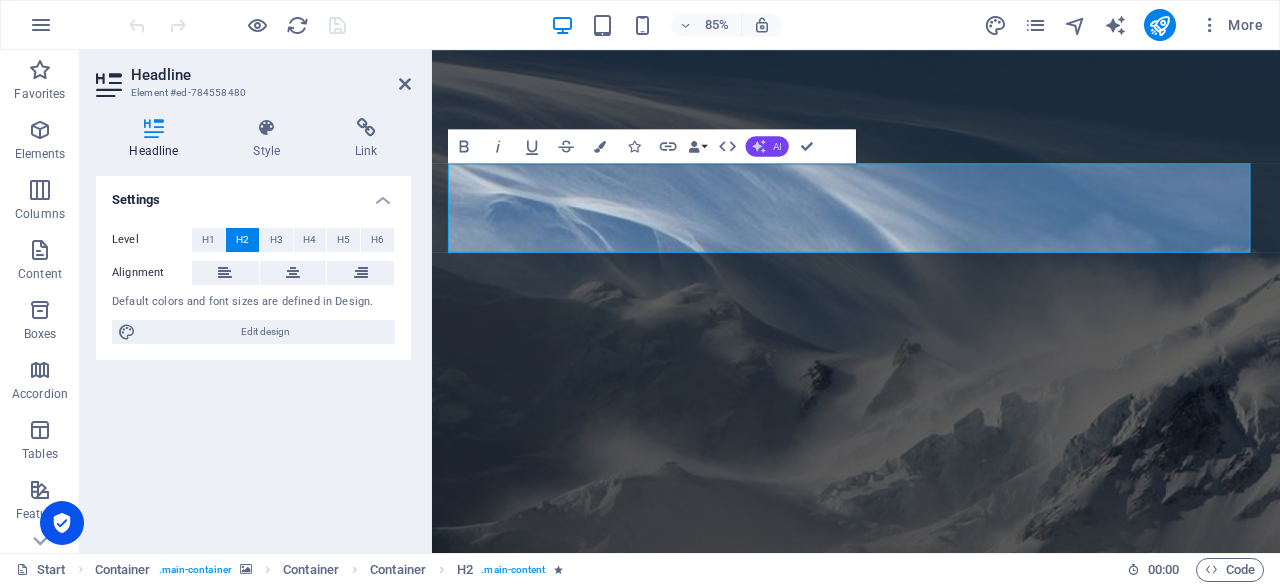 click on "AI" at bounding box center (777, 146) 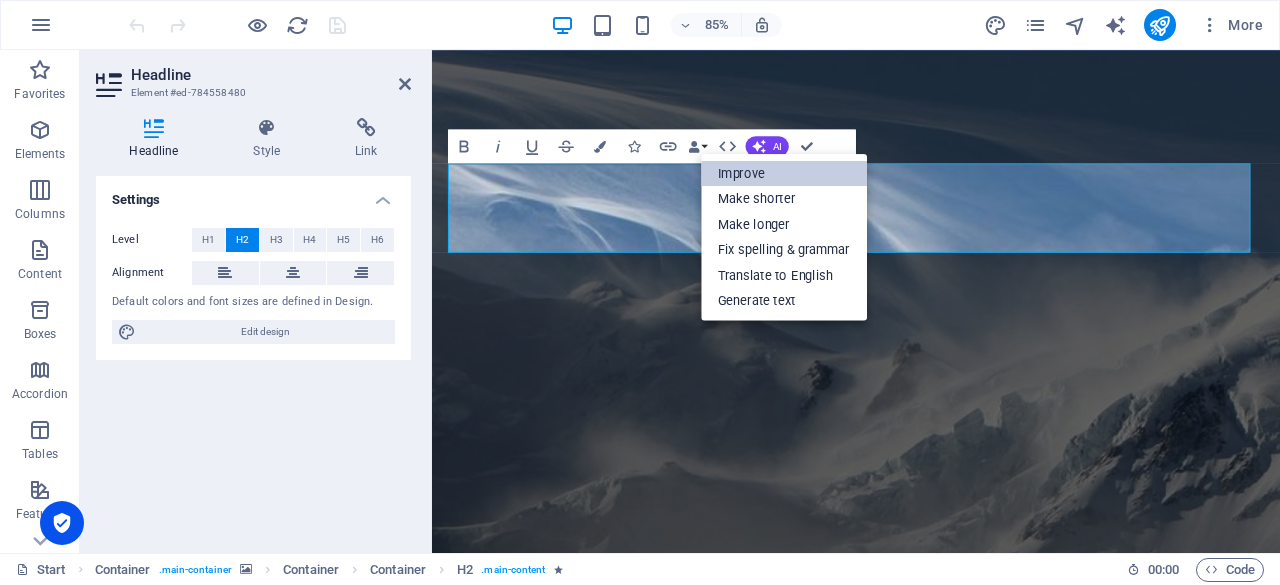 click on "Improve" at bounding box center (784, 174) 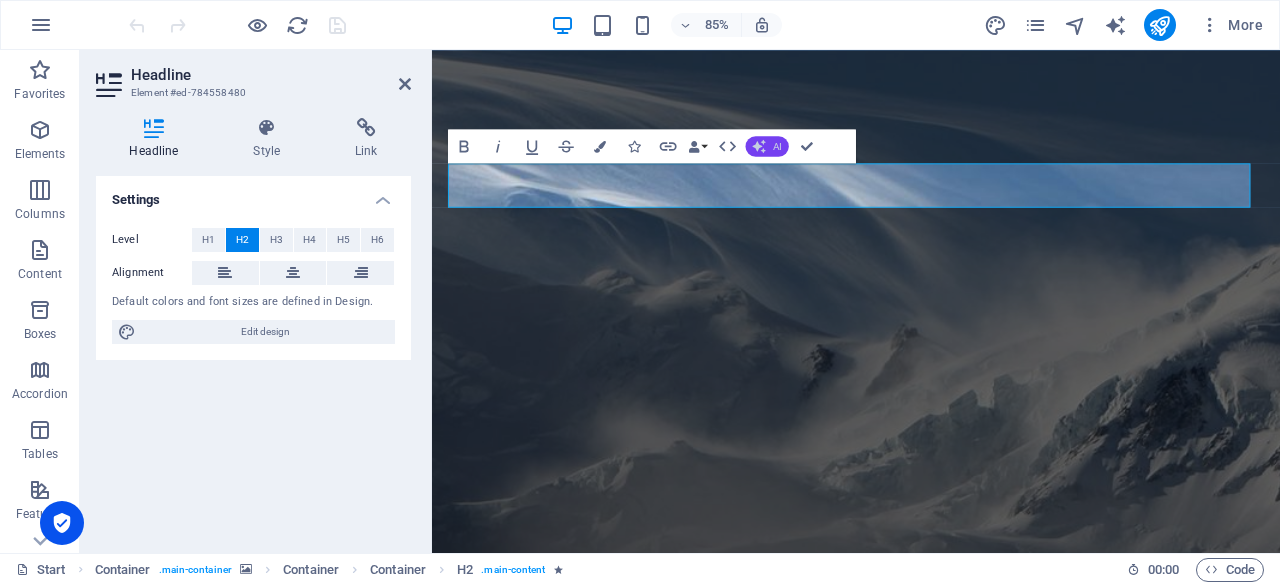 click 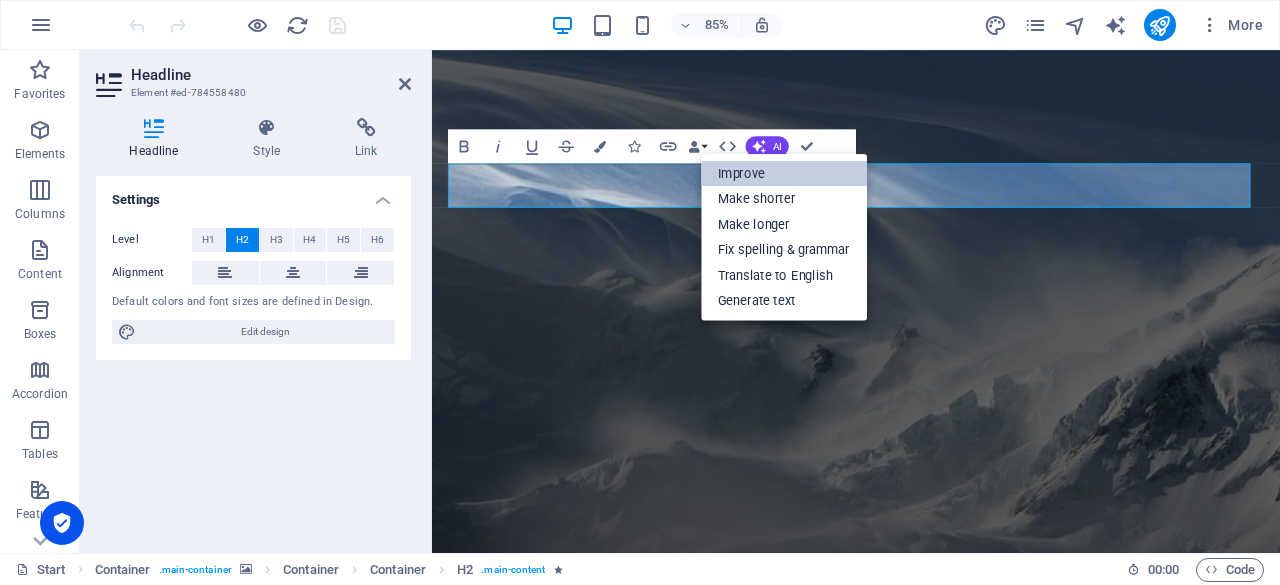click on "Improve" at bounding box center [784, 174] 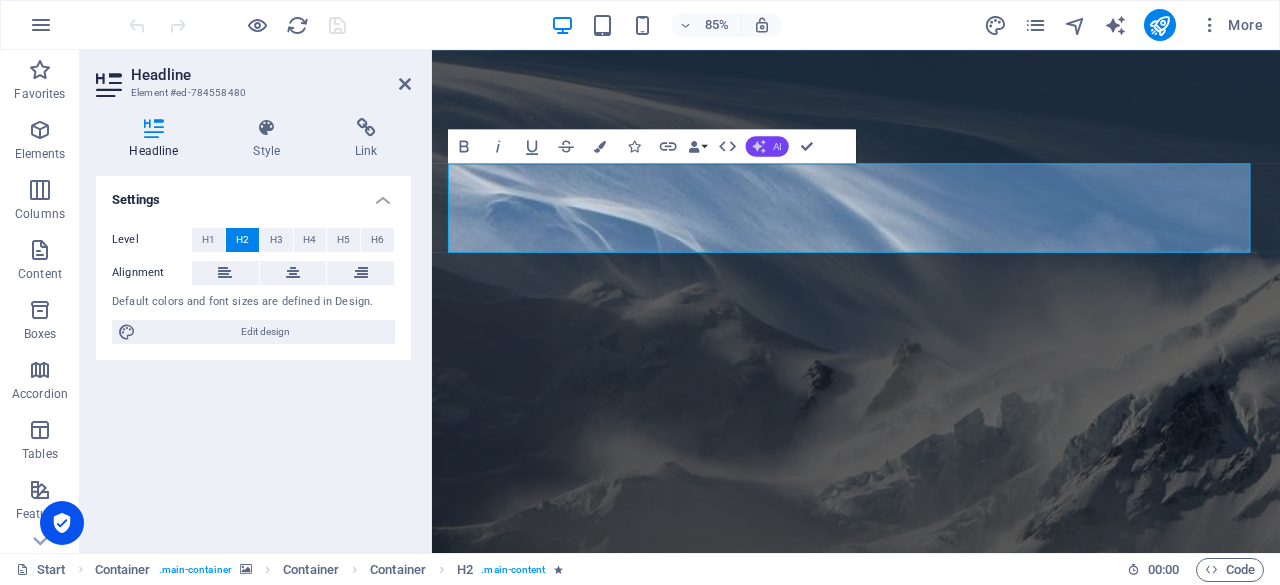 click on "AI" at bounding box center (767, 146) 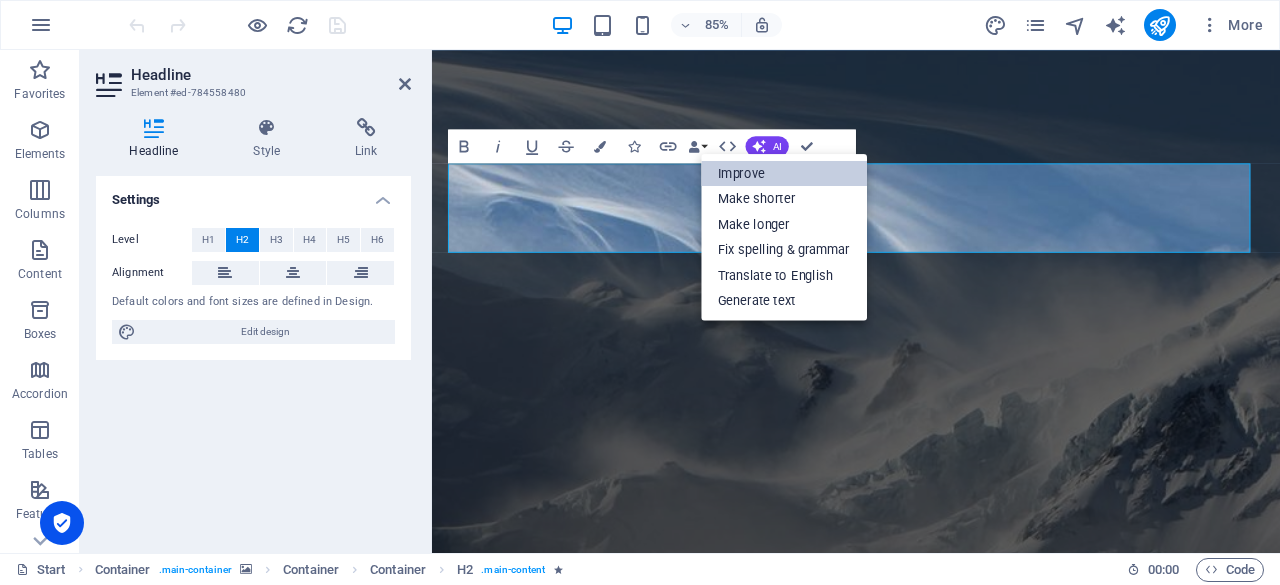 click on "Improve" at bounding box center [784, 174] 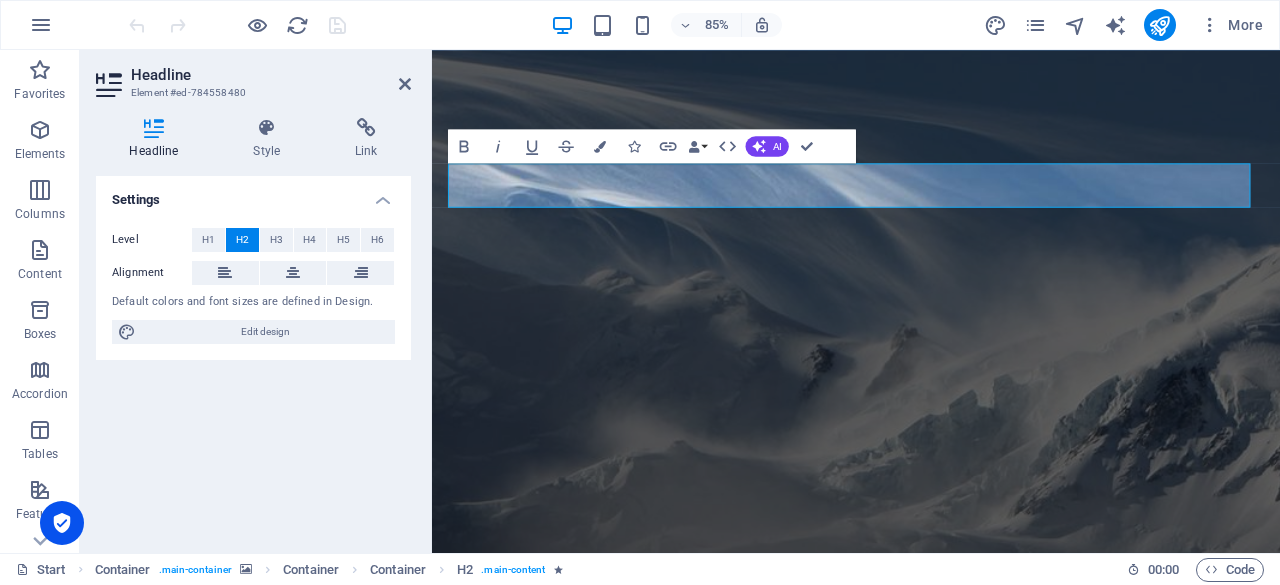 click at bounding box center (931, 1869) 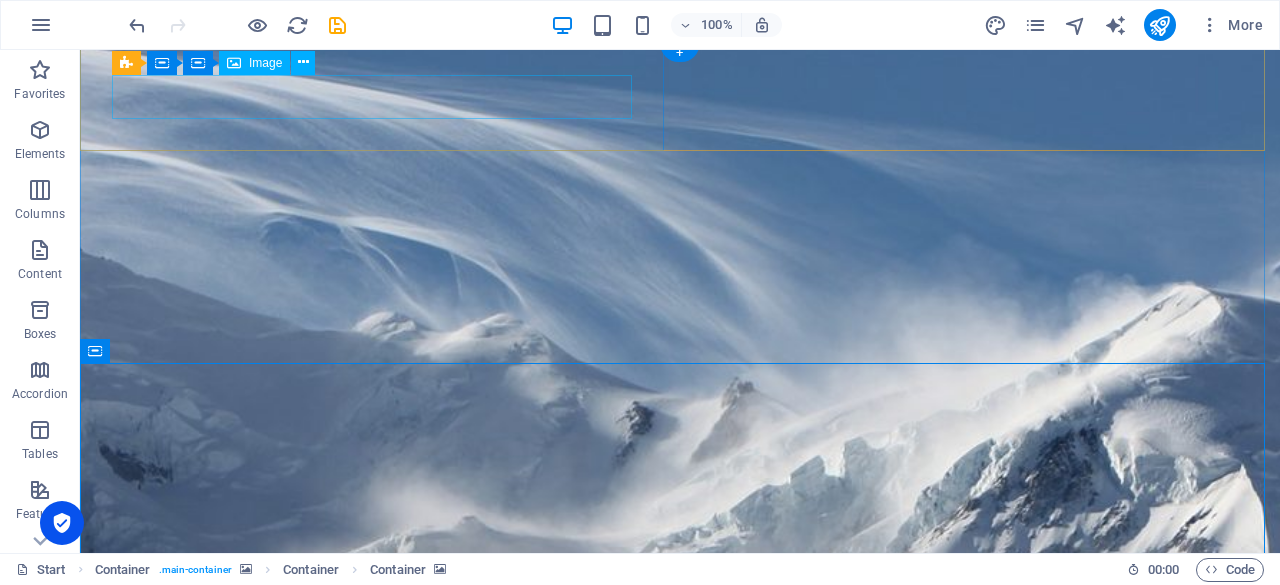 click at bounding box center [680, 1099] 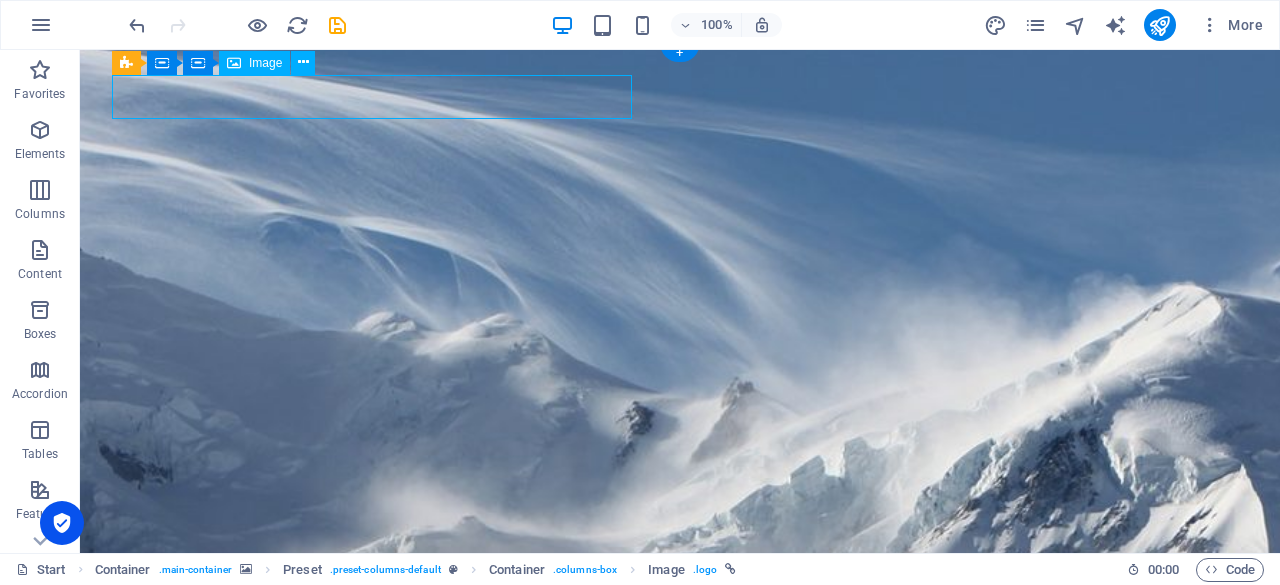 click at bounding box center (680, 1099) 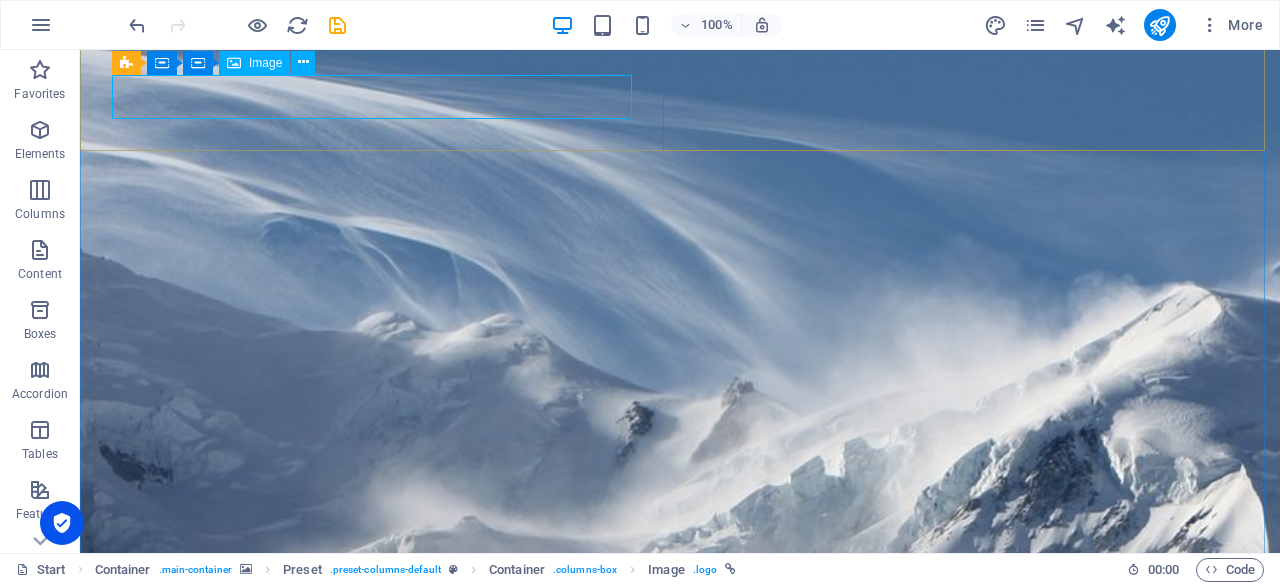 click on "Image" at bounding box center (265, 63) 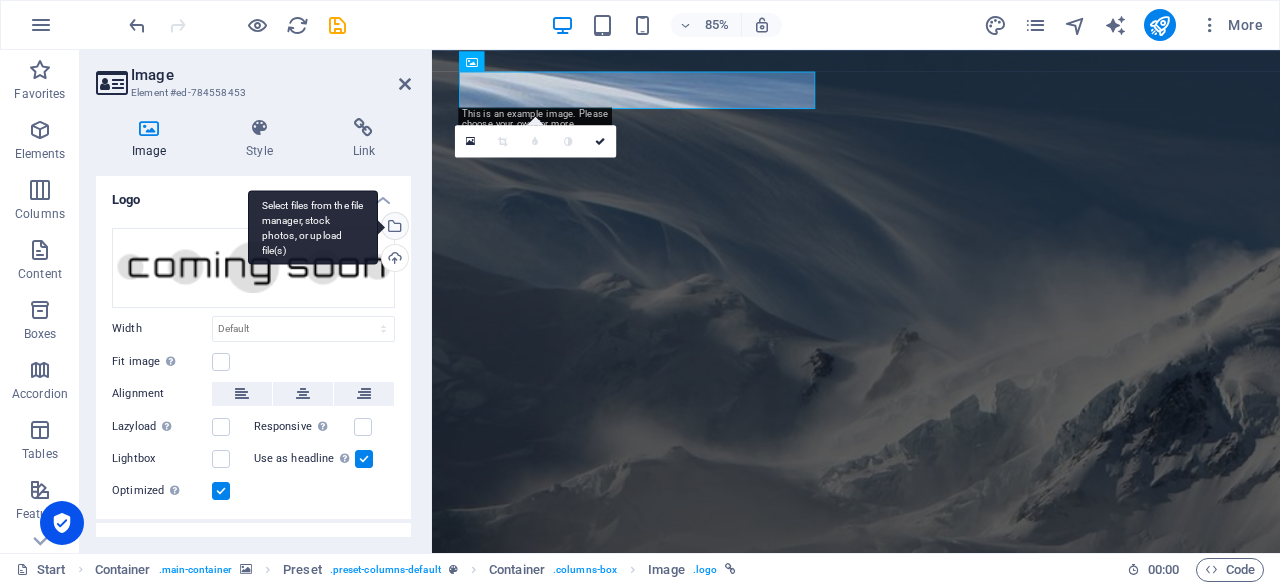 click on "Select files from the file manager, stock photos, or upload file(s)" at bounding box center (313, 227) 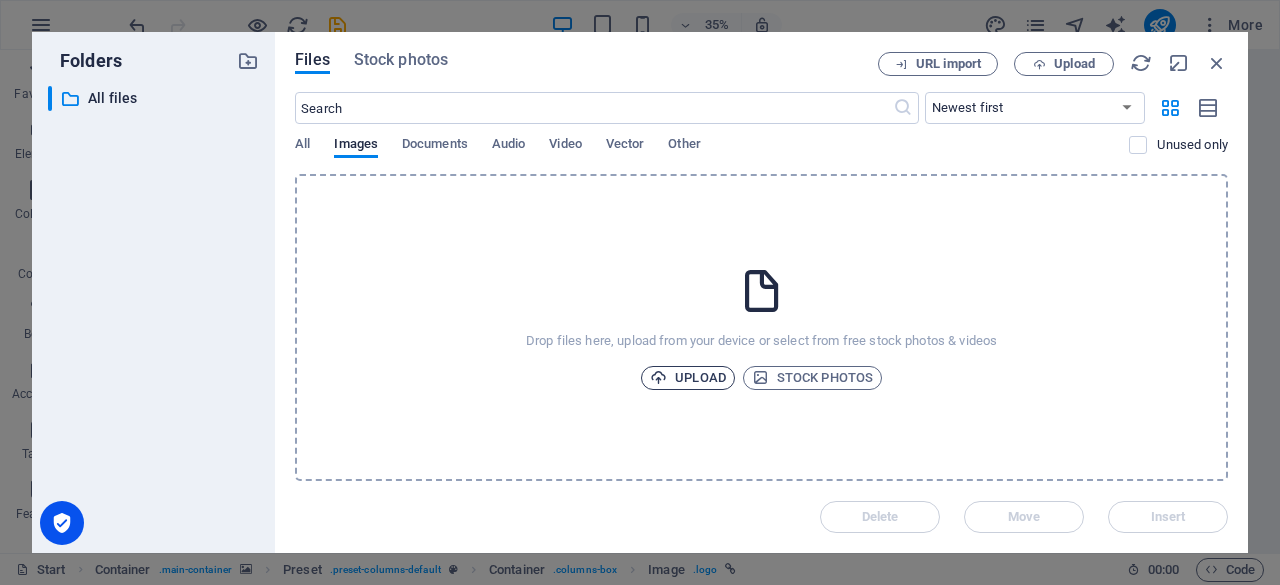 click on "Upload" at bounding box center (688, 378) 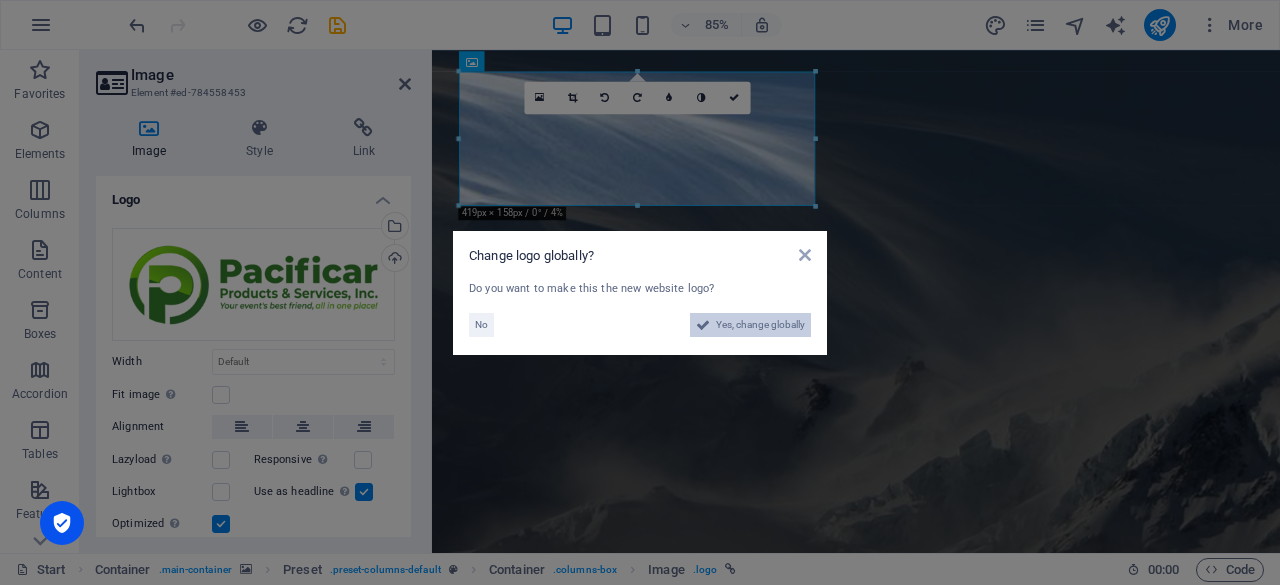 drag, startPoint x: 730, startPoint y: 326, endPoint x: 860, endPoint y: 781, distance: 473.20715 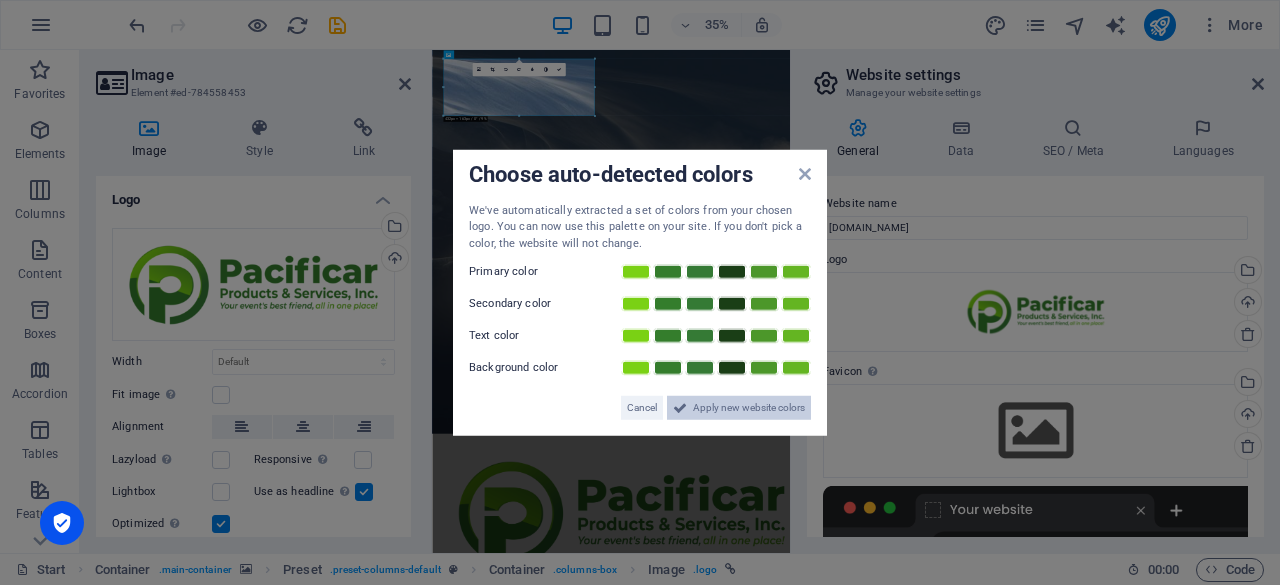 click on "Apply new website colors" at bounding box center [749, 408] 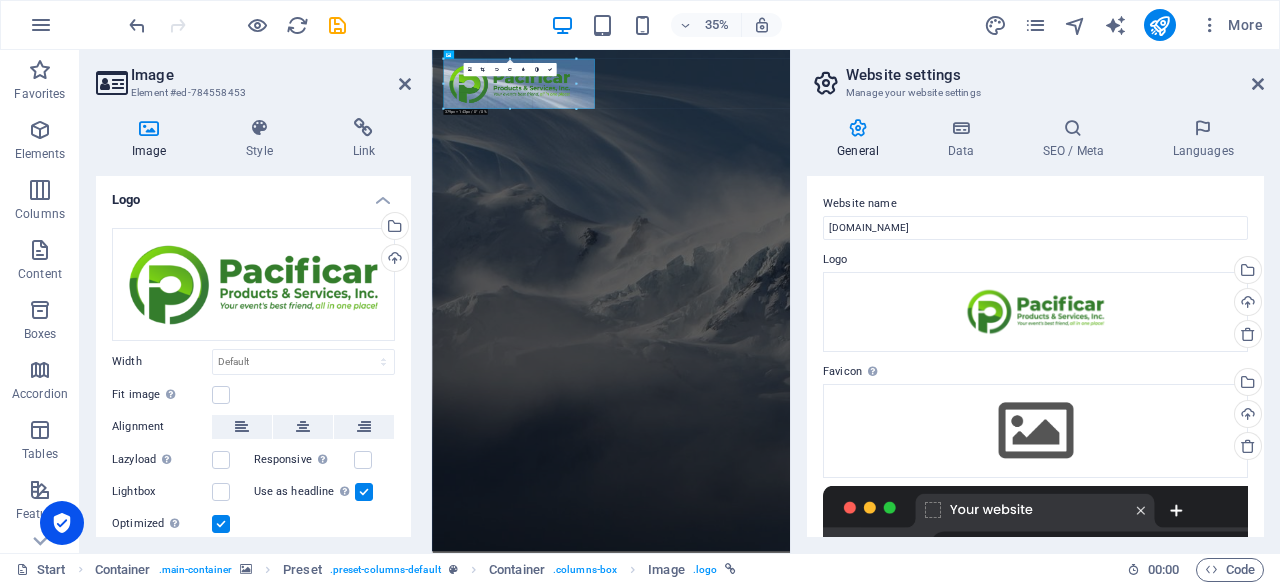 drag, startPoint x: 595, startPoint y: 115, endPoint x: 534, endPoint y: 89, distance: 66.309875 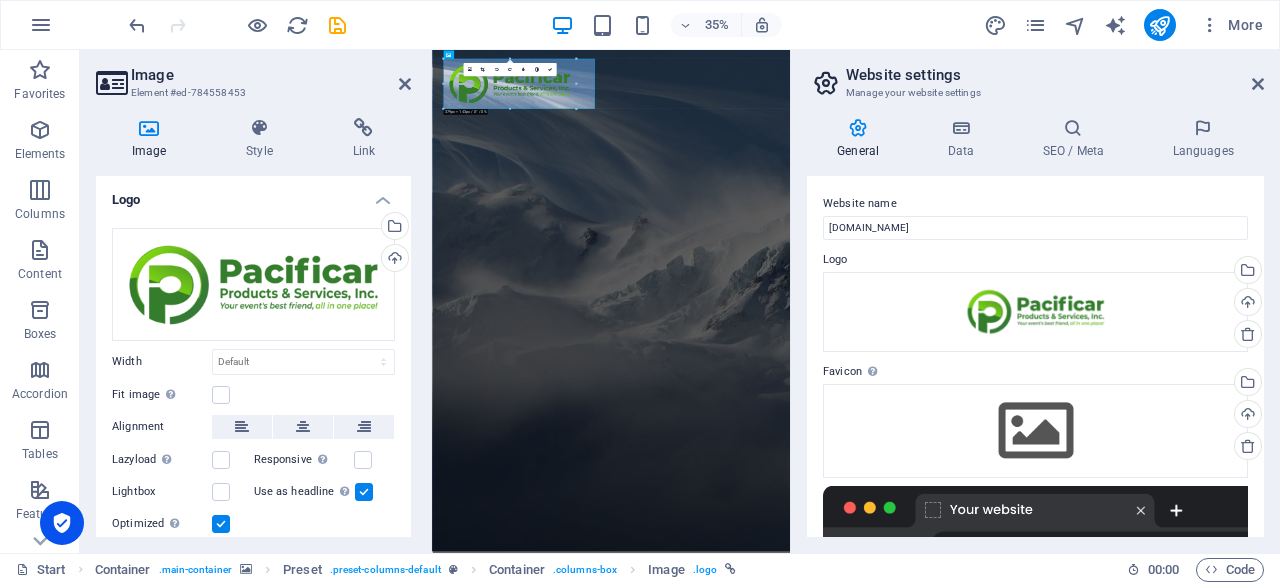 type on "379" 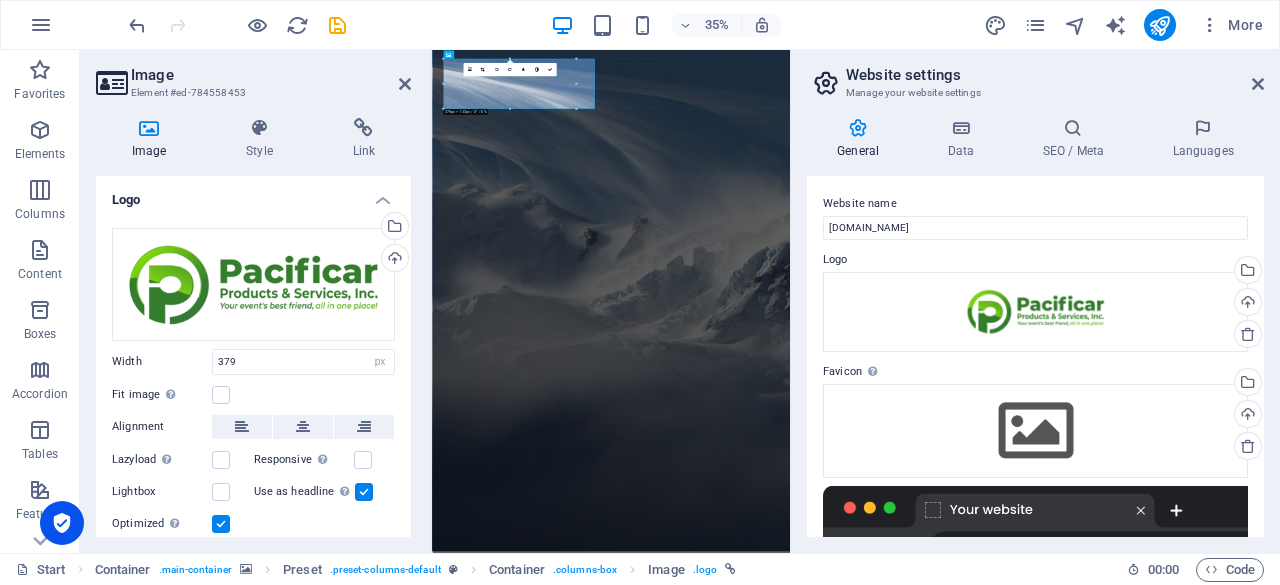 click on "35%" at bounding box center (666, 25) 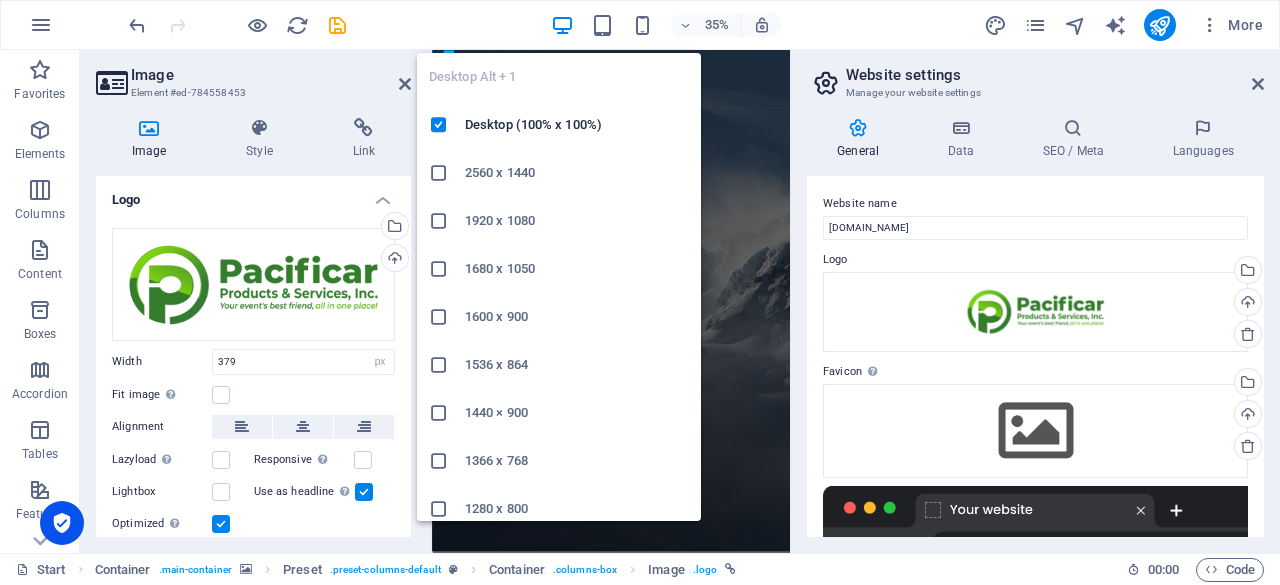 click at bounding box center [562, 25] 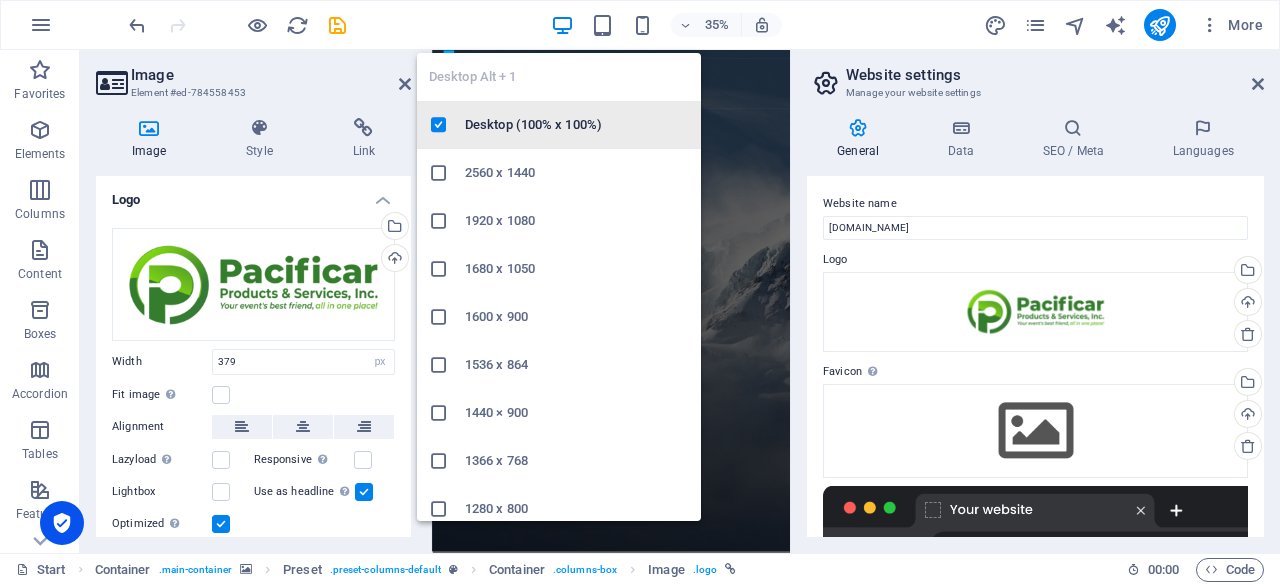 click on "Desktop (100% x 100%)" at bounding box center (577, 125) 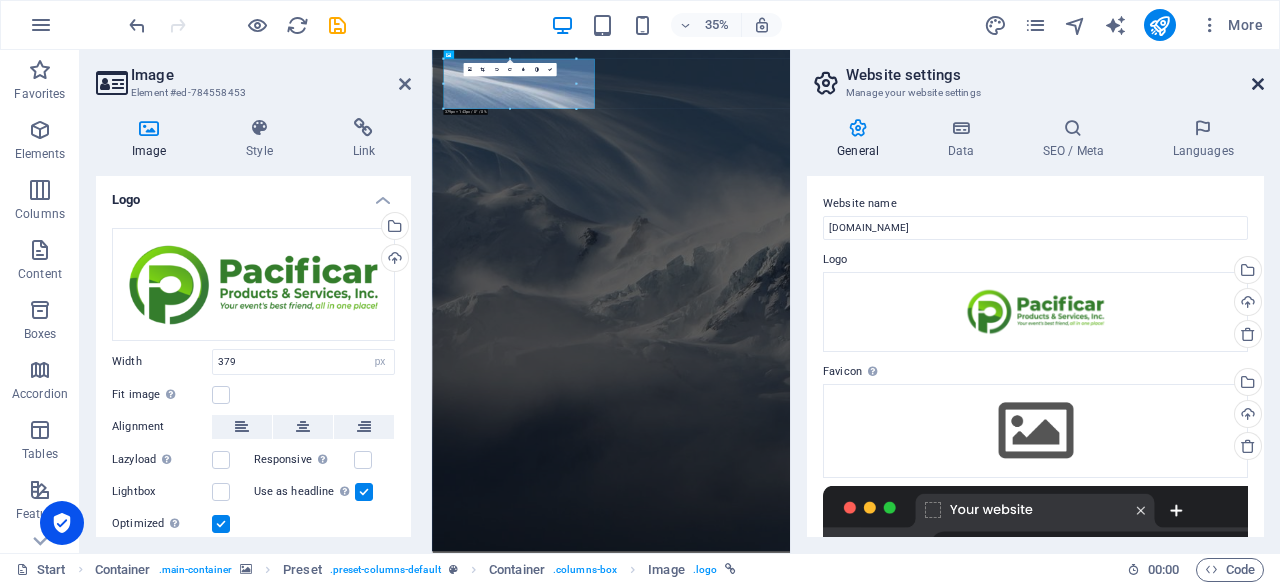 click on "Website settings Manage your website settings" at bounding box center (1037, 76) 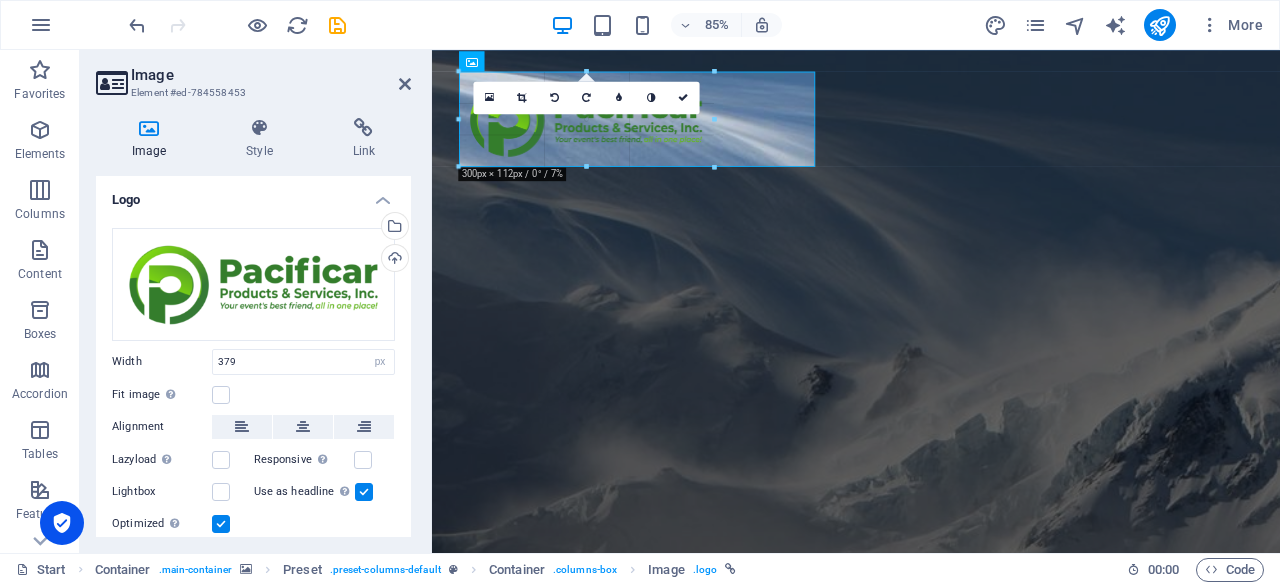 drag, startPoint x: 782, startPoint y: 192, endPoint x: 698, endPoint y: 122, distance: 109.3435 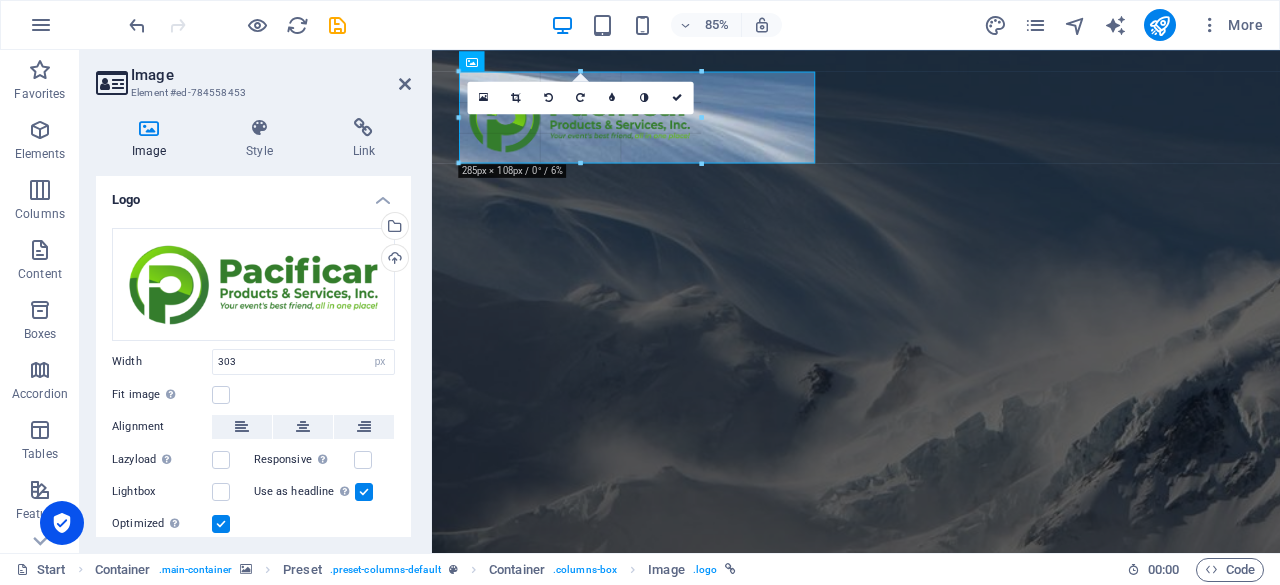 drag, startPoint x: 714, startPoint y: 121, endPoint x: 700, endPoint y: 121, distance: 14 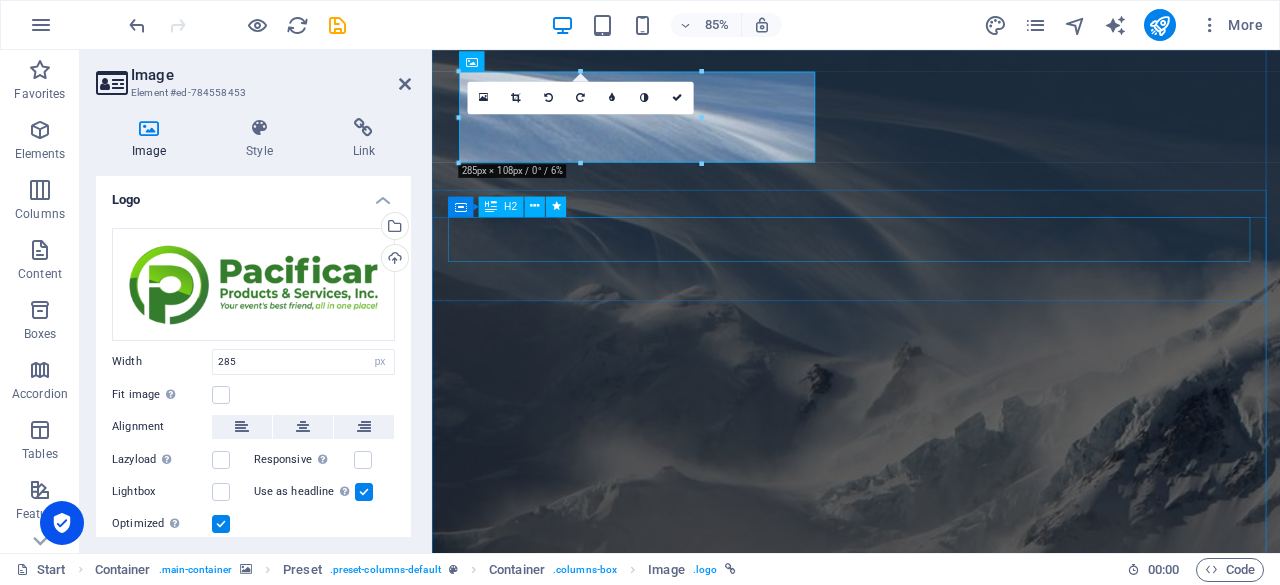 click on "COMING SOON: WEBSITE IN DEVELOPMENT" at bounding box center [931, 1515] 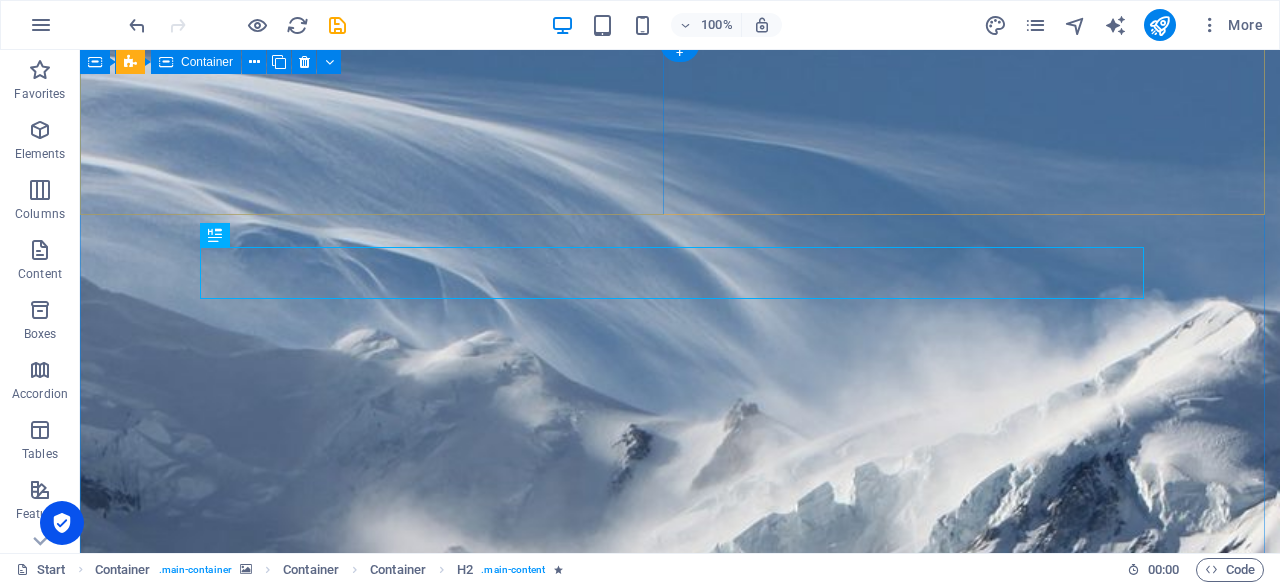click at bounding box center (680, 1195) 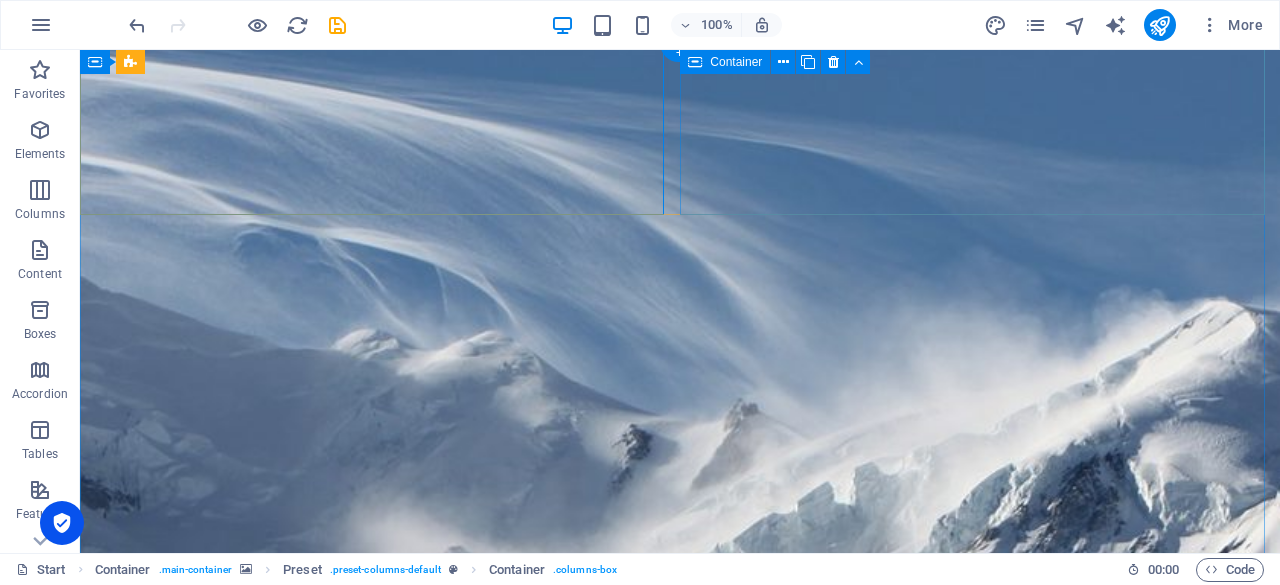click at bounding box center (680, 1380) 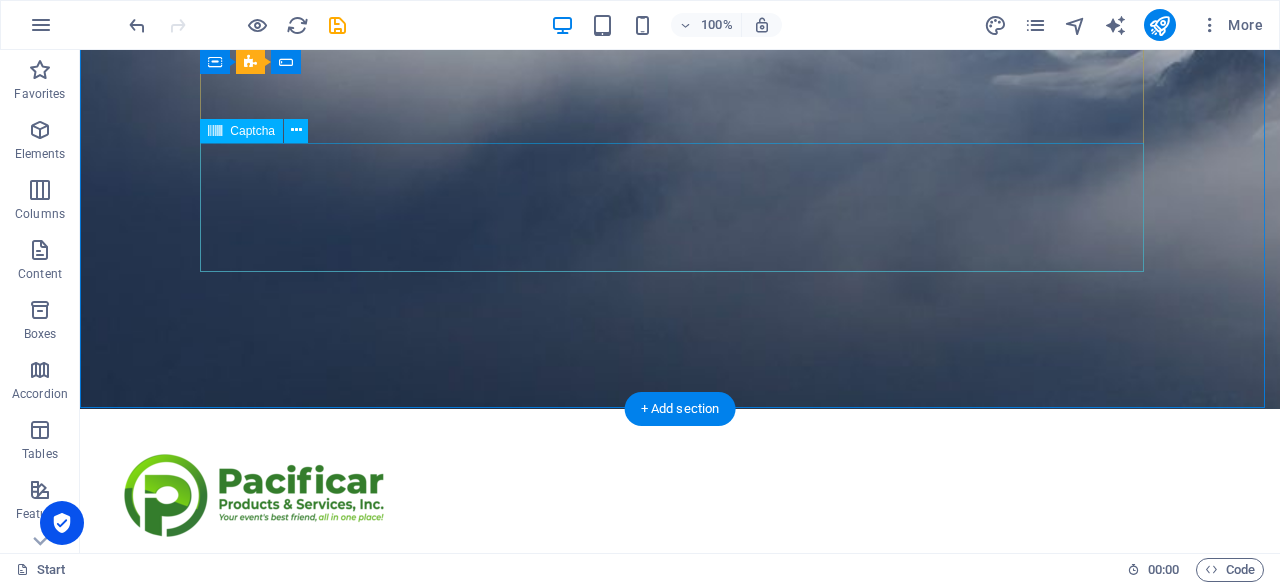 scroll, scrollTop: 507, scrollLeft: 0, axis: vertical 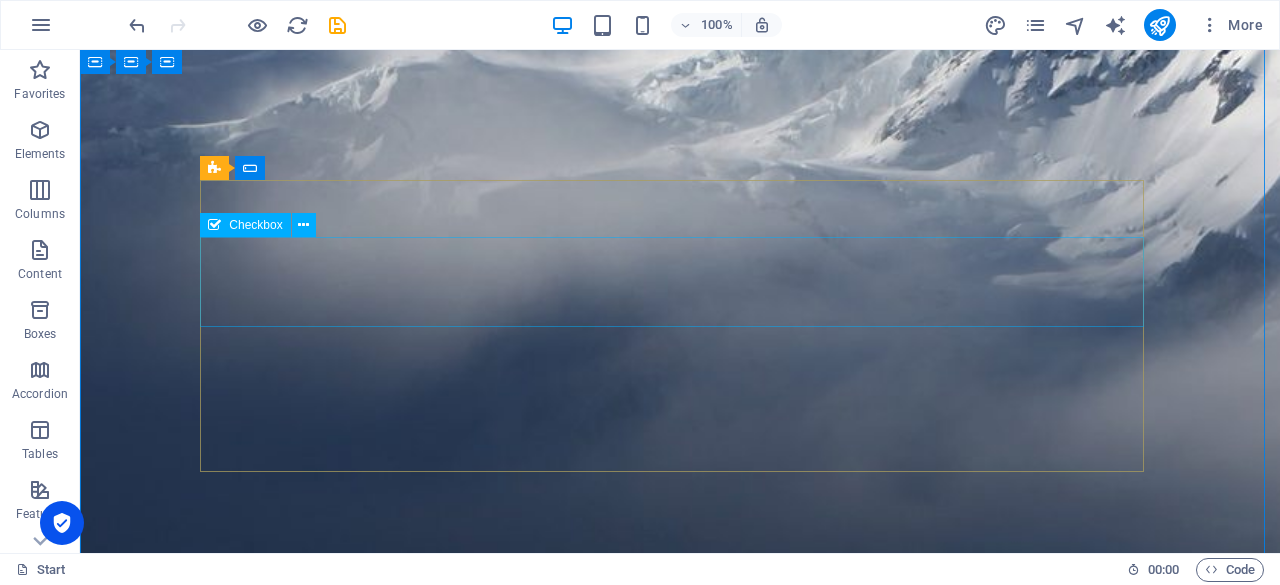 click on "Checkbox" at bounding box center [255, 225] 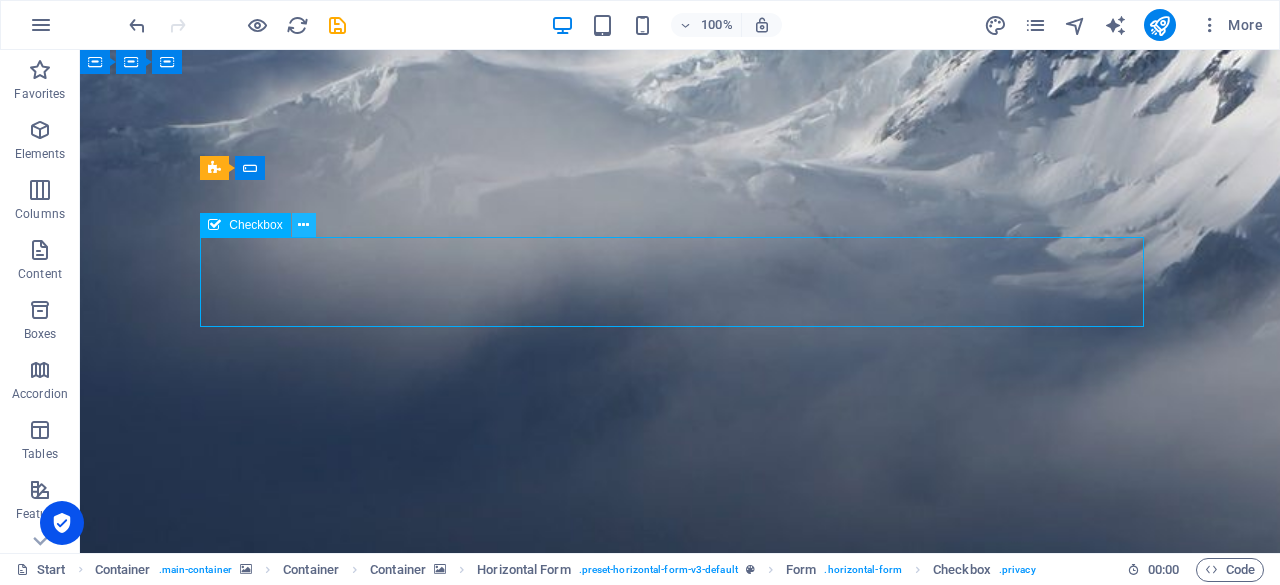 click at bounding box center [303, 225] 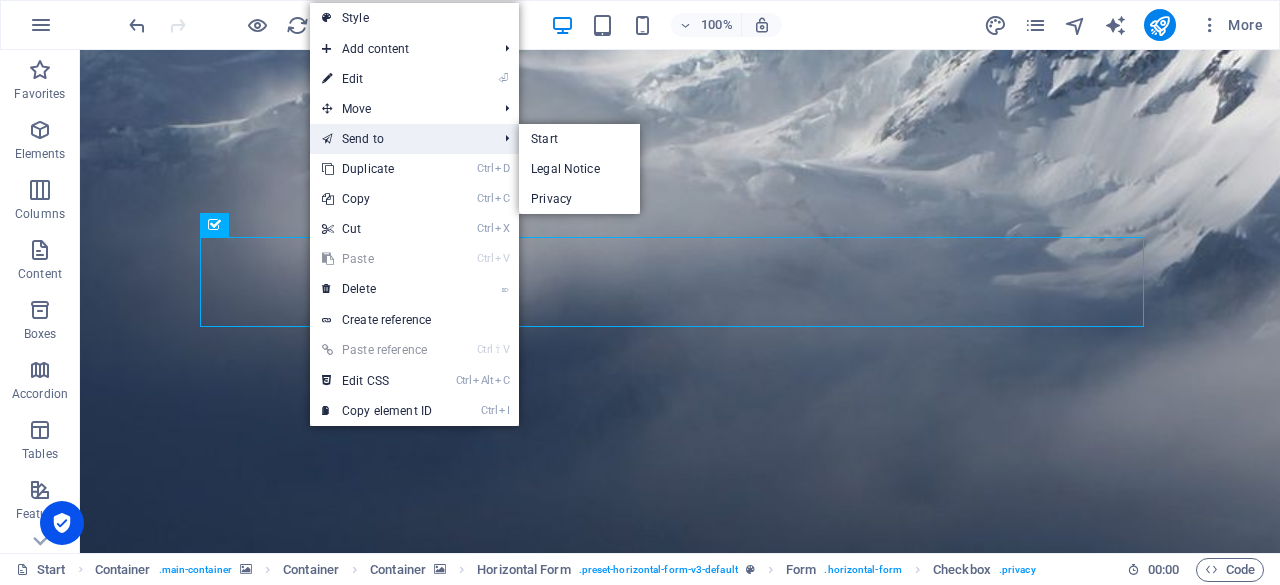 click on "Send to" at bounding box center (399, 139) 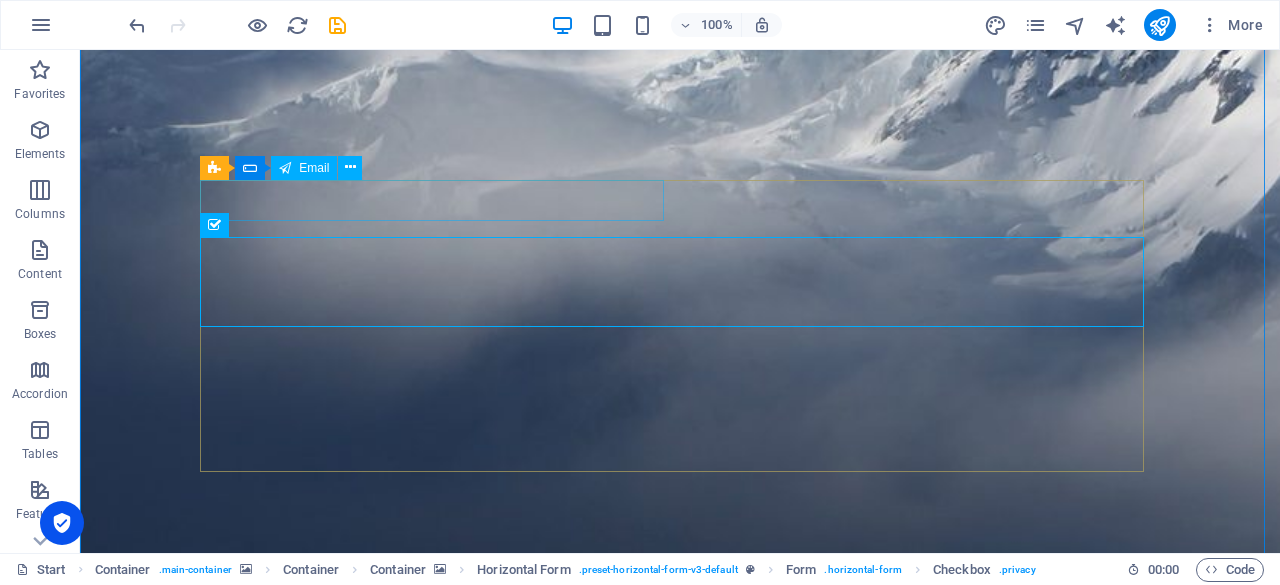 click at bounding box center (285, 168) 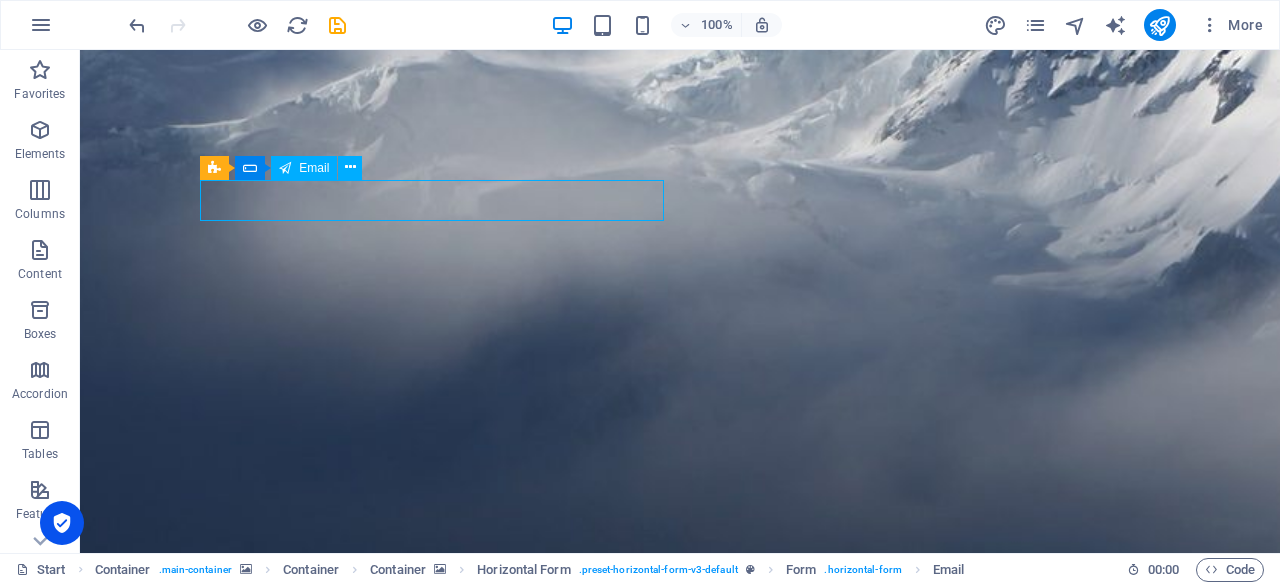 click on "Email" at bounding box center [304, 168] 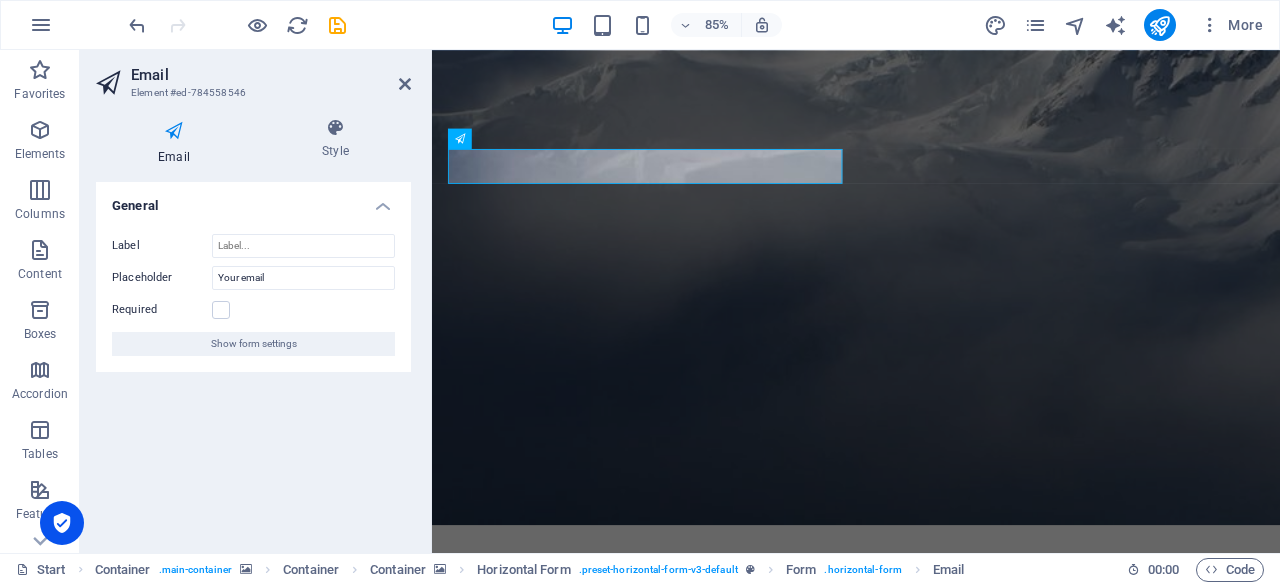 click at bounding box center [174, 131] 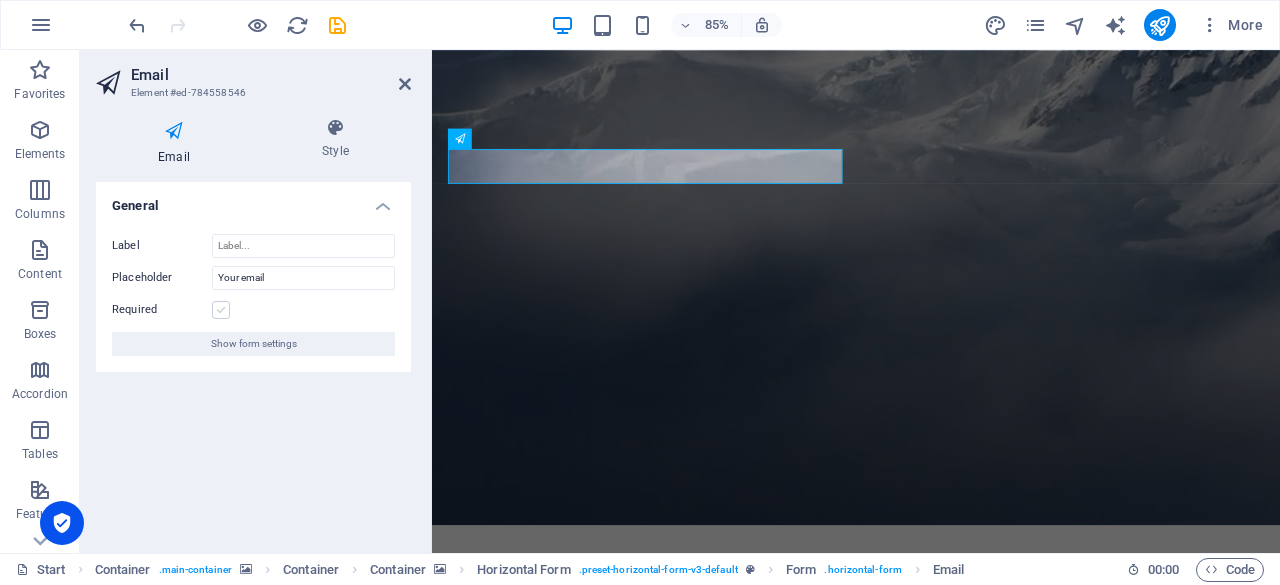 click at bounding box center [221, 310] 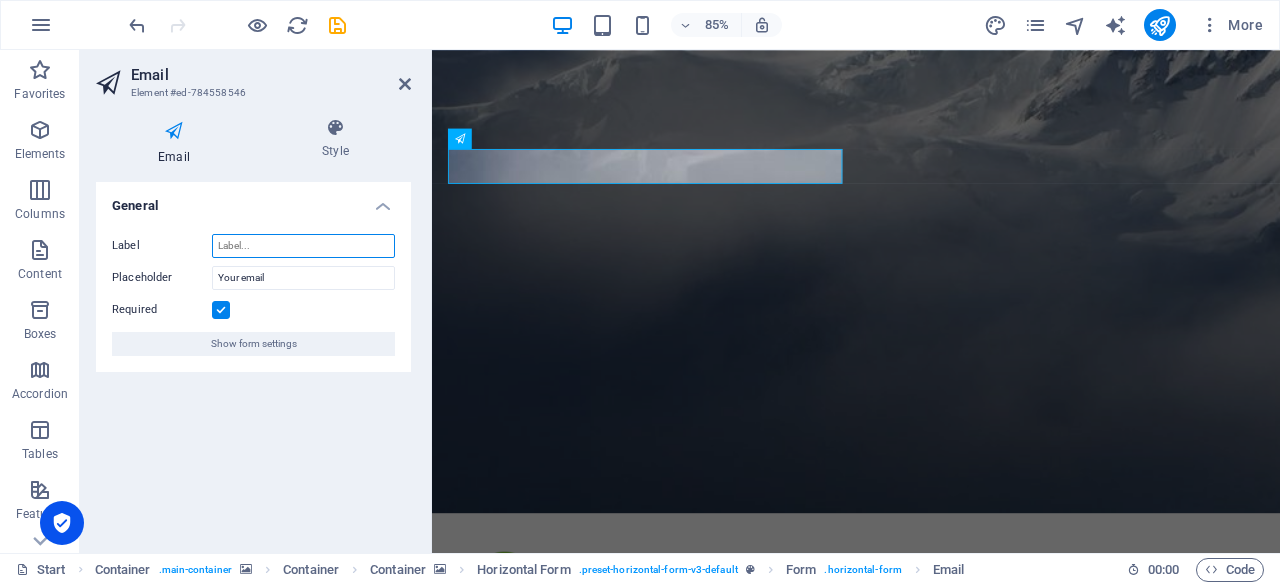 click on "Label" at bounding box center (303, 246) 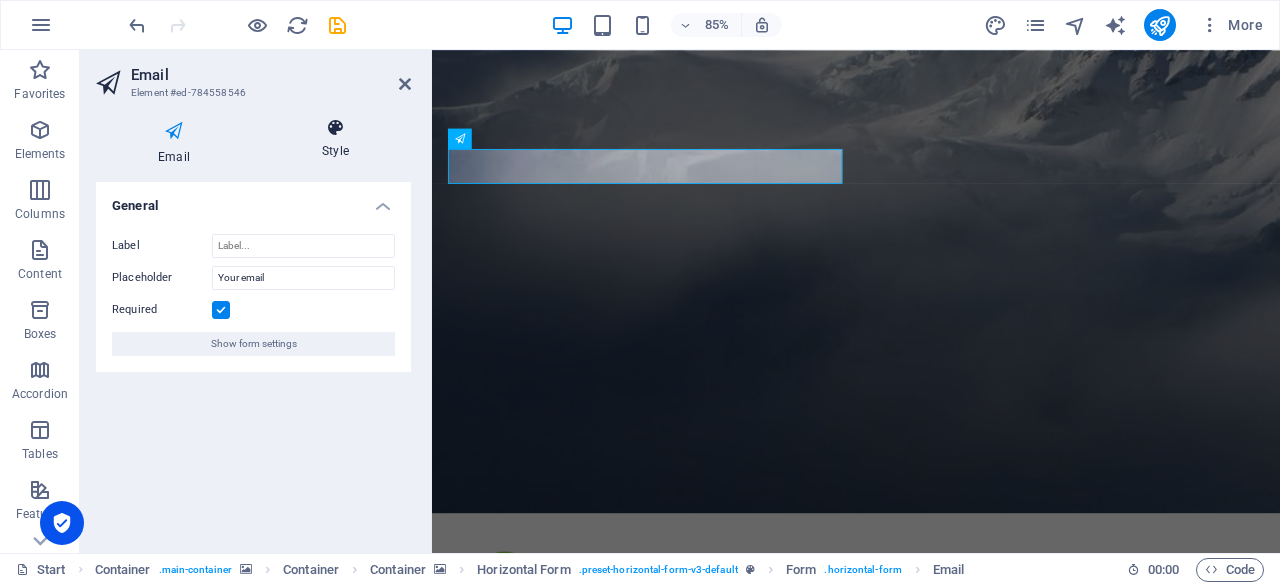click at bounding box center (335, 128) 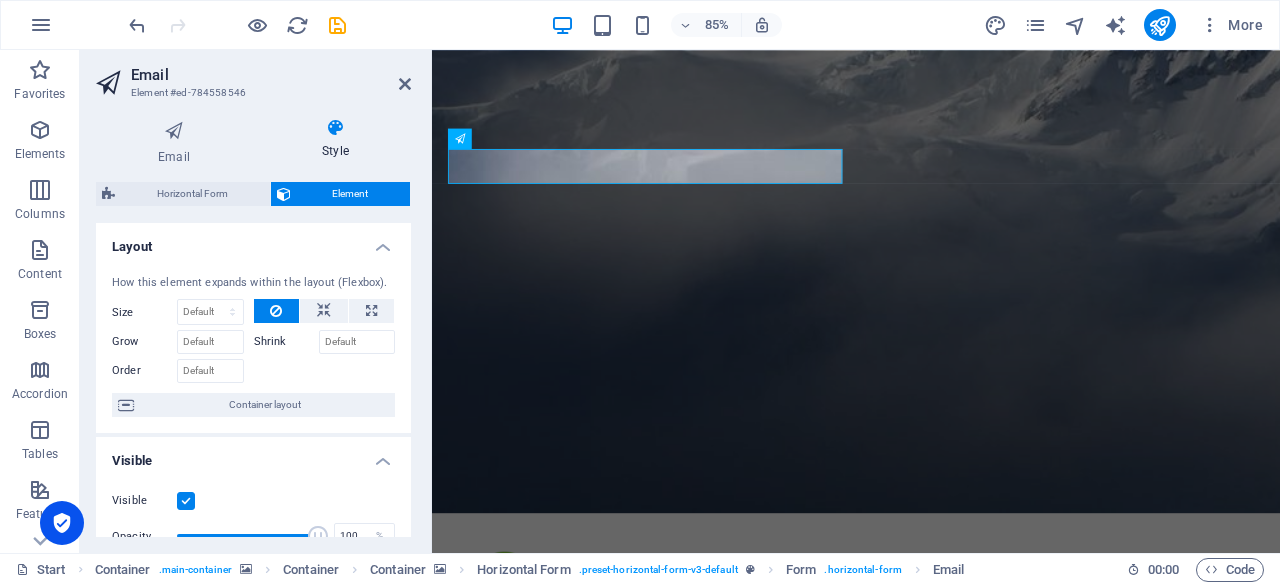 click on "Email Style General Label Placeholder Your email Required Show form settings Horizontal Form Element Layout How this element expands within the layout (Flexbox). Size Default auto px % 1/1 1/2 1/3 1/4 1/5 1/6 1/7 1/8 1/9 1/10 Grow Shrink Order Container layout Visible Visible Opacity 100 % Overflow Spacing Margin Default auto px % rem vw vh Custom Custom auto px % rem vw vh auto px % rem vw vh auto px % rem vw vh auto px % rem vw vh Padding Default px rem % vh vw Custom Custom px rem % vh vw px rem % vh vw px rem % vh vw px rem % vh vw Border Style              - Width 1 auto px rem % vh vw Custom Custom 1 auto px rem % vh vw 1 auto px rem % vh vw 1 auto px rem % vh vw 1 auto px rem % vh vw  - Color Round corners Default px rem % vh vw Custom Custom px rem % vh vw px rem % vh vw px rem % vh vw px rem % vh vw Shadow Default None Outside Inside Color X offset 0 px rem vh vw Y offset 0 px rem vh vw Blur 0 px rem % vh vw Spread 0 px rem vh vw Text Shadow Default None Outside Color X offset 0 px rem vh 0" at bounding box center [253, 327] 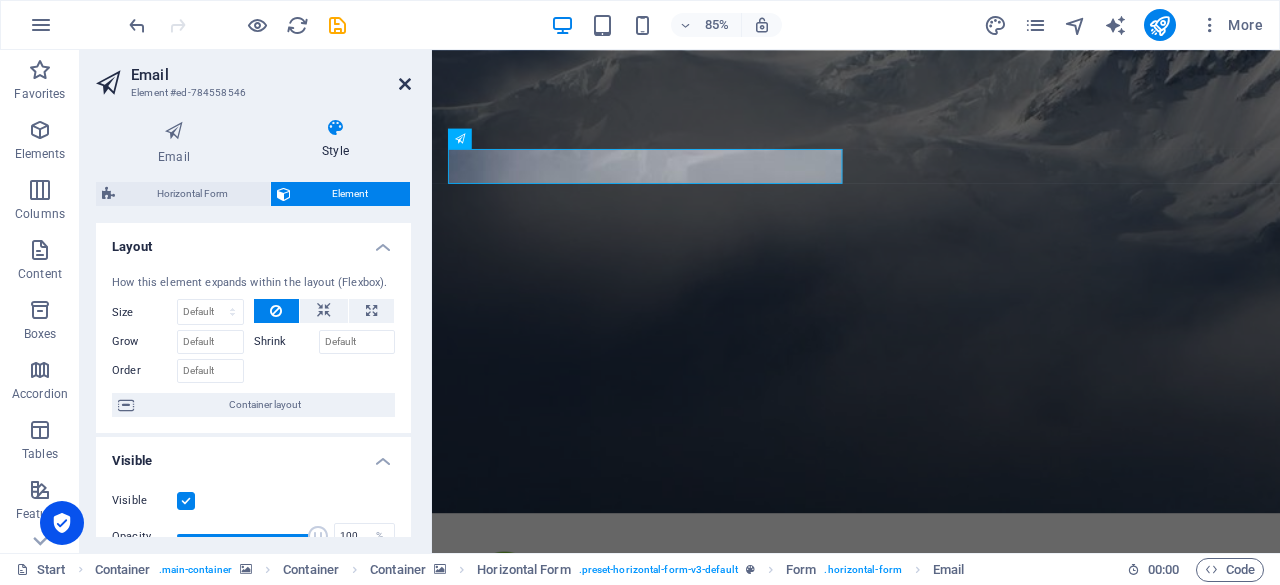 click at bounding box center [405, 84] 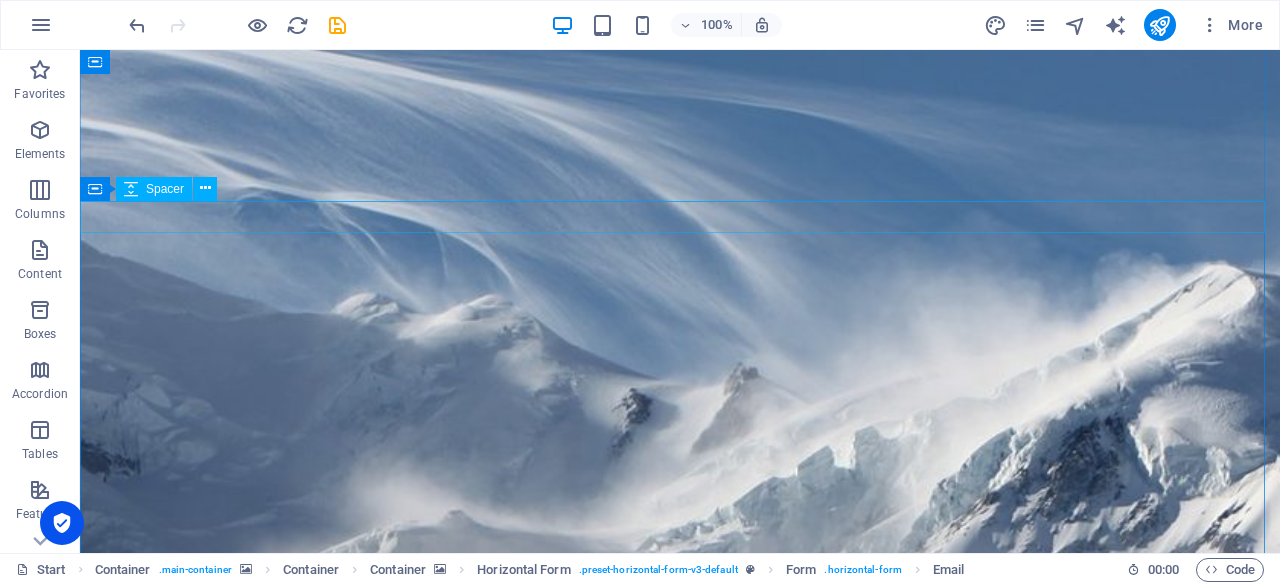 scroll, scrollTop: 0, scrollLeft: 0, axis: both 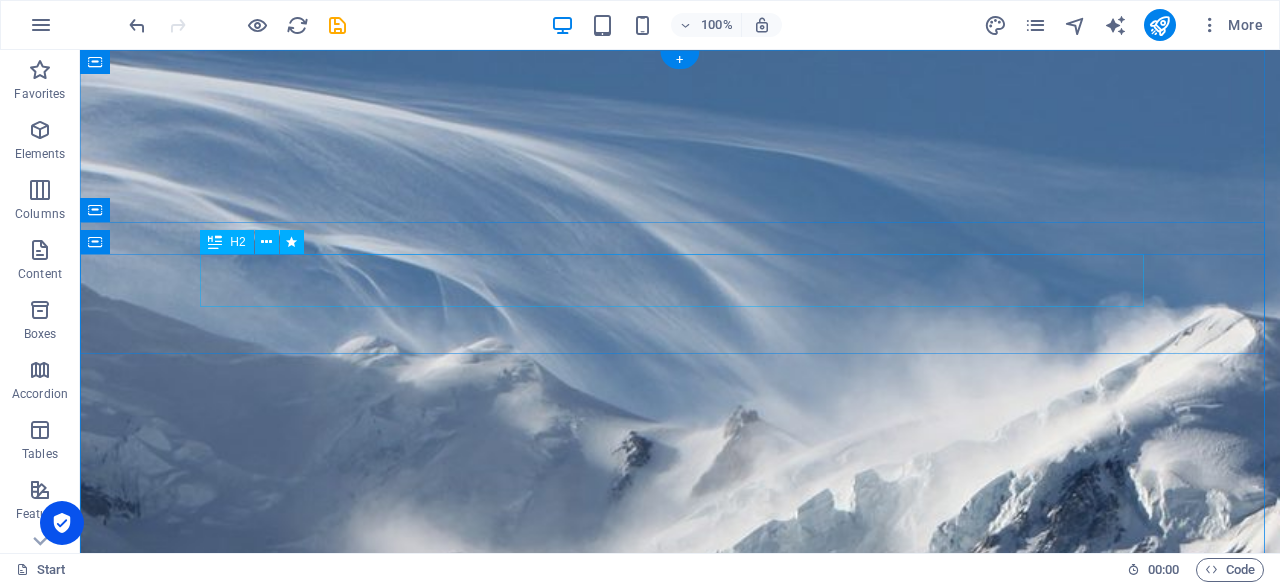 click on "COMING SOON: WEBSITE IN DEVELOPMENT" at bounding box center [680, 1536] 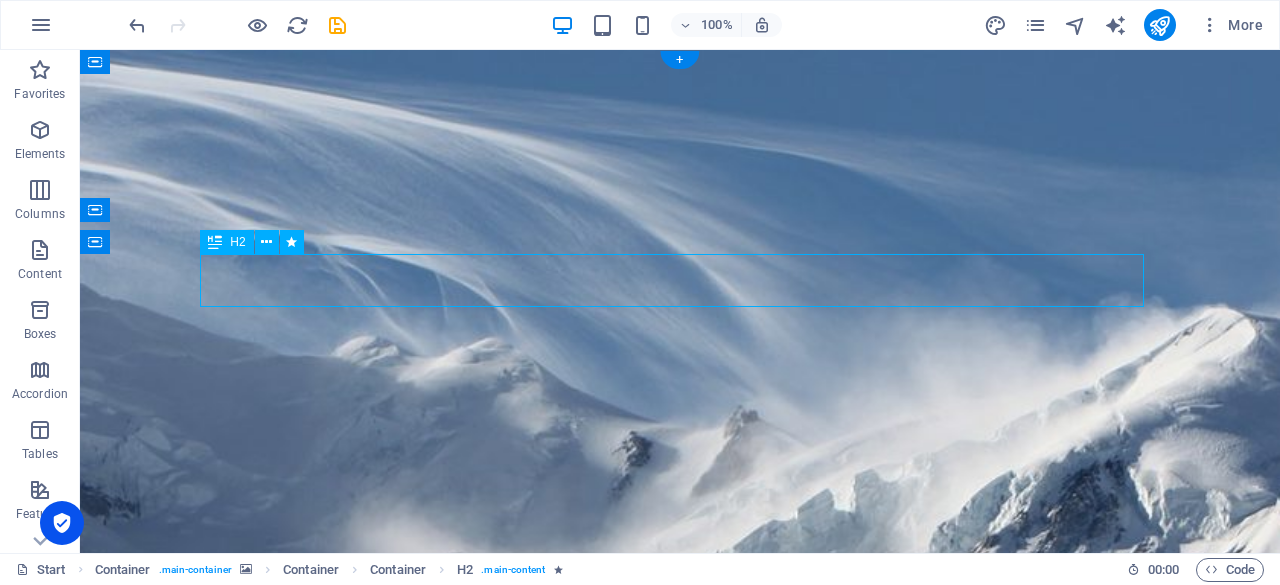 click on "COMING SOON: WEBSITE IN DEVELOPMENT" at bounding box center (680, 1536) 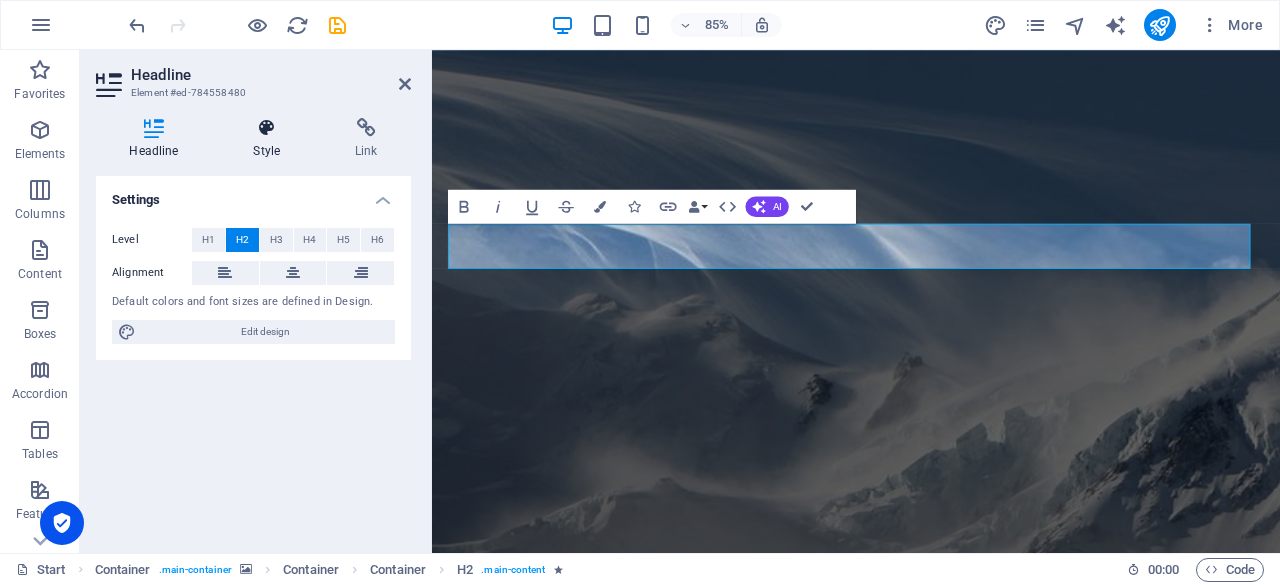 click on "Style" at bounding box center [271, 139] 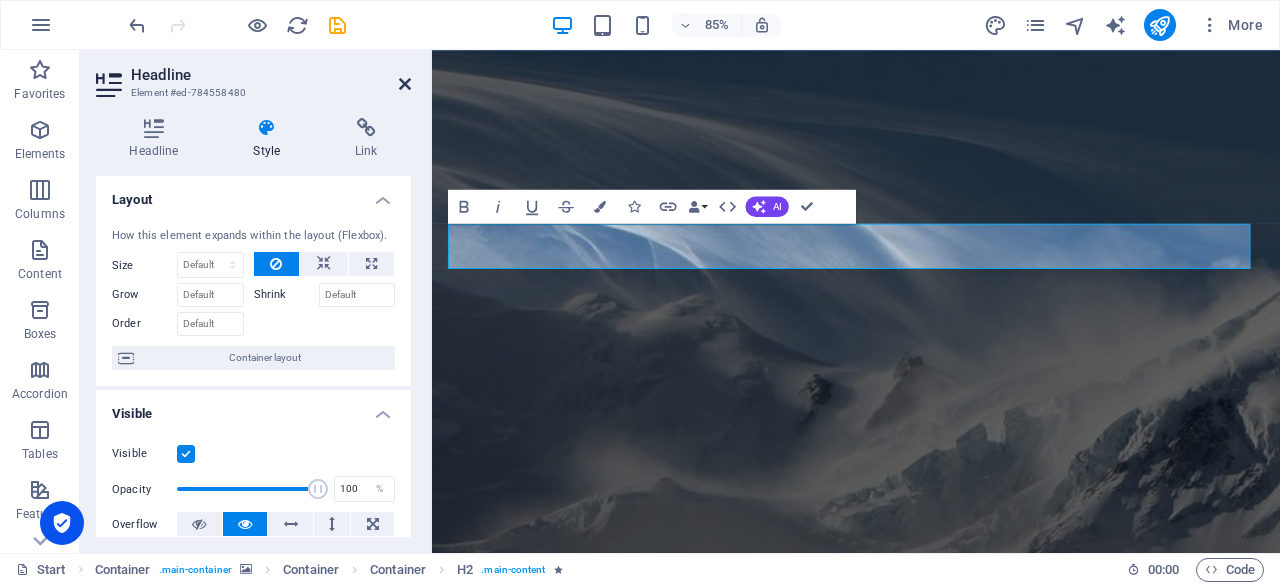 click at bounding box center [405, 84] 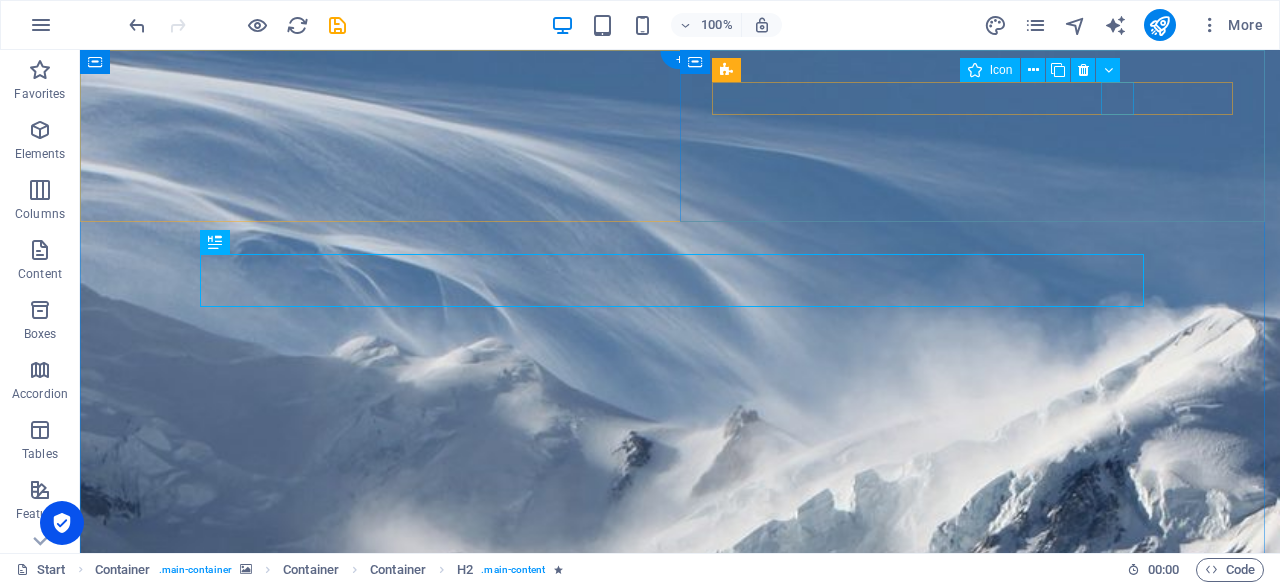 click at bounding box center [592, 1345] 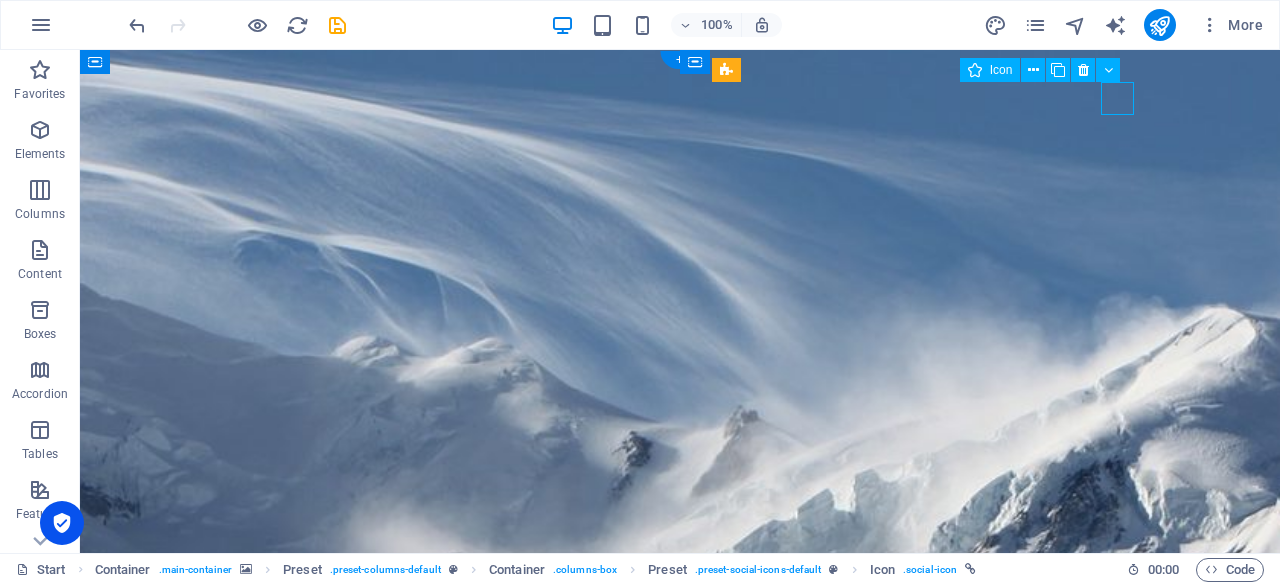 click at bounding box center (592, 1345) 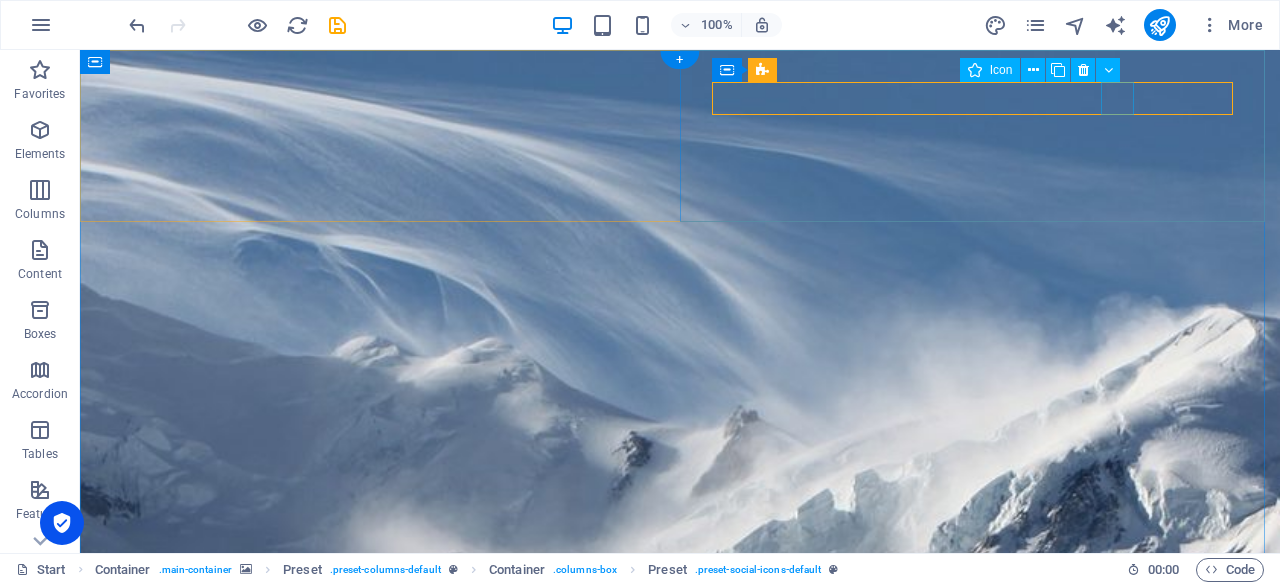 click at bounding box center (592, 1345) 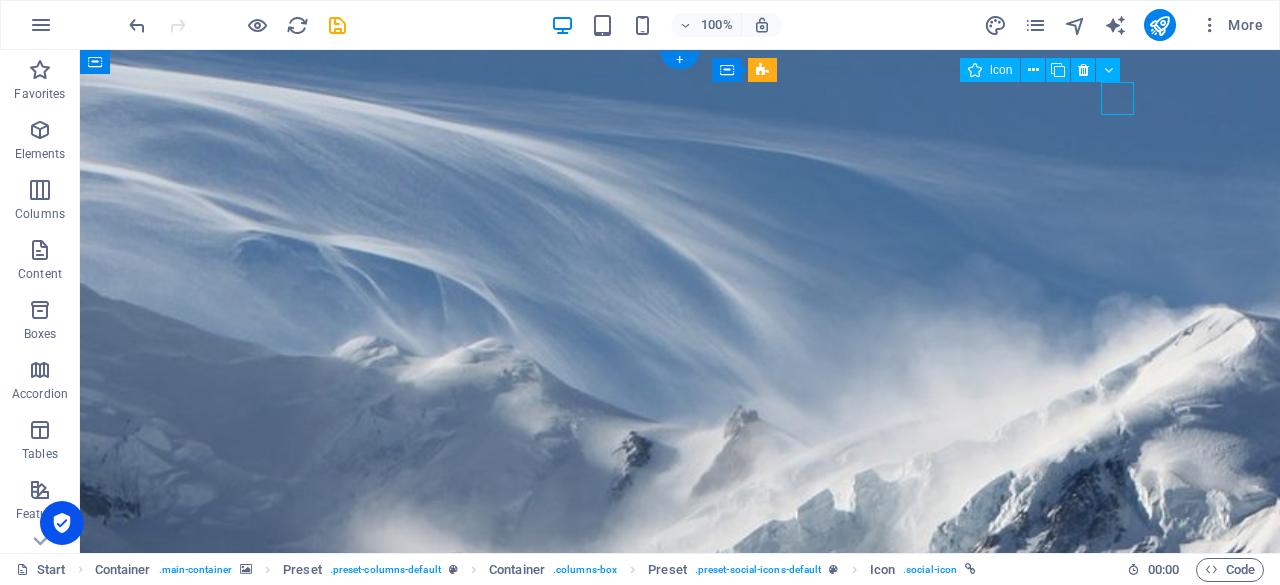 click at bounding box center [592, 1345] 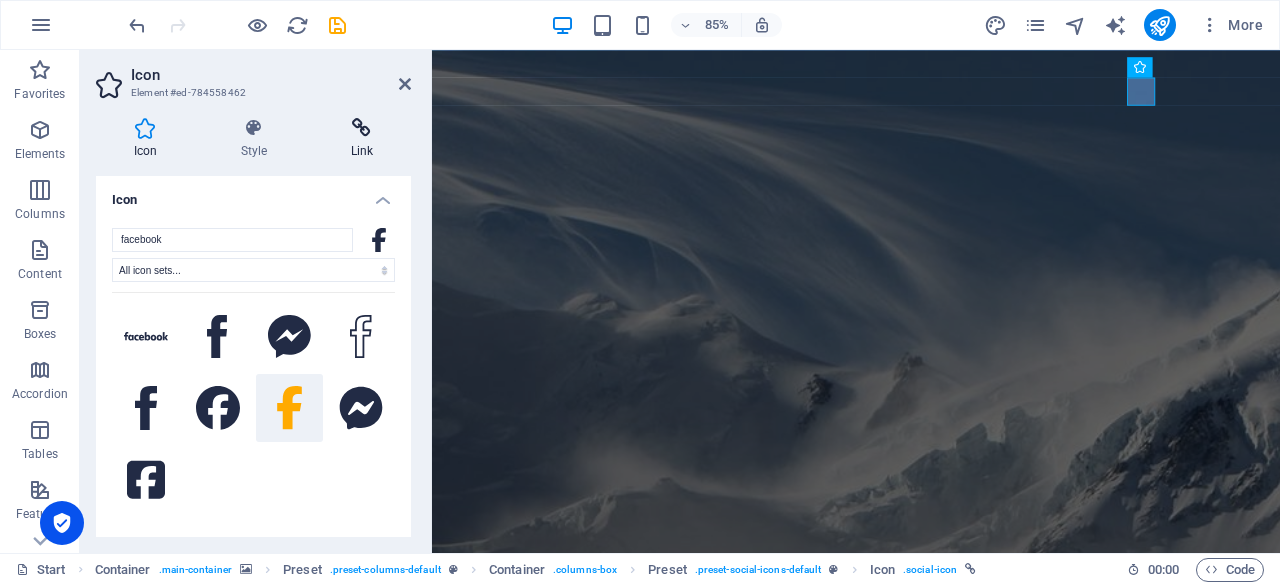 click at bounding box center [362, 128] 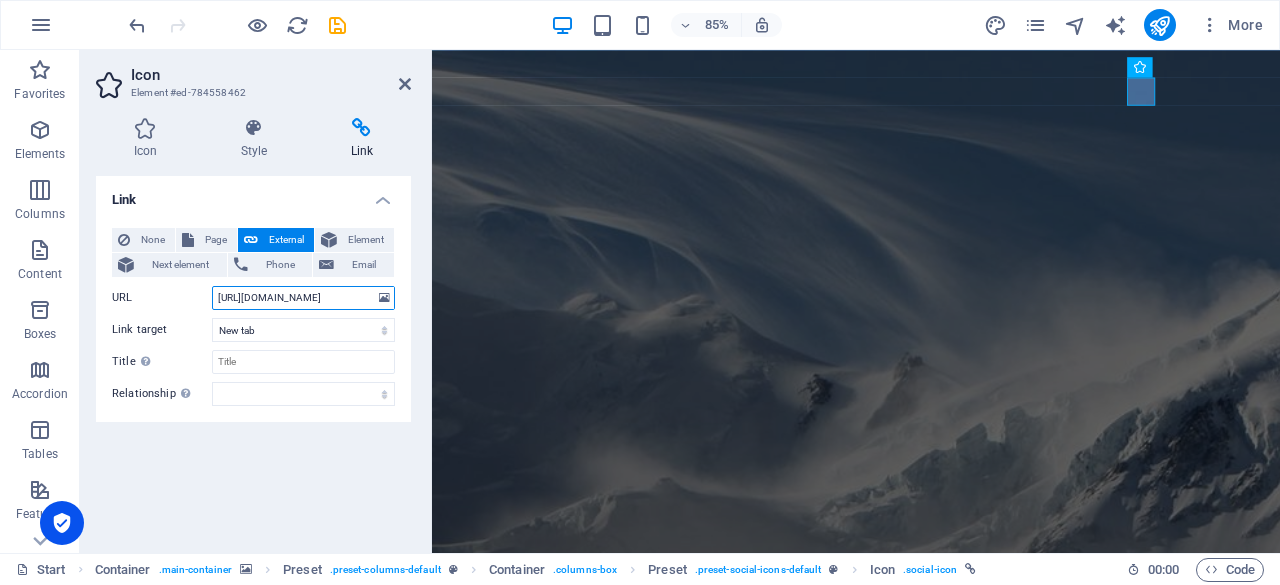click on "https://www.facebook.com/" at bounding box center [303, 298] 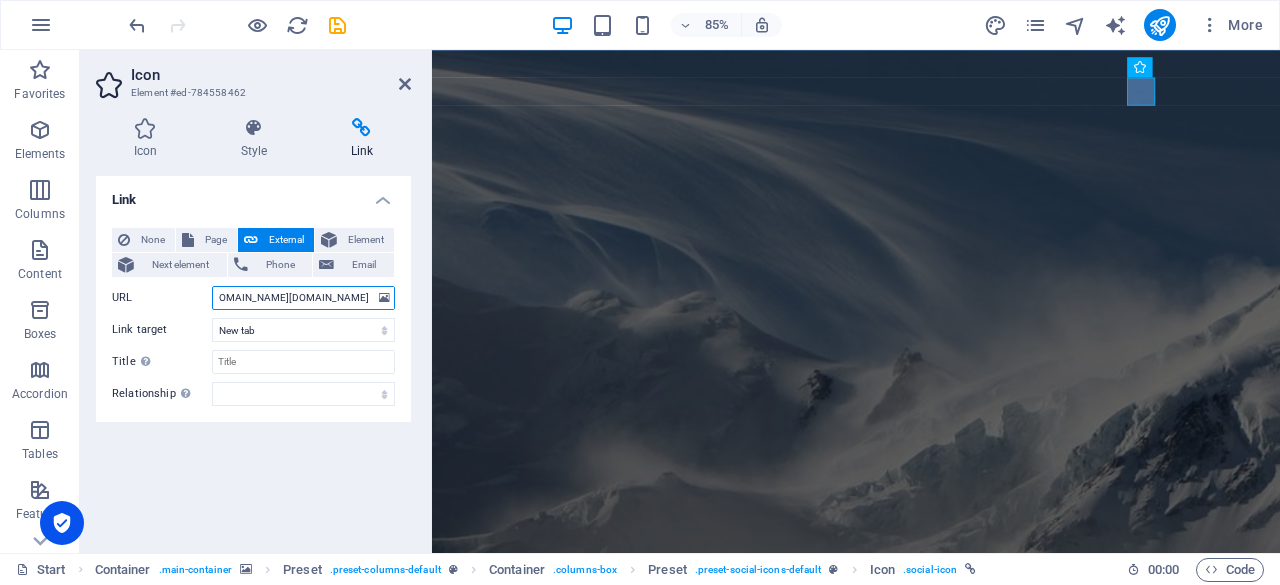 scroll, scrollTop: 0, scrollLeft: 73, axis: horizontal 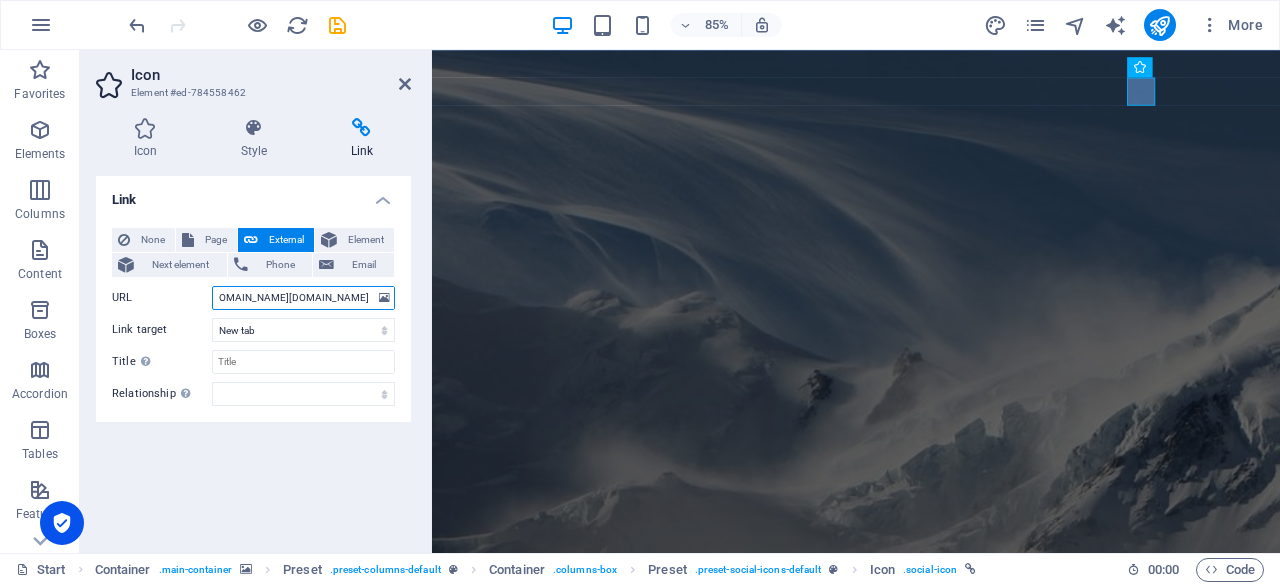 type on "https://www.facebook.com/pacificarproducts.com" 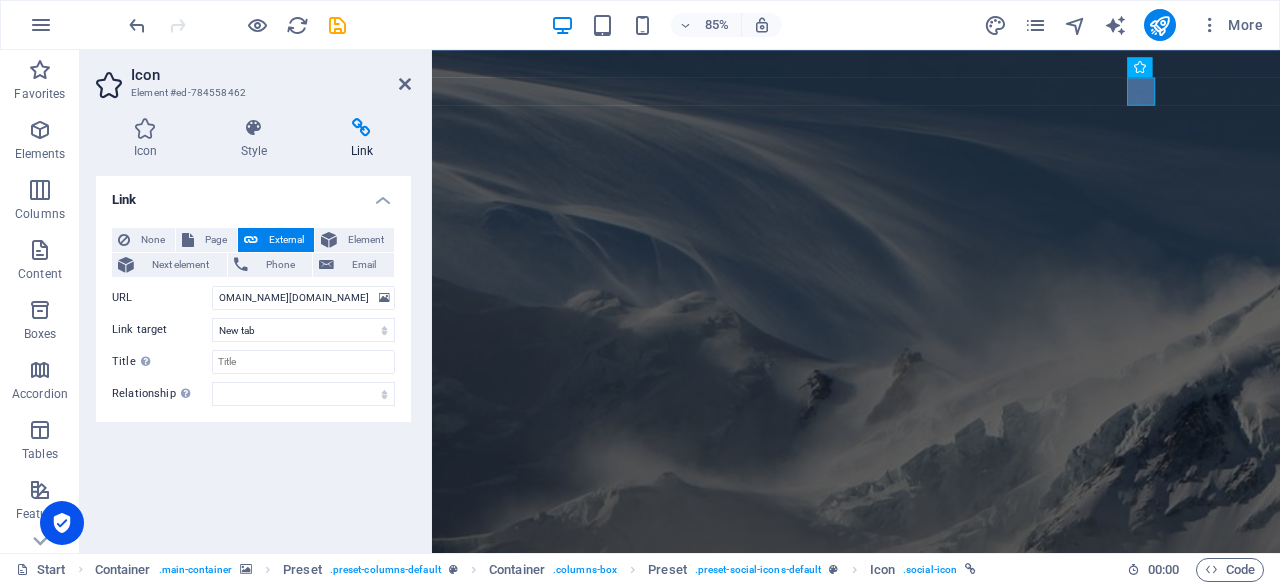 scroll, scrollTop: 0, scrollLeft: 0, axis: both 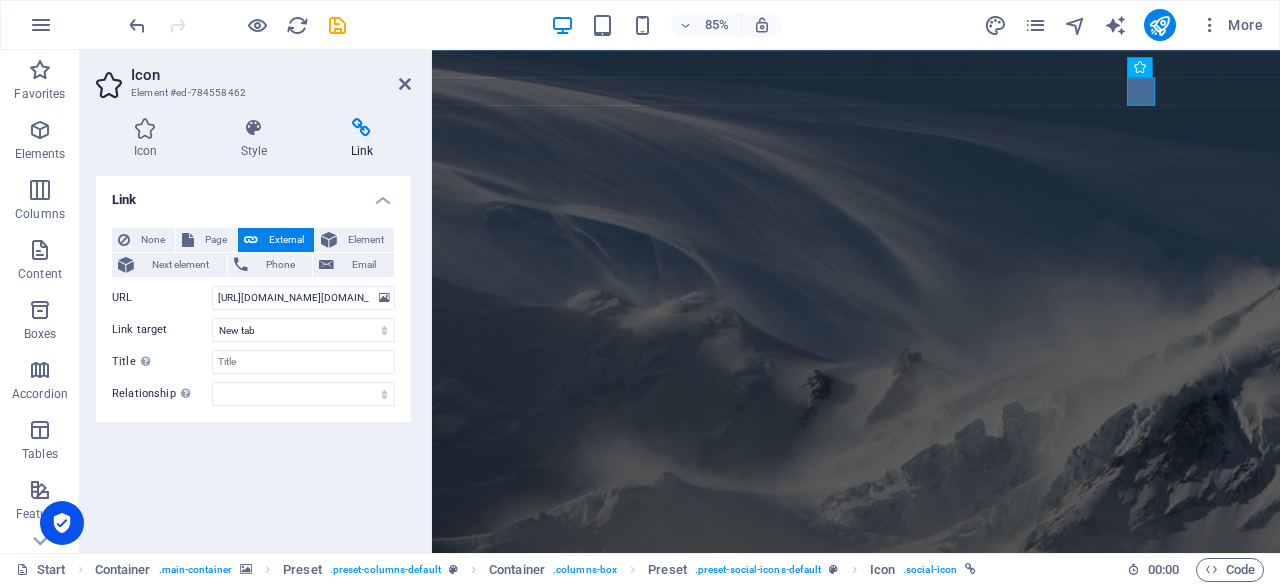 click on "Link None Page External Element Next element Phone Email Page Start Legal Notice Privacy Element
URL https://www.facebook.com/pacificarproducts.com Phone Email Link target New tab Same tab Overlay Title Additional link description, should not be the same as the link text. The title is most often shown as a tooltip text when the mouse moves over the element. Leave empty if uncertain. Relationship Sets the  relationship of this link to the link target . For example, the value "nofollow" instructs search engines not to follow the link. Can be left empty. alternate author bookmark external help license next nofollow noreferrer noopener prev search tag" at bounding box center (253, 356) 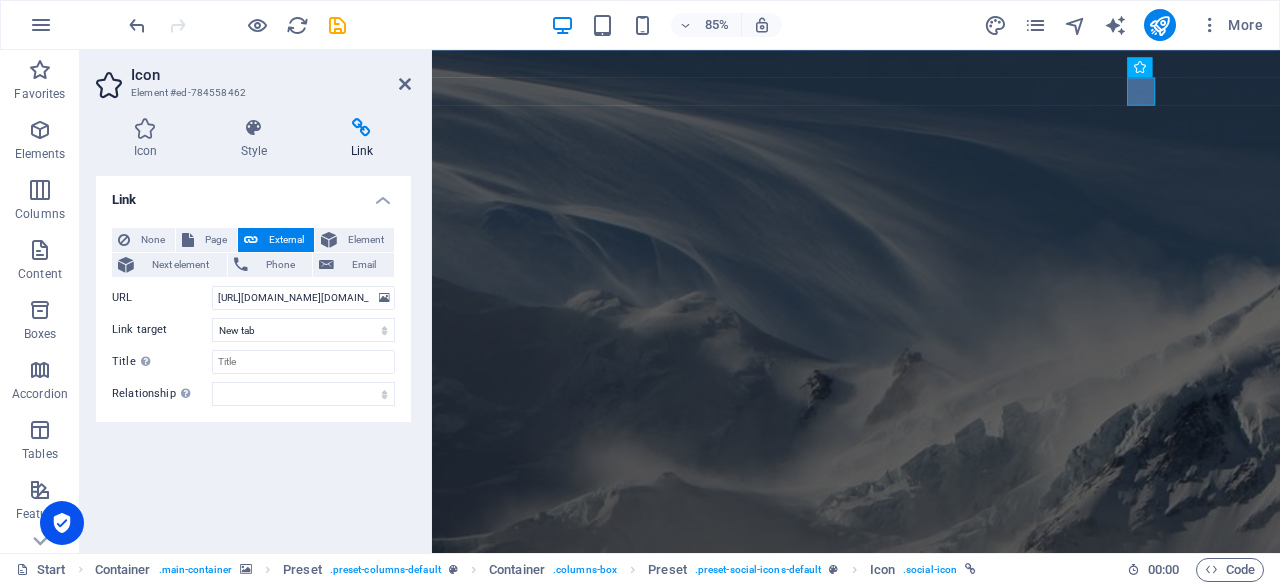 click on "Icon Element #ed-784558462" at bounding box center [253, 76] 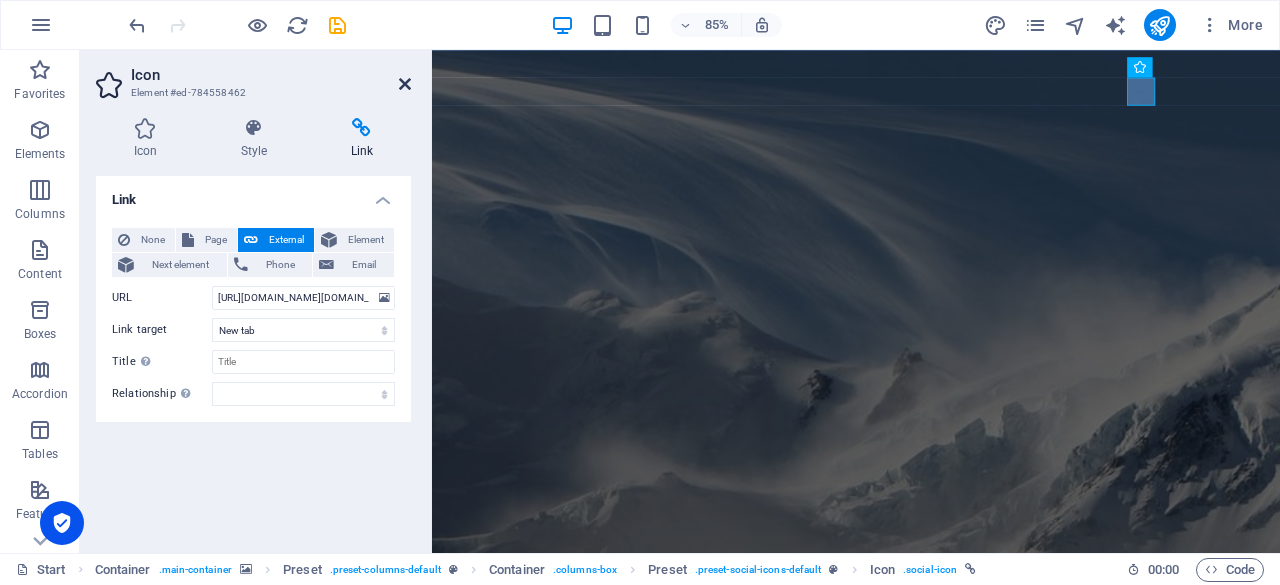 click at bounding box center (405, 84) 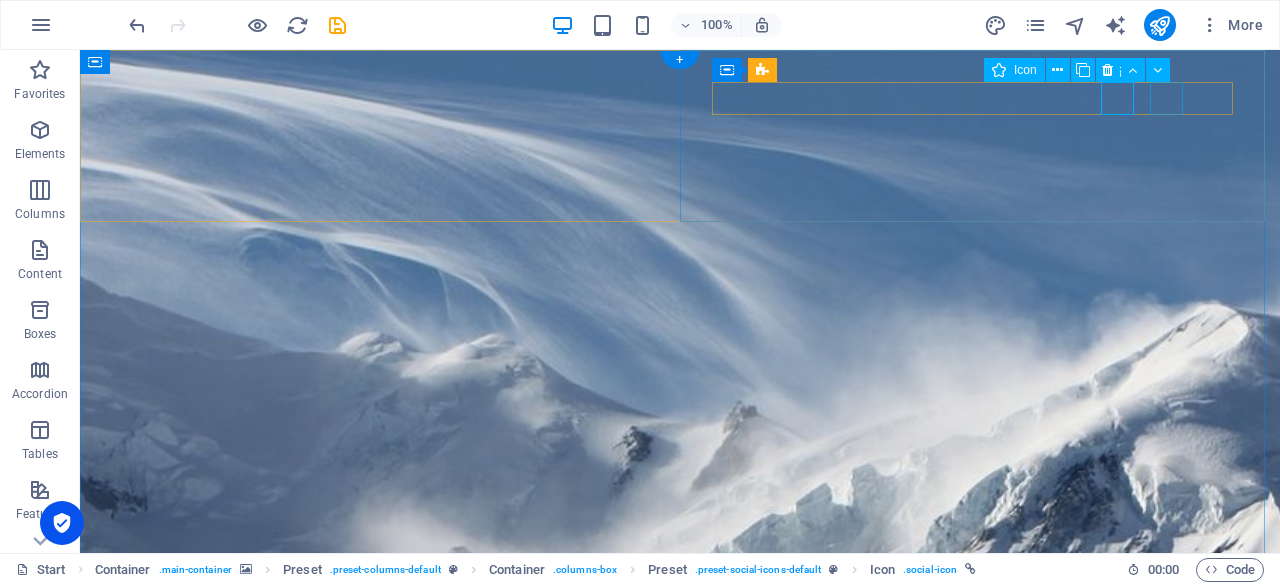 click at bounding box center [592, 1373] 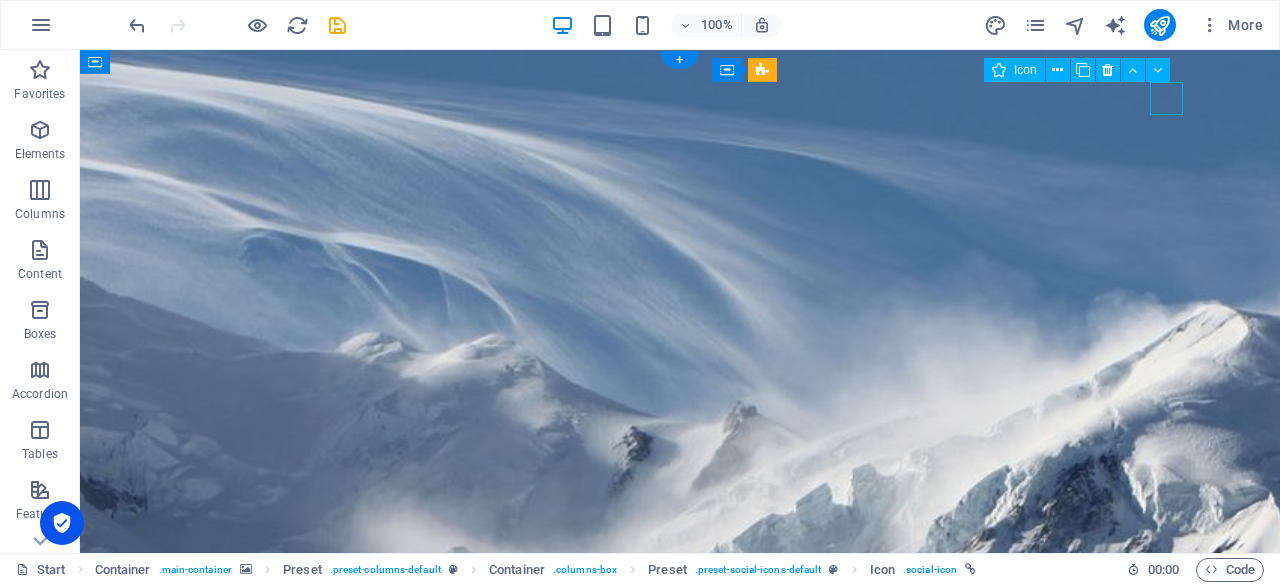 click at bounding box center (592, 1373) 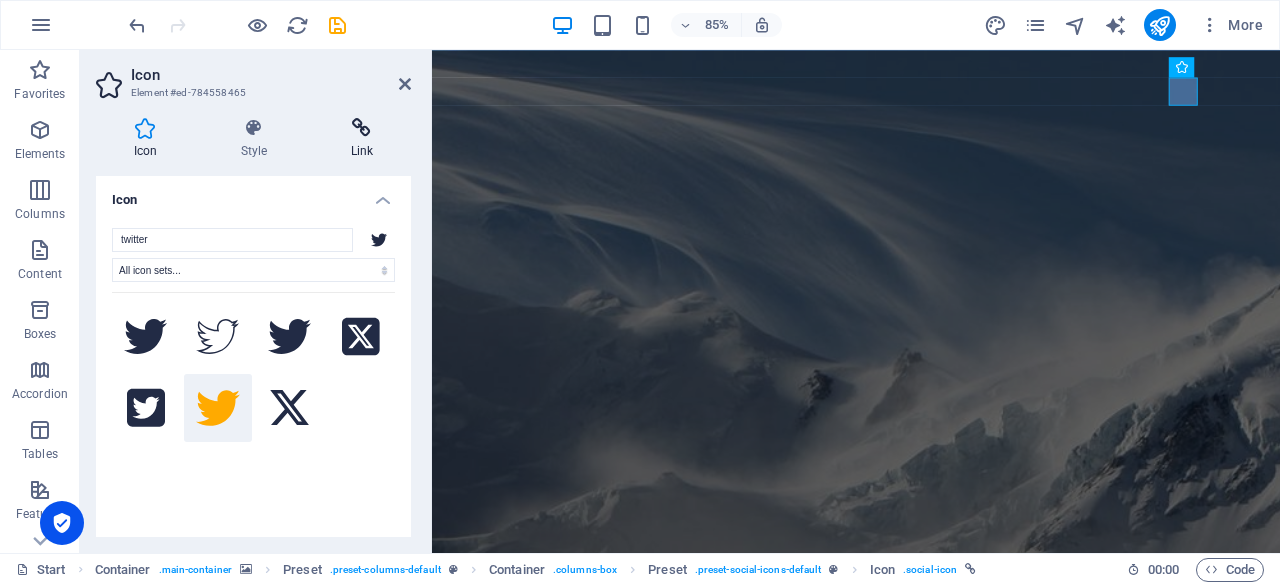 click on "Link" at bounding box center [362, 139] 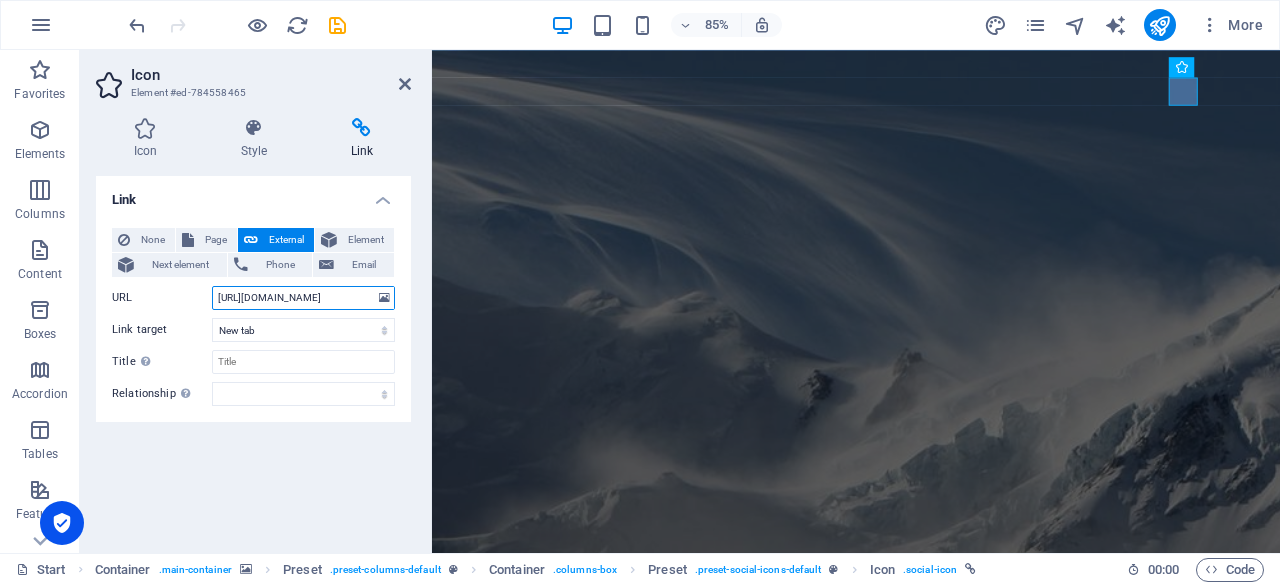 click on "https://twitter.com/" at bounding box center (303, 298) 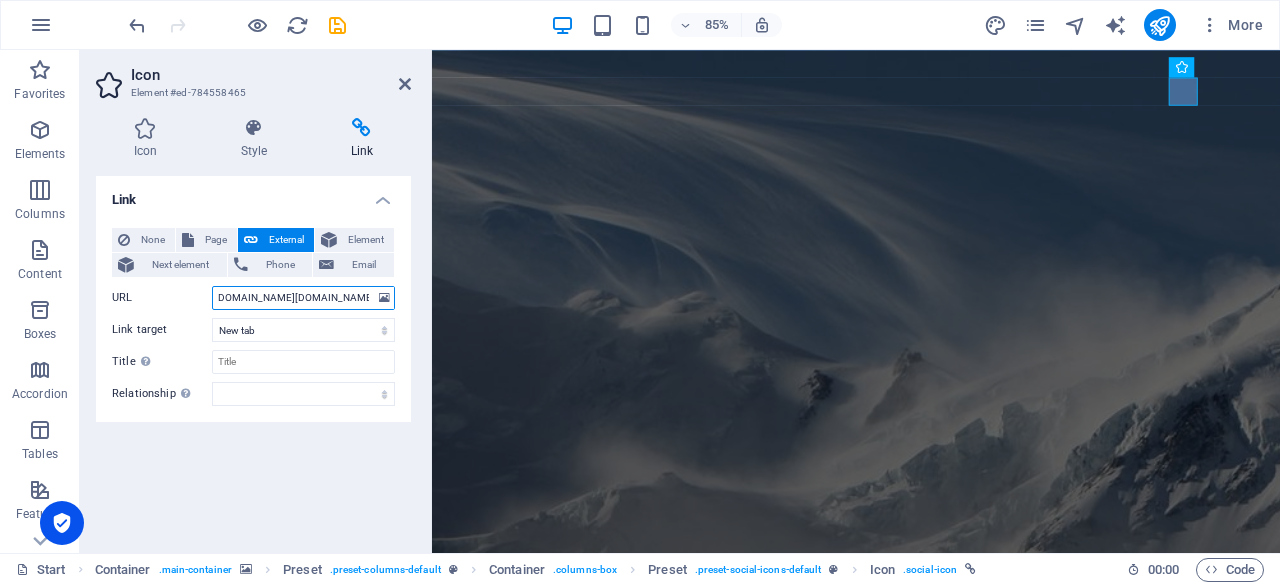 scroll, scrollTop: 0, scrollLeft: 34, axis: horizontal 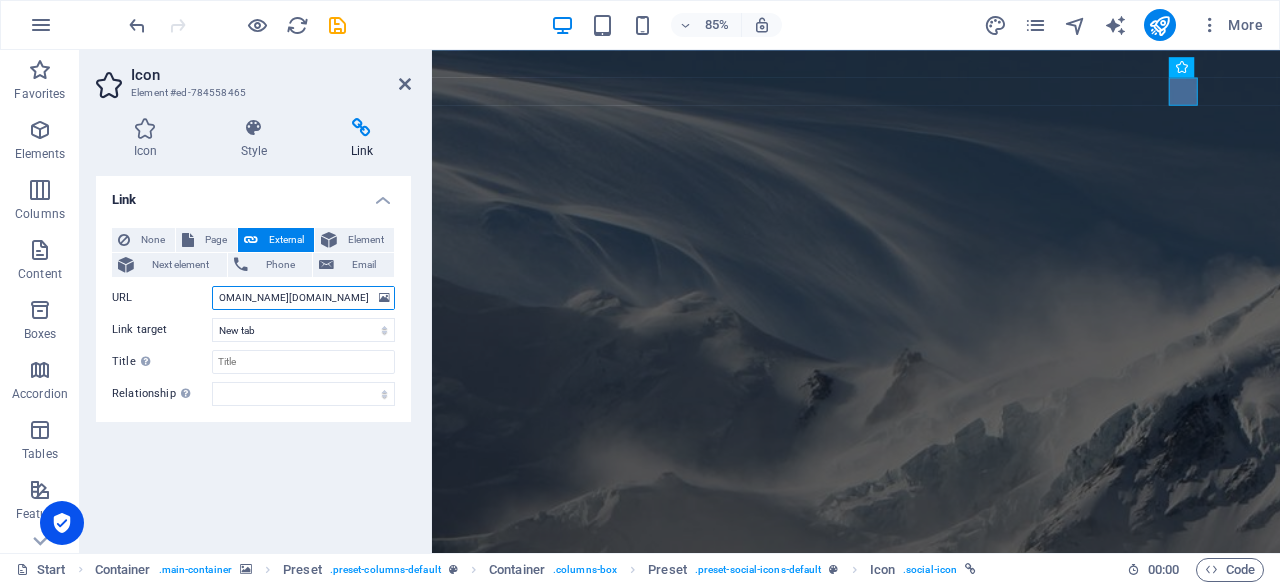 type on "https://twitter.com/pacificarproducts.com" 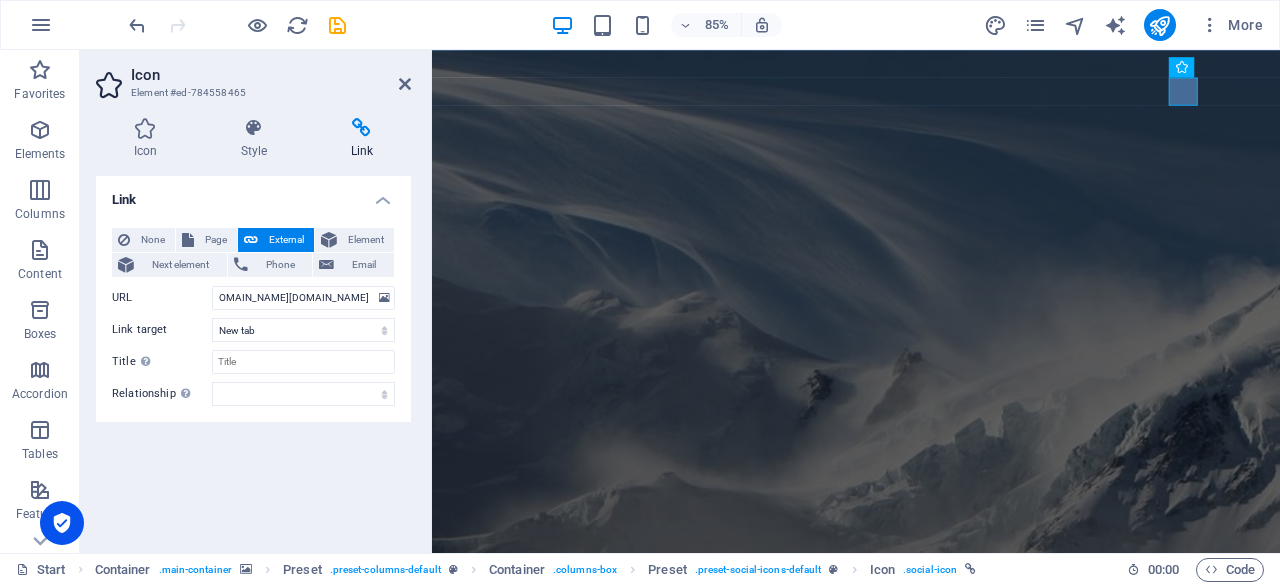 scroll, scrollTop: 0, scrollLeft: 0, axis: both 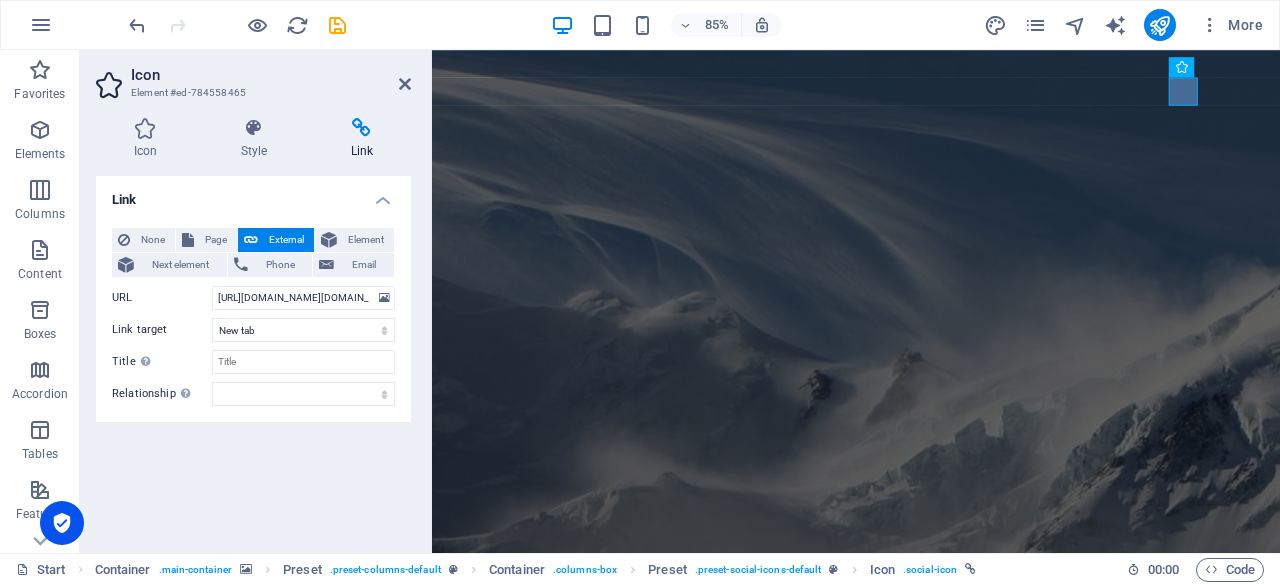 click on "Link None Page External Element Next element Phone Email Page Start Legal Notice Privacy Element
URL https://twitter.com/pacificarproducts.com Phone Email Link target New tab Same tab Overlay Title Additional link description, should not be the same as the link text. The title is most often shown as a tooltip text when the mouse moves over the element. Leave empty if uncertain. Relationship Sets the  relationship of this link to the link target . For example, the value "nofollow" instructs search engines not to follow the link. Can be left empty. alternate author bookmark external help license next nofollow noreferrer noopener prev search tag" at bounding box center [253, 356] 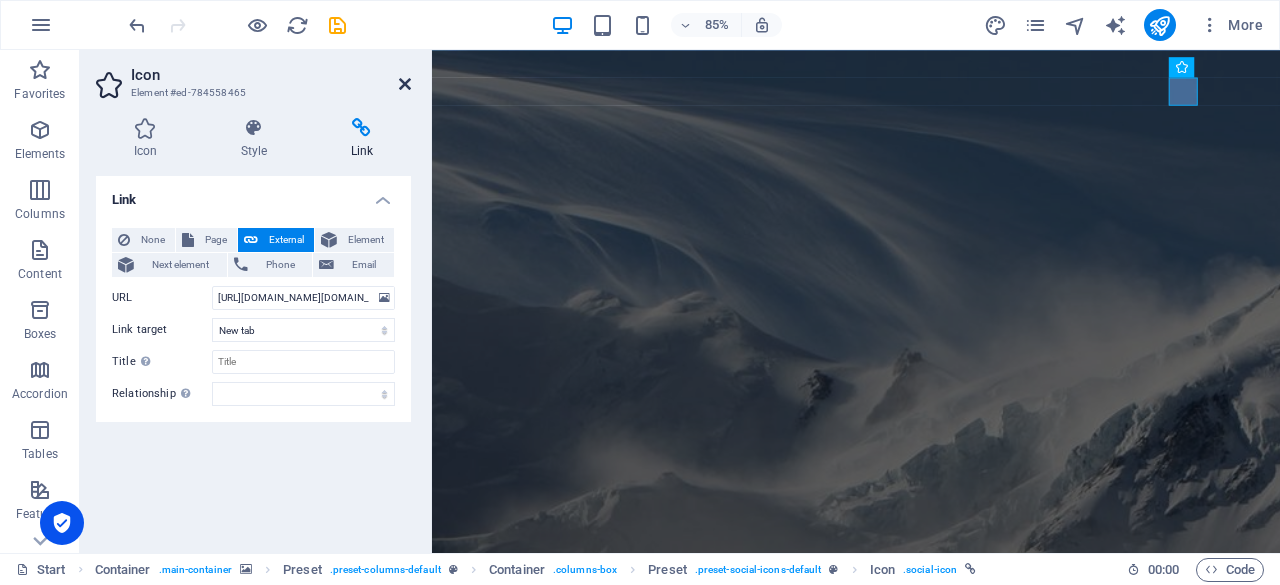 click at bounding box center [405, 84] 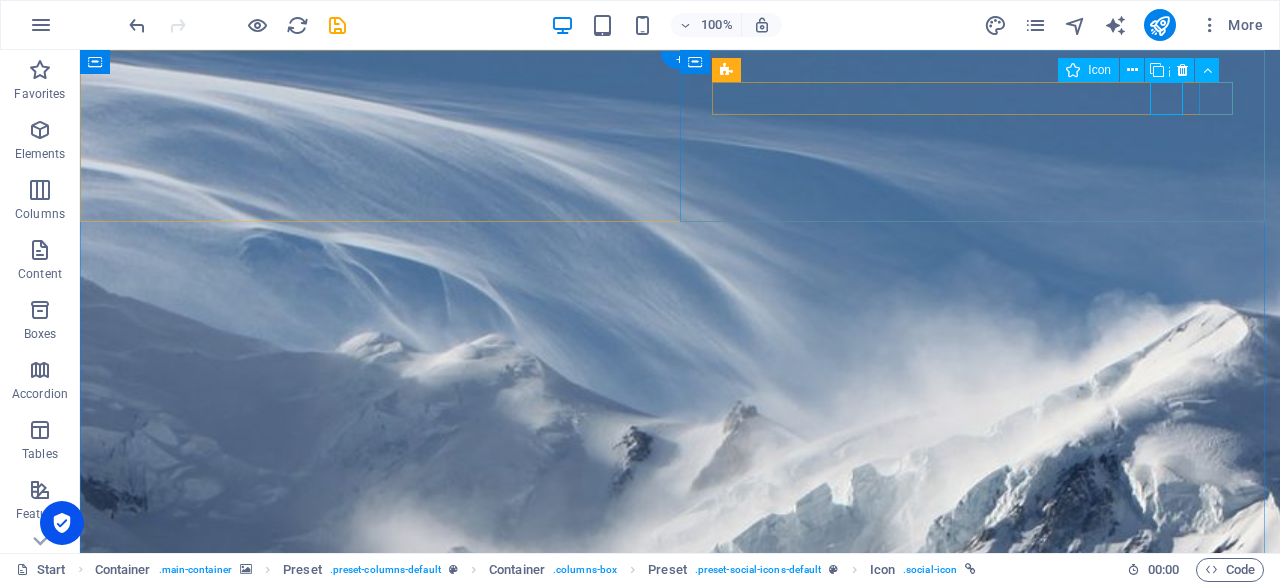 click at bounding box center [592, 1415] 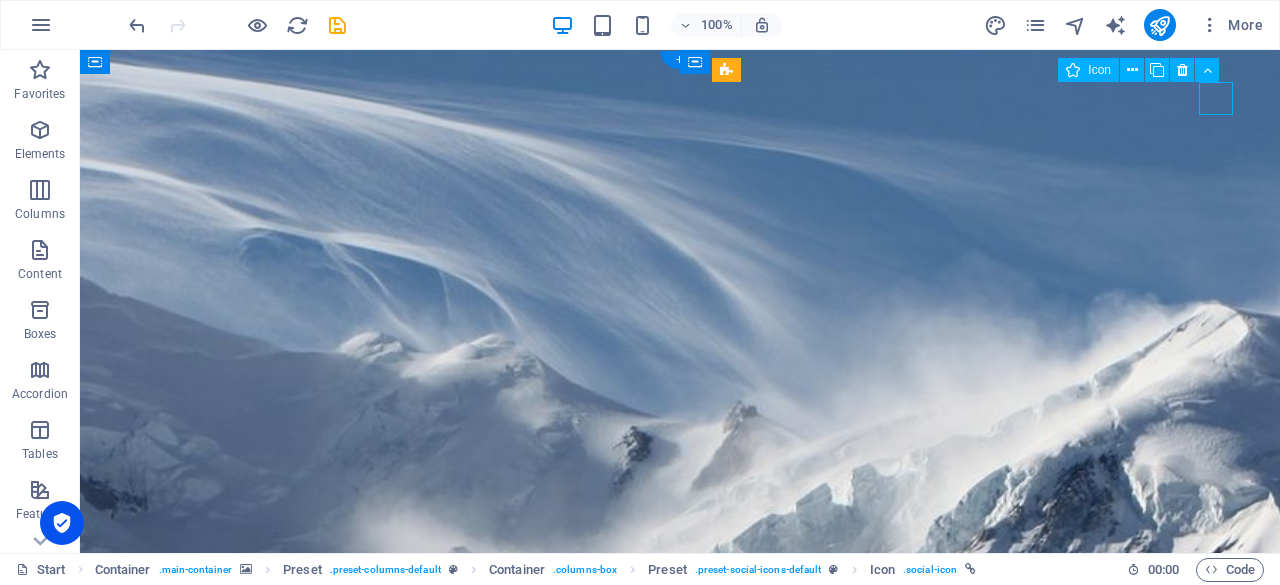 click at bounding box center (592, 1415) 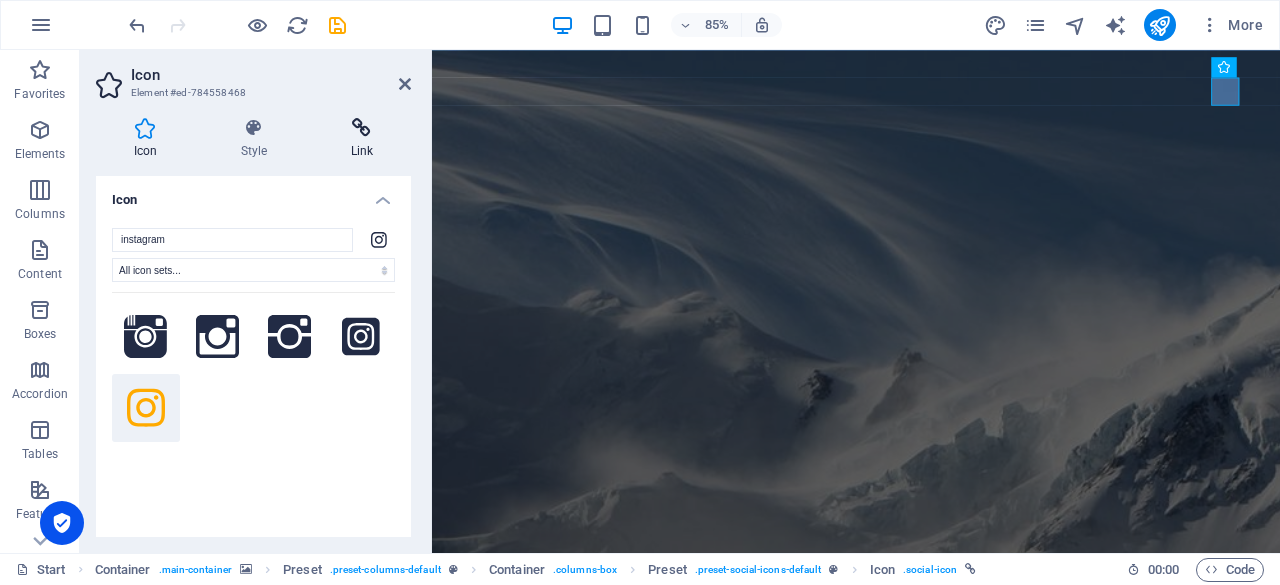 click on "Link" at bounding box center [362, 139] 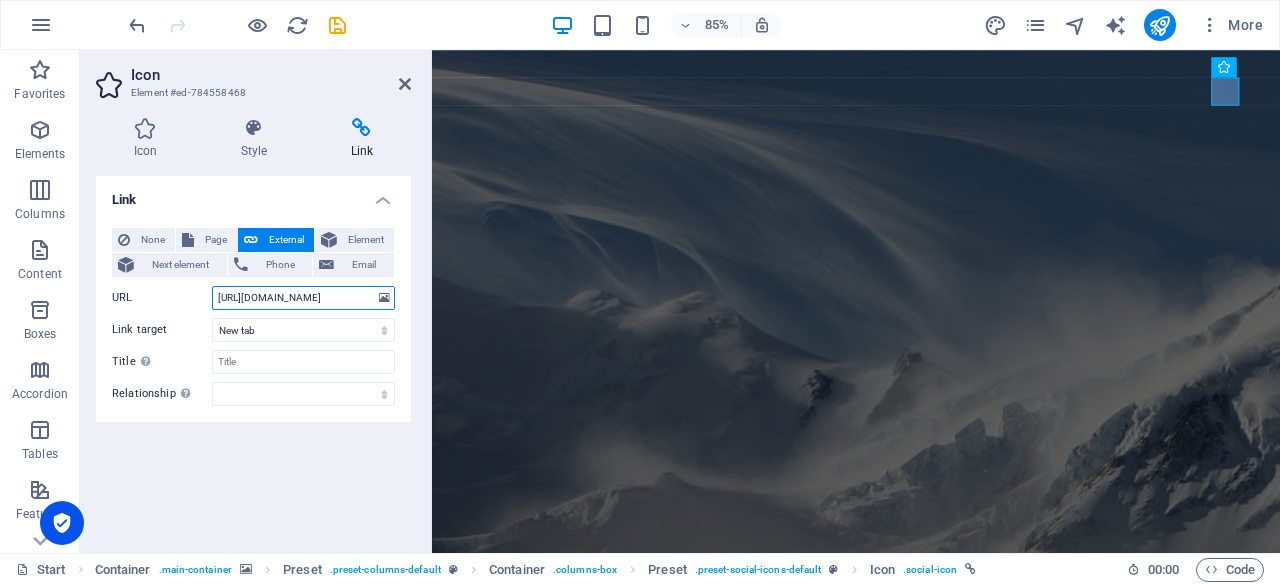 click on "https://www.instagram.com/" at bounding box center [303, 298] 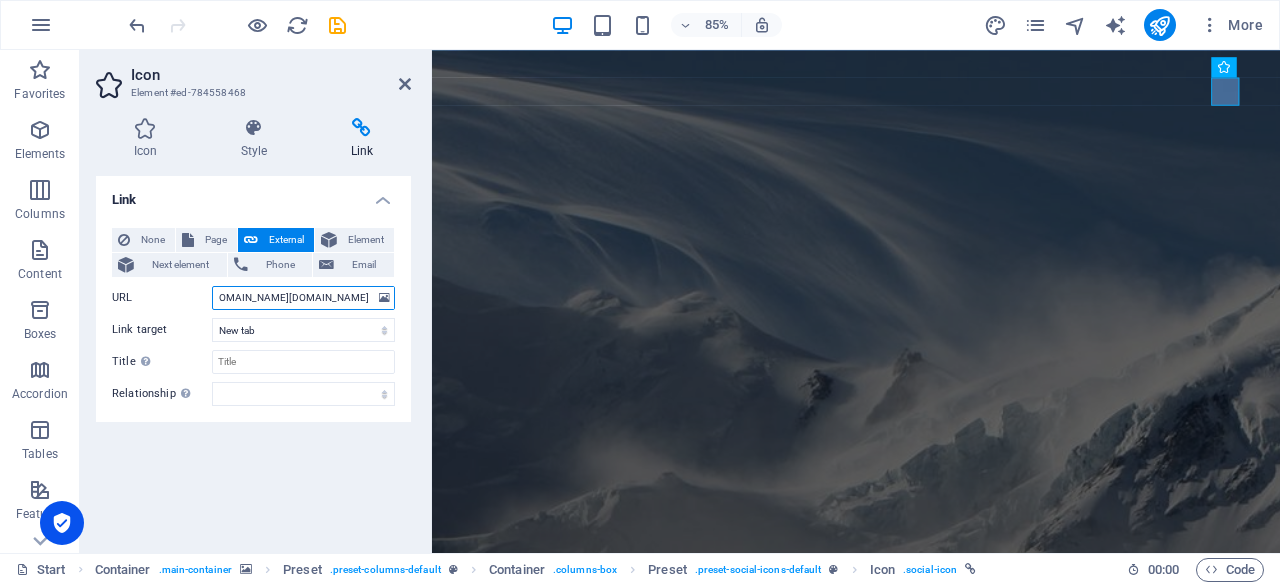 scroll, scrollTop: 0, scrollLeft: 76, axis: horizontal 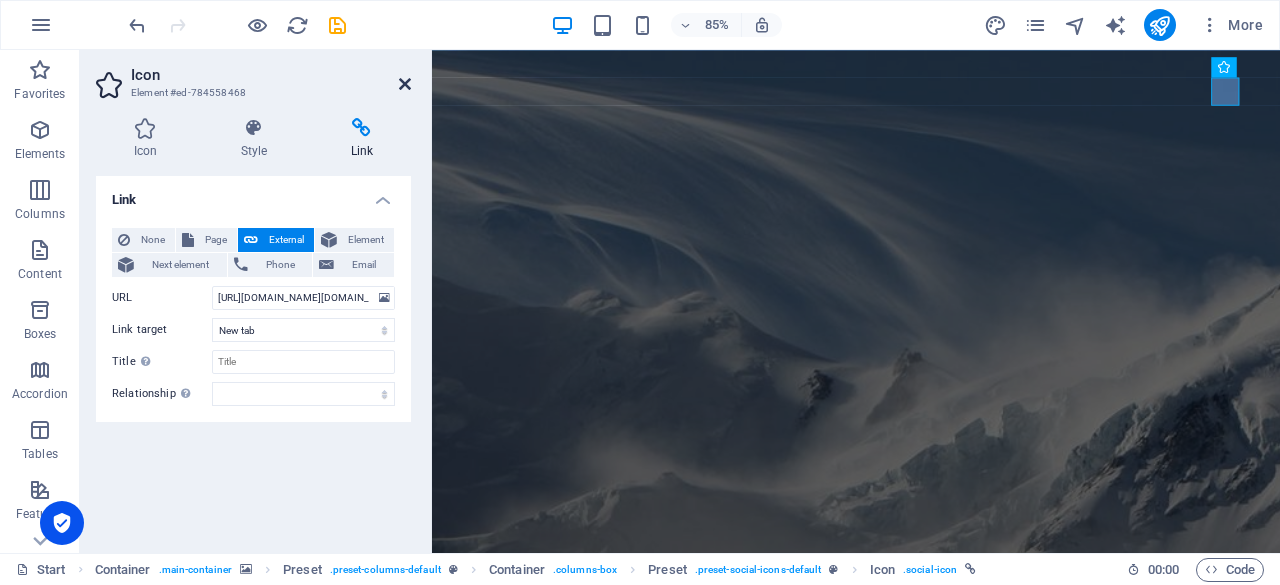 click at bounding box center [405, 84] 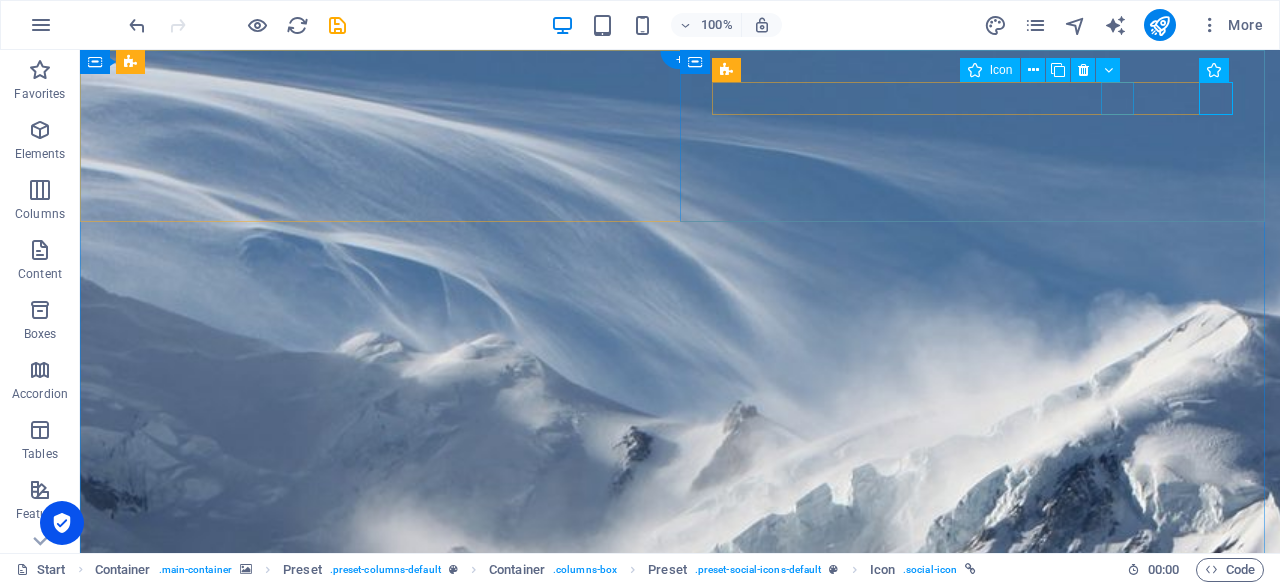 click at bounding box center [592, 1331] 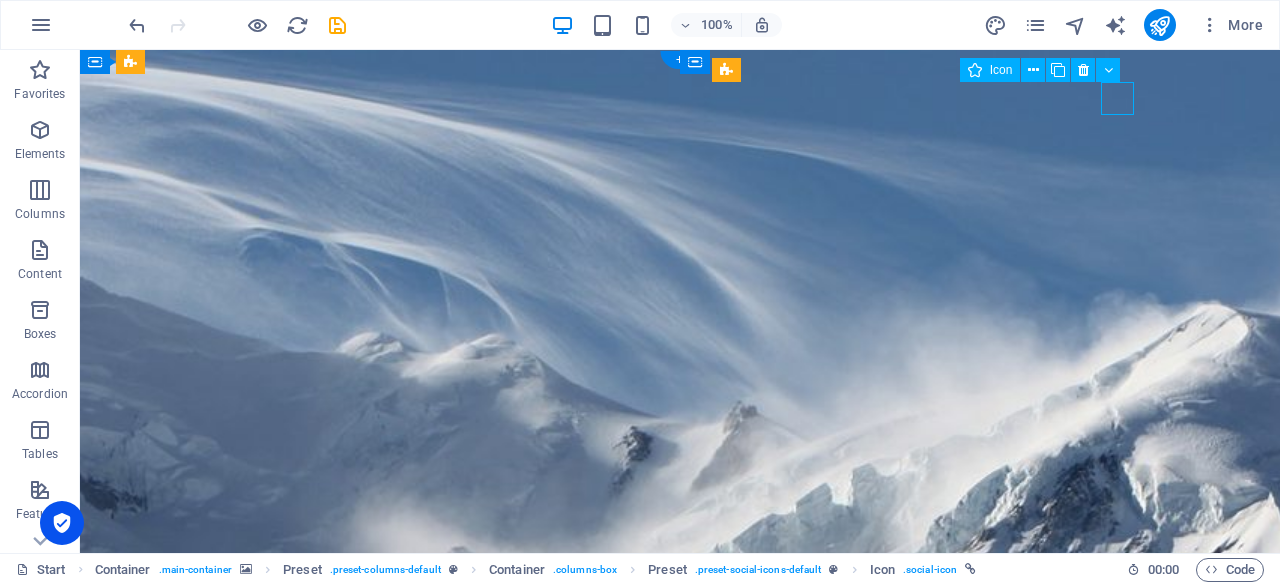 click at bounding box center (592, 1331) 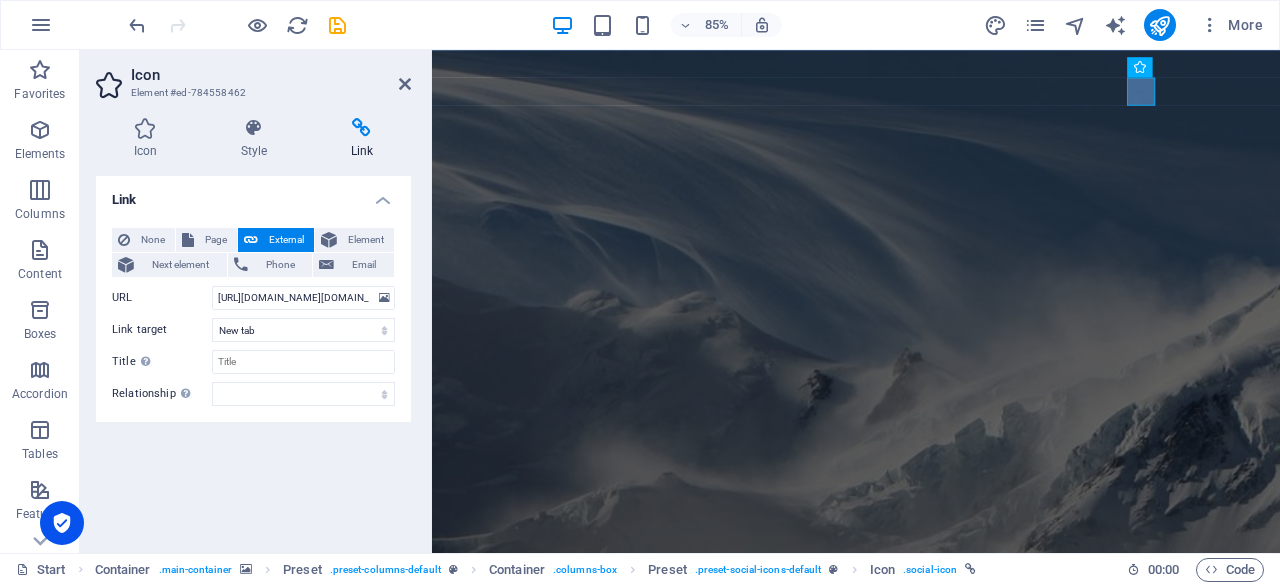click at bounding box center (405, 84) 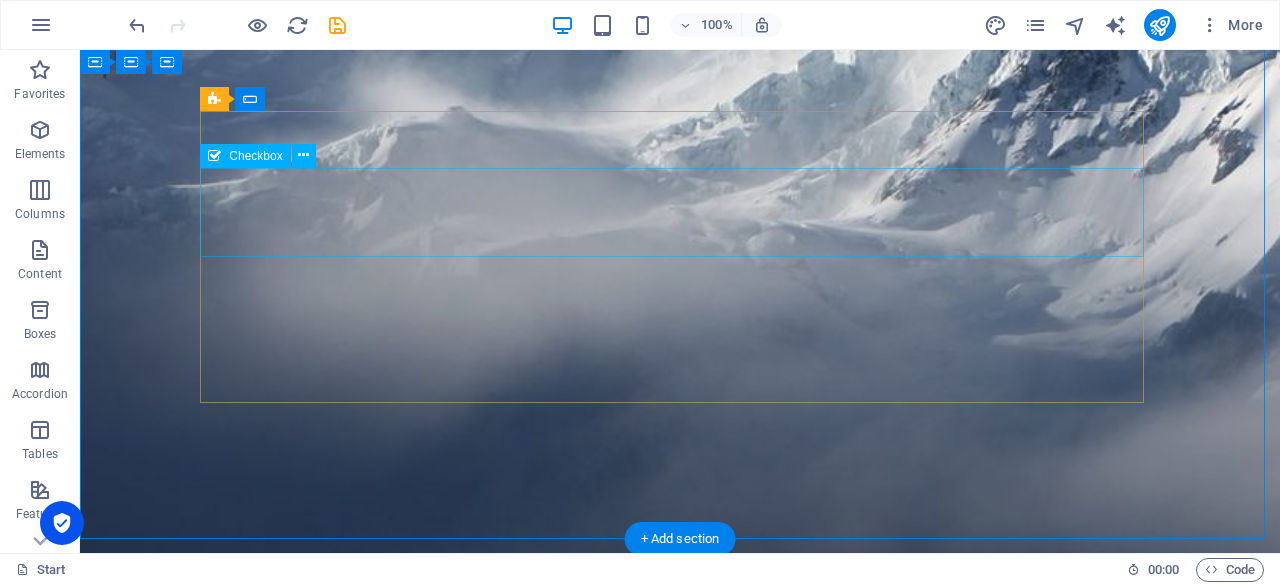 scroll, scrollTop: 400, scrollLeft: 0, axis: vertical 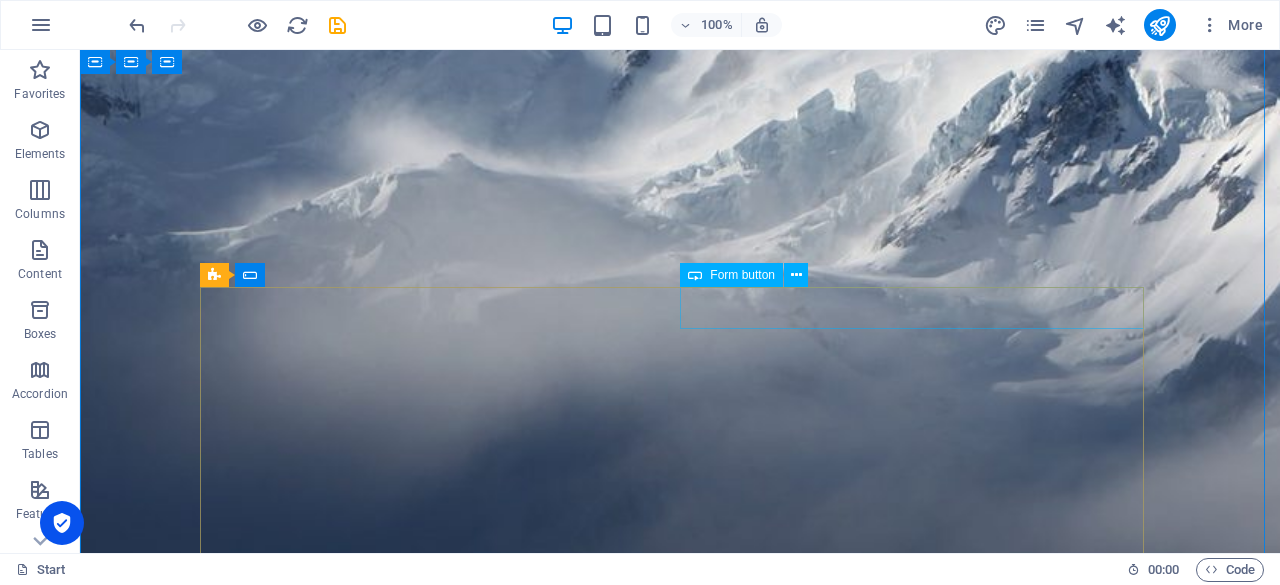 click on "Notify me!" at bounding box center (920, 2693) 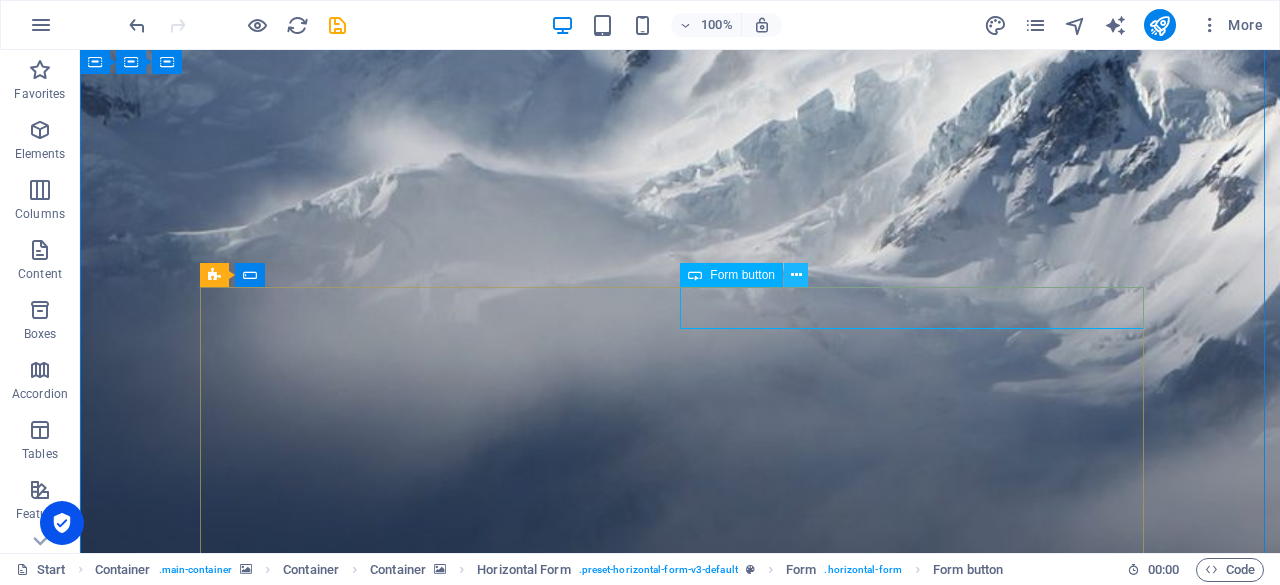click at bounding box center (796, 275) 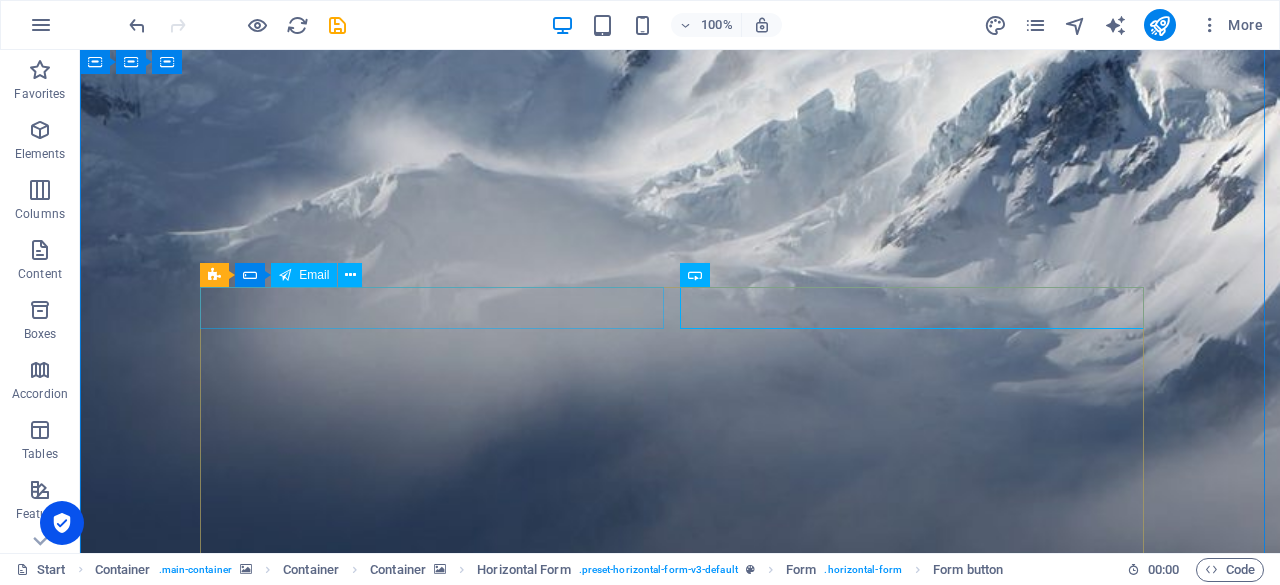 click at bounding box center (440, 2693) 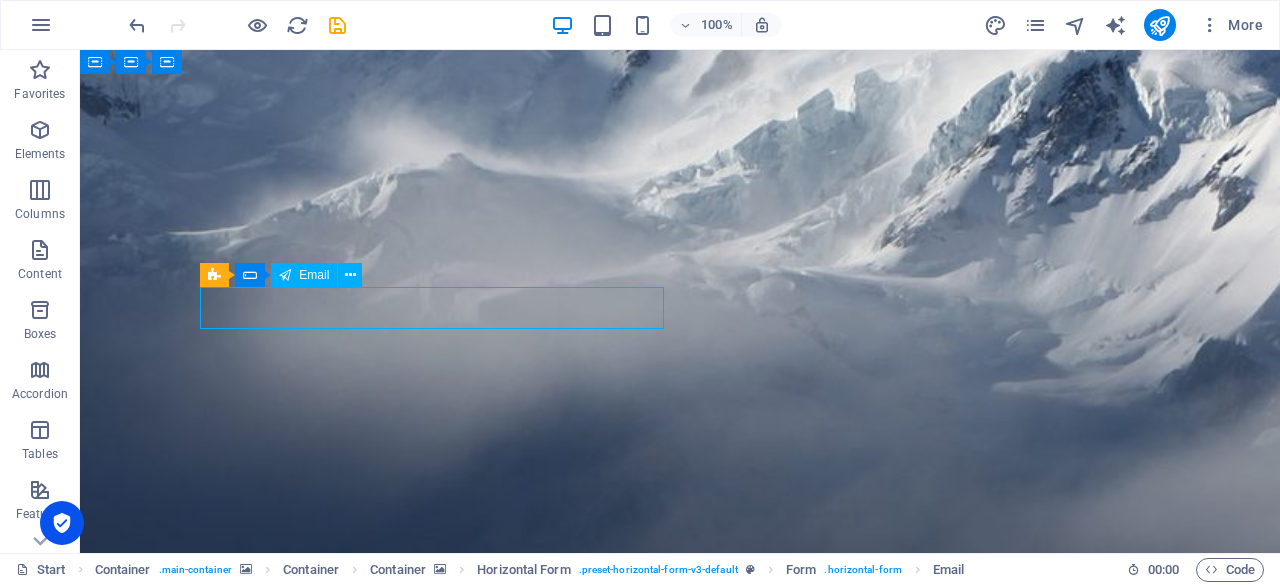 click at bounding box center (440, 2693) 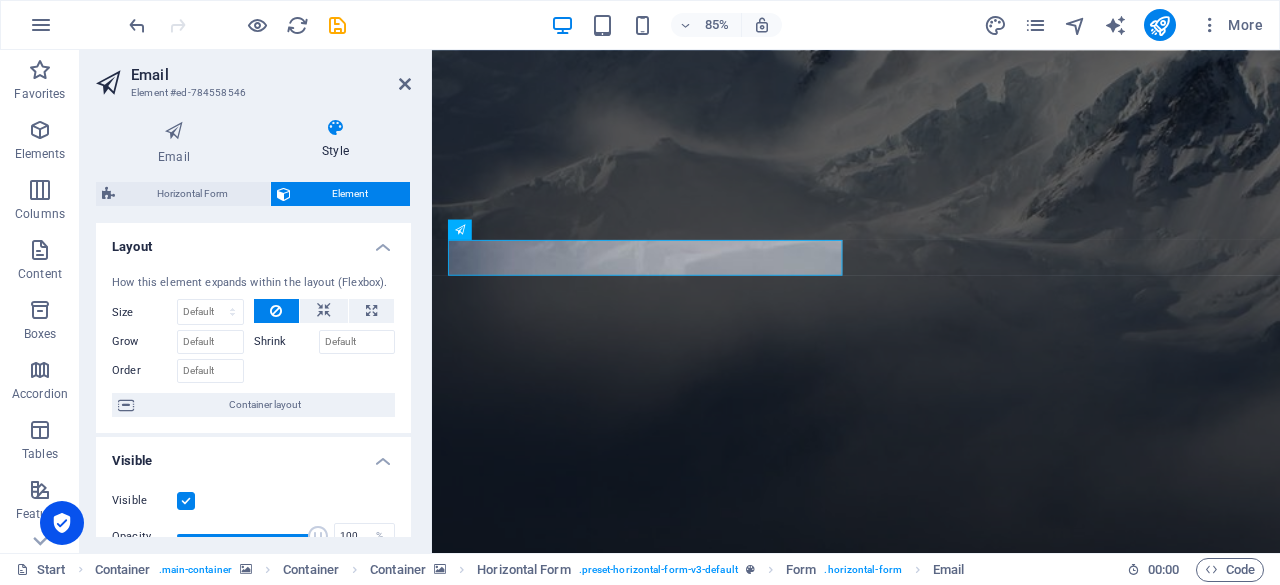 click on "Email Element #ed-784558546 Email Style General Label Placeholder Your email Required Show form settings Horizontal Form Element Layout How this element expands within the layout (Flexbox). Size Default auto px % 1/1 1/2 1/3 1/4 1/5 1/6 1/7 1/8 1/9 1/10 Grow Shrink Order Container layout Visible Visible Opacity 100 % Overflow Spacing Margin Default auto px % rem vw vh Custom Custom auto px % rem vw vh auto px % rem vw vh auto px % rem vw vh auto px % rem vw vh Padding Default px rem % vh vw Custom Custom px rem % vh vw px rem % vh vw px rem % vh vw px rem % vh vw Border Style              - Width 1 auto px rem % vh vw Custom Custom 1 auto px rem % vh vw 1 auto px rem % vh vw 1 auto px rem % vh vw 1 auto px rem % vh vw  - Color Round corners Default px rem % vh vw Custom Custom px rem % vh vw px rem % vh vw px rem % vh vw px rem % vh vw Shadow Default None Outside Inside Color X offset 0 px rem vh vw Y offset 0 px rem vh vw Blur 0 px rem % vh vw Spread 0 px rem vh vw Text Shadow Default None Outside" at bounding box center (256, 301) 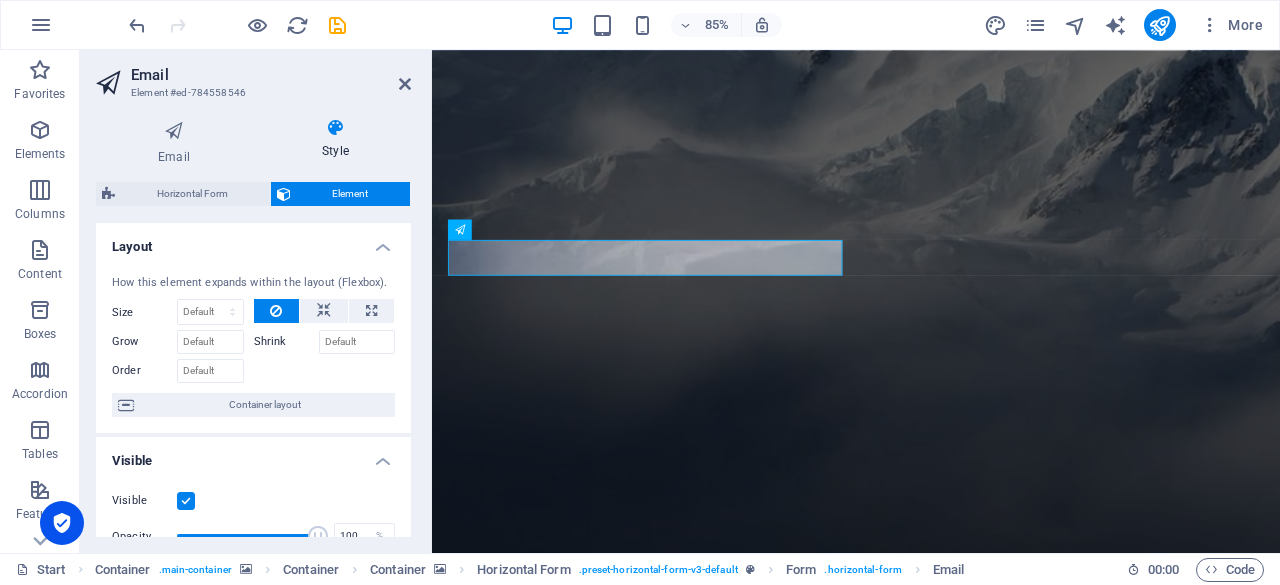 click on "Email Element #ed-784558546 Email Style General Label Placeholder Your email Required Show form settings Horizontal Form Element Layout How this element expands within the layout (Flexbox). Size Default auto px % 1/1 1/2 1/3 1/4 1/5 1/6 1/7 1/8 1/9 1/10 Grow Shrink Order Container layout Visible Visible Opacity 100 % Overflow Spacing Margin Default auto px % rem vw vh Custom Custom auto px % rem vw vh auto px % rem vw vh auto px % rem vw vh auto px % rem vw vh Padding Default px rem % vh vw Custom Custom px rem % vh vw px rem % vh vw px rem % vh vw px rem % vh vw Border Style              - Width 1 auto px rem % vh vw Custom Custom 1 auto px rem % vh vw 1 auto px rem % vh vw 1 auto px rem % vh vw 1 auto px rem % vh vw  - Color Round corners Default px rem % vh vw Custom Custom px rem % vh vw px rem % vh vw px rem % vh vw px rem % vh vw Shadow Default None Outside Inside Color X offset 0 px rem vh vw Y offset 0 px rem vh vw Blur 0 px rem % vh vw Spread 0 px rem vh vw Text Shadow Default None Outside" at bounding box center [256, 301] 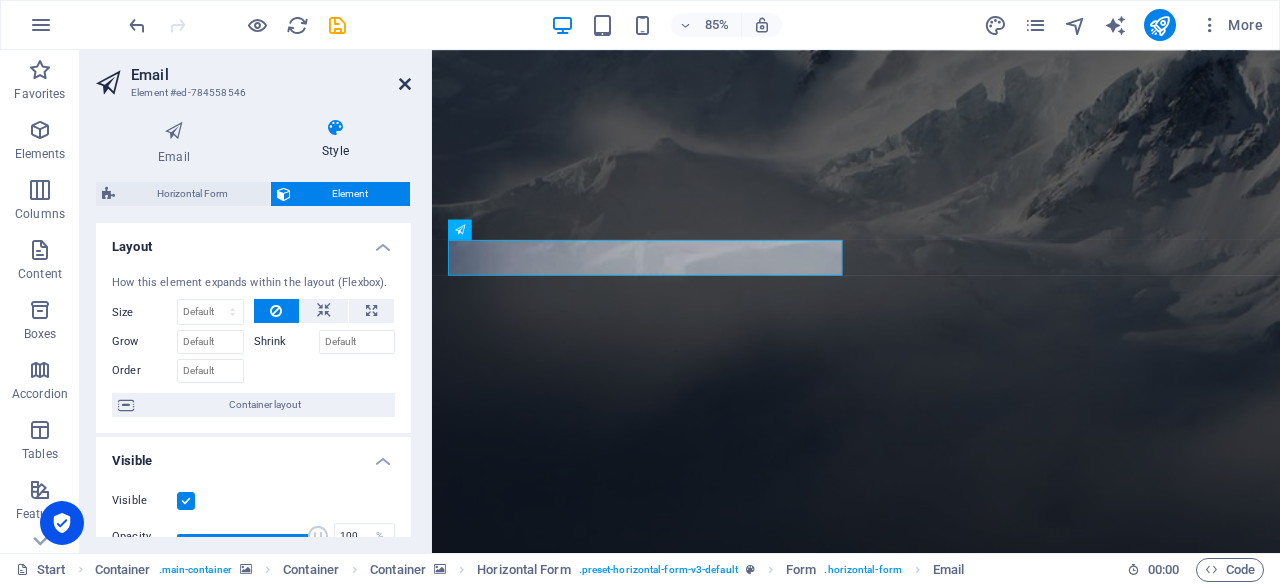click at bounding box center (405, 84) 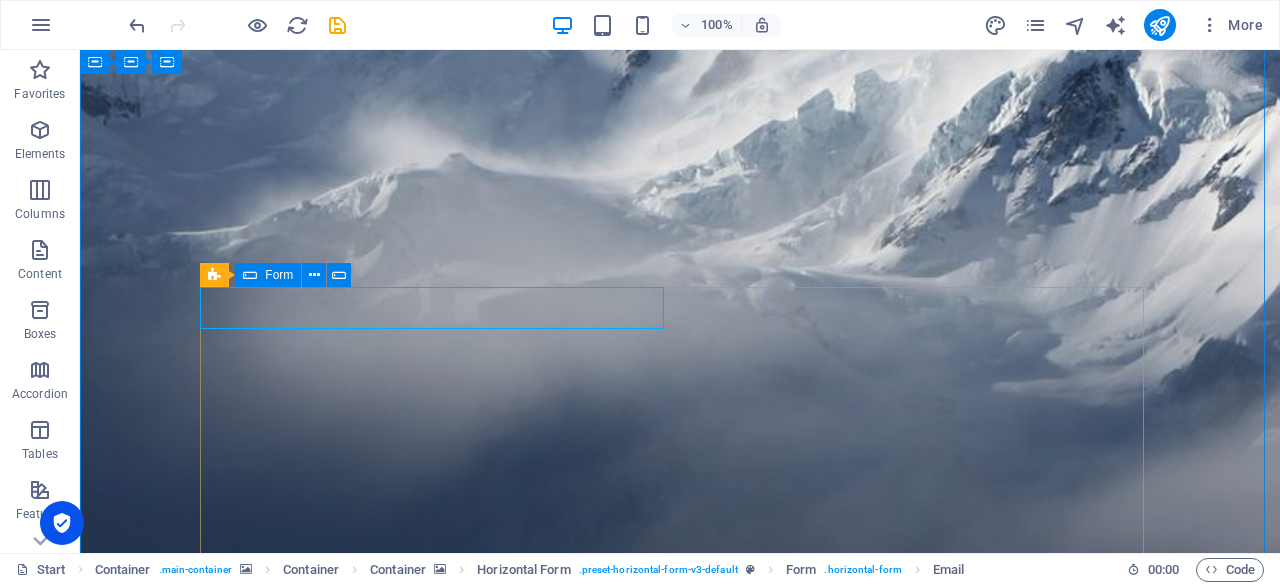 click on "Notify me!   I have read and understand the privacy policy. Nicht lesbar? Neu generieren" at bounding box center (680, 2840) 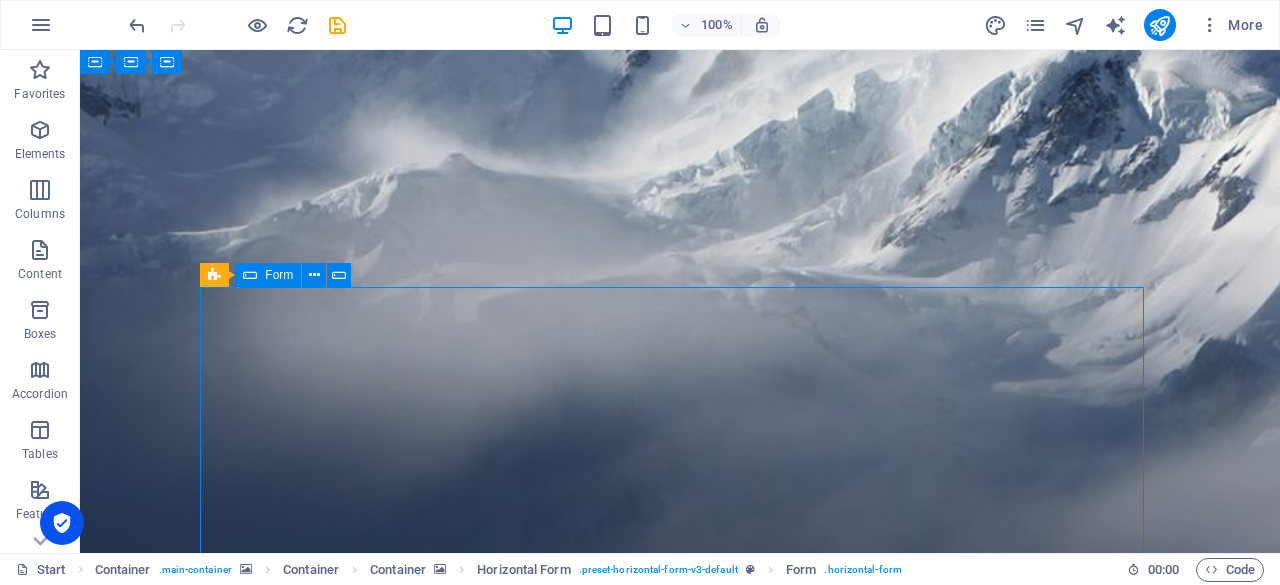 click on "Notify me!" at bounding box center [920, 2693] 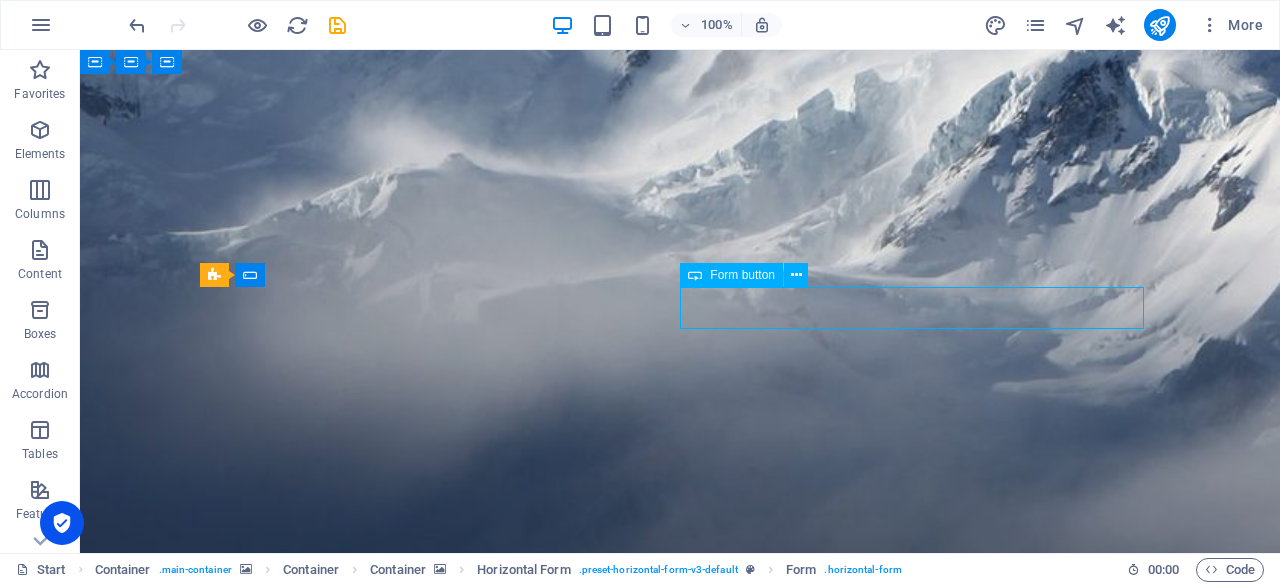 click on "Notify me!" at bounding box center (920, 2693) 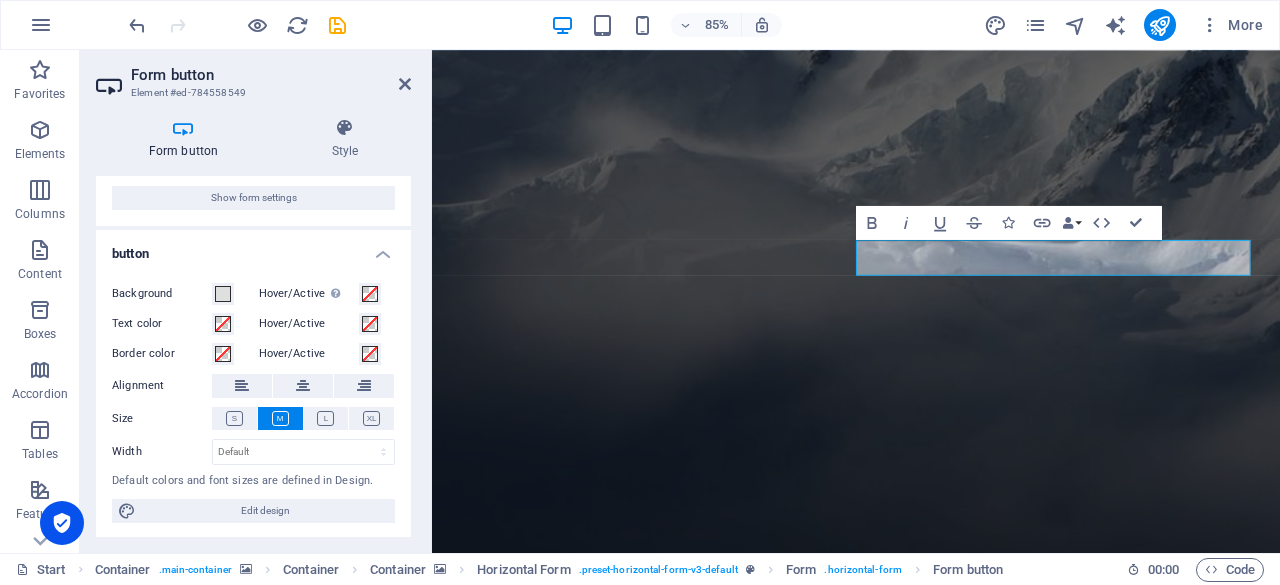 scroll, scrollTop: 0, scrollLeft: 0, axis: both 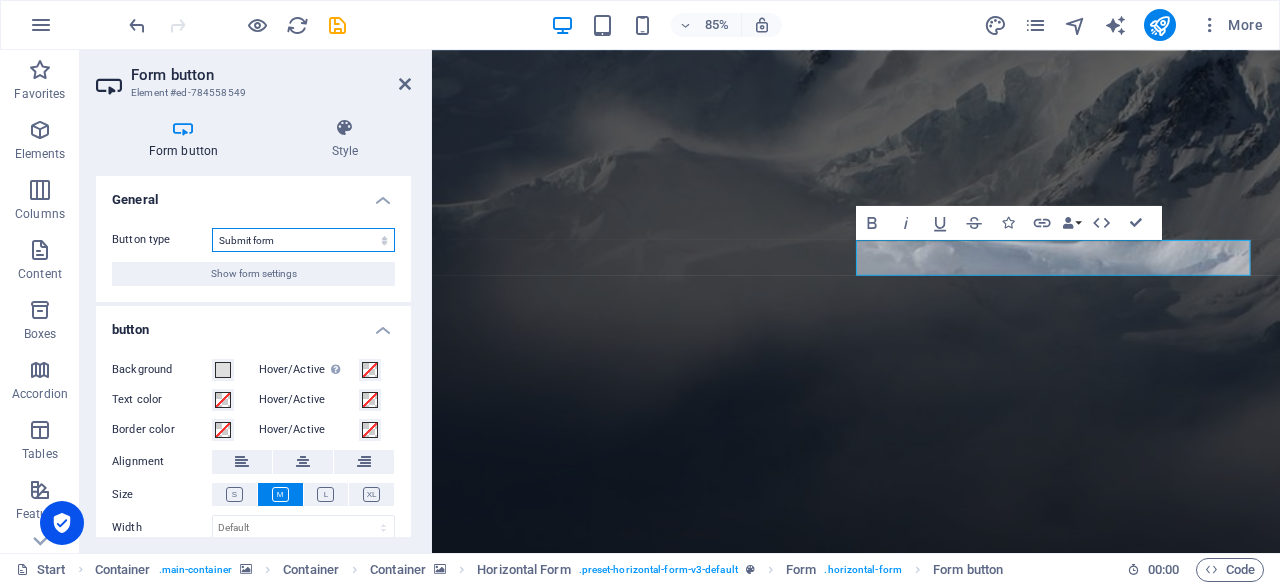 click on "Submit form Reset form No action" at bounding box center [303, 240] 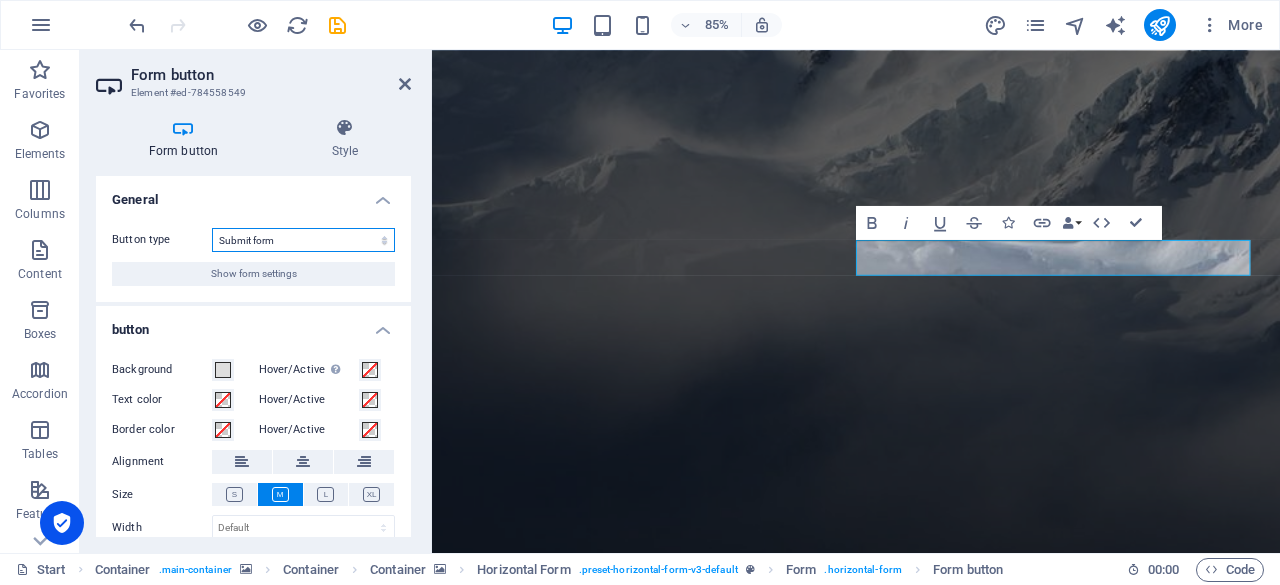click on "Submit form Reset form No action" at bounding box center (303, 240) 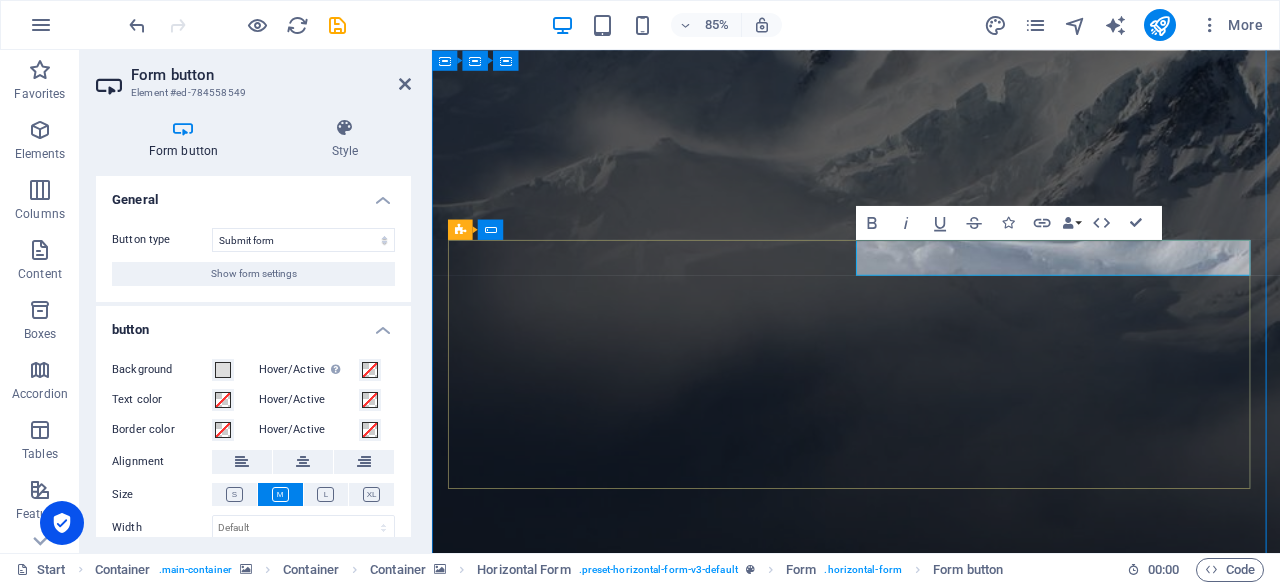 click on "Notify me!" at bounding box center [1171, 2678] 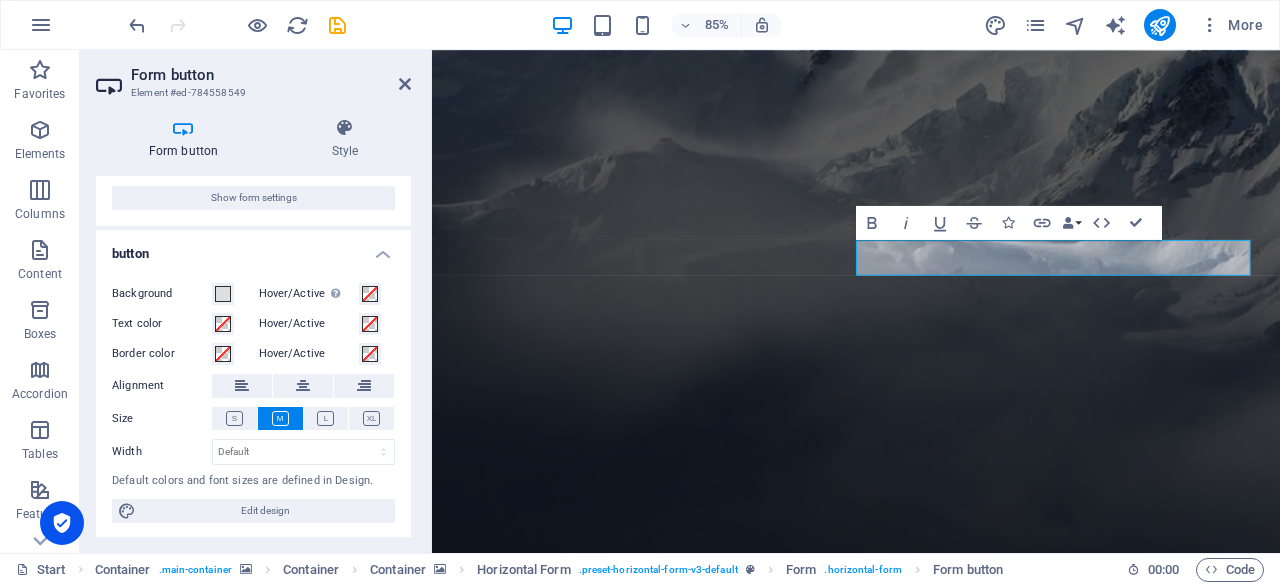 scroll, scrollTop: 0, scrollLeft: 0, axis: both 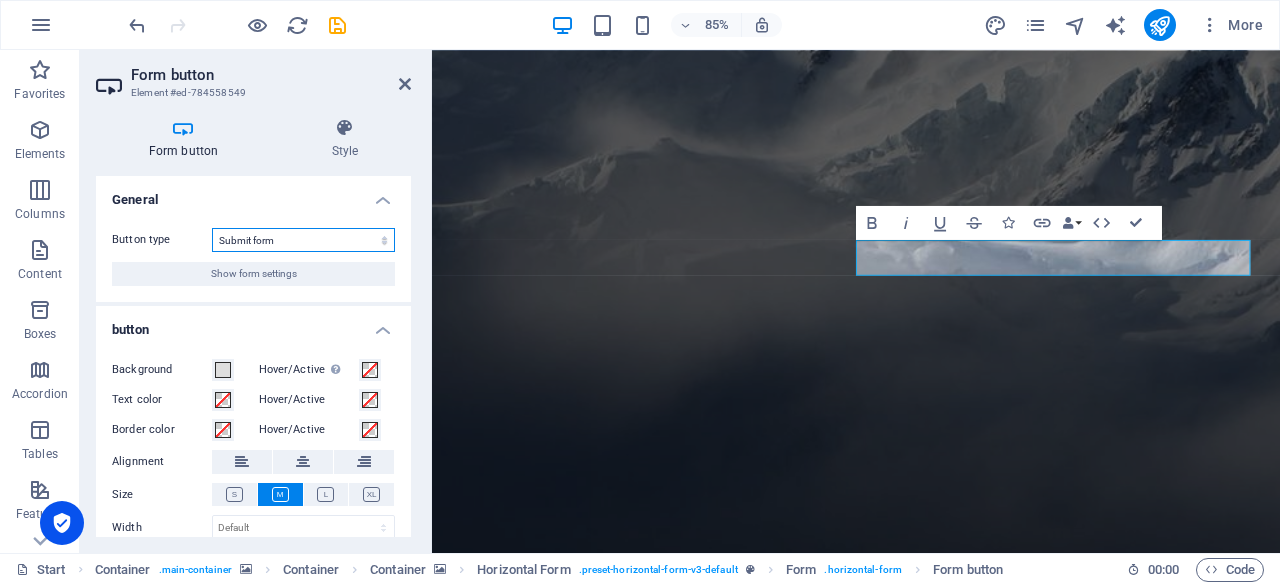 click on "Submit form Reset form No action" at bounding box center (303, 240) 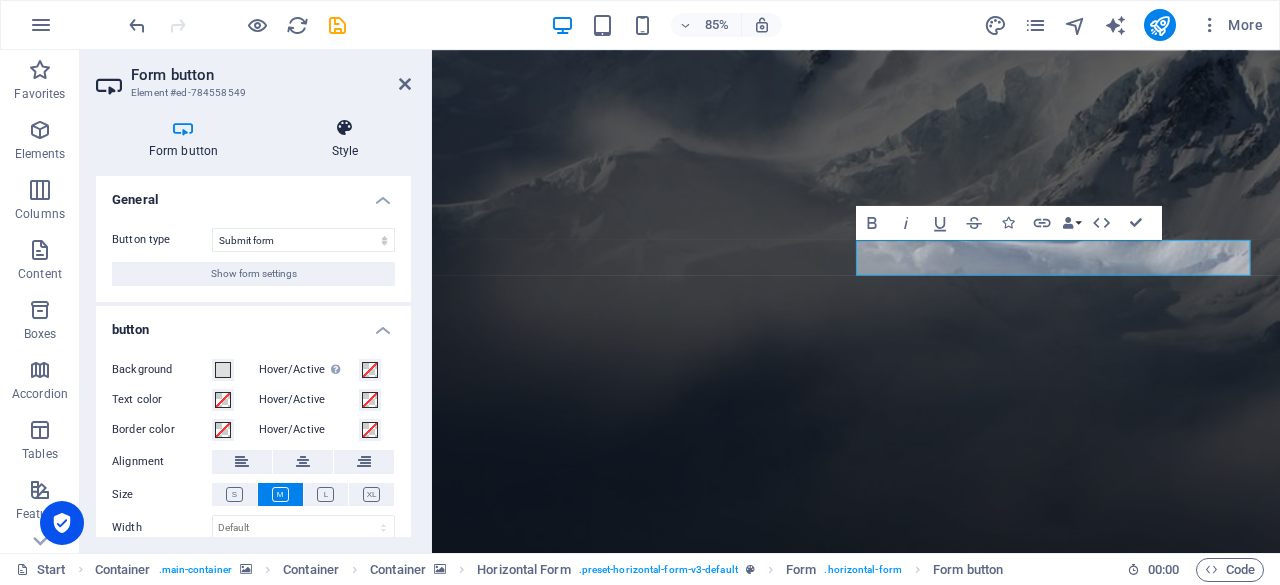 click on "Style" at bounding box center [345, 139] 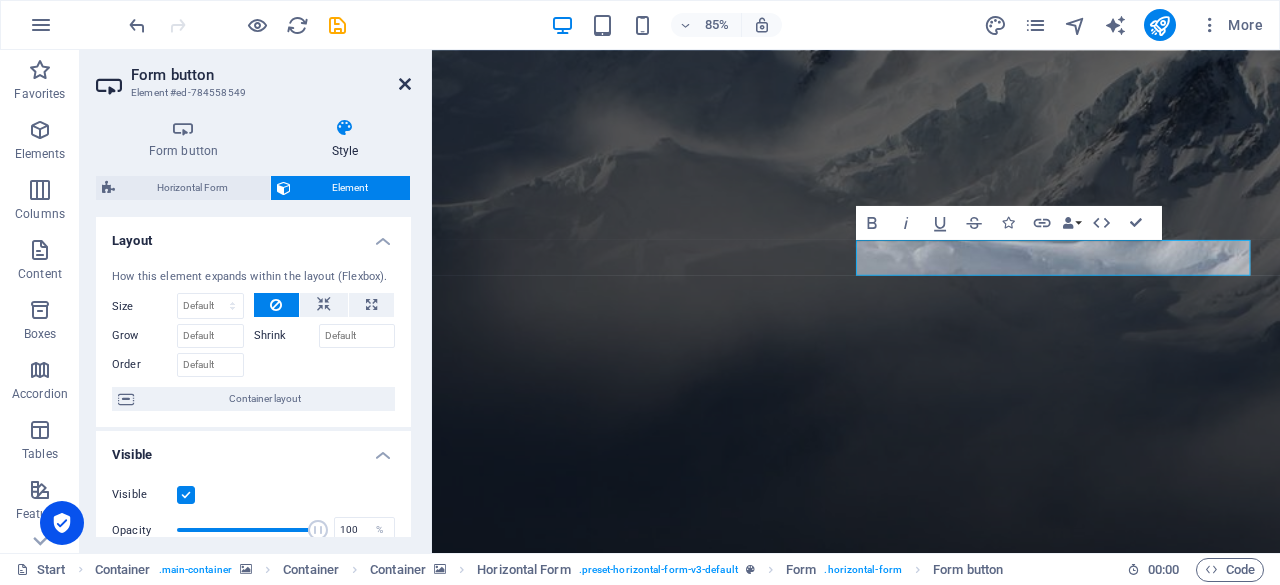 click at bounding box center (405, 84) 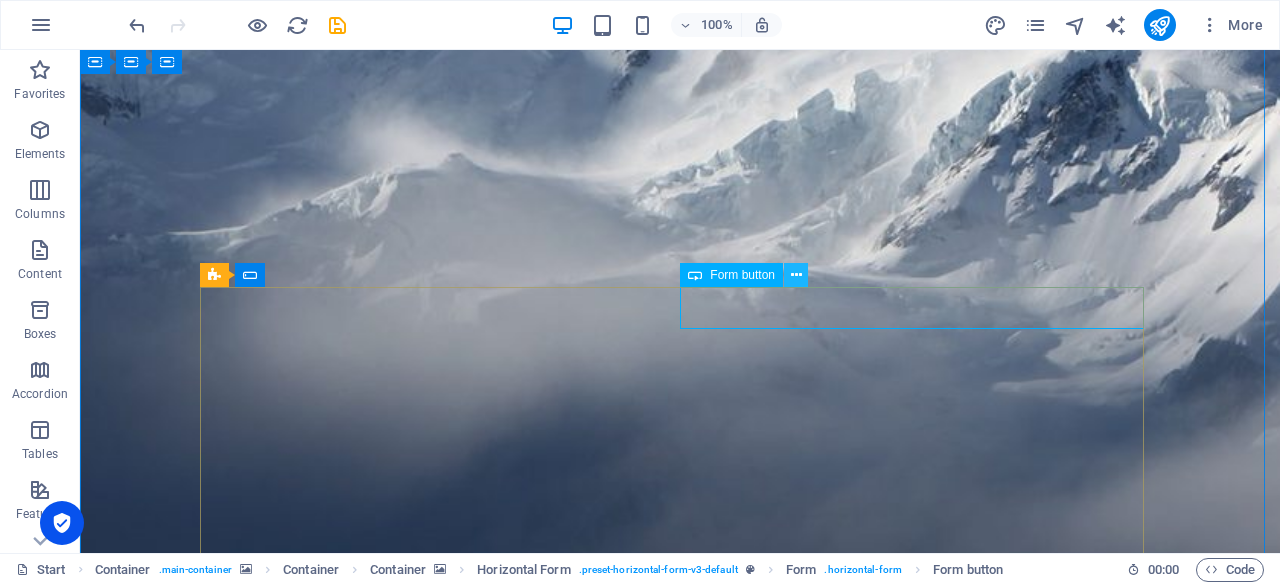 click at bounding box center (796, 275) 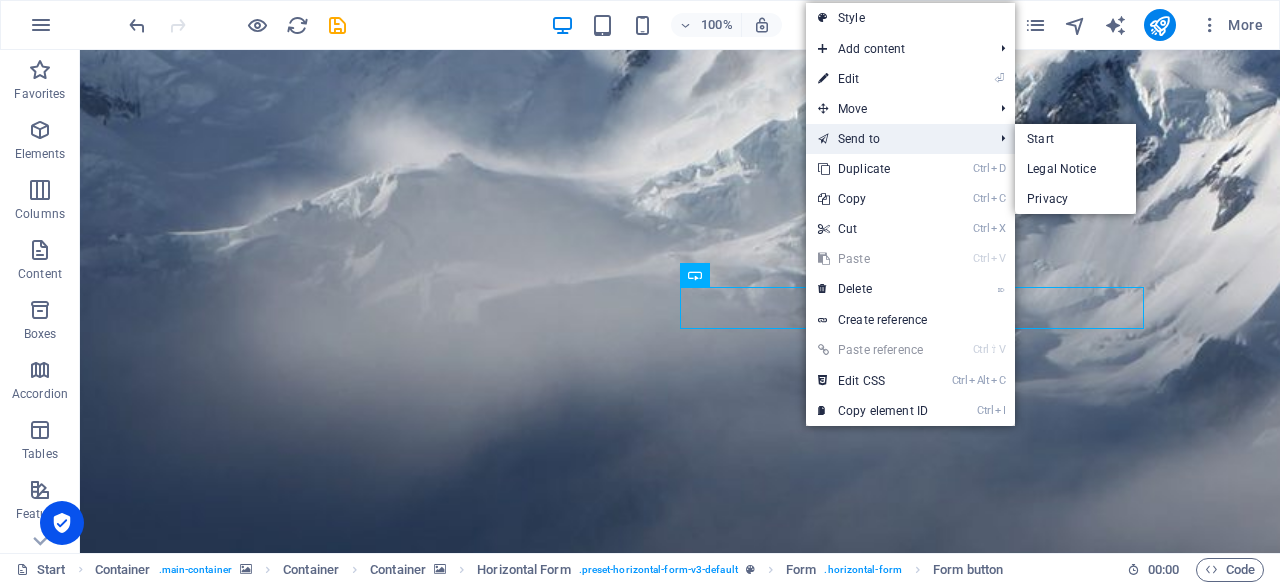 click on "Send to" at bounding box center (895, 139) 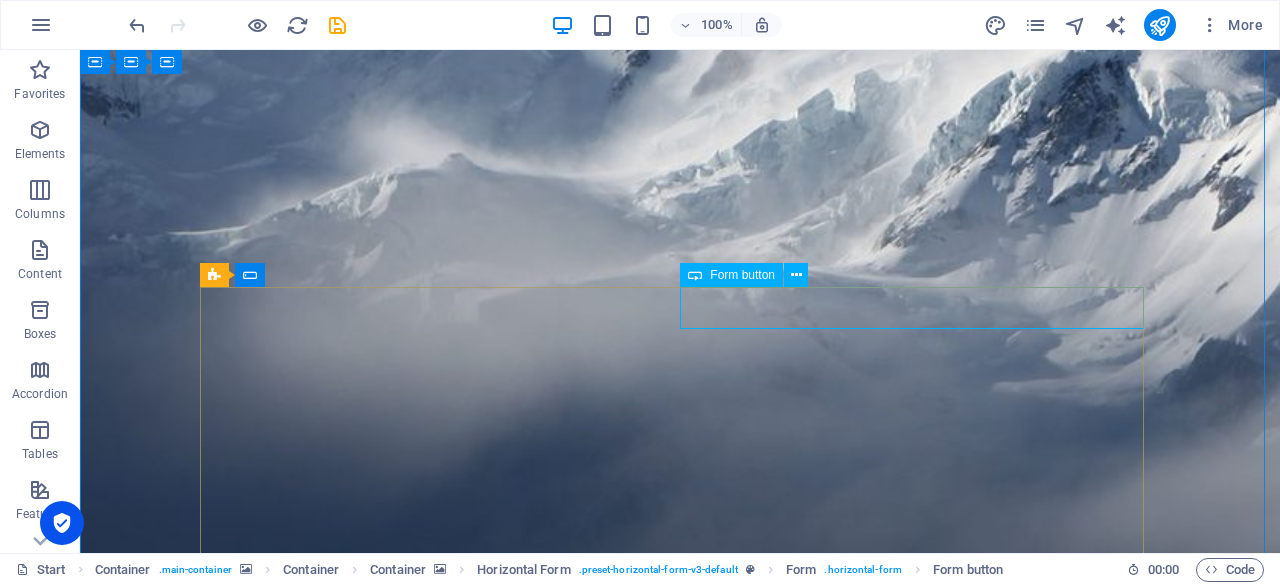 click on "Form button" at bounding box center [750, 275] 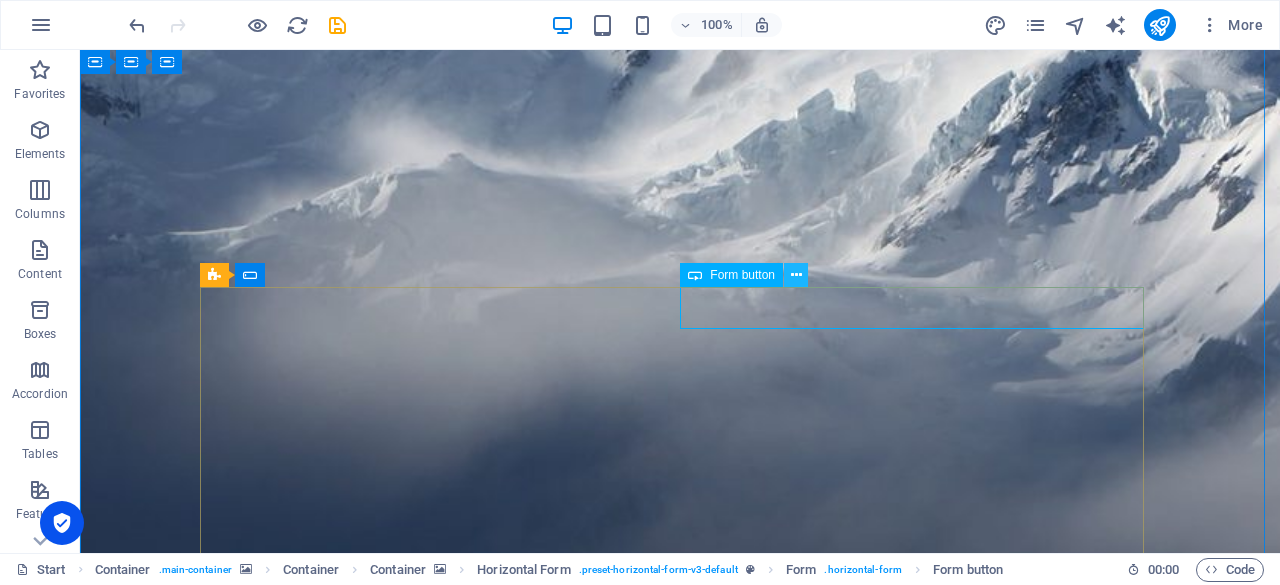 click at bounding box center (796, 275) 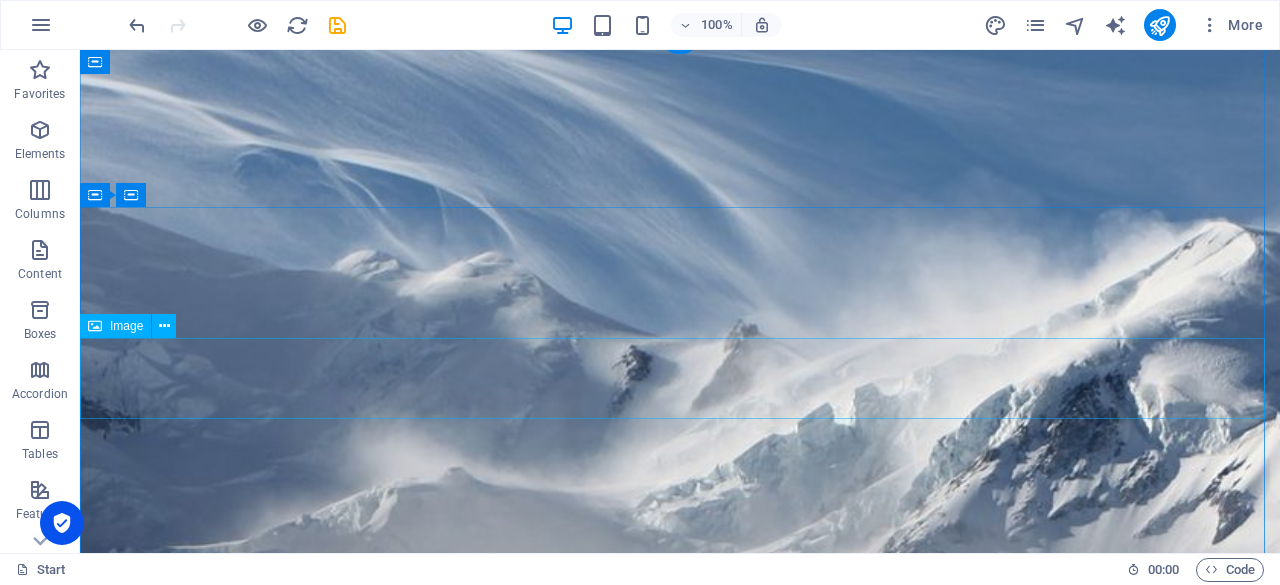 scroll, scrollTop: 0, scrollLeft: 0, axis: both 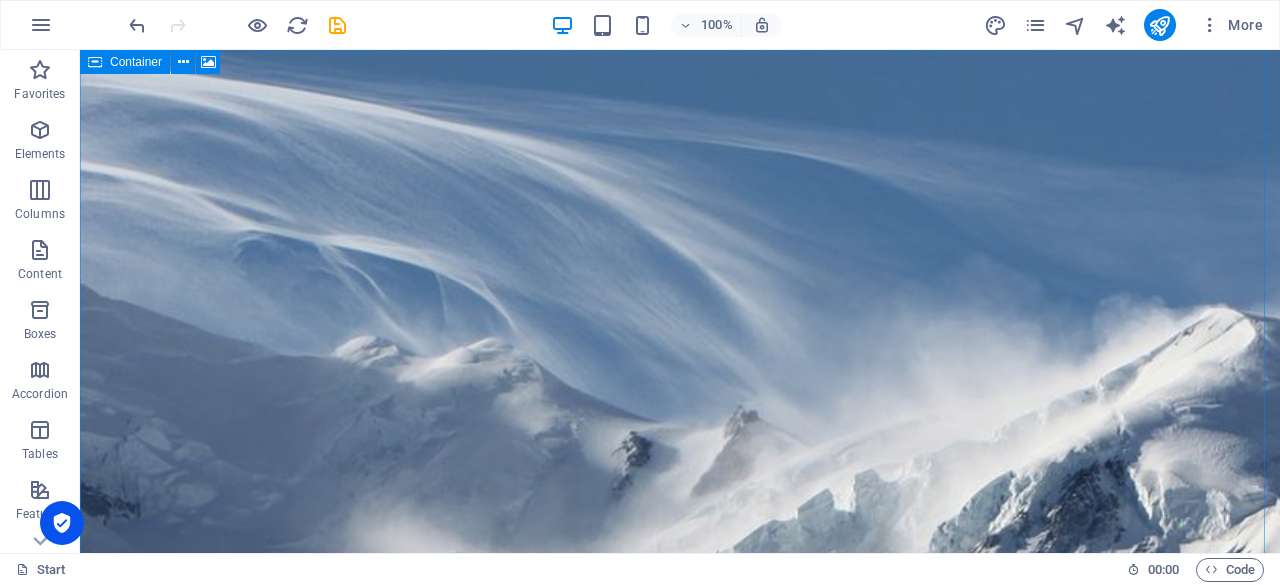 click at bounding box center [95, 62] 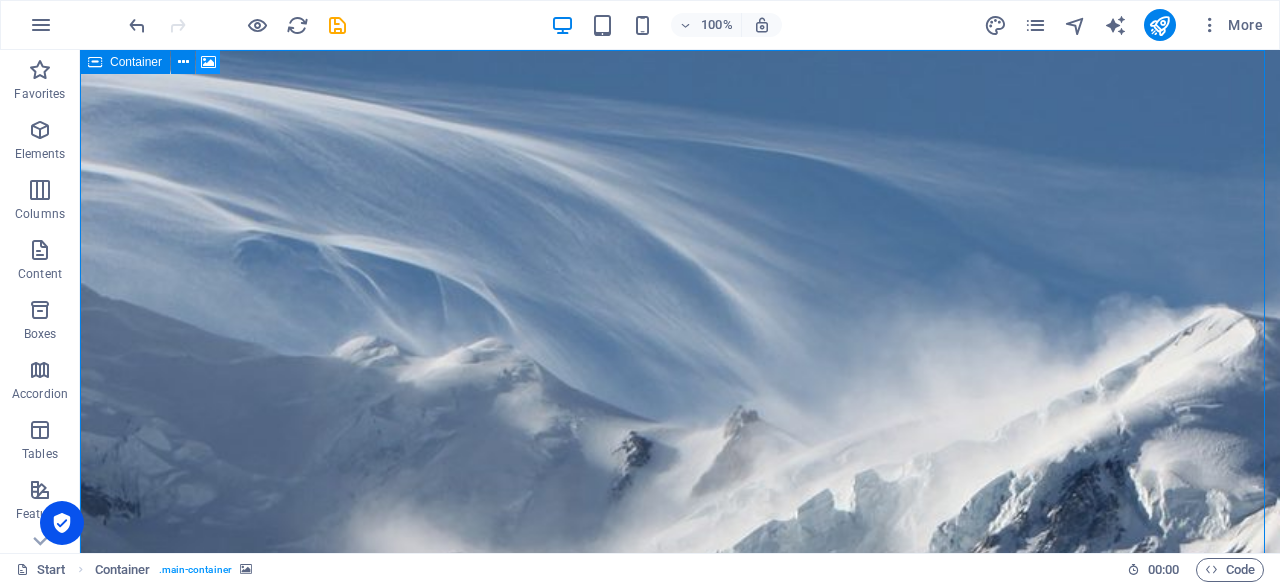 click at bounding box center (208, 62) 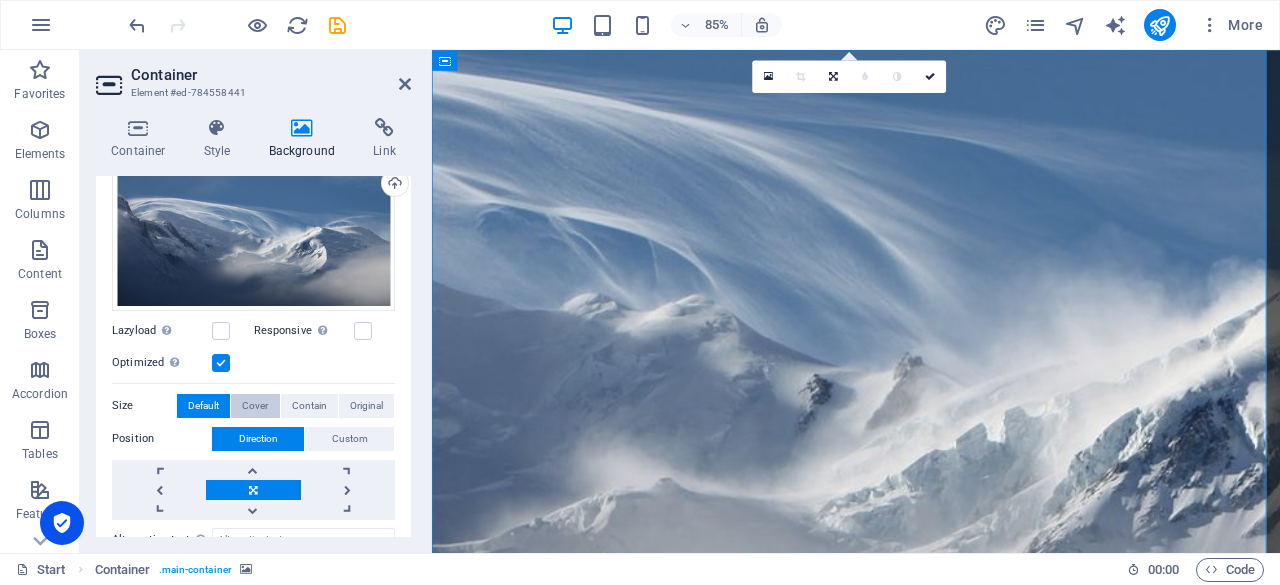 scroll, scrollTop: 0, scrollLeft: 0, axis: both 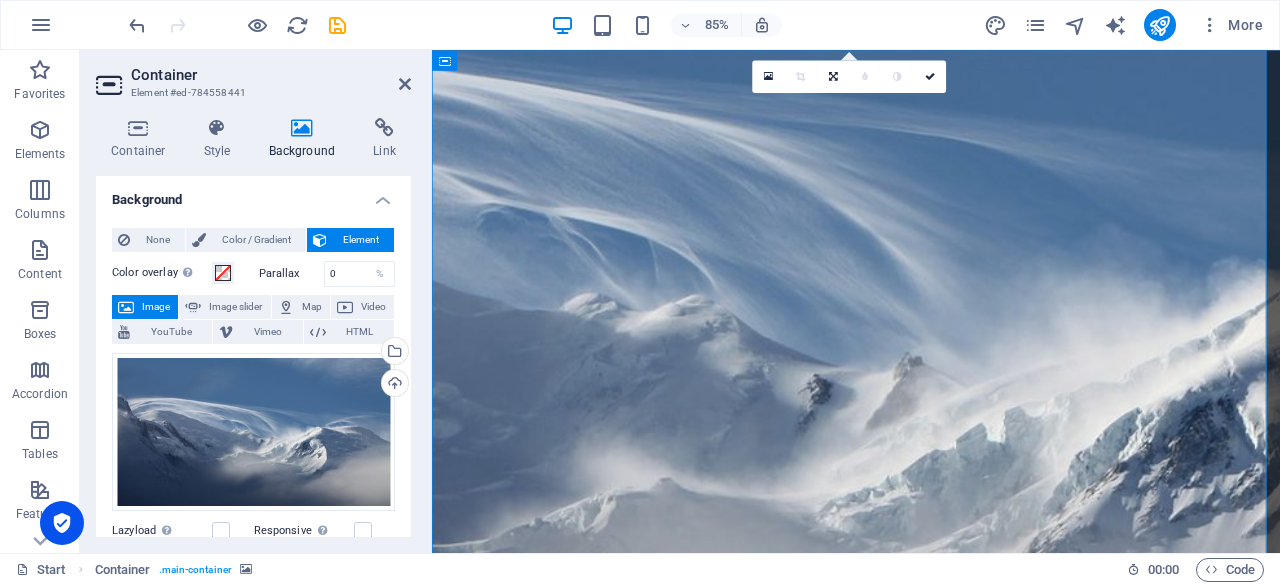 click on "Background" at bounding box center (306, 139) 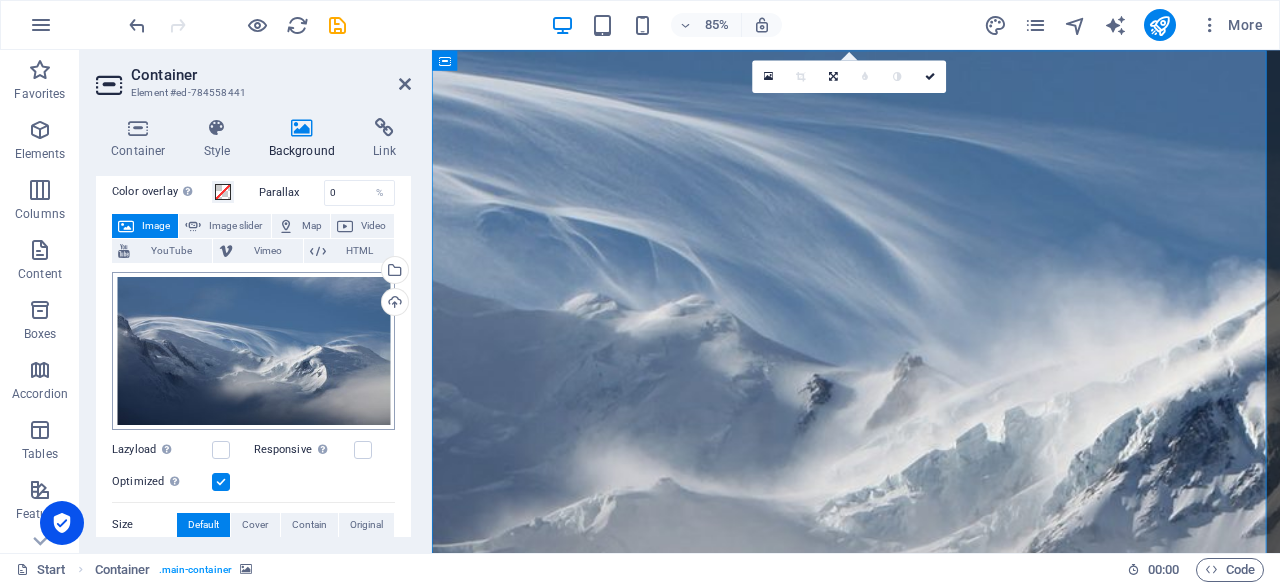 scroll, scrollTop: 100, scrollLeft: 0, axis: vertical 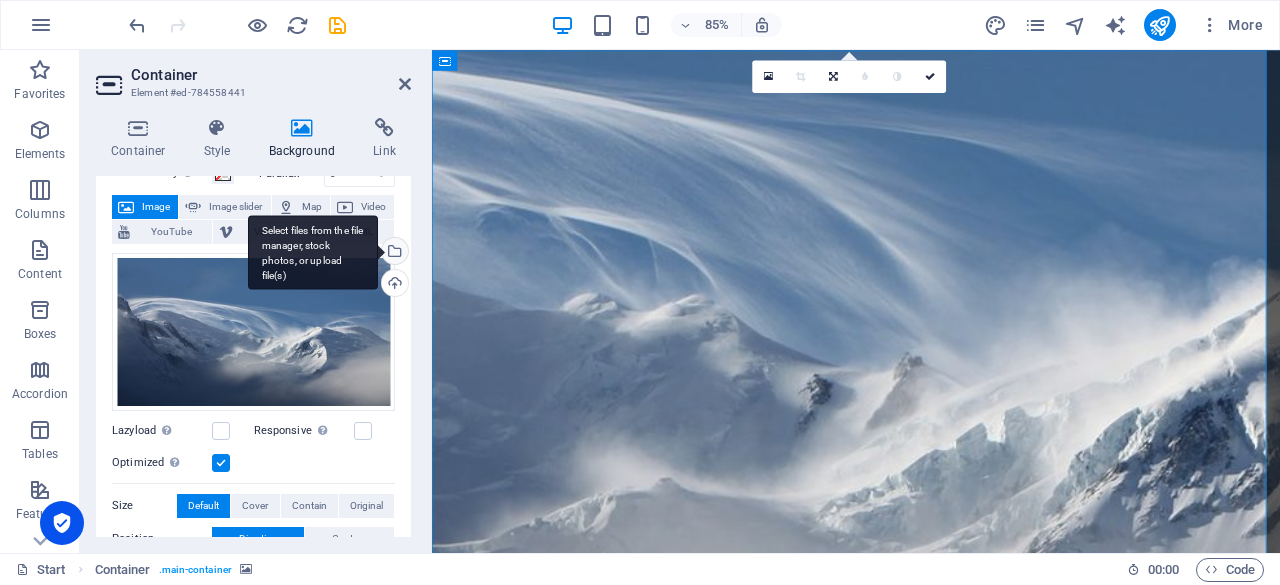 click on "Select files from the file manager, stock photos, or upload file(s)" at bounding box center (393, 253) 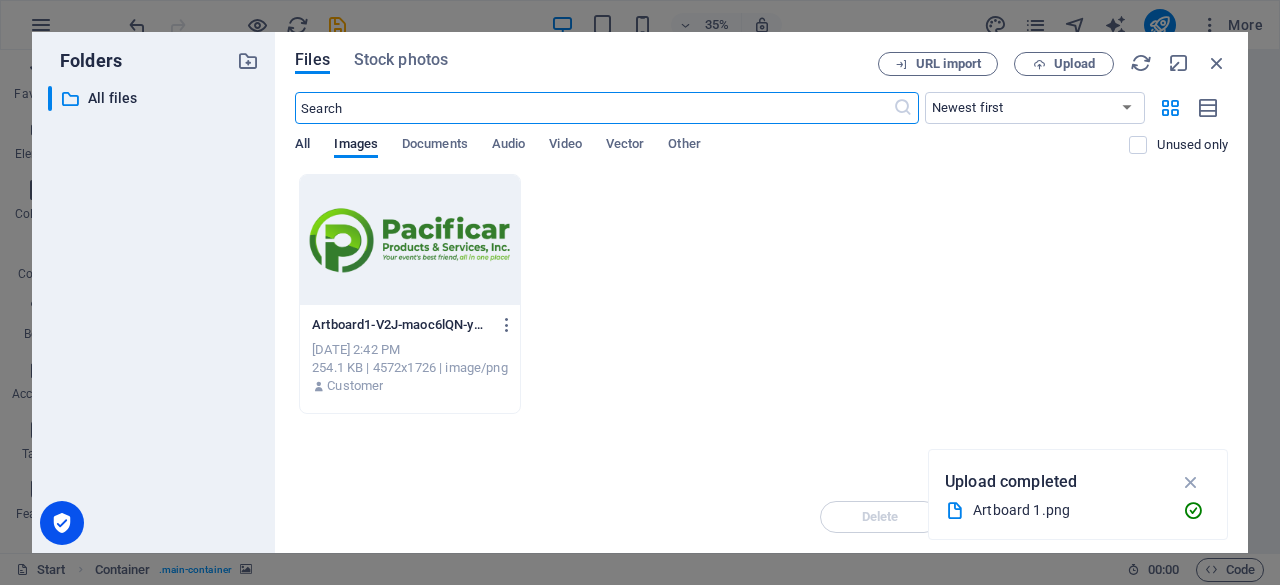 click on "All" at bounding box center [302, 146] 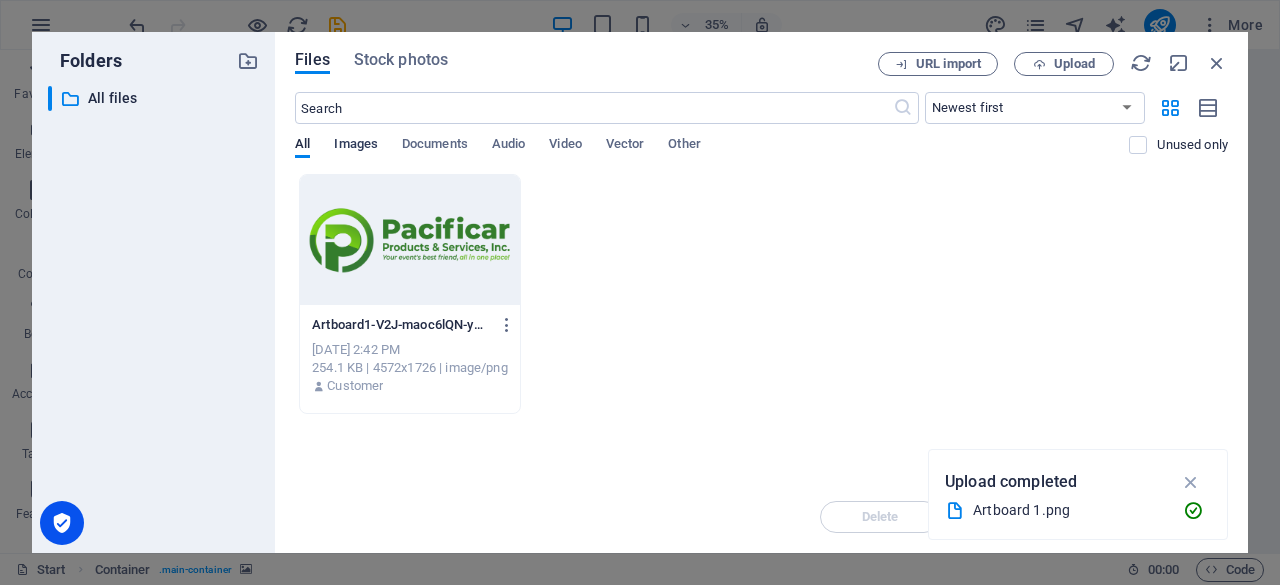click on "Images" at bounding box center [356, 146] 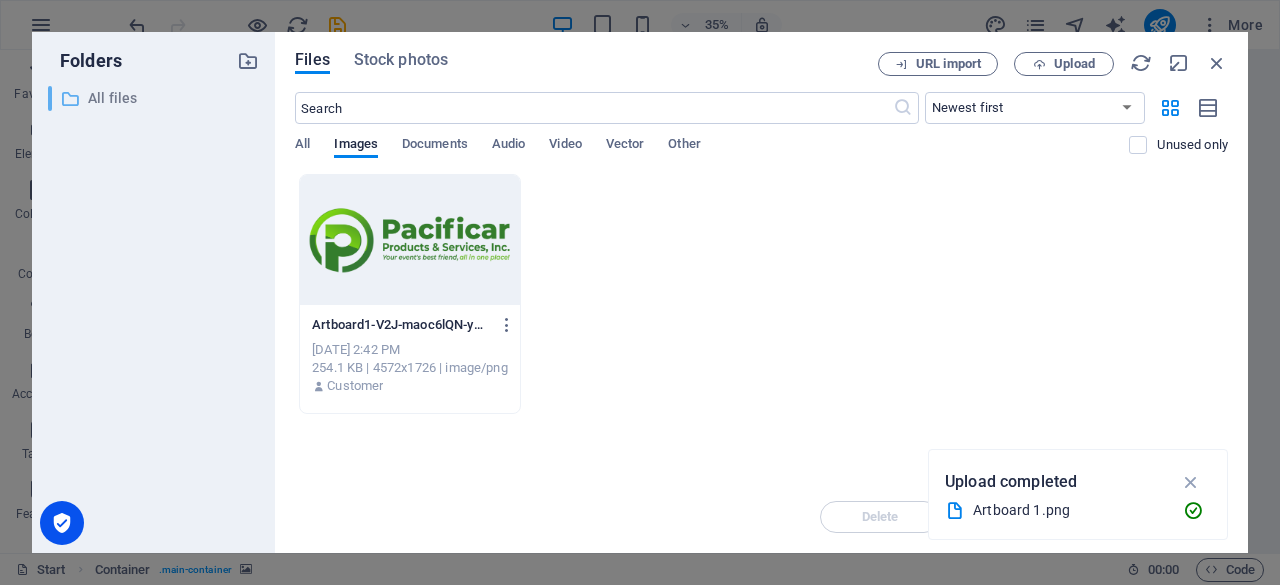 click on "All files" at bounding box center [155, 98] 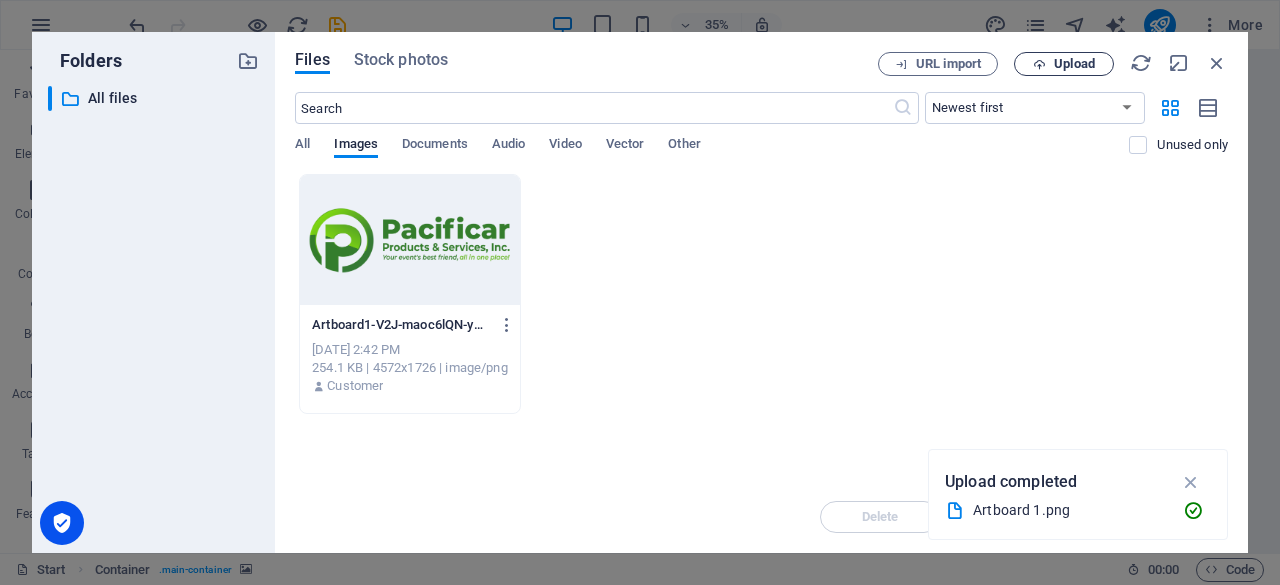 click on "Upload" at bounding box center (1064, 64) 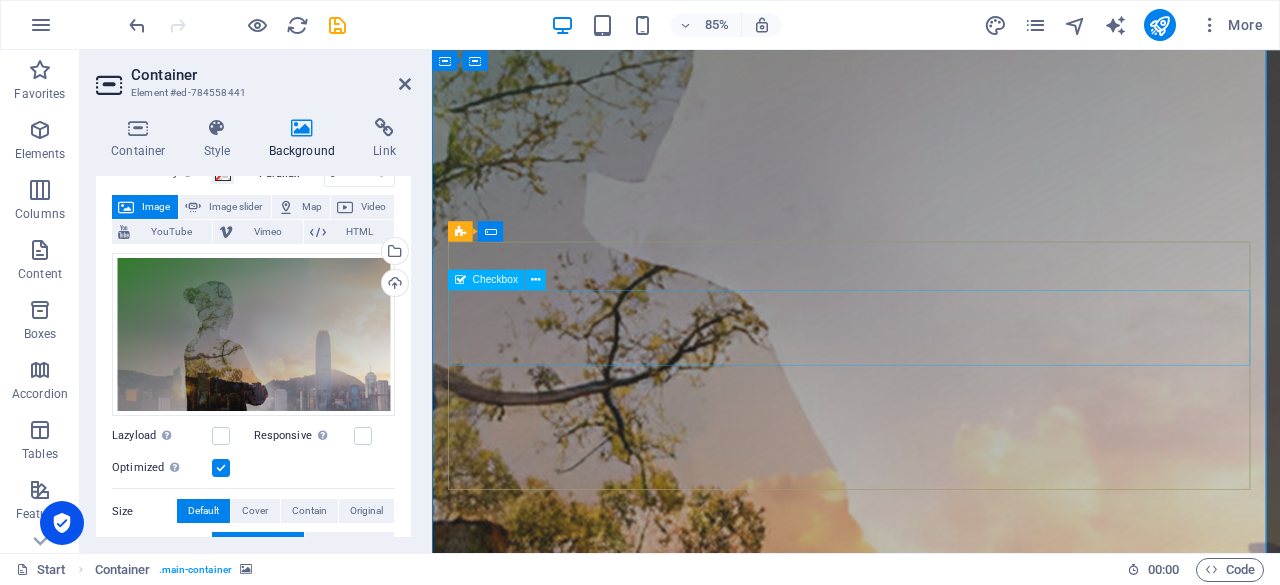 scroll, scrollTop: 400, scrollLeft: 0, axis: vertical 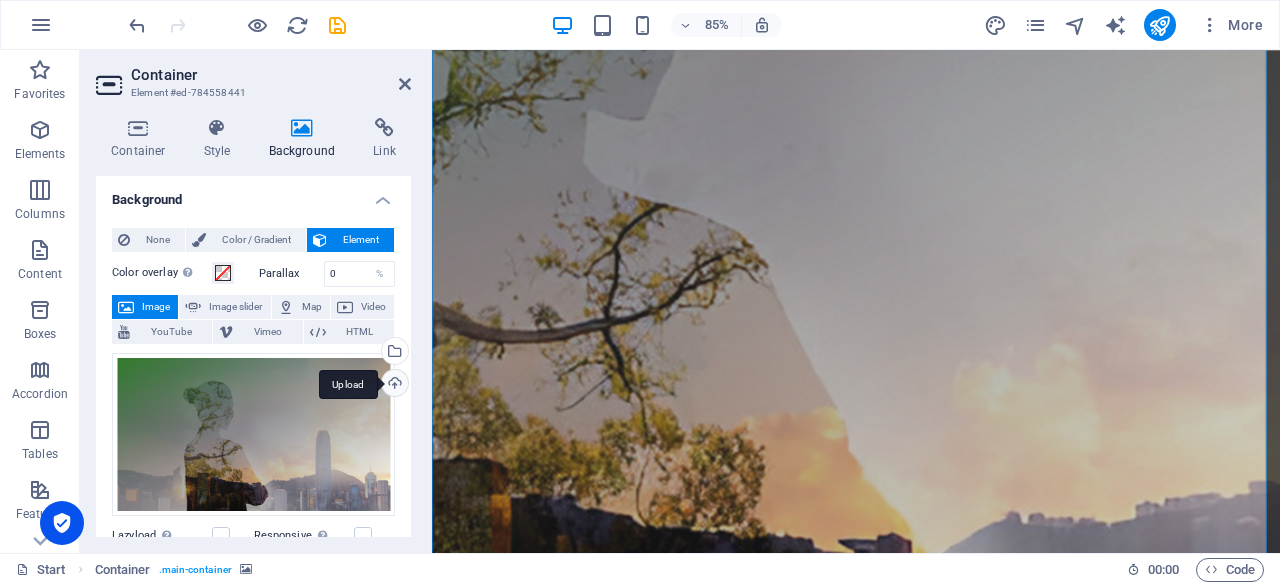 click on "Upload" at bounding box center (393, 385) 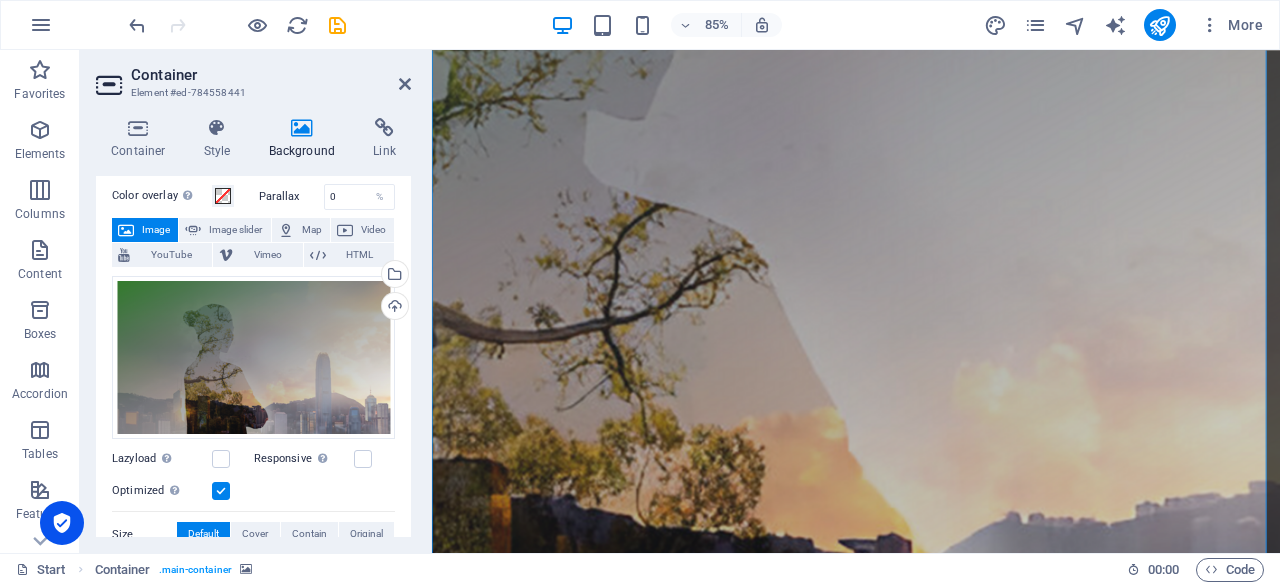 scroll, scrollTop: 0, scrollLeft: 0, axis: both 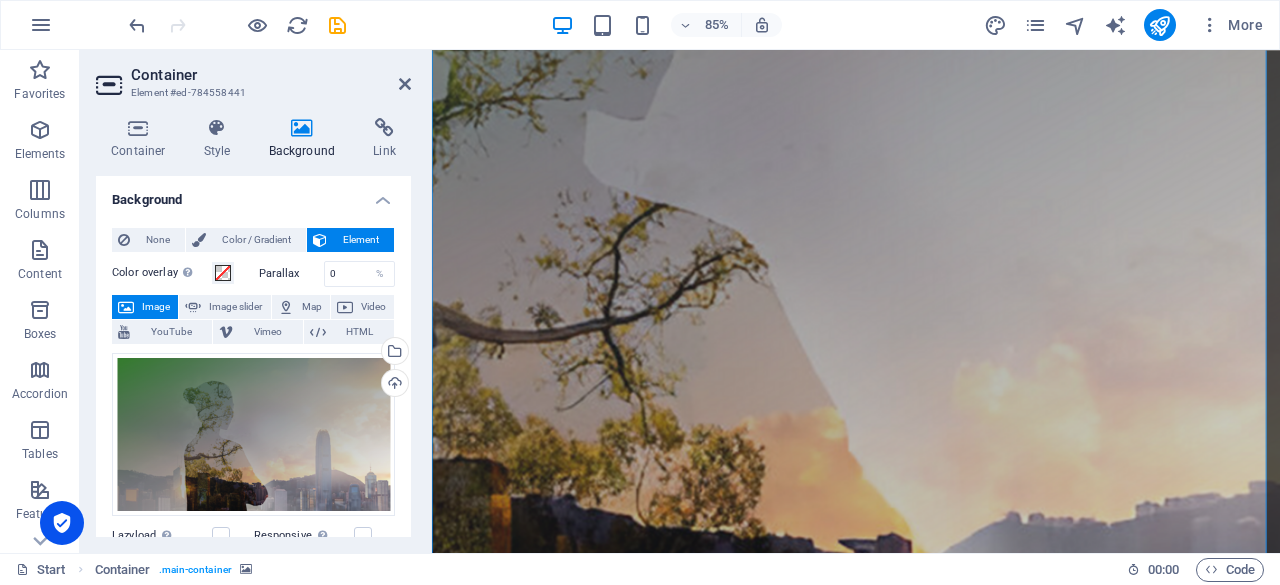 click on "Background" at bounding box center (306, 139) 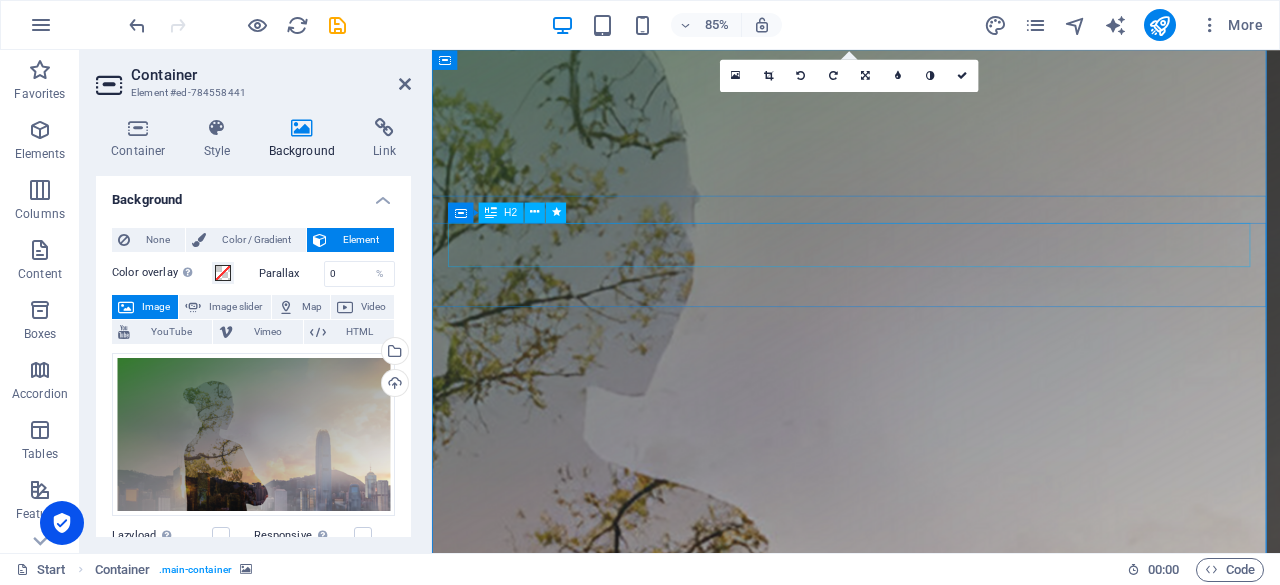 scroll, scrollTop: 100, scrollLeft: 0, axis: vertical 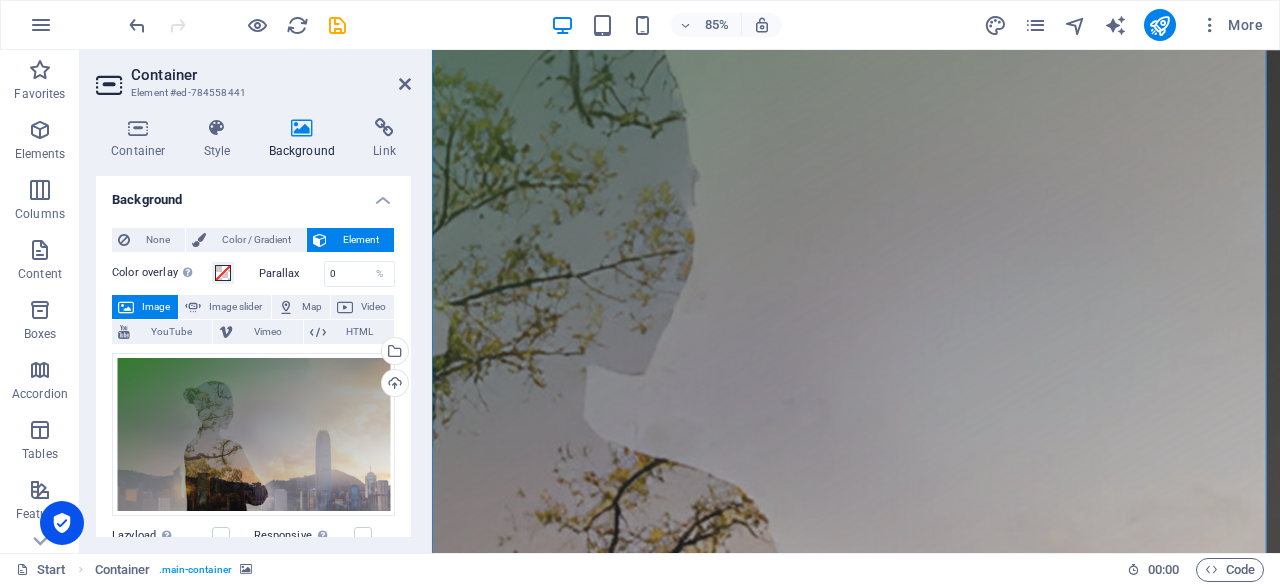 click at bounding box center (931, 1904) 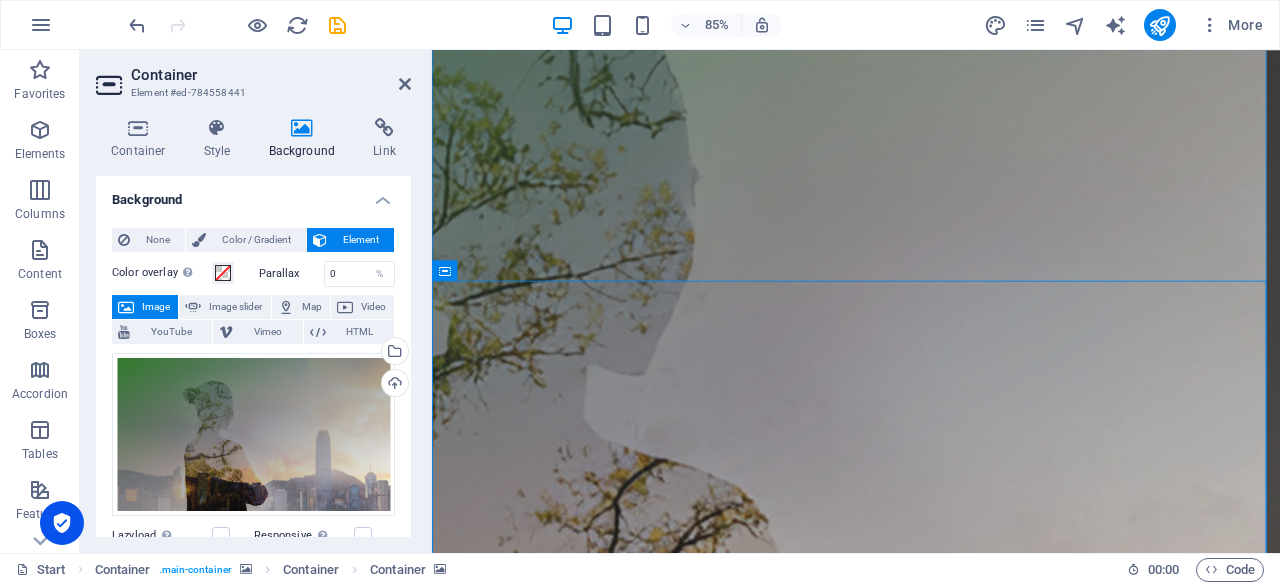 drag, startPoint x: 702, startPoint y: 323, endPoint x: 702, endPoint y: 353, distance: 30 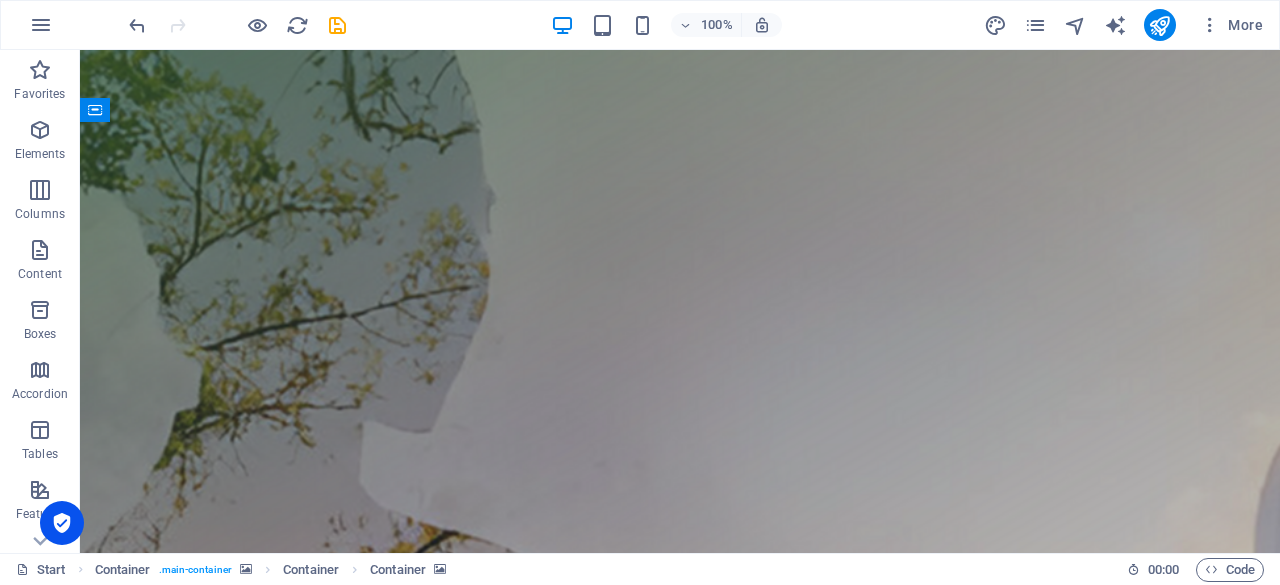 drag, startPoint x: 521, startPoint y: 322, endPoint x: 437, endPoint y: 324, distance: 84.0238 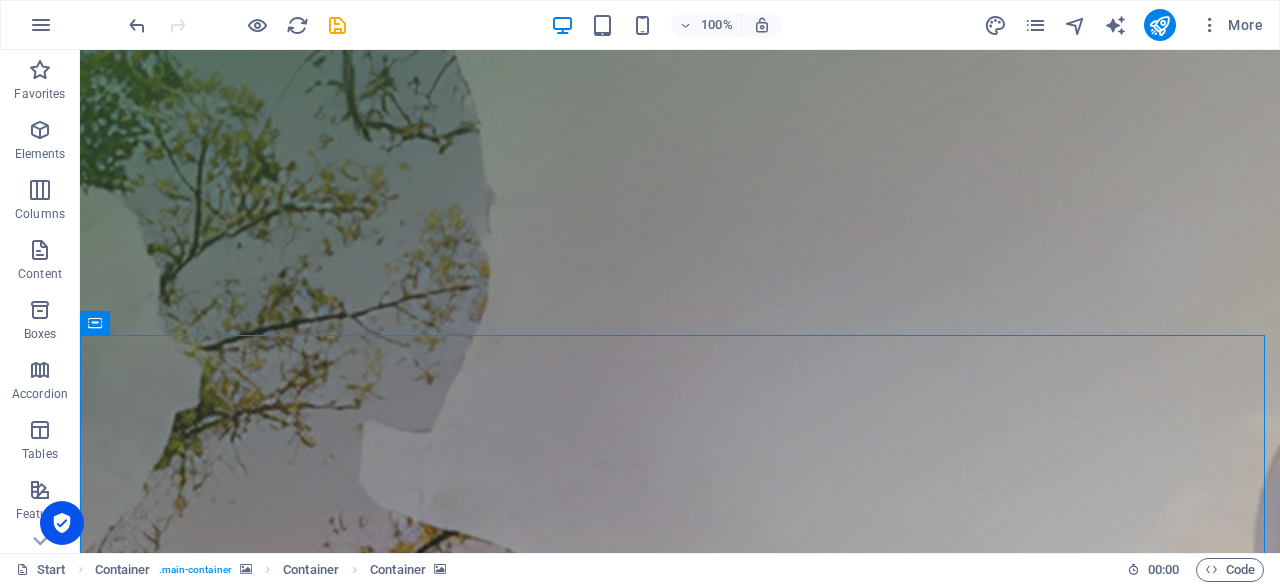 drag, startPoint x: 183, startPoint y: 377, endPoint x: 101, endPoint y: 398, distance: 84.646324 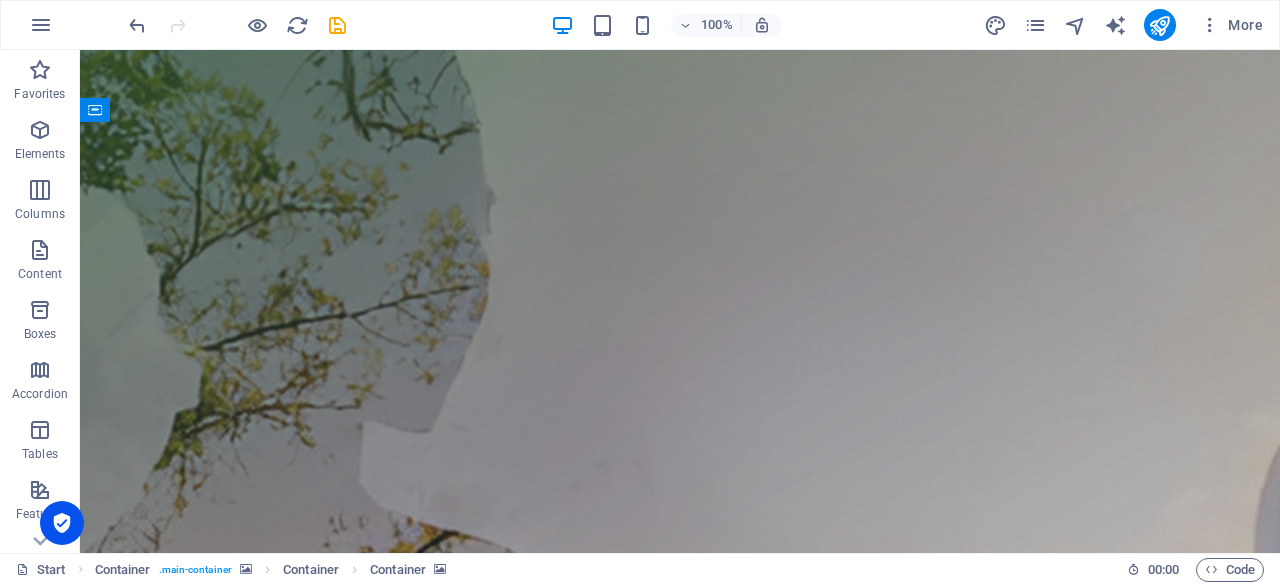 drag, startPoint x: 172, startPoint y: 379, endPoint x: 97, endPoint y: 386, distance: 75.32596 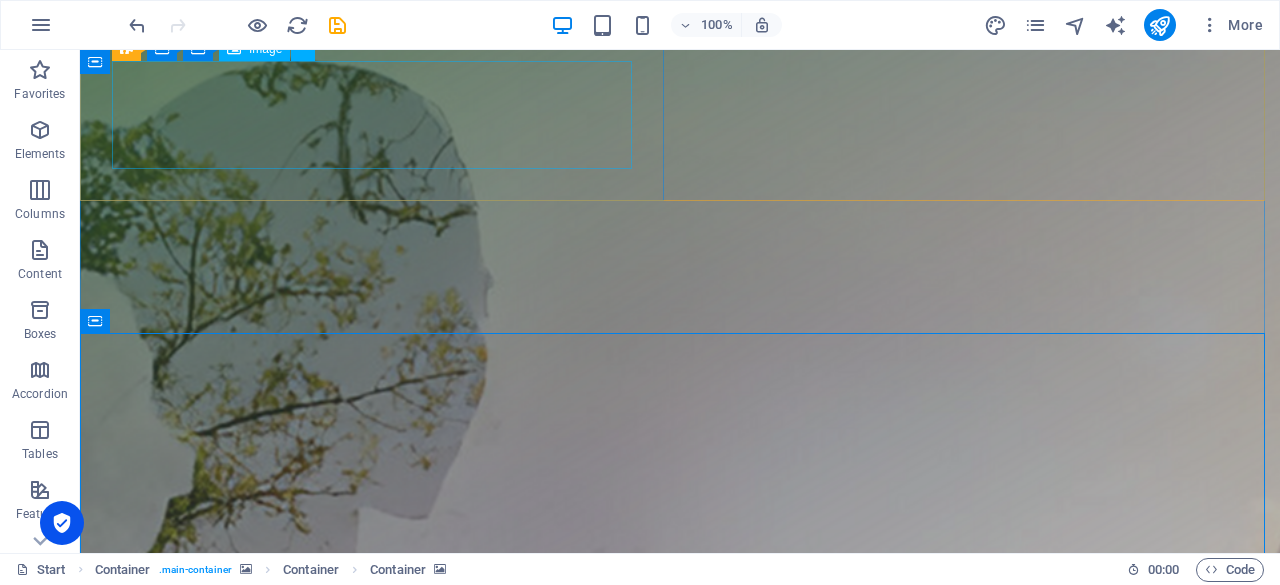 scroll, scrollTop: 0, scrollLeft: 0, axis: both 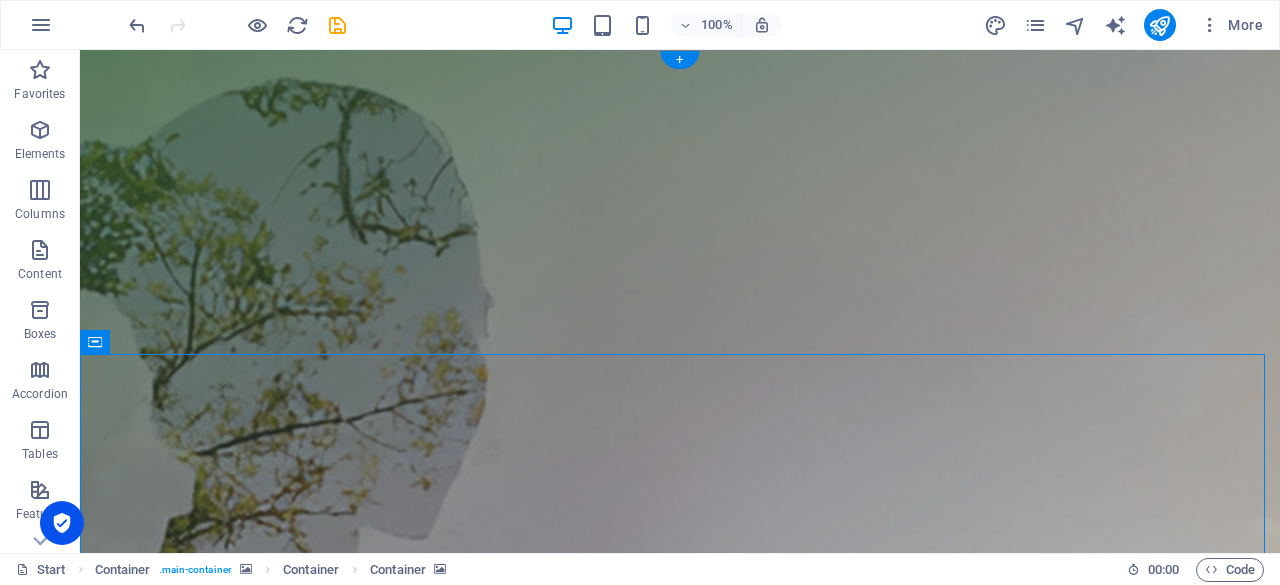drag, startPoint x: 182, startPoint y: 389, endPoint x: 102, endPoint y: 364, distance: 83.81527 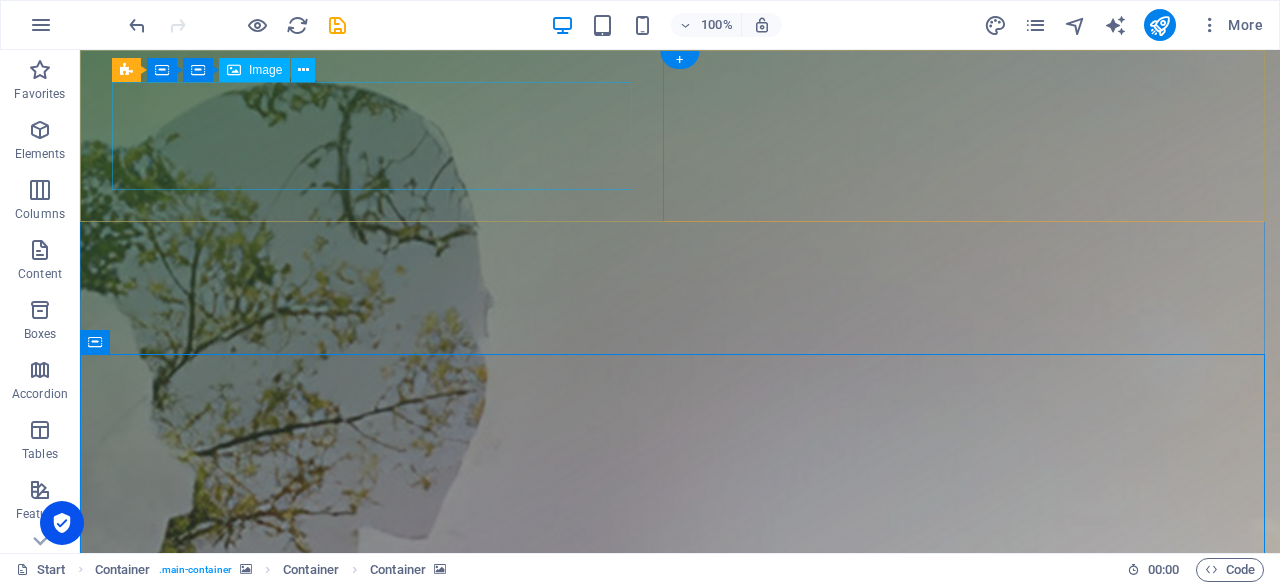 click at bounding box center (680, 1202) 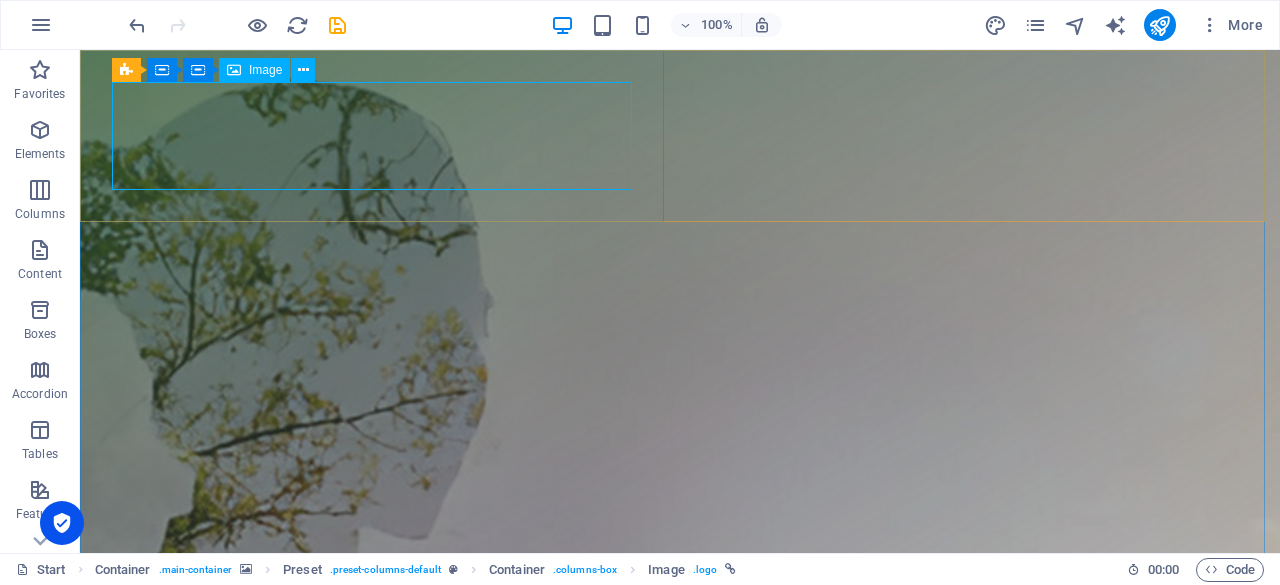 click on "Image" at bounding box center (265, 70) 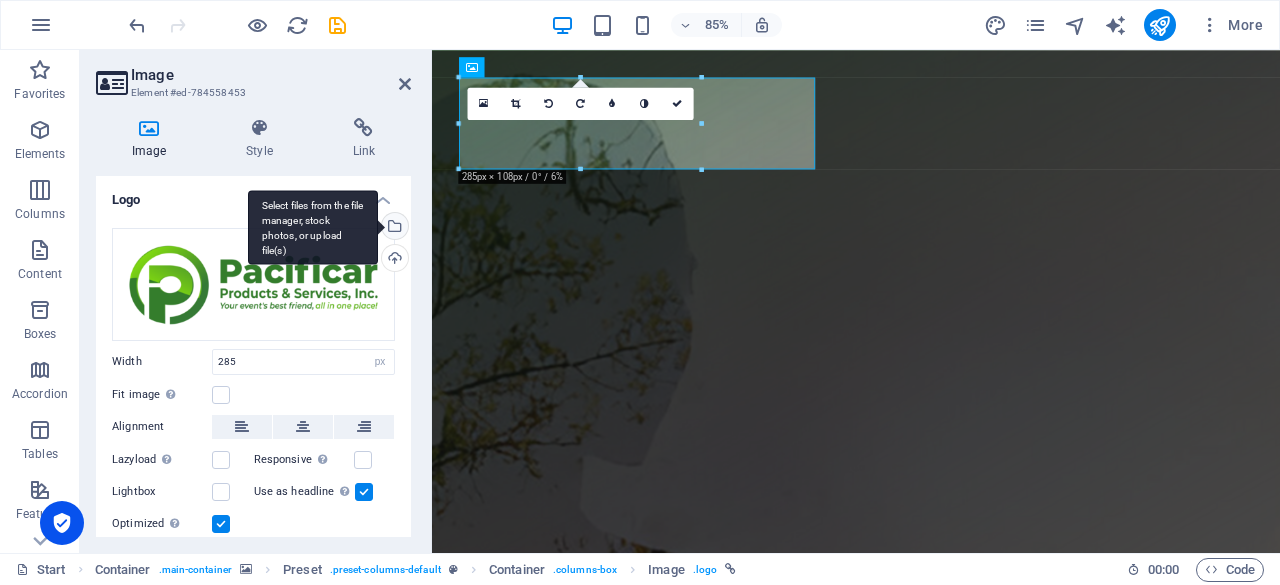 click on "Select files from the file manager, stock photos, or upload file(s)" at bounding box center (393, 228) 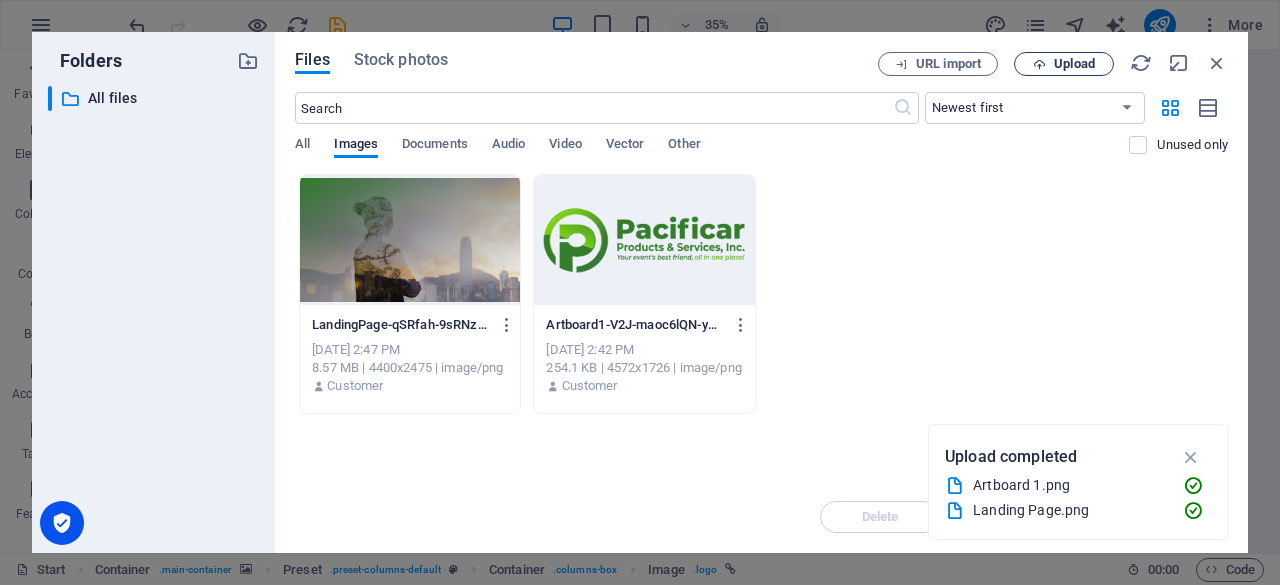 click on "Upload" at bounding box center [1074, 64] 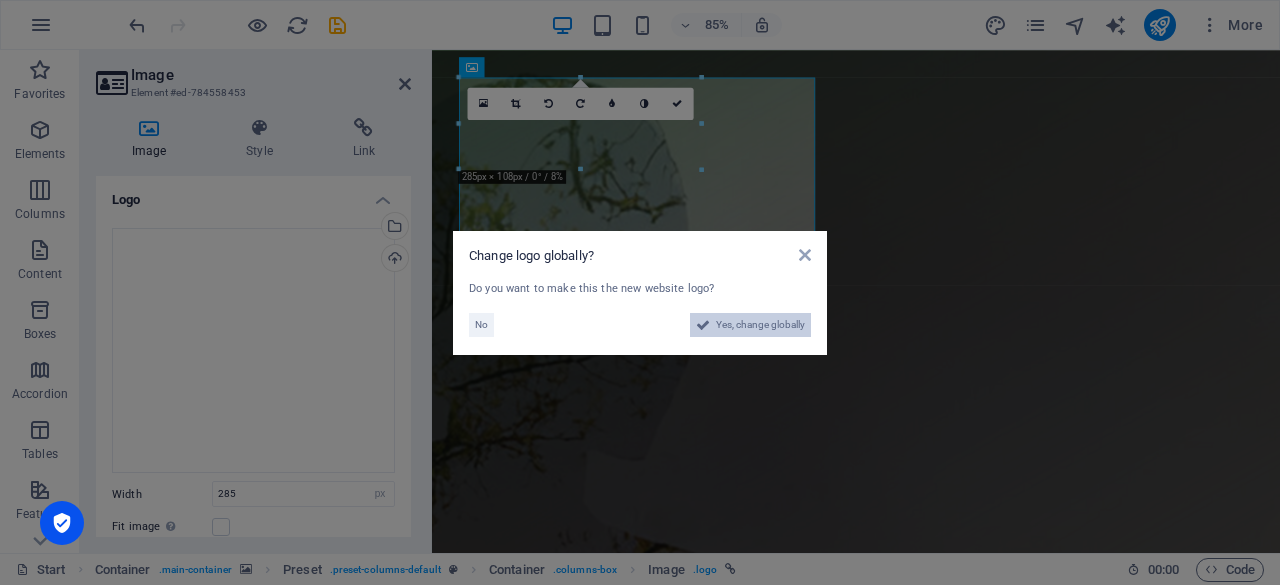 click on "Yes, change globally" at bounding box center [760, 325] 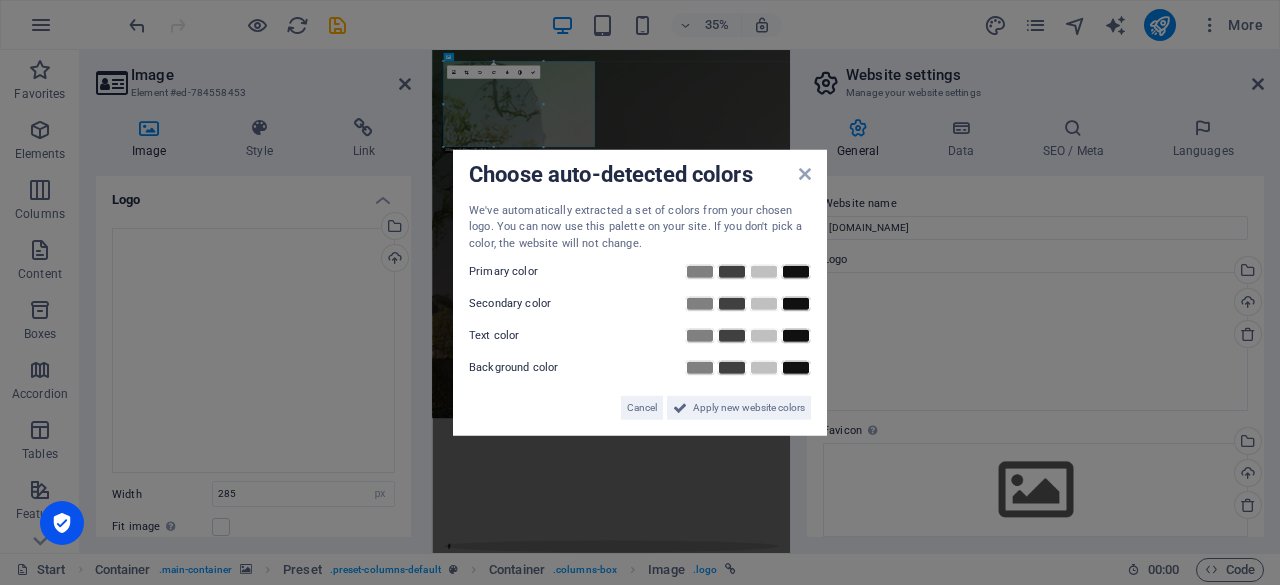 click on "Choose auto-detected colors" at bounding box center [640, 175] 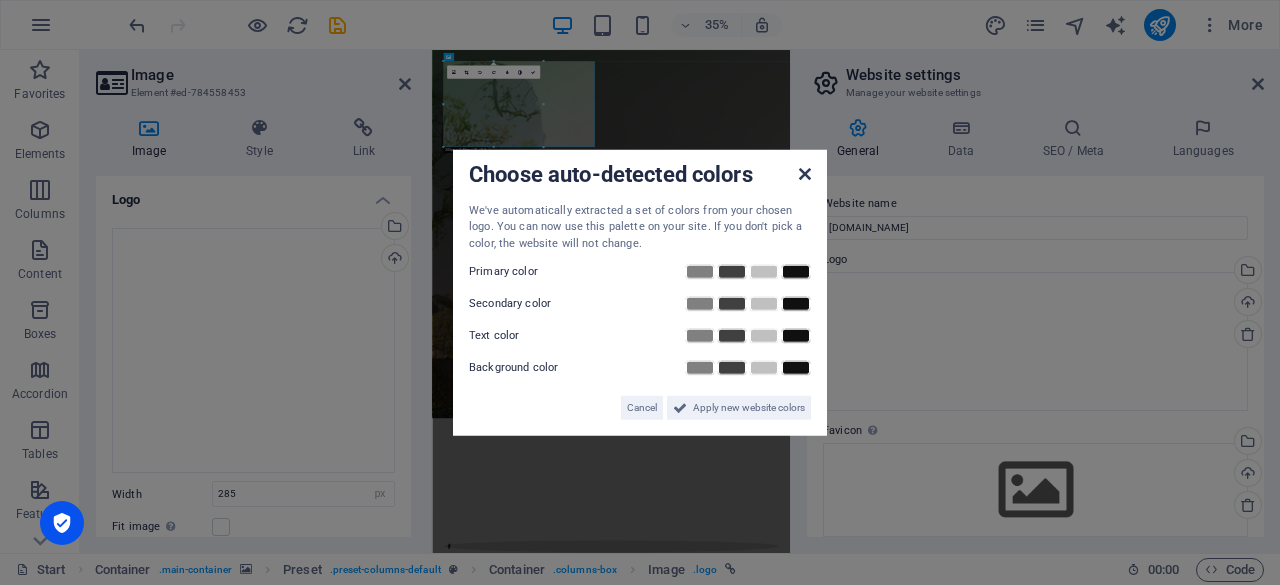 click at bounding box center [805, 173] 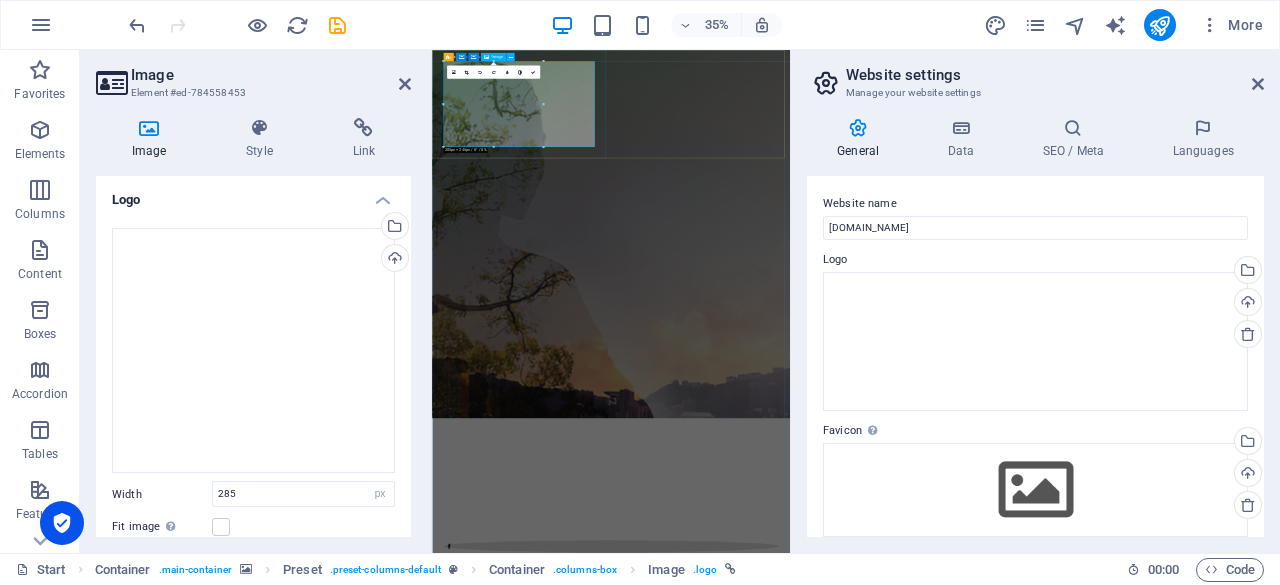 click at bounding box center (943, 1256) 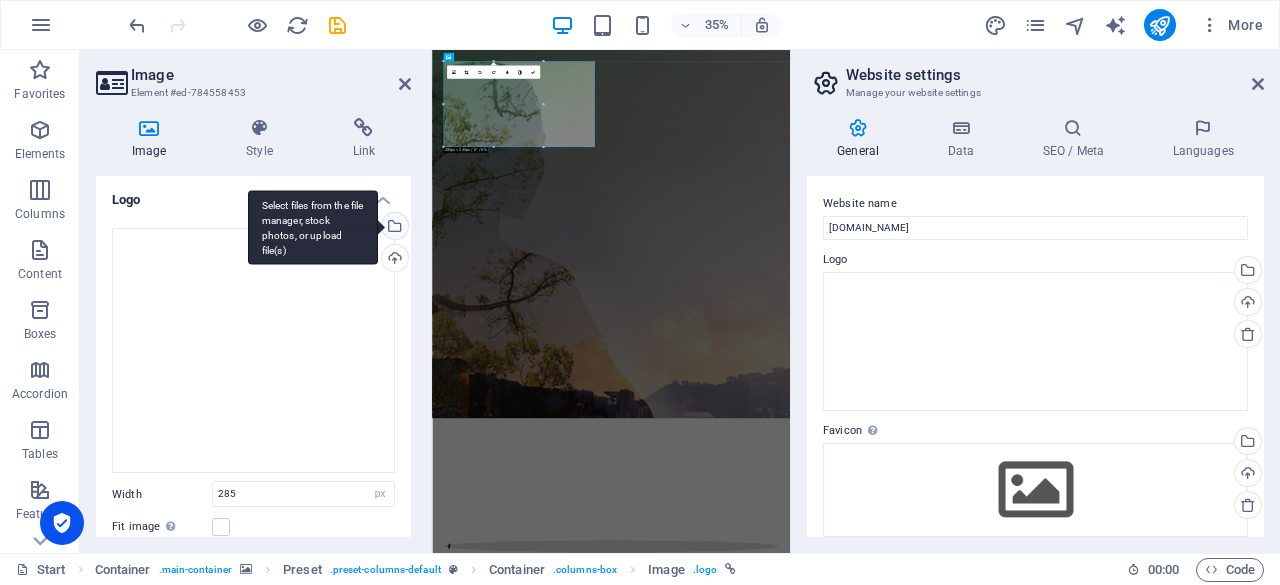 click on "Select files from the file manager, stock photos, or upload file(s)" at bounding box center [393, 228] 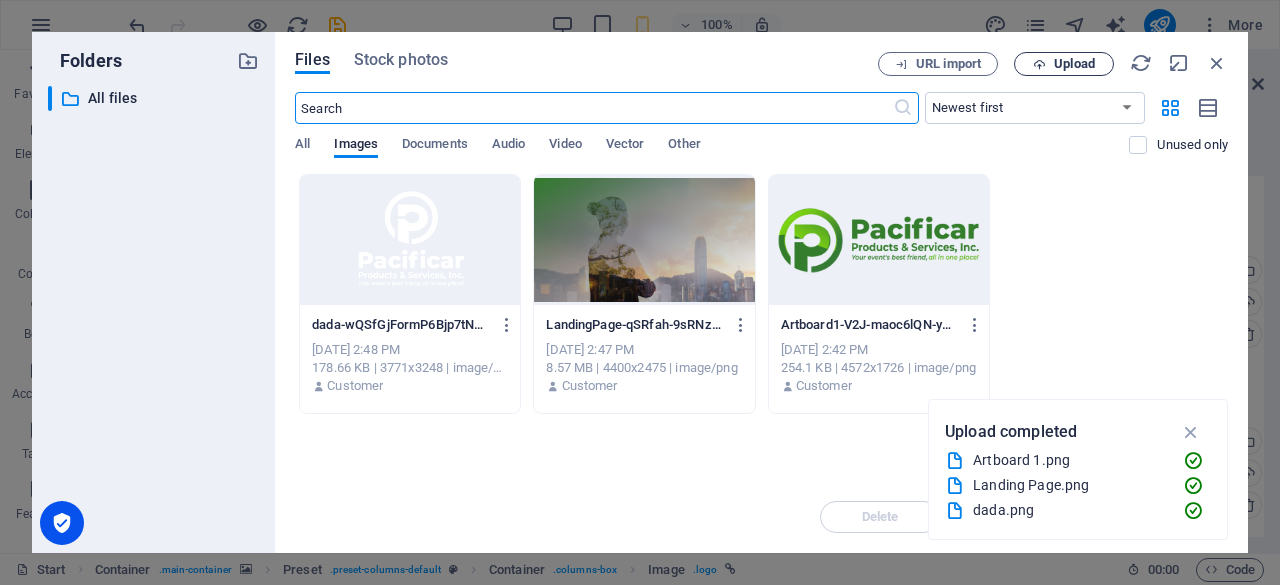 click on "Upload" at bounding box center [1064, 64] 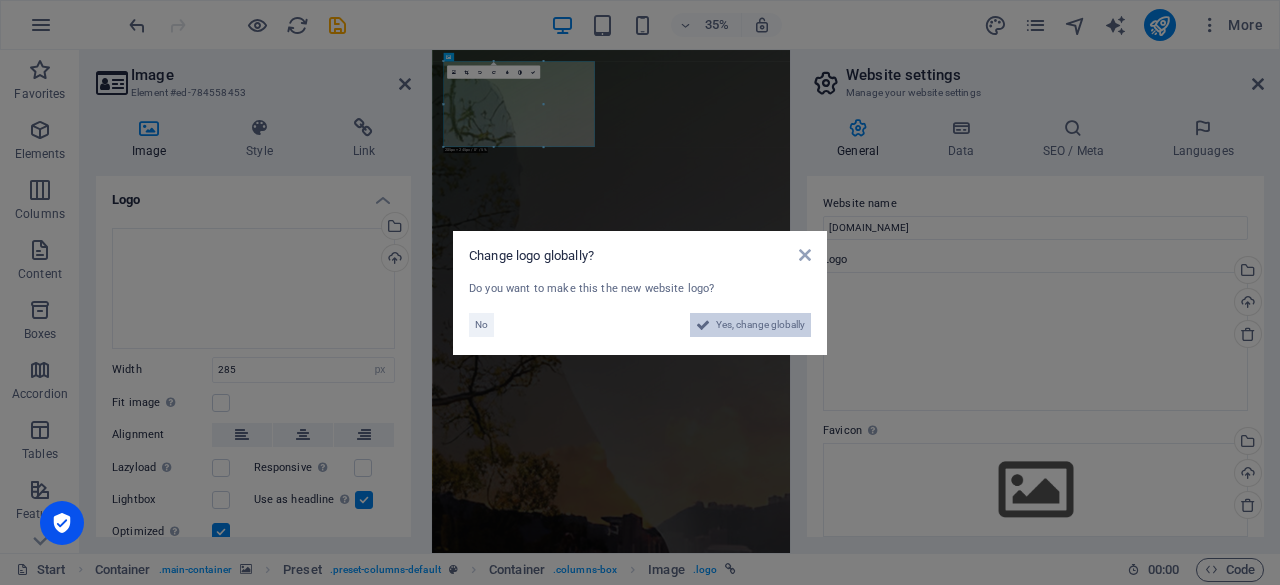 click on "Yes, change globally" at bounding box center (760, 325) 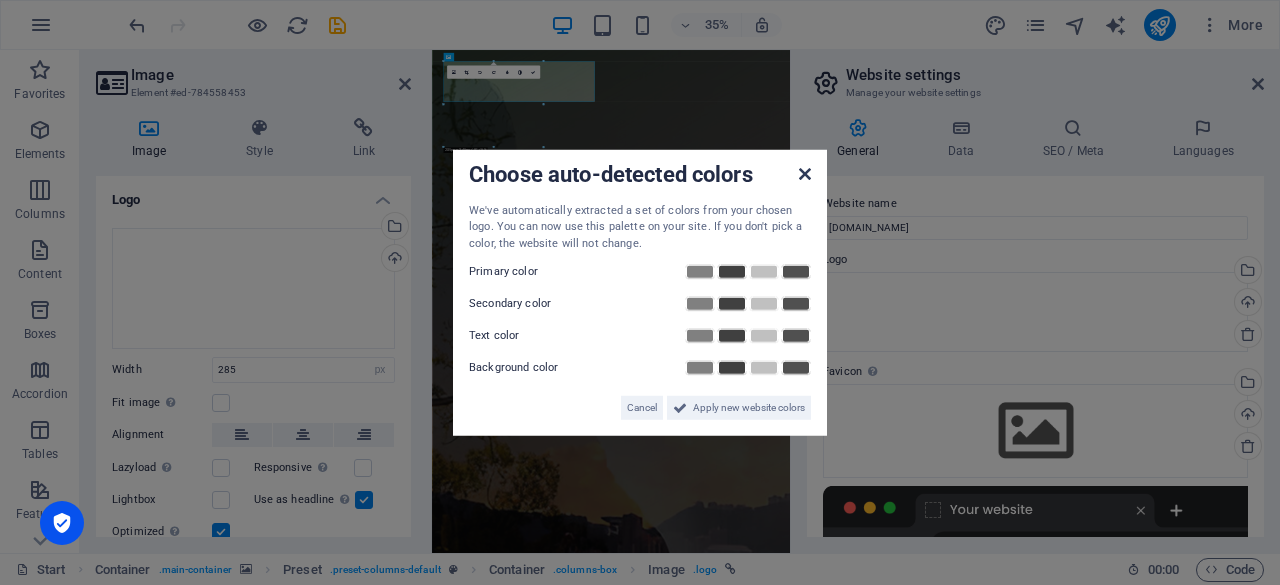 click at bounding box center (805, 173) 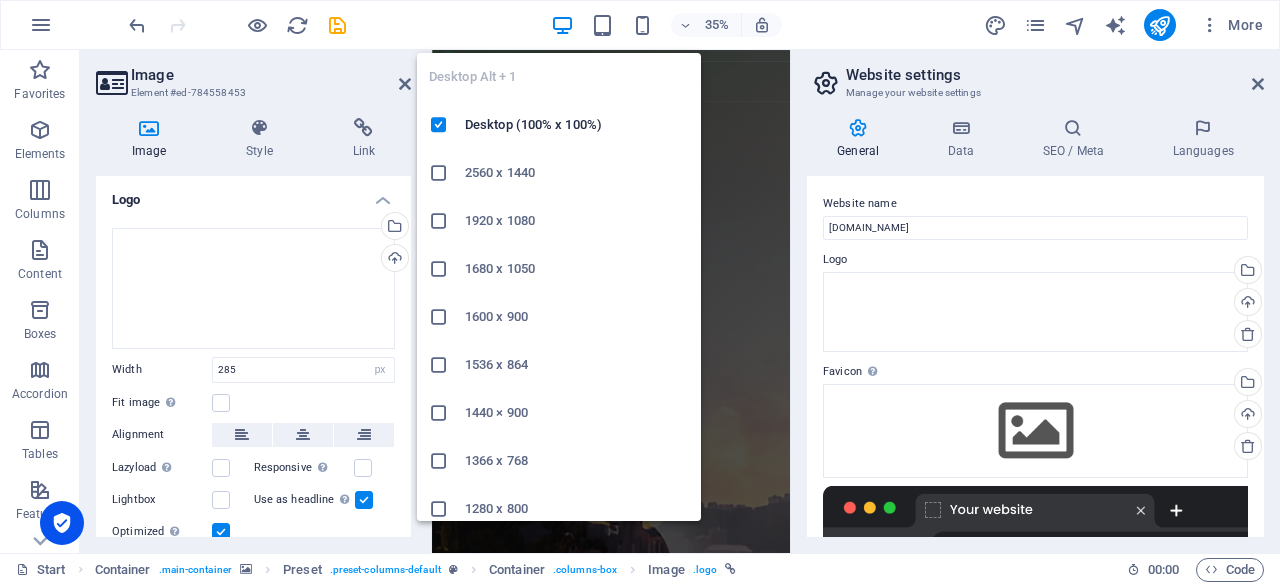 click at bounding box center [562, 25] 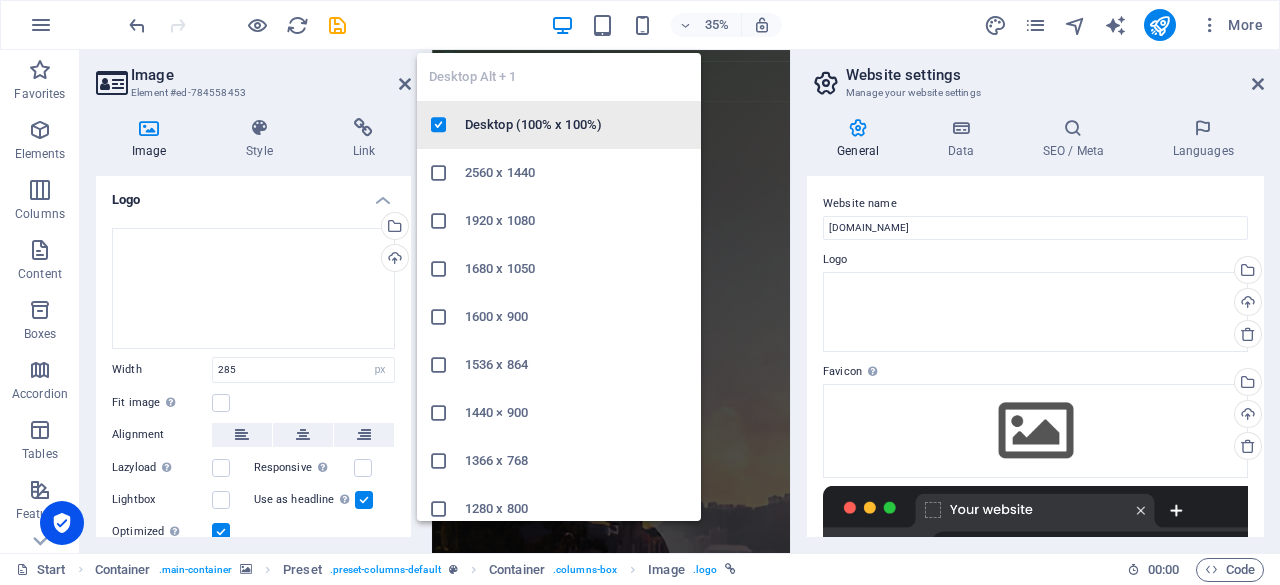 click on "Desktop (100% x 100%)" at bounding box center [577, 125] 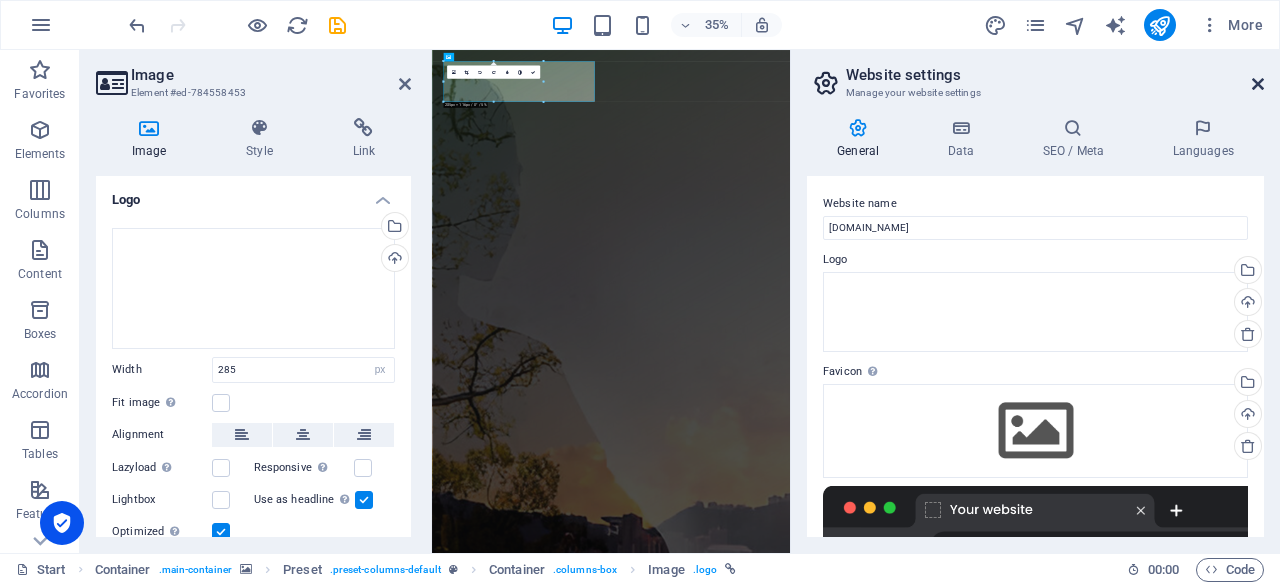 click at bounding box center [1258, 84] 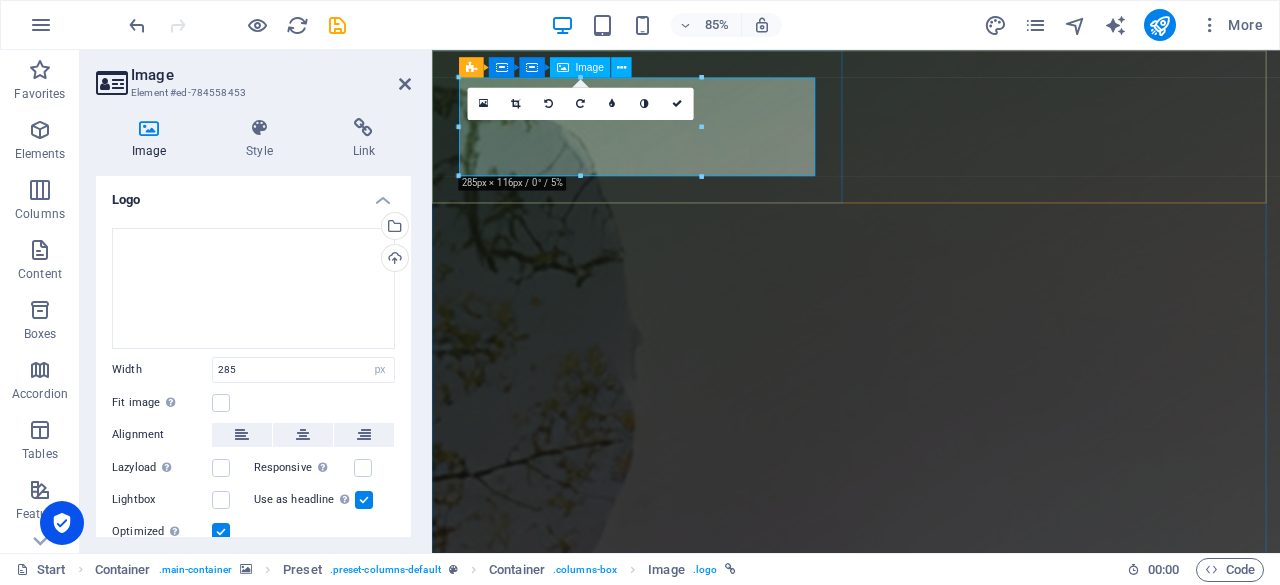 click at bounding box center [931, 1578] 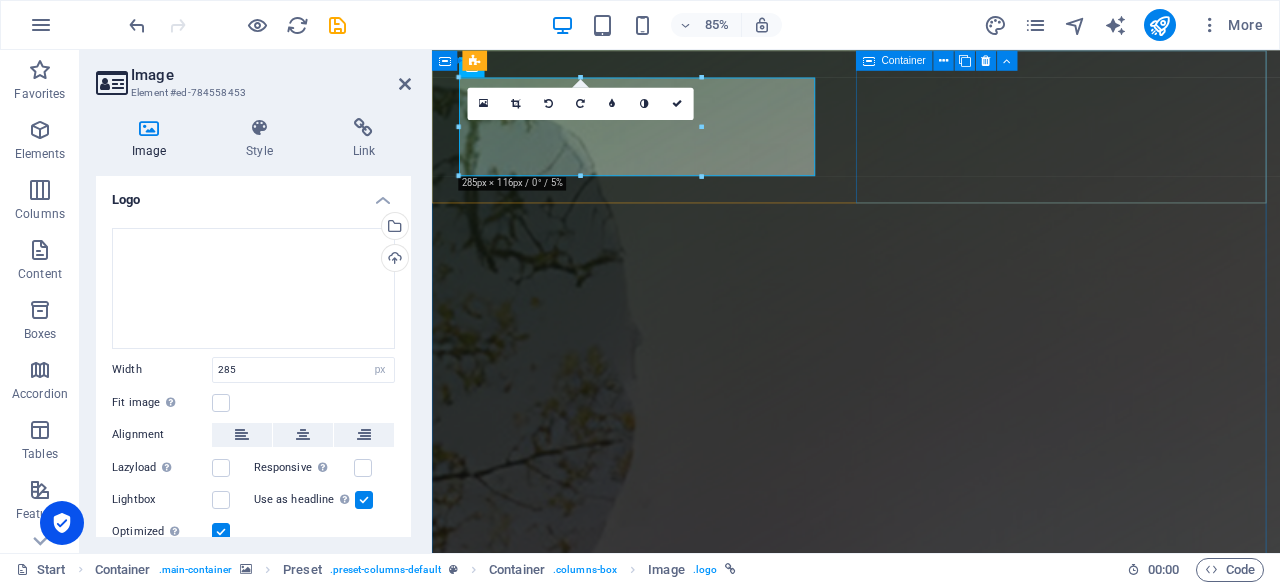 click at bounding box center [931, 1767] 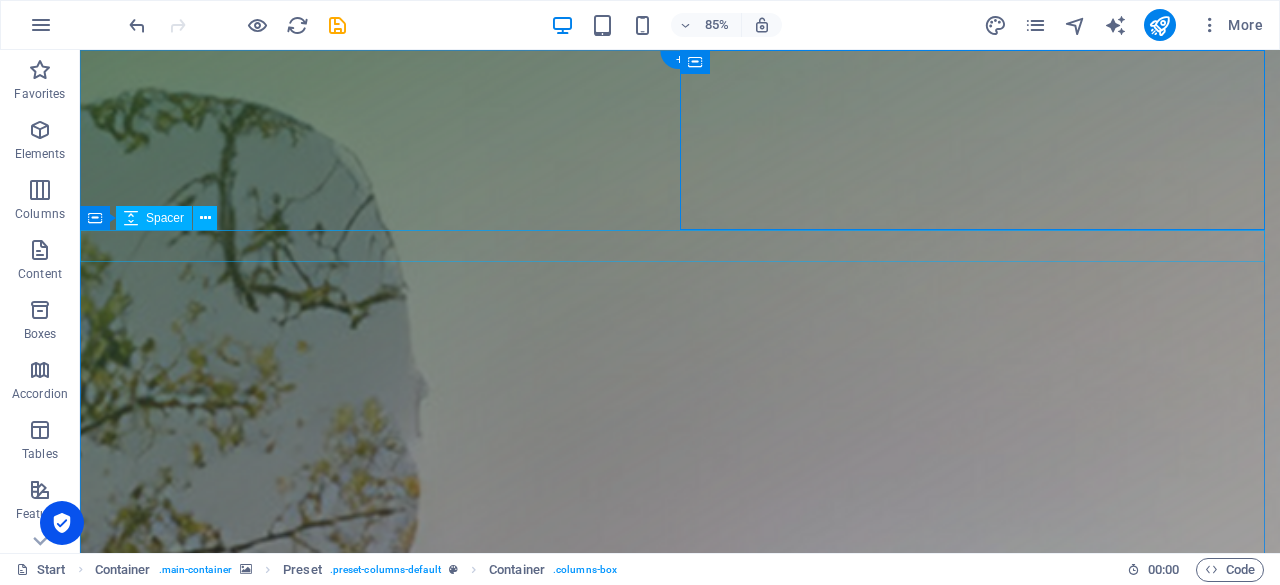 click at bounding box center (680, 1874) 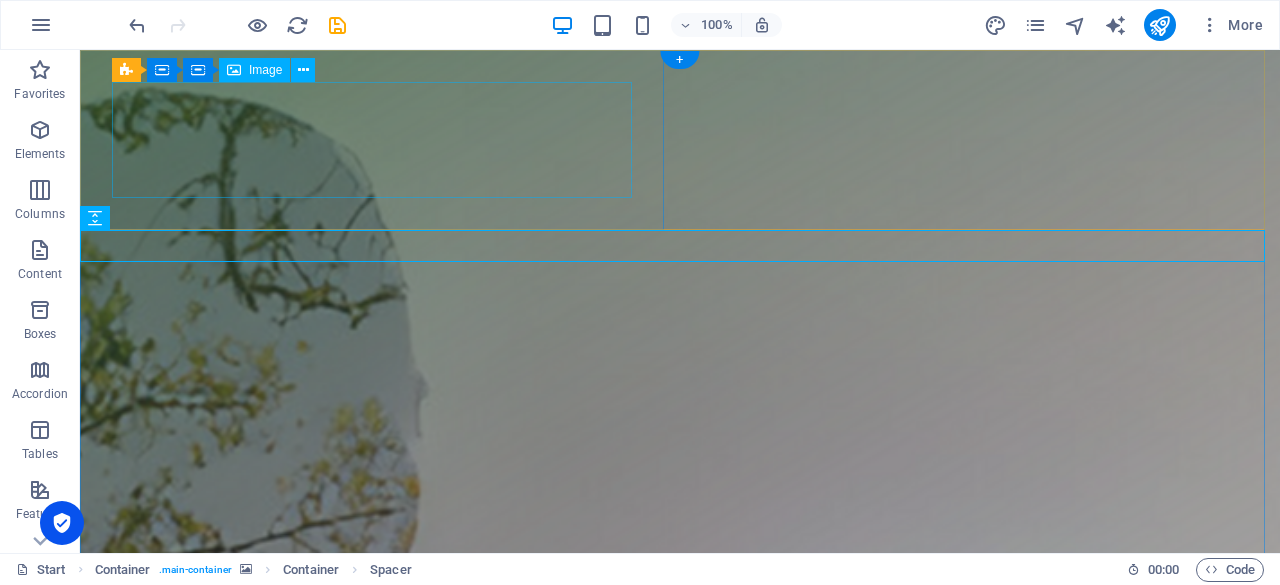 click at bounding box center [680, 1578] 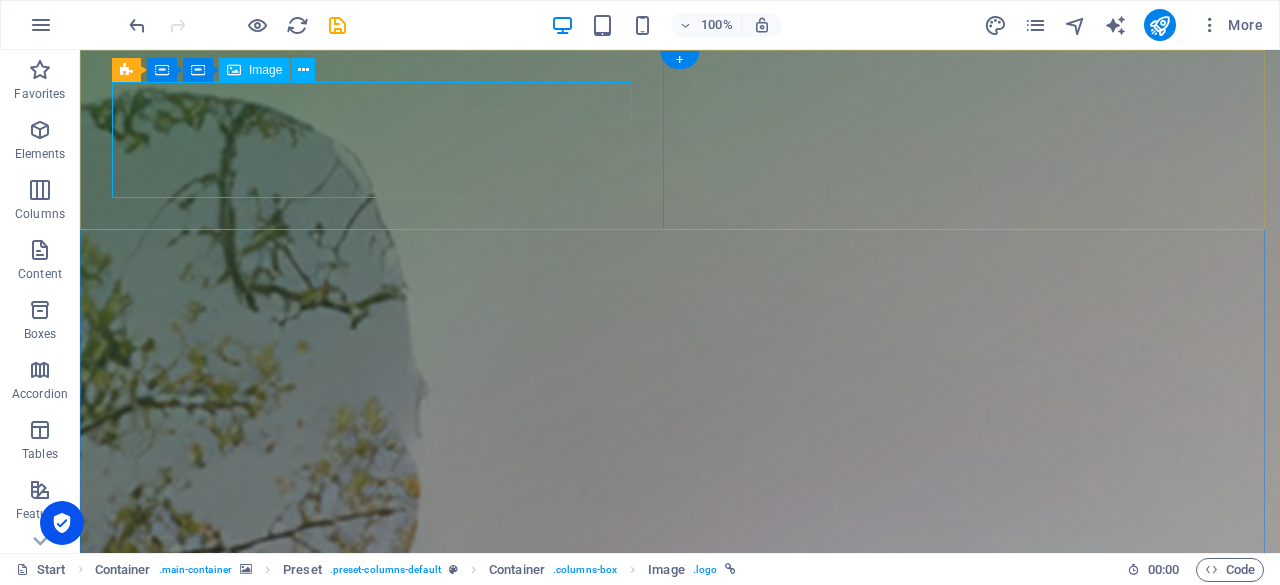 click at bounding box center [680, 1578] 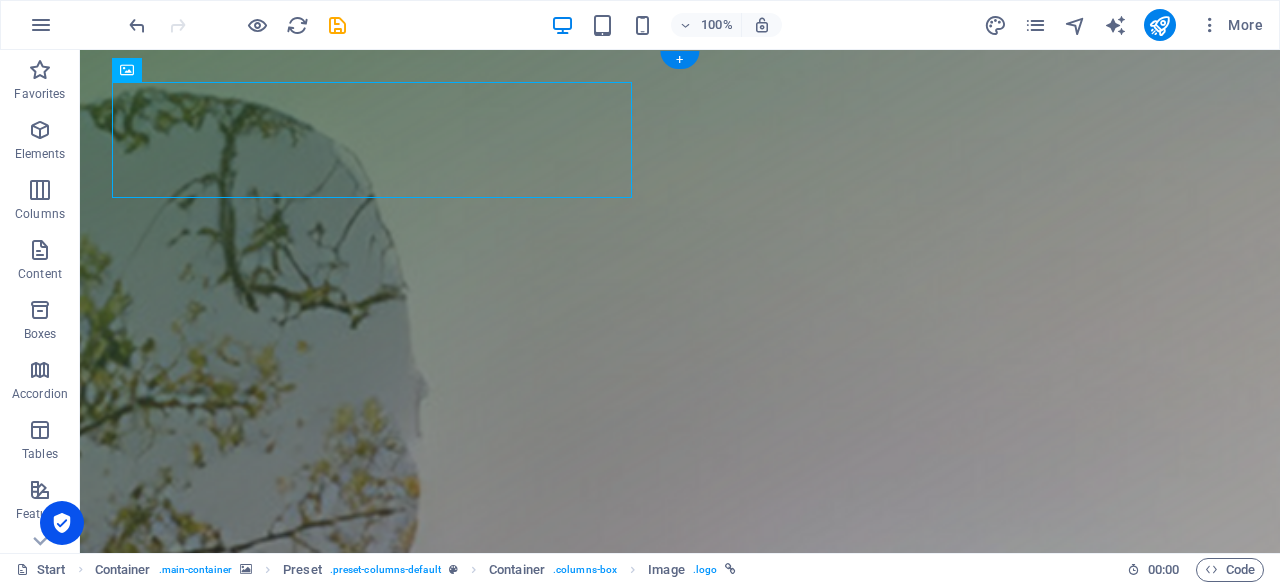 drag, startPoint x: 630, startPoint y: 193, endPoint x: 638, endPoint y: 206, distance: 15.264338 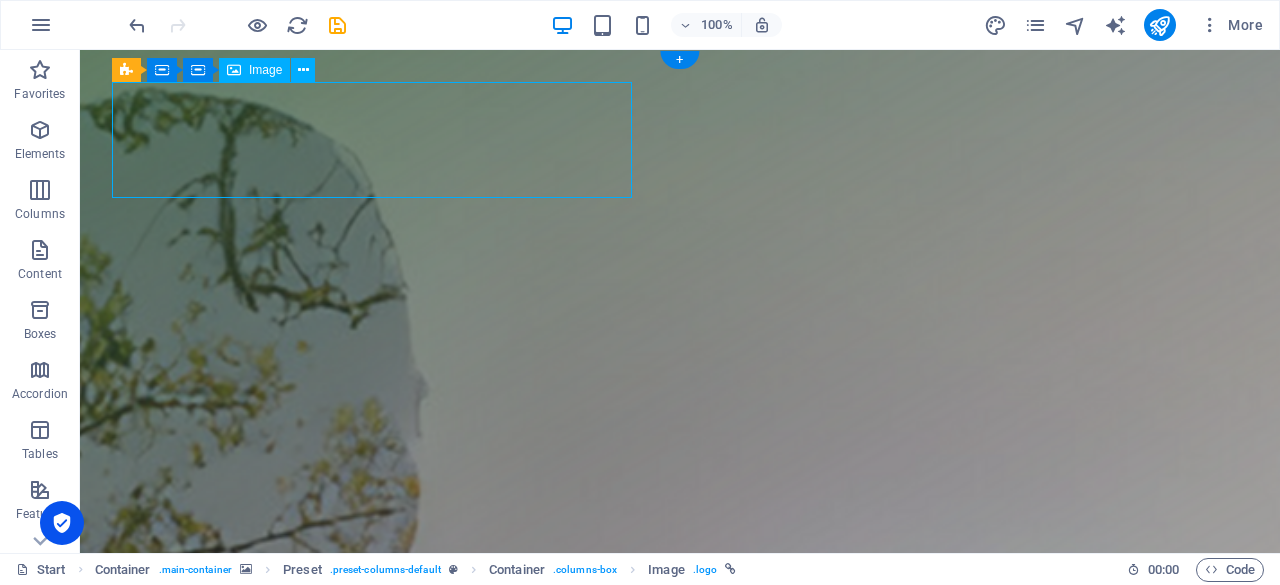 drag, startPoint x: 622, startPoint y: 185, endPoint x: 629, endPoint y: 193, distance: 10.630146 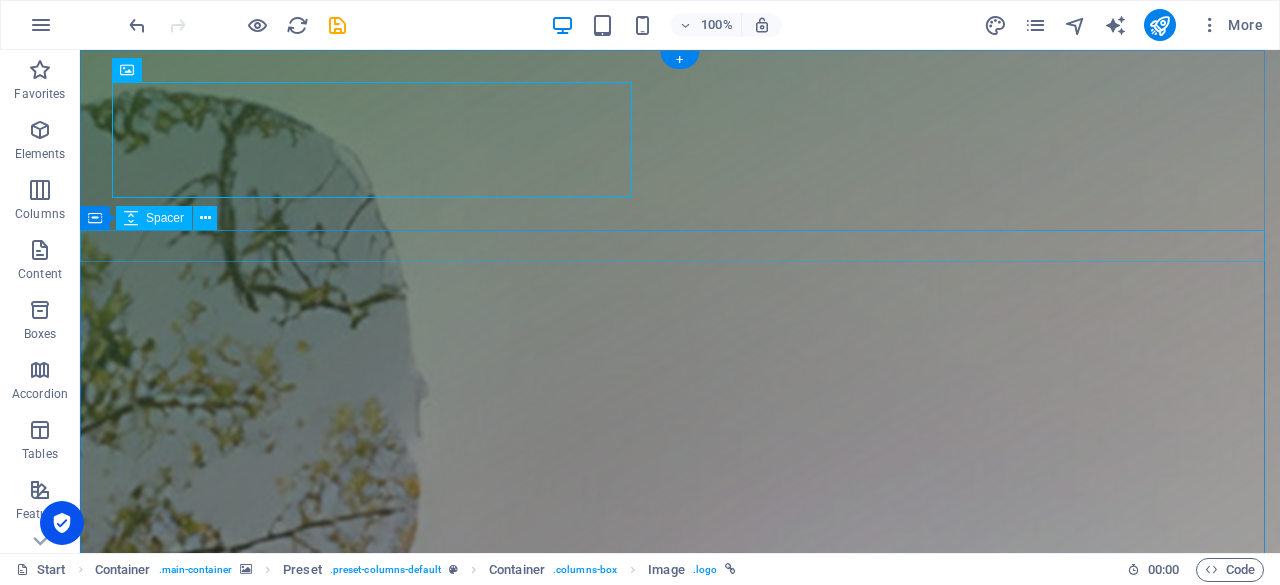 click on "COMING SOON: WEBSITE IN DEVELOPMENT" at bounding box center (680, 1916) 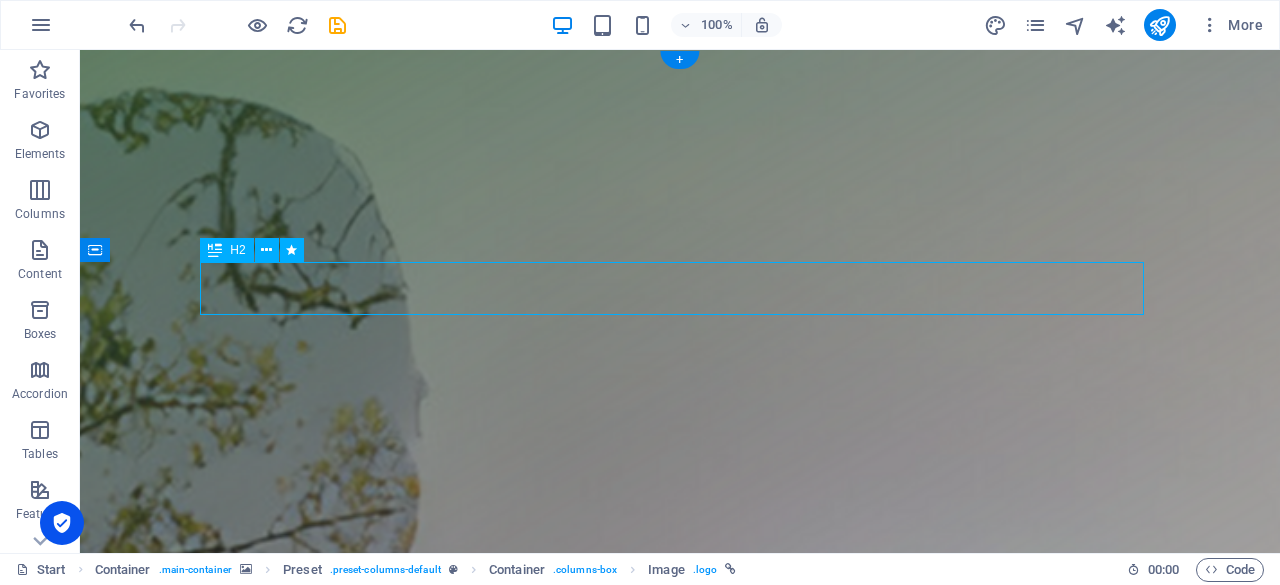 click on "COMING SOON: WEBSITE IN DEVELOPMENT" at bounding box center [680, 1916] 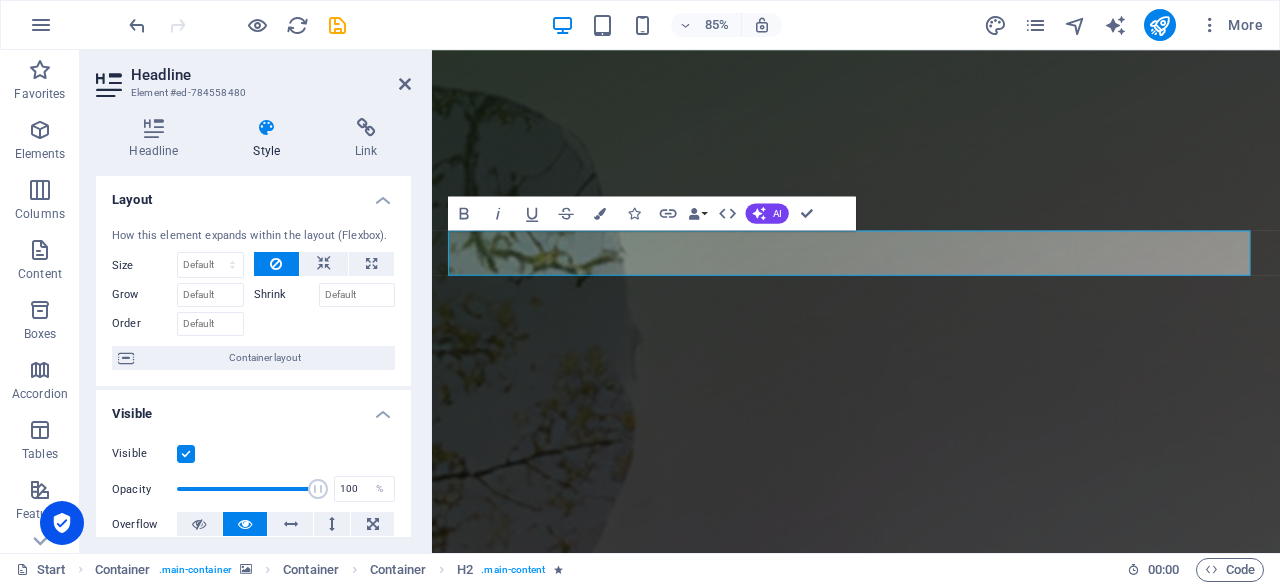 click at bounding box center (267, 128) 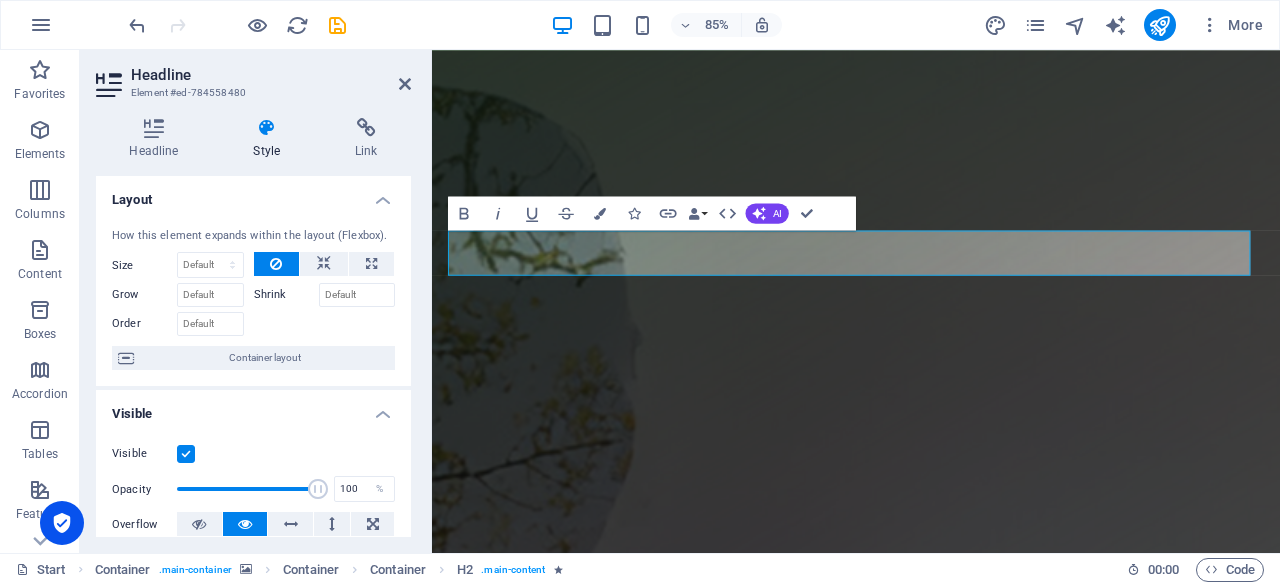 click at bounding box center [267, 128] 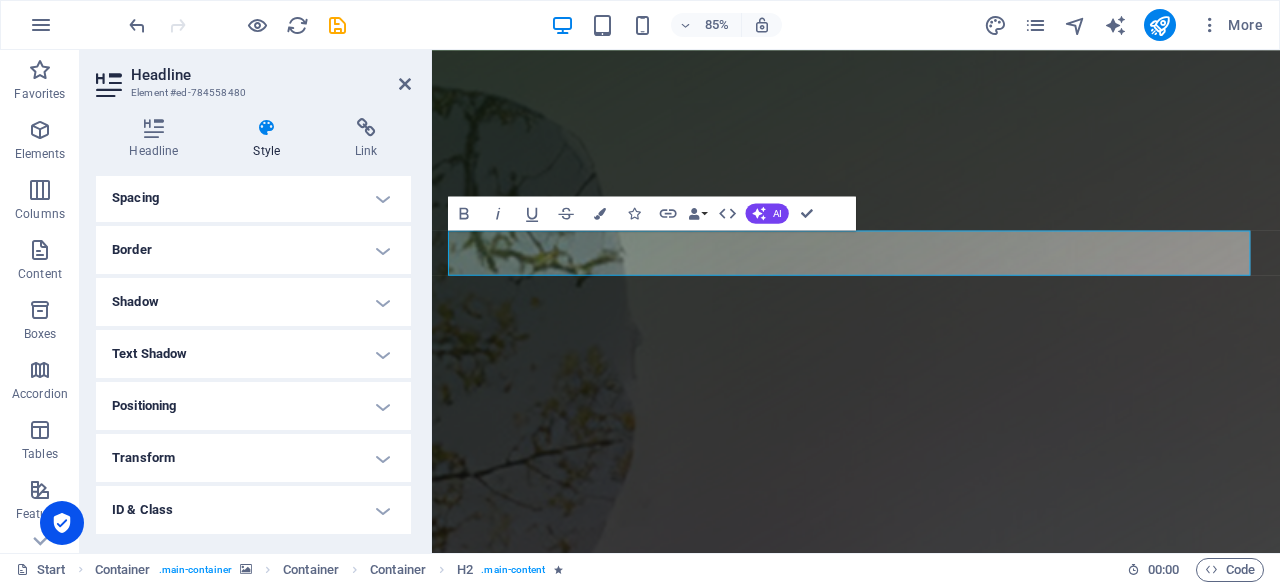 scroll, scrollTop: 183, scrollLeft: 0, axis: vertical 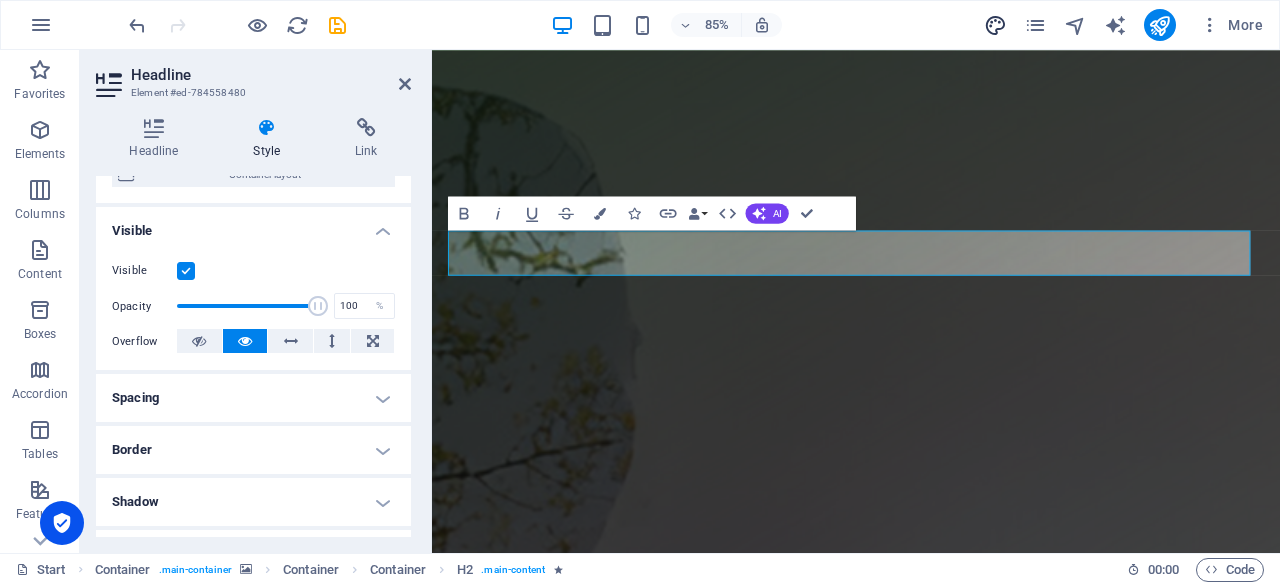 click at bounding box center [995, 25] 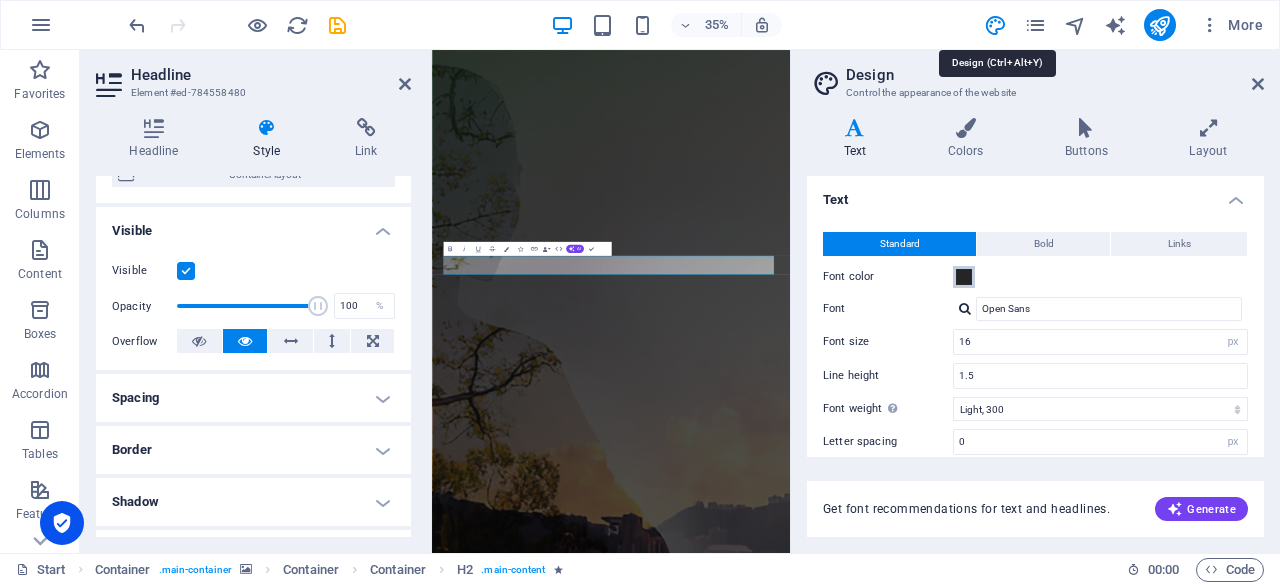 click at bounding box center (964, 277) 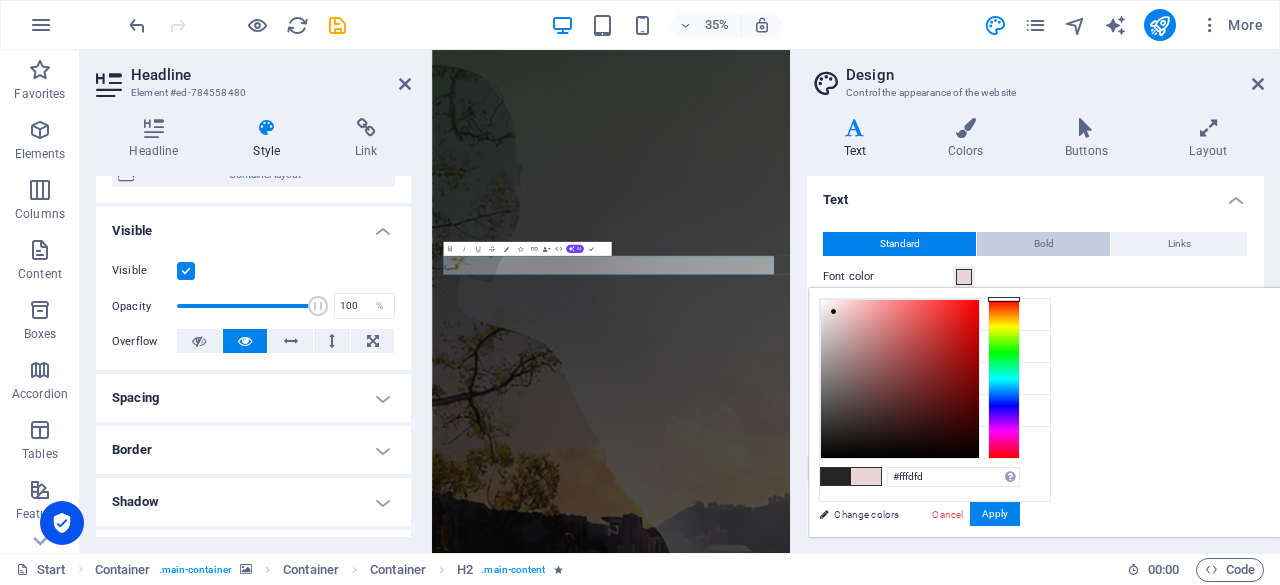 type on "#ffffff" 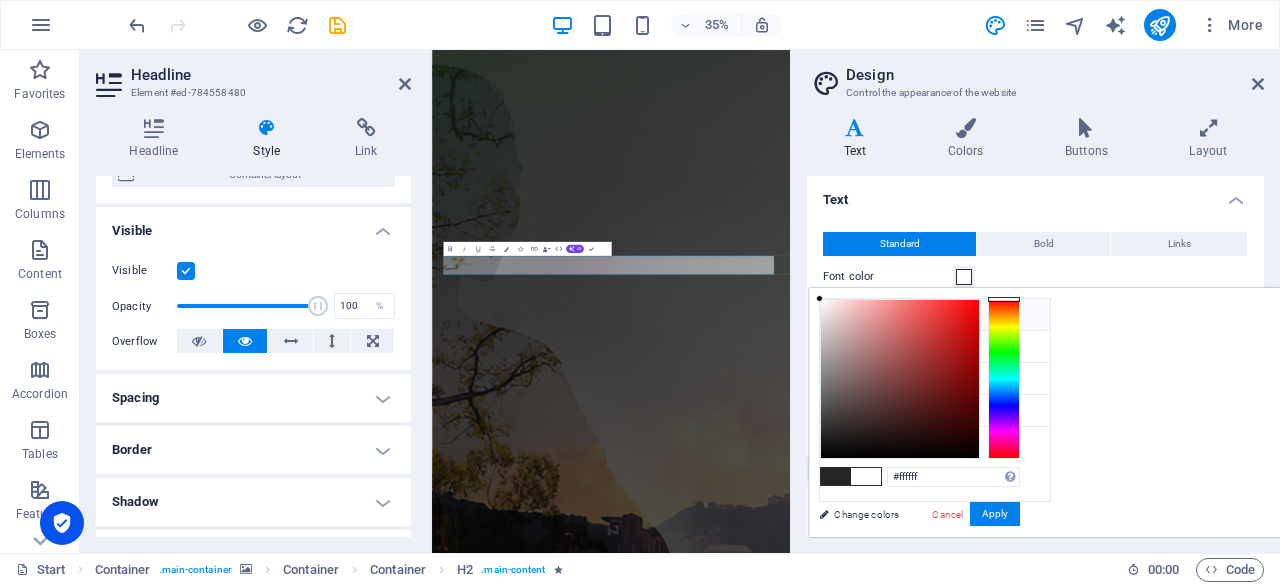 drag, startPoint x: 1084, startPoint y: 318, endPoint x: 1035, endPoint y: 223, distance: 106.89247 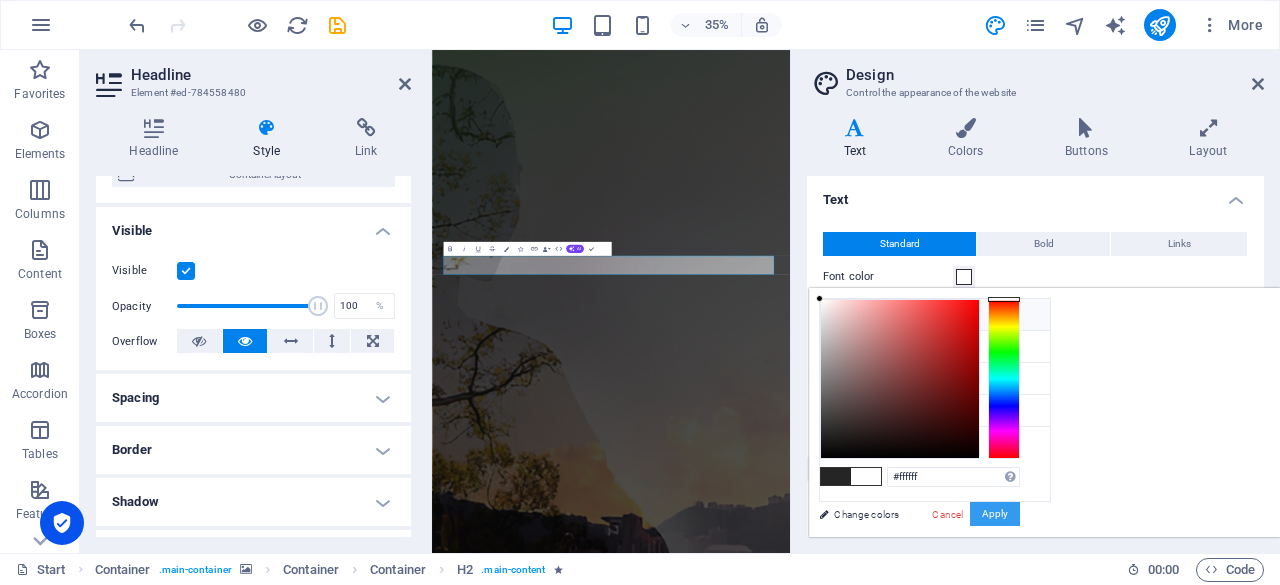 click on "Apply" at bounding box center (995, 514) 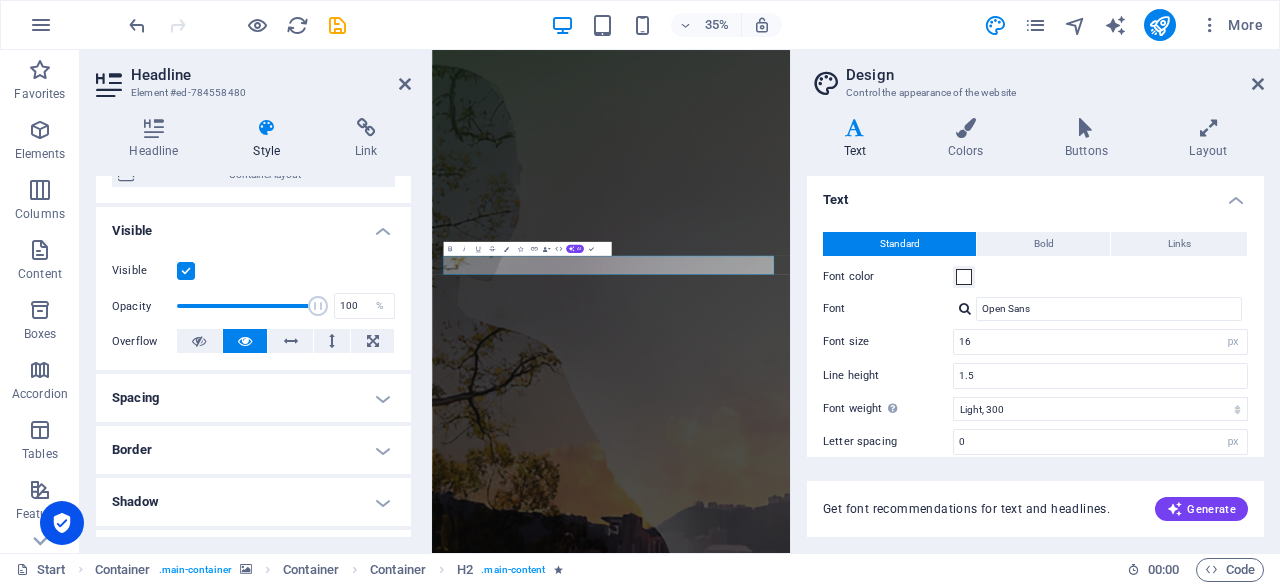 click on "Design" at bounding box center (1055, 75) 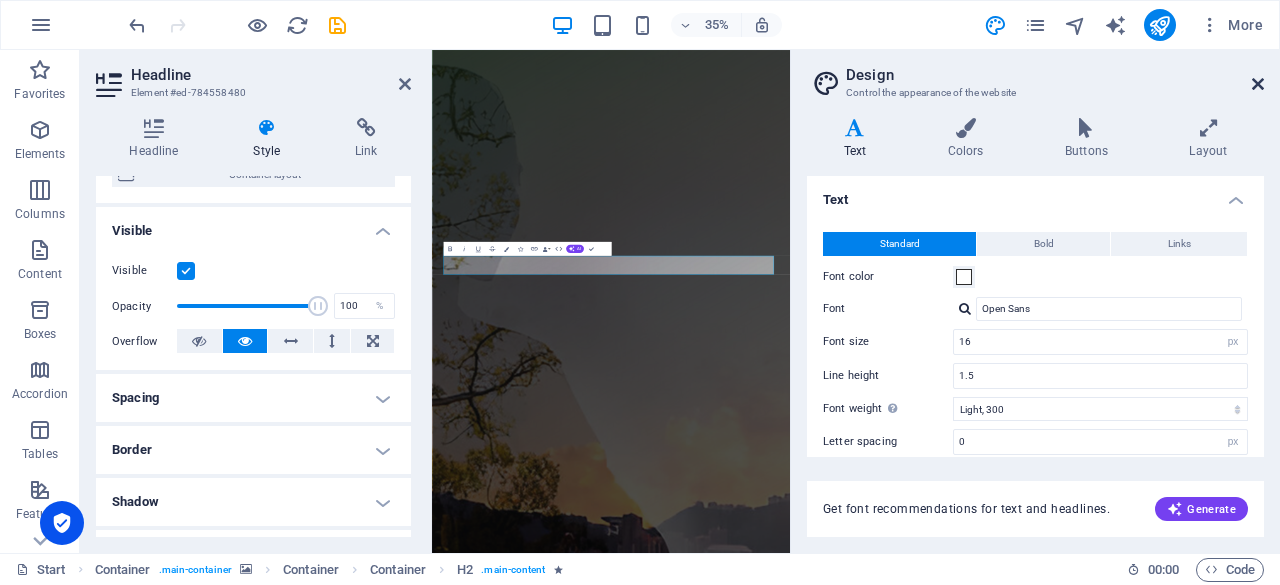 click at bounding box center [1258, 84] 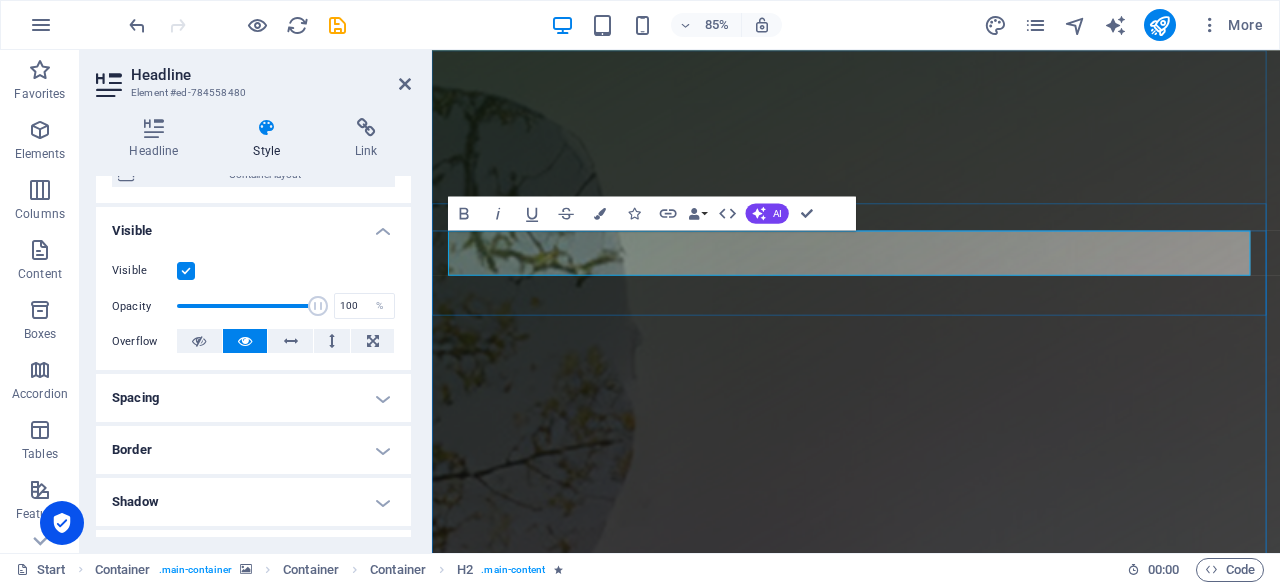 click on "COMING SOON: WEBSITE IN DEVELOPMENT" at bounding box center (931, 1916) 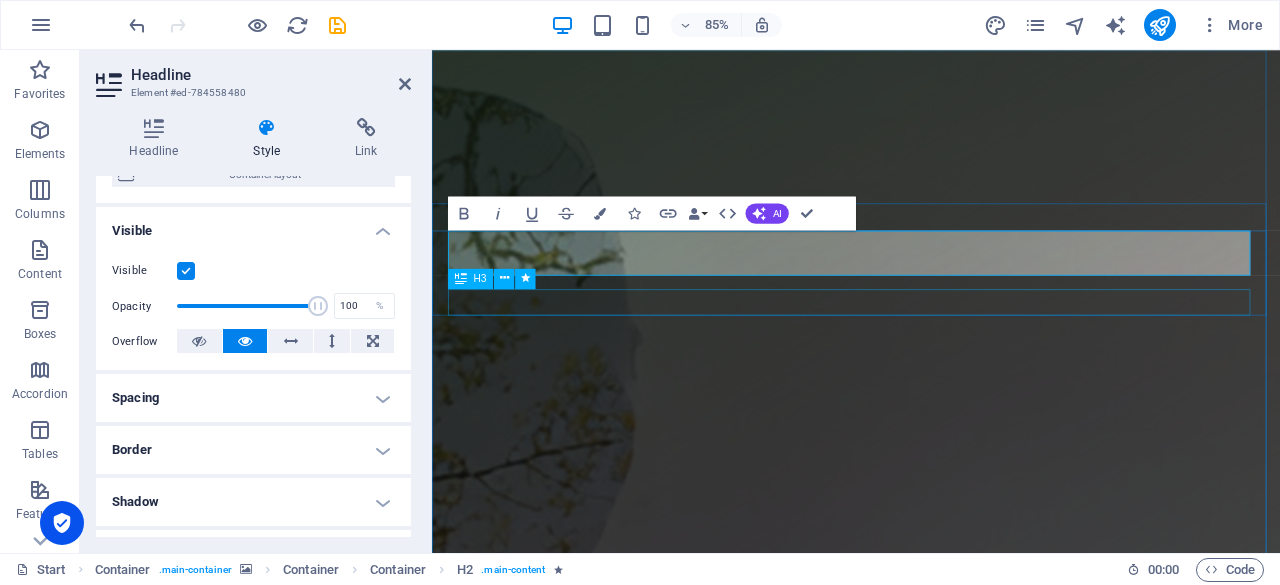 click on "and our brand new designed website too... stay tuned!" at bounding box center (931, 1974) 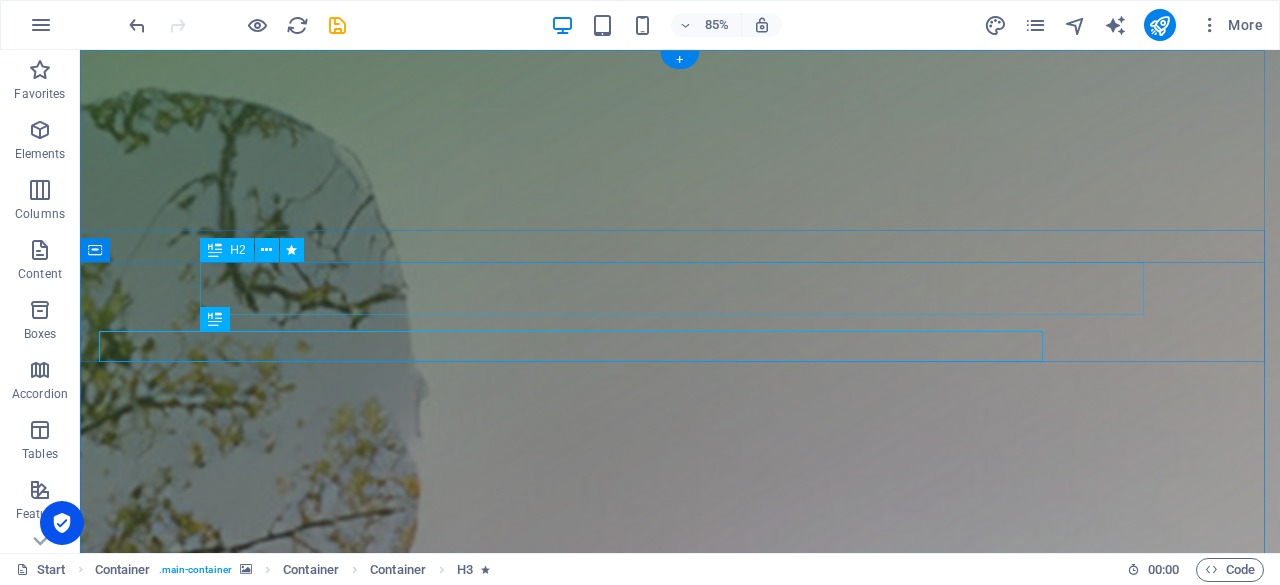 click at bounding box center (680, 1951) 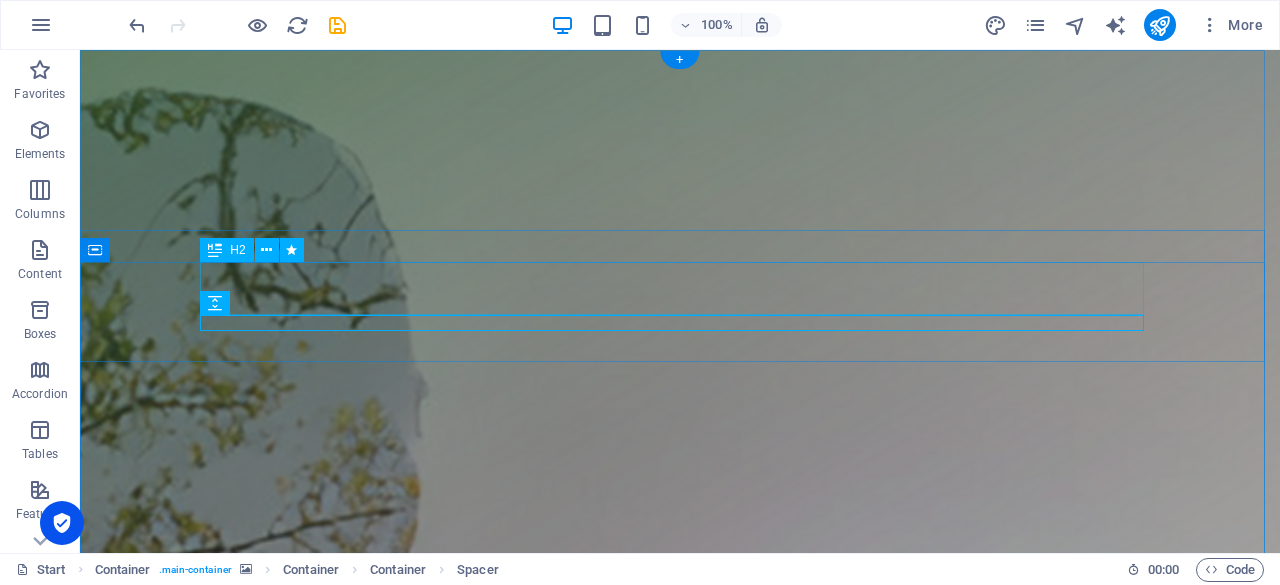 click on "COMING SOON: WEBSITE IN DEVELOPMENT" at bounding box center [680, 1916] 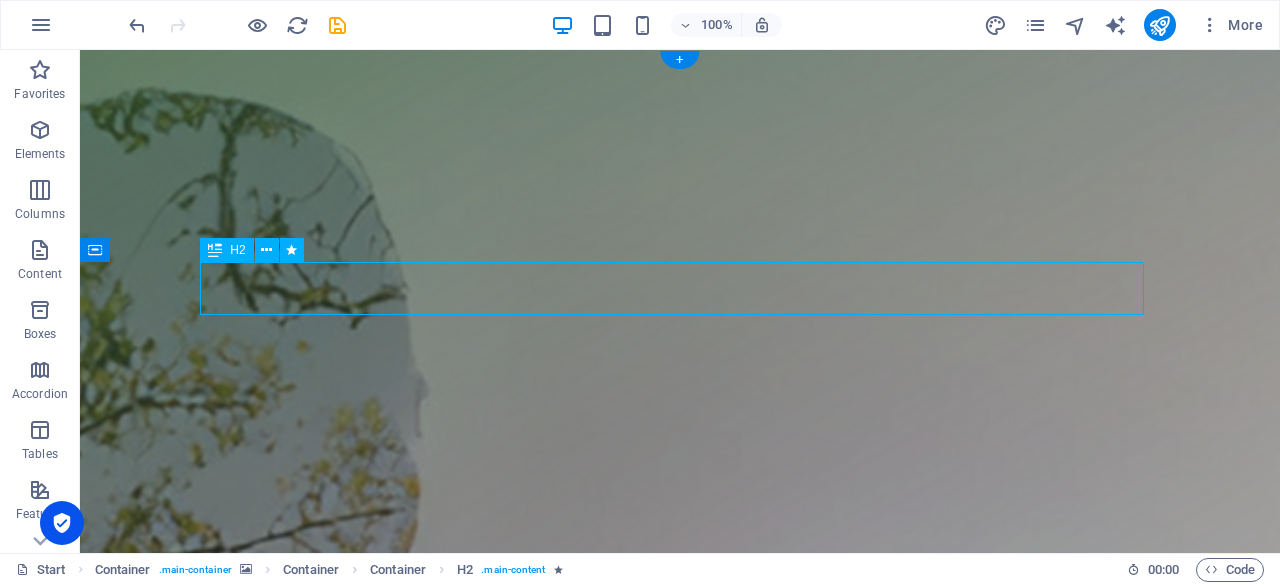 click on "COMING SOON: WEBSITE IN DEVELOPMENT" at bounding box center [680, 1916] 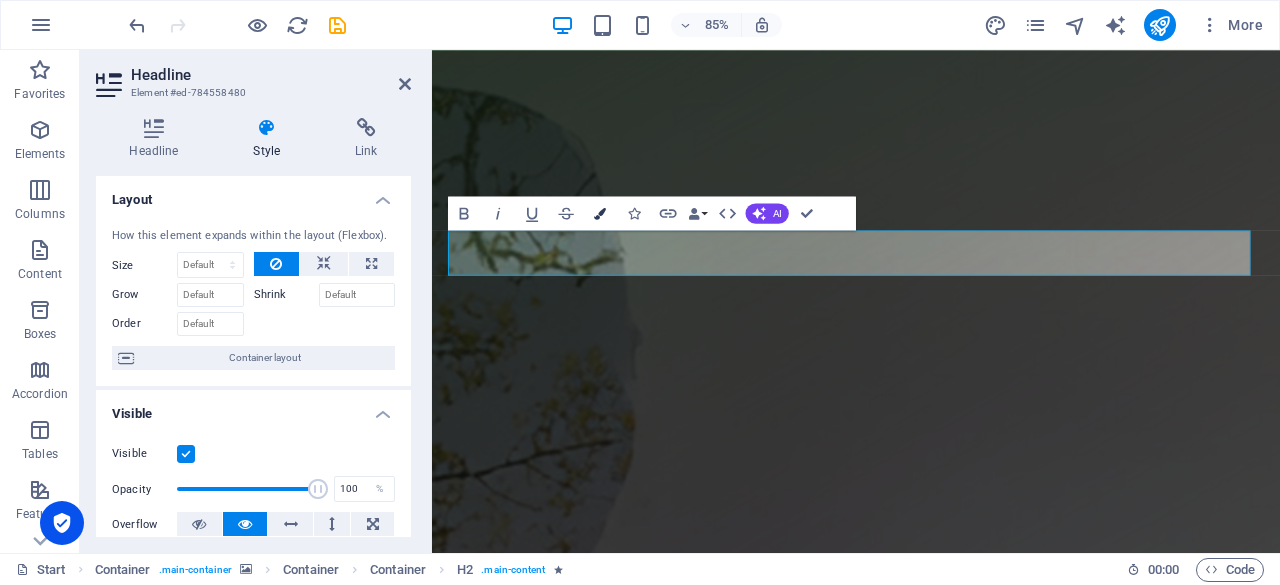 click at bounding box center [600, 213] 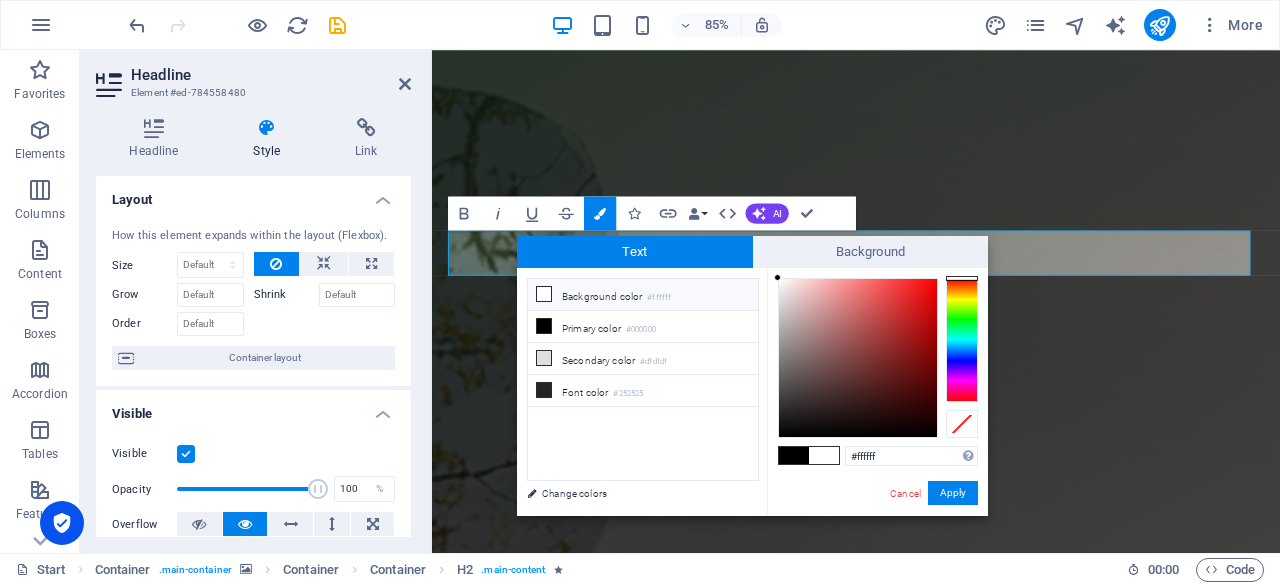 drag, startPoint x: 799, startPoint y: 295, endPoint x: 728, endPoint y: 247, distance: 85.70297 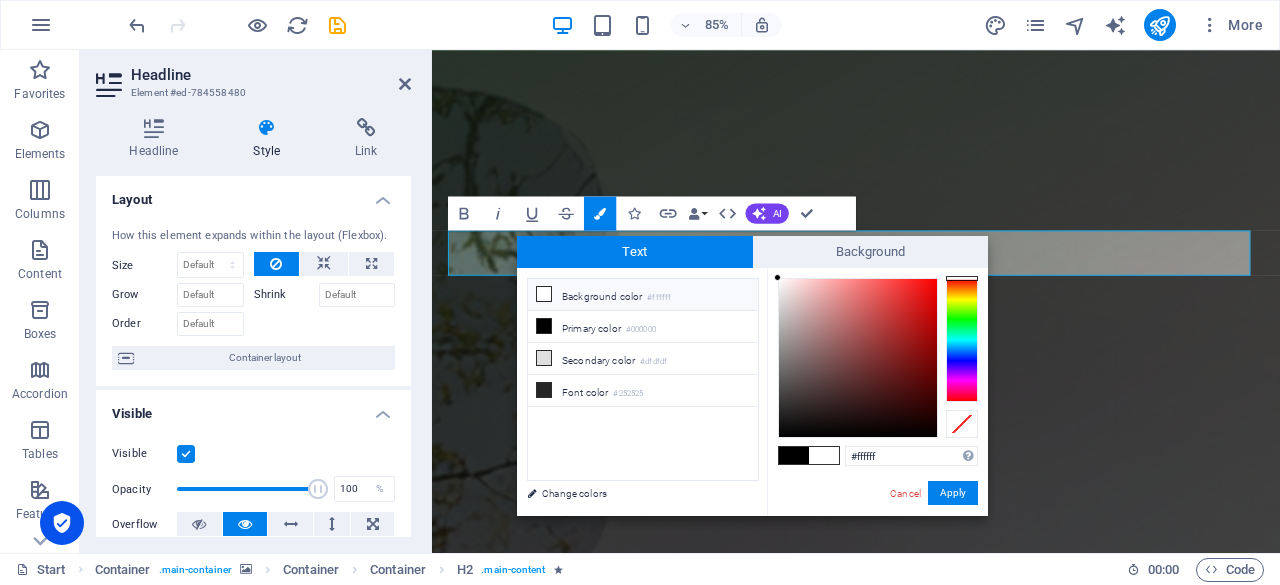click on "Text
Background
less
Background color
#ffffff
Primary color
#000000
Secondary color
Change colors #ffffff" at bounding box center (752, 376) 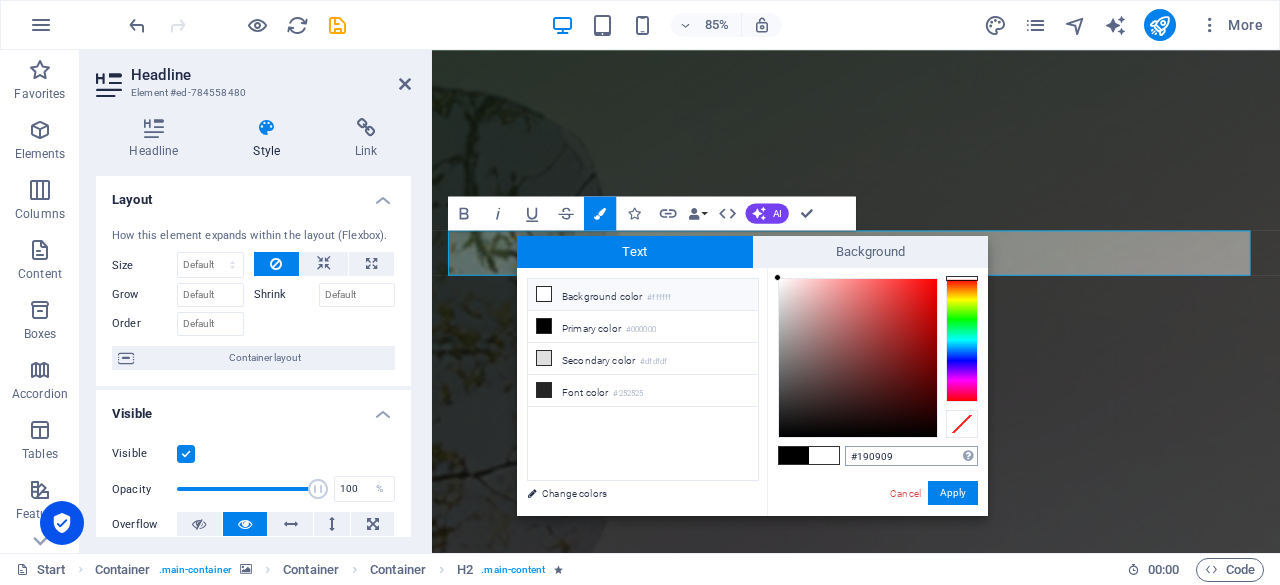 type on "#000000" 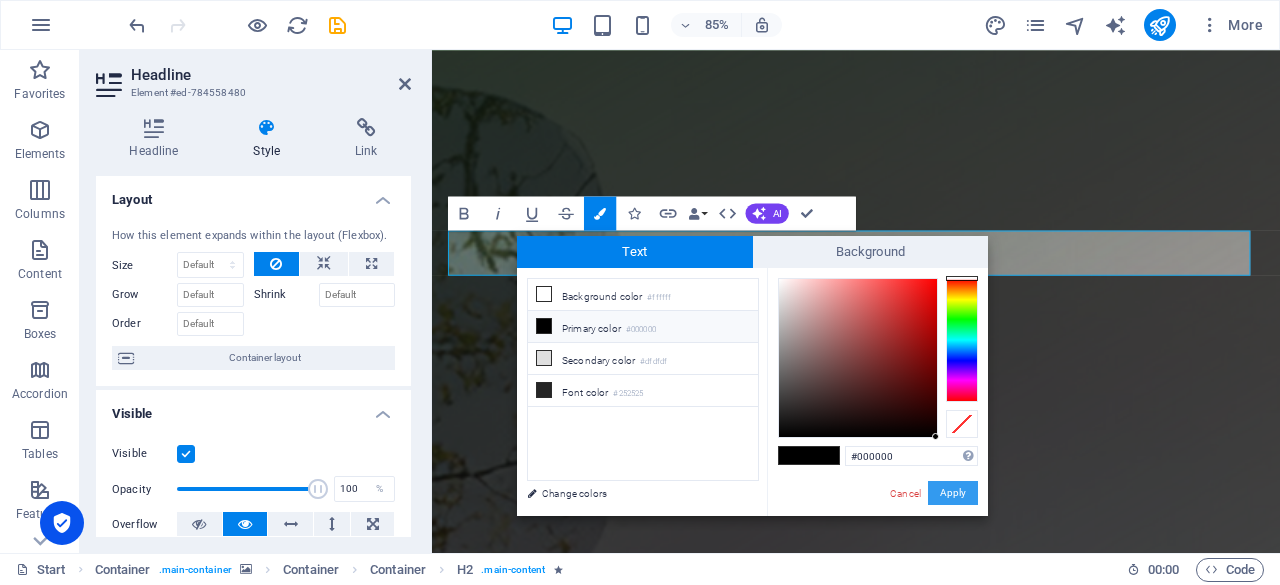 click on "Apply" at bounding box center [953, 493] 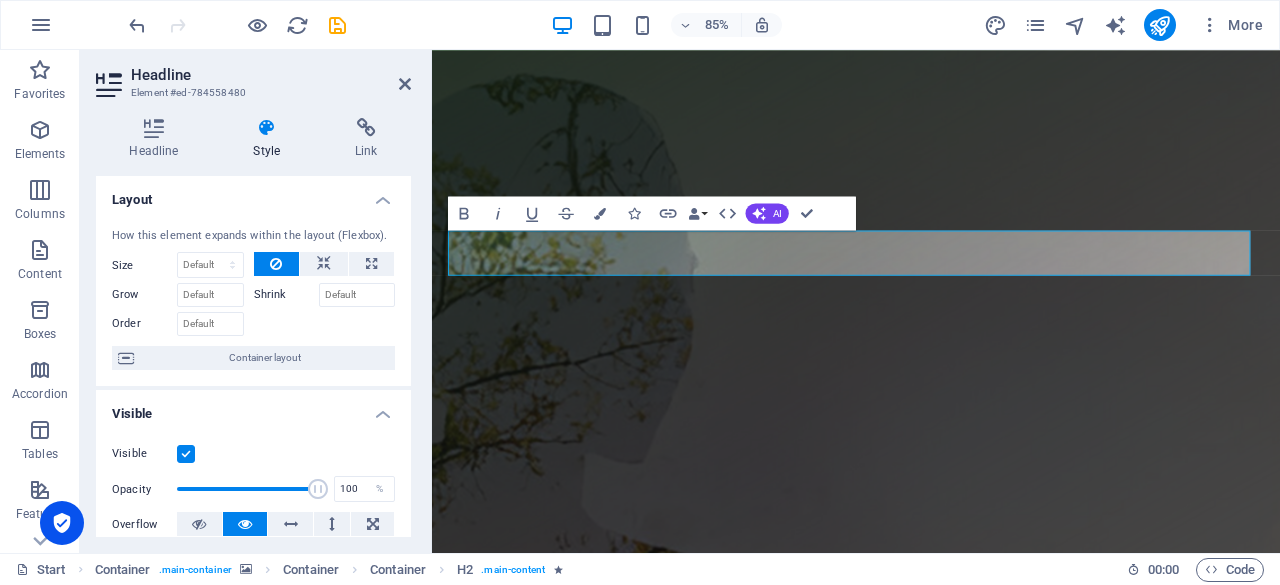 click on "Container   H2   Container   Container   Container   H3   Container   Countdown   Container   Image   H3   Spacer   Container   Spacer   Preset   Container   Container   Container   Preset   Preset   Container   Image   Form button   Horizontal Form   Horizontal Form   Form   Spacer   Container   Container   Preset   Container   H3   Text   Checkbox   Captcha   Countdown   Container   Horizontal Form   Form   Email   Text   Text   Countdown   H3   Icon   Icon   Icon   H3   Text   Preset   Spacer Bold Italic Underline Strikethrough Colors Icons Link Data Bindings Company First name Last name Street ZIP code City Email Phone Mobile Fax Custom field 1 Custom field 2 Custom field 3 Custom field 4 Custom field 5 Custom field 6 HTML AI Improve Make shorter Make longer Fix spelling & grammar Translate to English Generate text Confirm (Ctrl+⏎)" at bounding box center (856, 301) 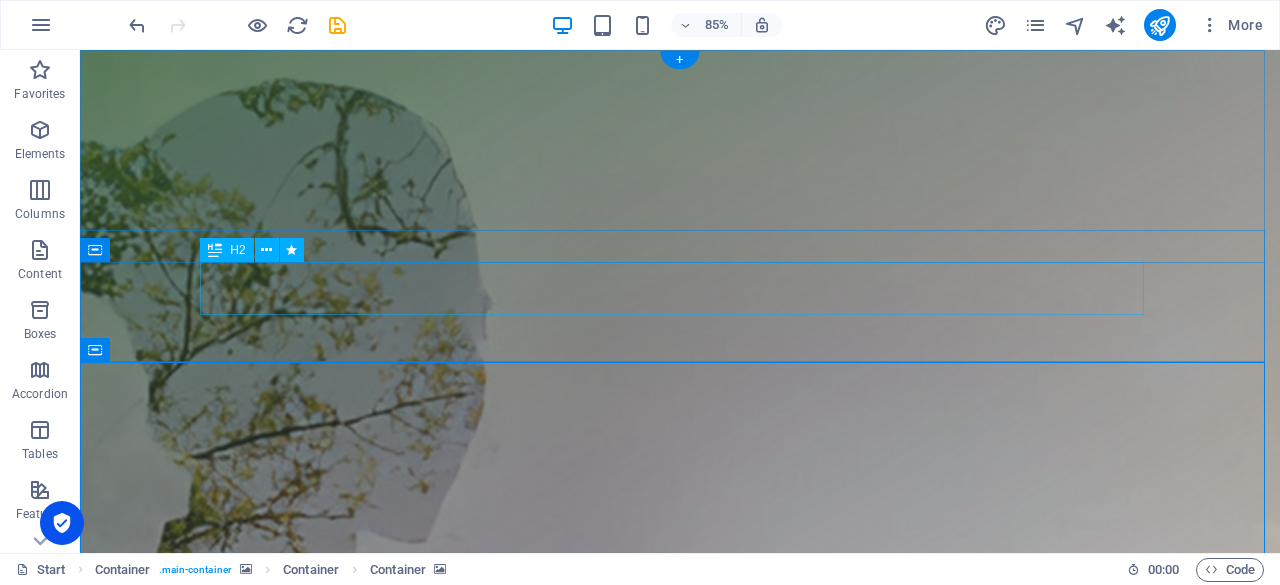 click on "COMING SOON: WEBSITE IN DEVELOPMENT" at bounding box center [680, 1552] 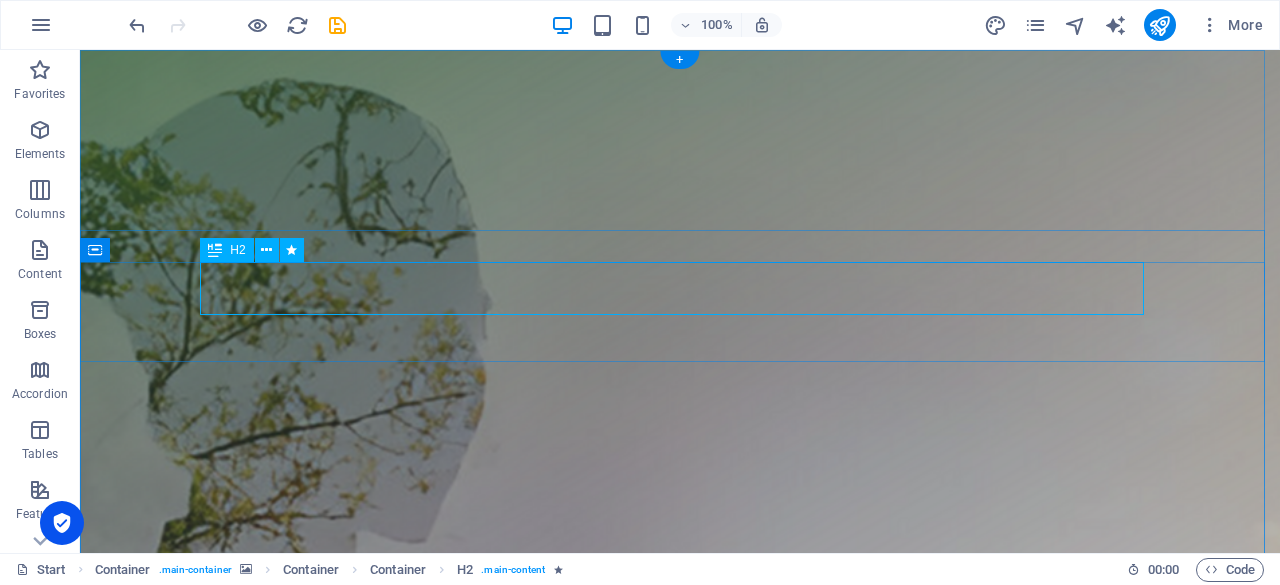 click on "COMING SOON: WEBSITE IN DEVELOPMENT" at bounding box center (680, 1552) 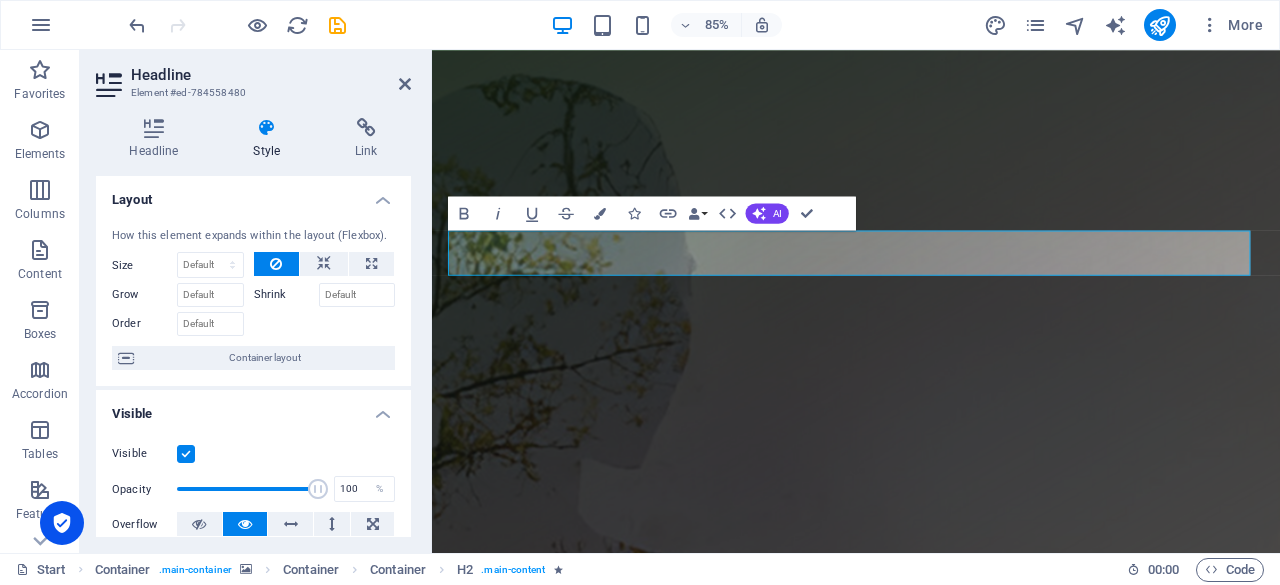 click on "Headline Style Link Settings Level H1 H2 H3 H4 H5 H6 Alignment Default colors and font sizes are defined in Design. Edit design Preset Element Layout How this element expands within the layout (Flexbox). Size Default auto px % 1/1 1/2 1/3 1/4 1/5 1/6 1/7 1/8 1/9 1/10 Grow Shrink Order Container layout Visible Visible Opacity 100 % Overflow Spacing Margin Default auto px % rem vw vh Custom Custom auto px % rem vw vh auto px % rem vw vh auto px % rem vw vh auto px % rem vw vh Padding Default px rem % vh vw Custom Custom px rem % vh vw px rem % vh vw px rem % vh vw px rem % vh vw Border Style              - Width 1 auto px rem % vh vw Custom Custom 1 auto px rem % vh vw 1 auto px rem % vh vw 1 auto px rem % vh vw 1 auto px rem % vh vw  - Color Round corners Default px rem % vh vw Custom Custom px rem % vh vw px rem % vh vw px rem % vh vw px rem % vh vw Shadow Default None Outside Inside Color X offset 0 px rem vh vw Y offset 0 px rem vh vw Blur 0 px rem % vh vw Spread 0 px rem vh vw Text Shadow Default" at bounding box center [253, 327] 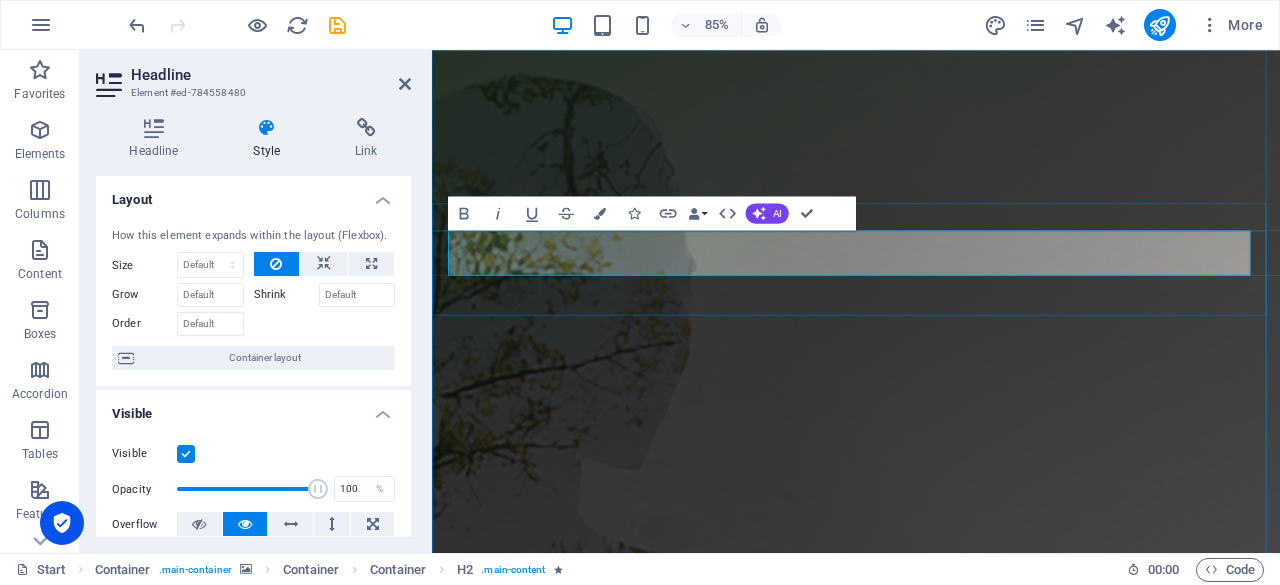 click on "COMING SOON: WEBSITE IN DEVELOPMENT" at bounding box center (931, 1551) 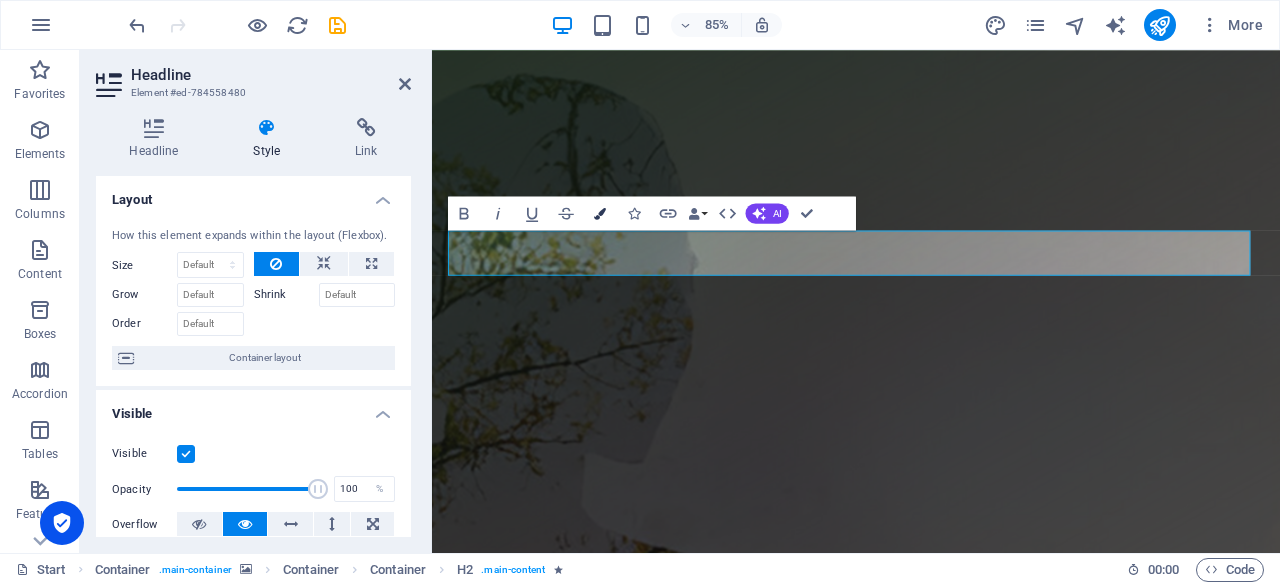 click at bounding box center [600, 213] 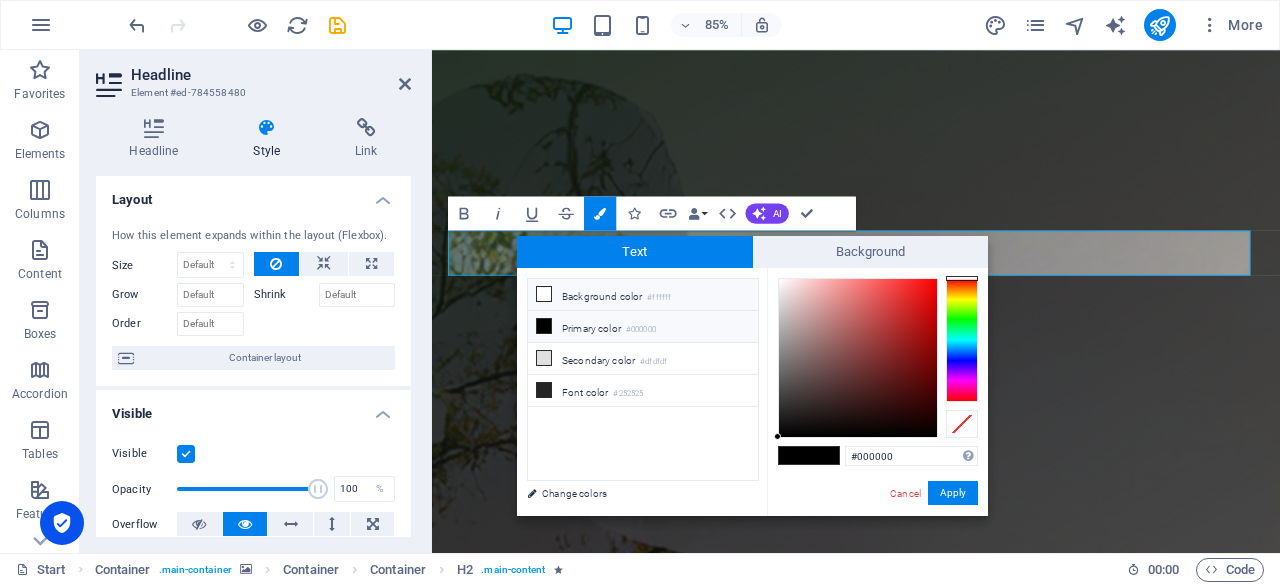 click at bounding box center (544, 294) 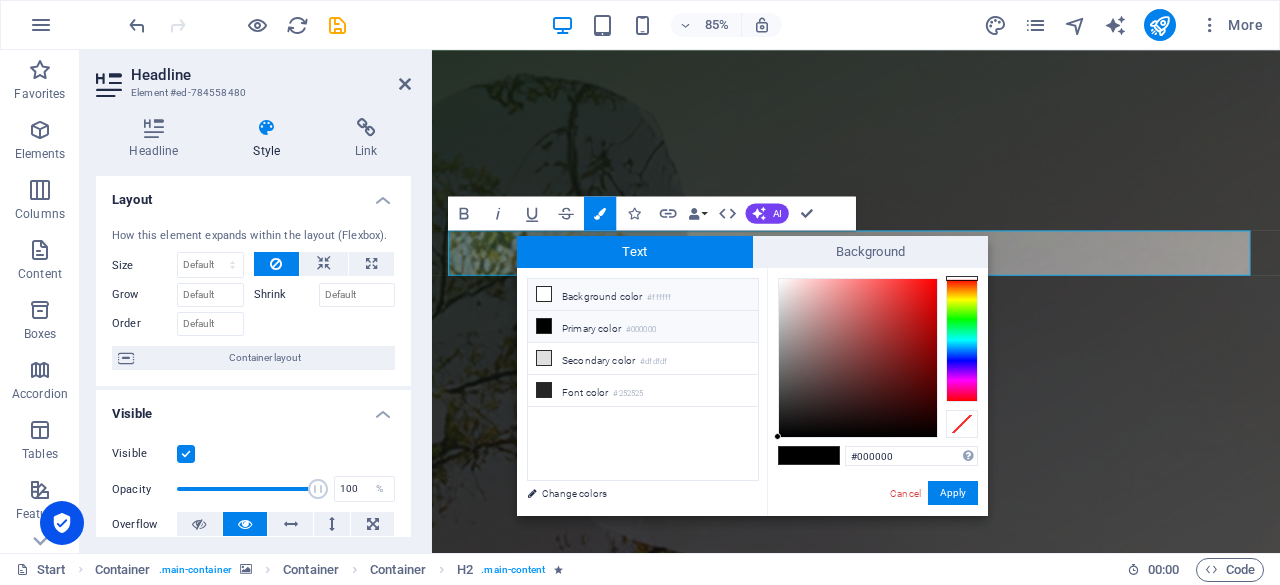 type on "#ffffff" 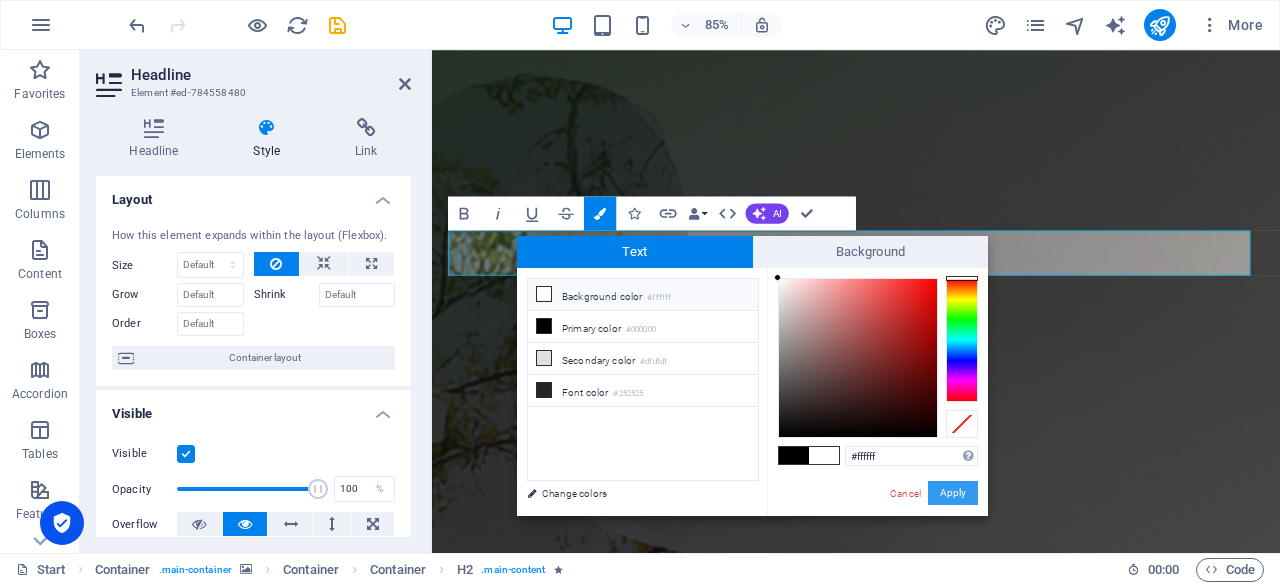 click on "Apply" at bounding box center (953, 493) 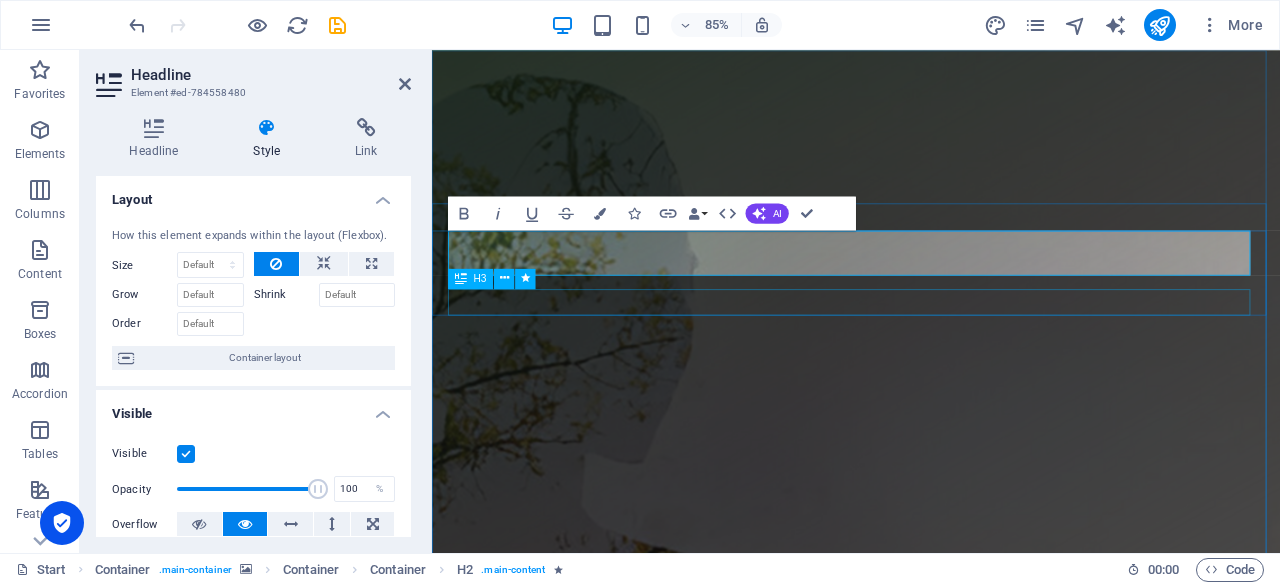 click on "and our brand new designed website too... stay tuned!" at bounding box center (931, 1596) 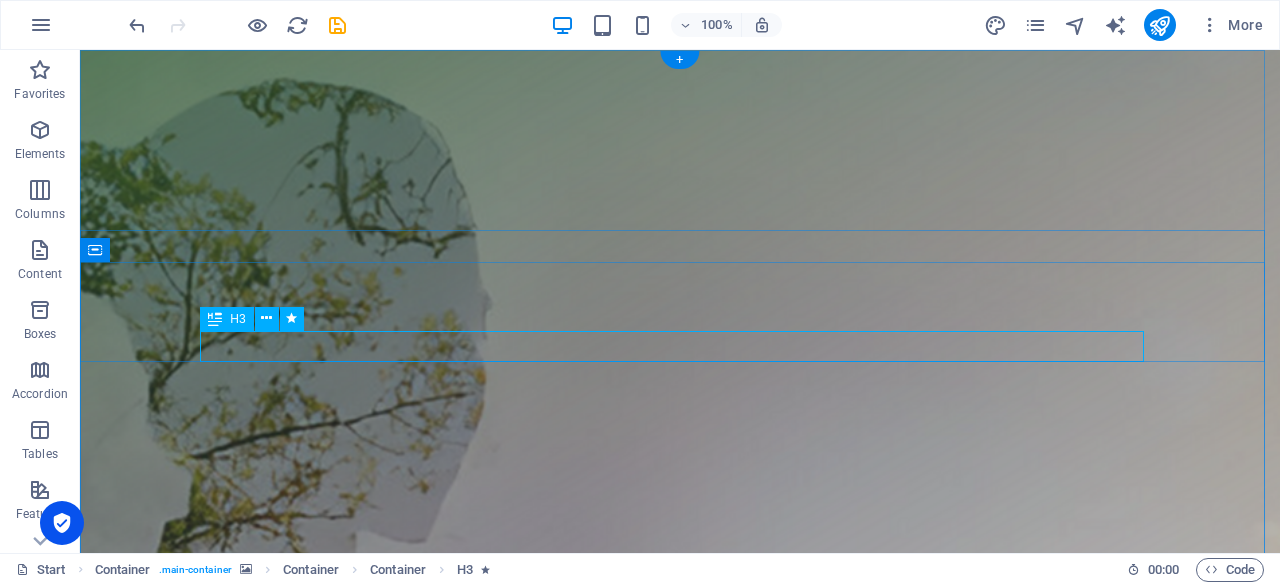 click on "and our brand new designed website too... stay tuned!" at bounding box center [680, 1610] 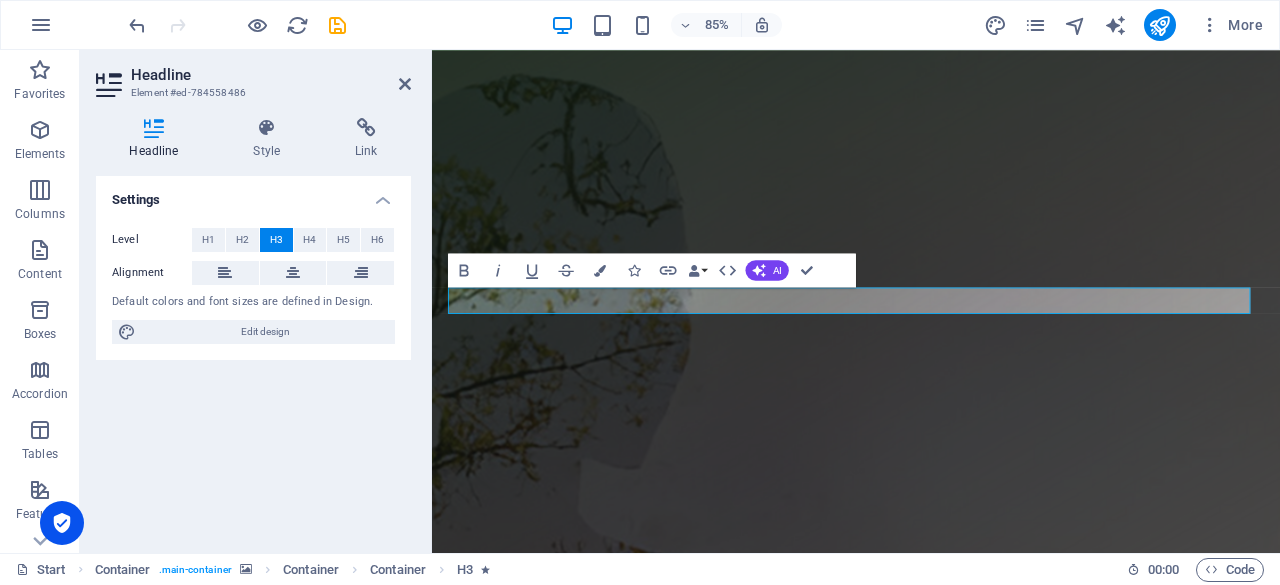 scroll, scrollTop: 1, scrollLeft: 0, axis: vertical 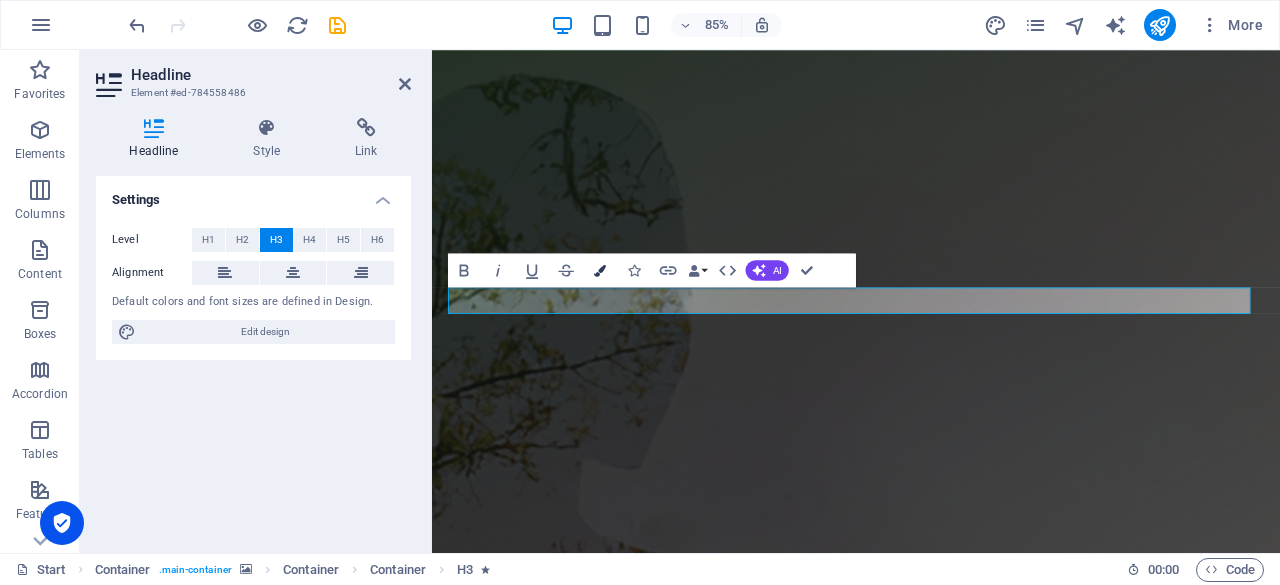 click on "Colors" at bounding box center (600, 271) 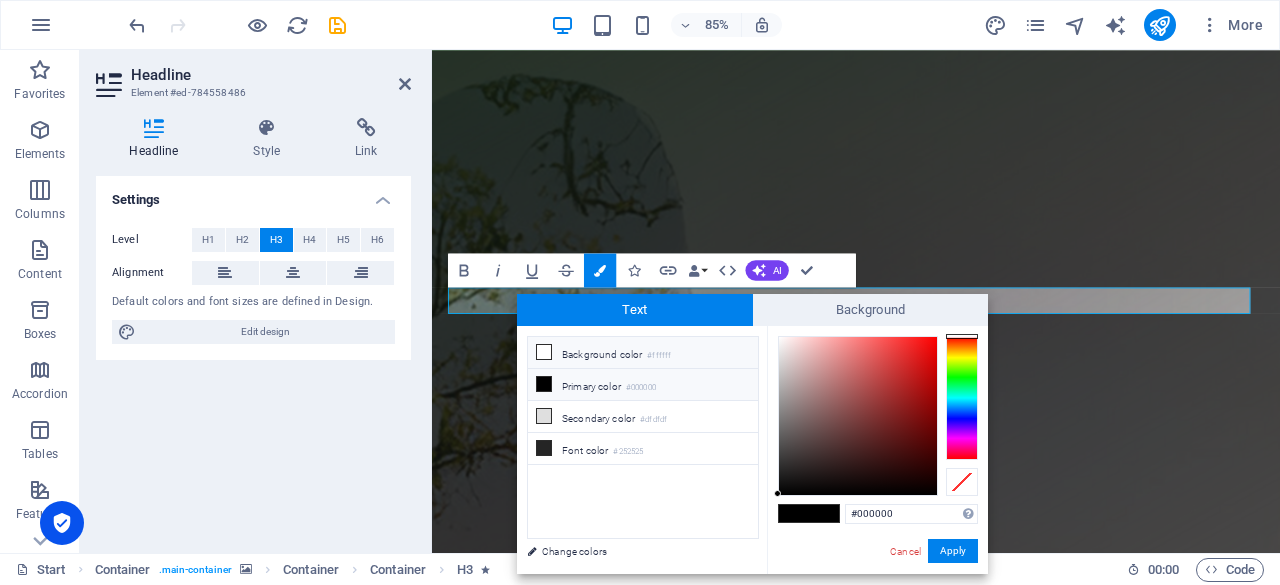 click at bounding box center (544, 352) 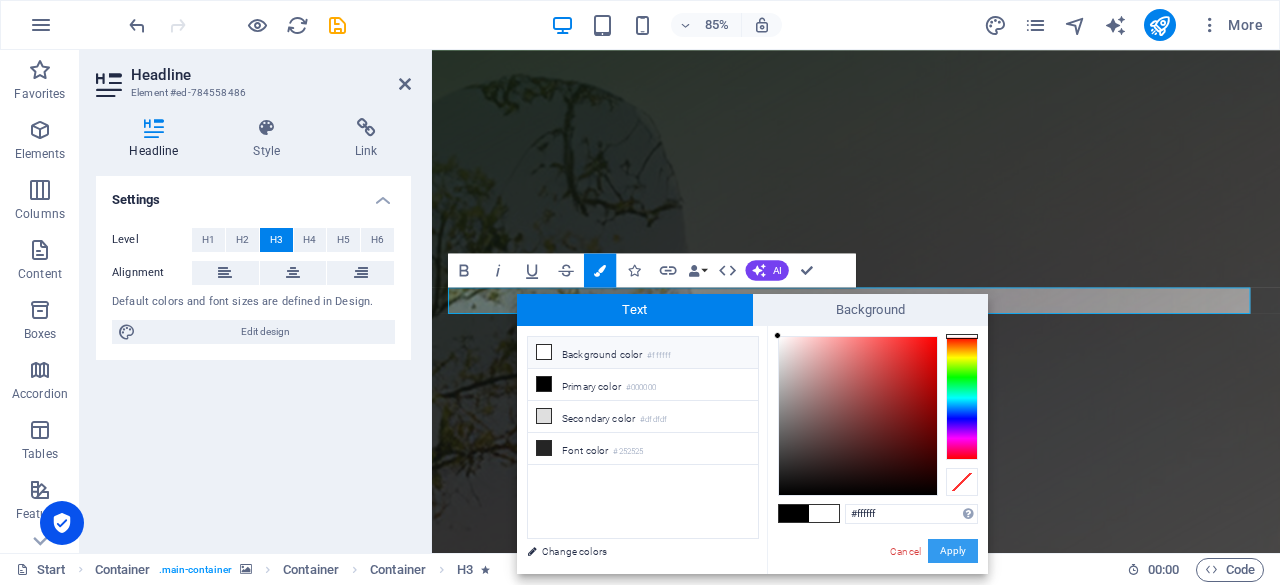 click on "Apply" at bounding box center (953, 551) 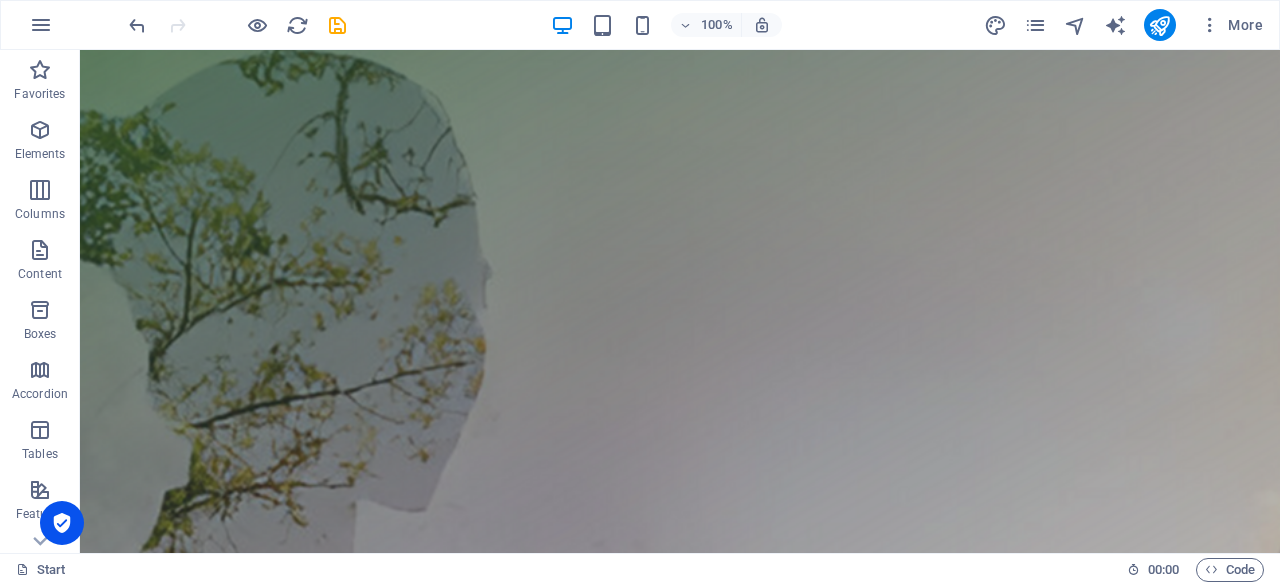 scroll, scrollTop: 0, scrollLeft: 0, axis: both 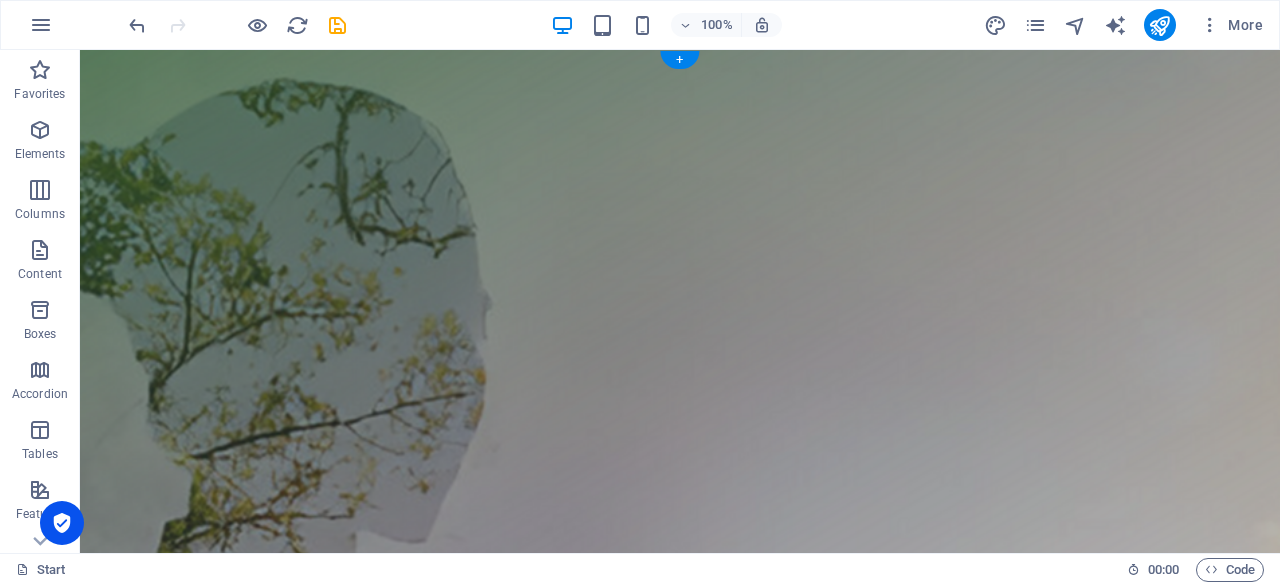 drag, startPoint x: 1036, startPoint y: 359, endPoint x: 1038, endPoint y: 384, distance: 25.079872 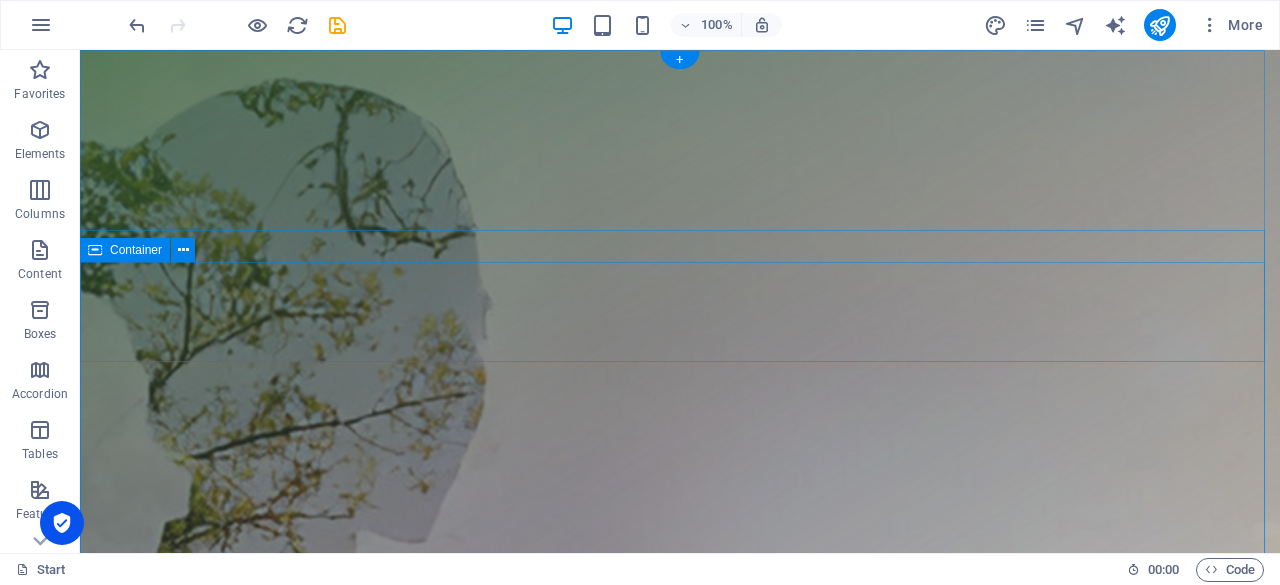click on "COMING SOON: WEBSITE IN DEVELOPMENT and our brand new designed website too... stay tuned!" at bounding box center [680, 1576] 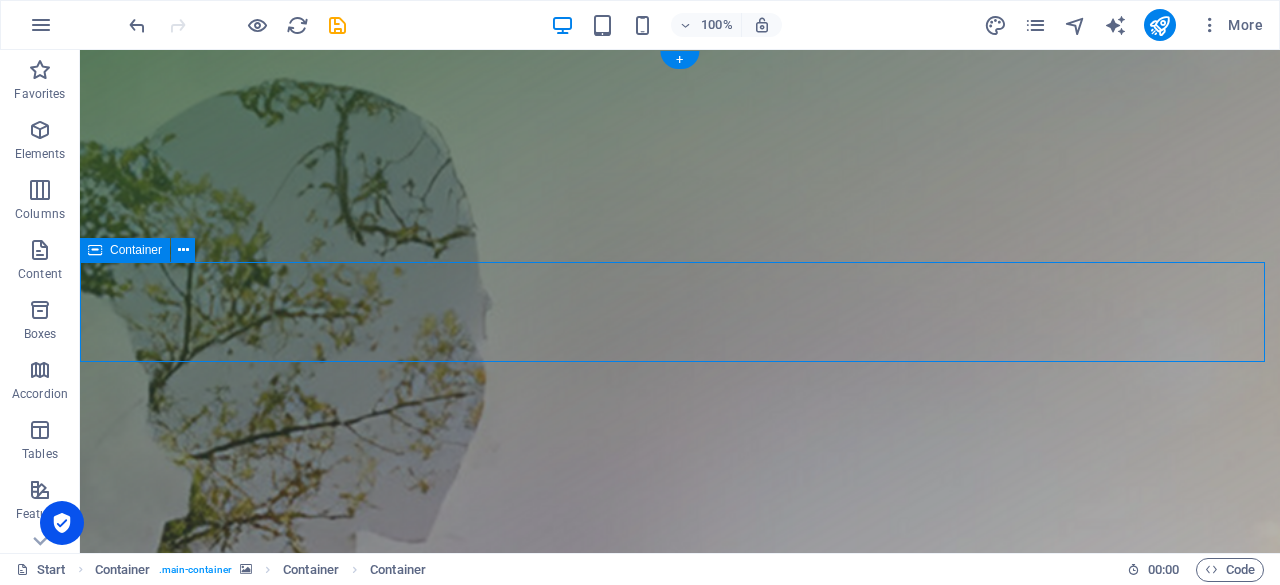 click on "COMING SOON: WEBSITE IN DEVELOPMENT and our brand new designed website too... stay tuned!" at bounding box center [680, 1576] 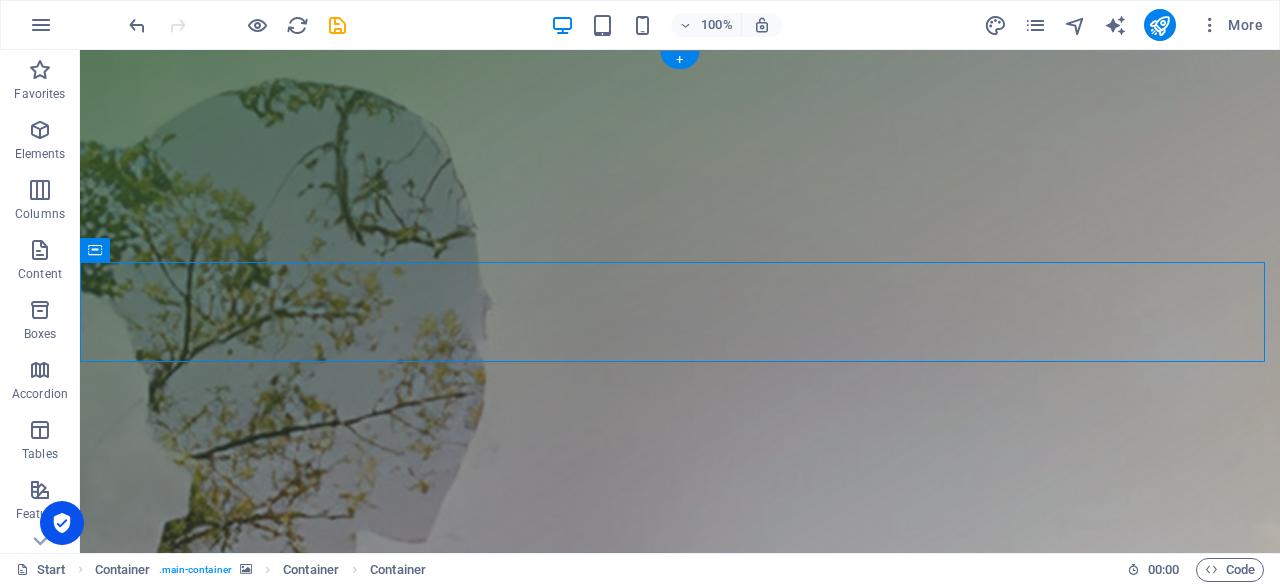 click at bounding box center (680, 1966) 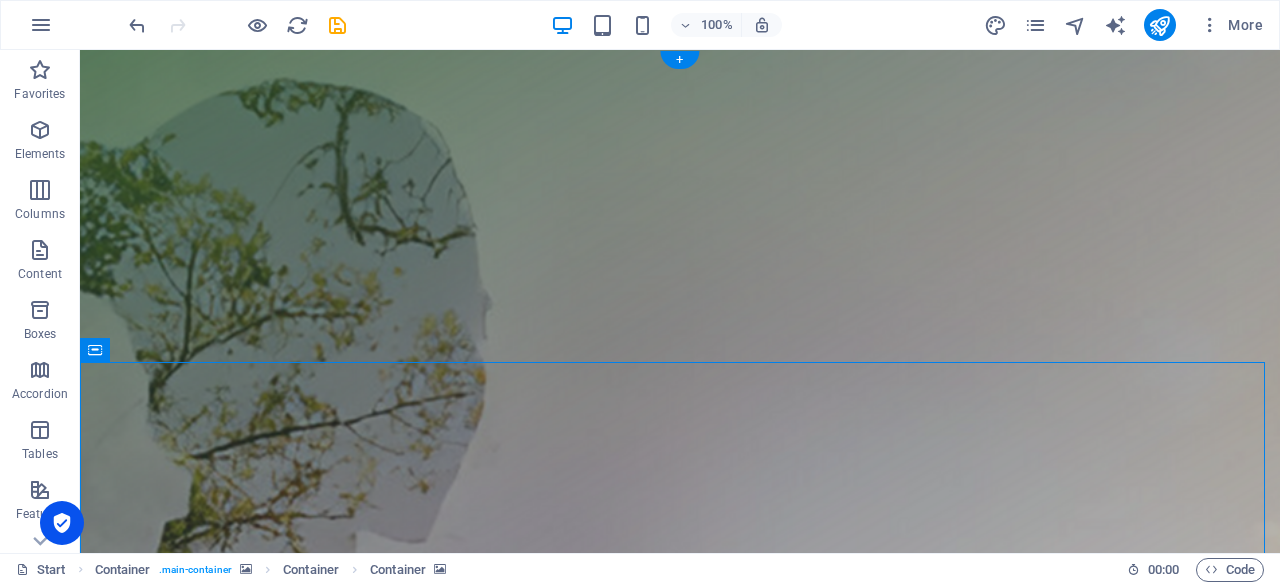 click at bounding box center (680, 1966) 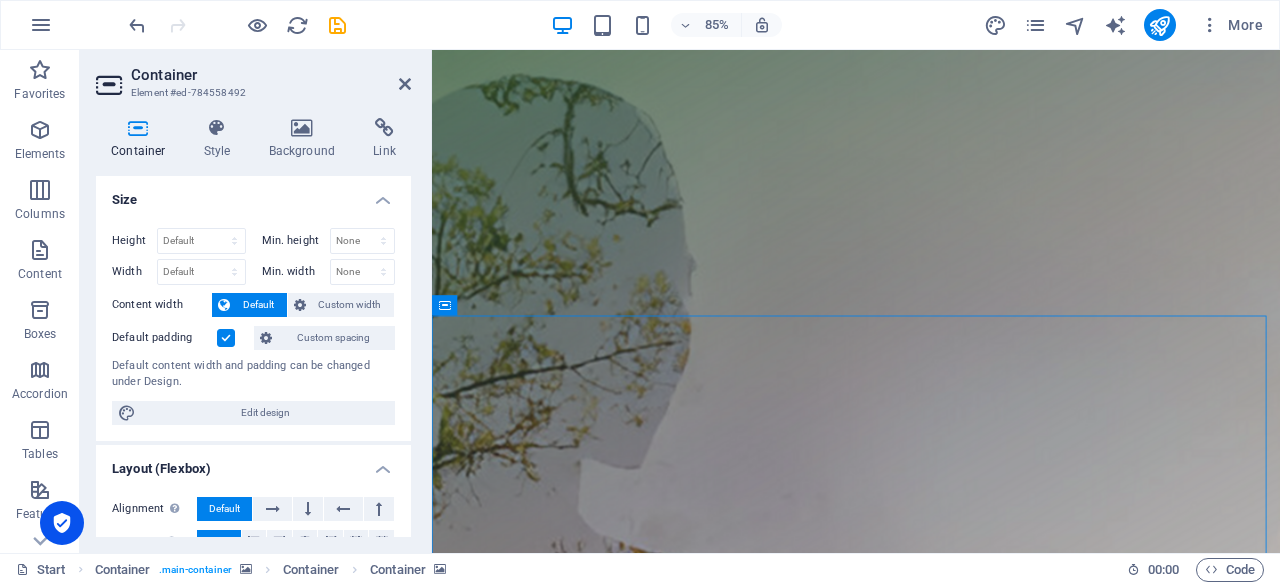 drag, startPoint x: 869, startPoint y: 355, endPoint x: 449, endPoint y: 366, distance: 420.144 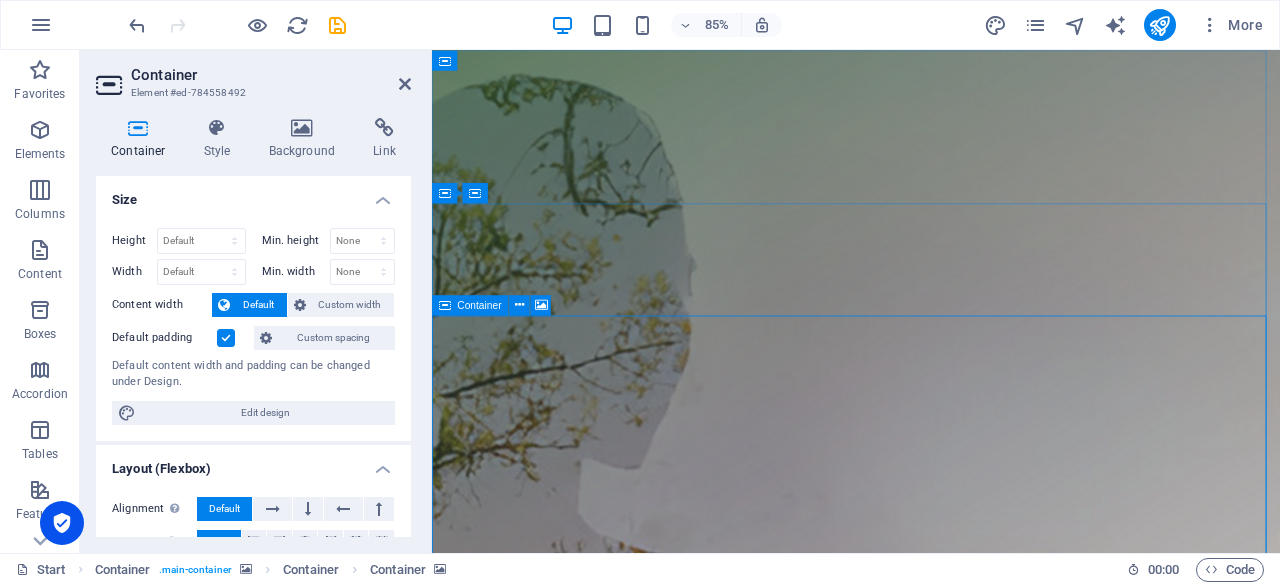 click at bounding box center [445, 304] 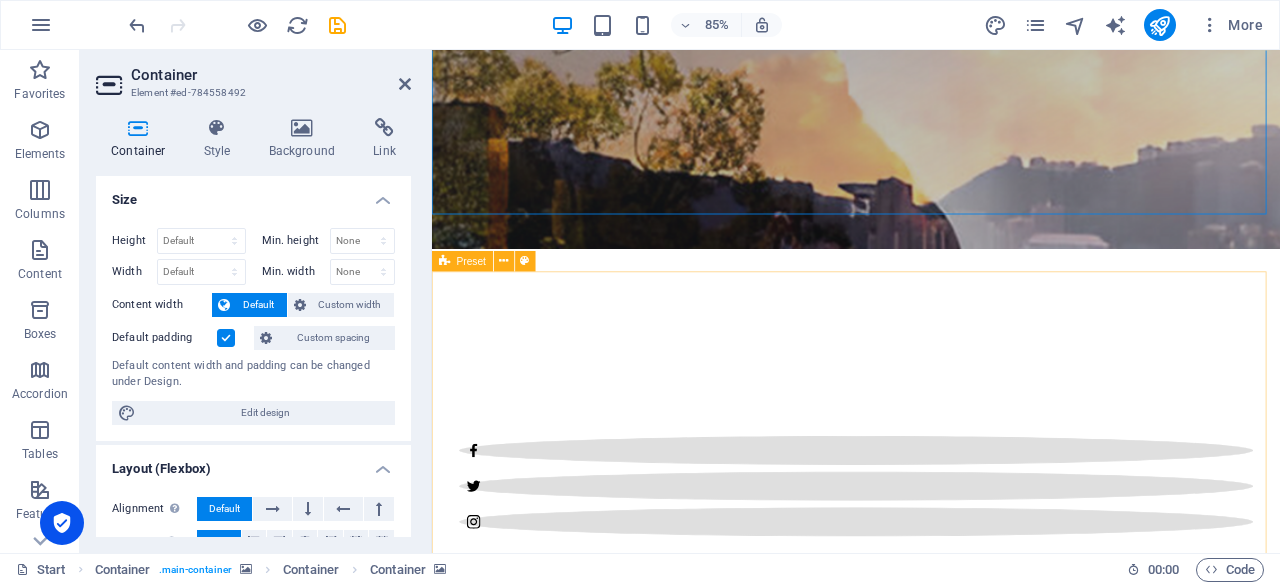 scroll, scrollTop: 800, scrollLeft: 0, axis: vertical 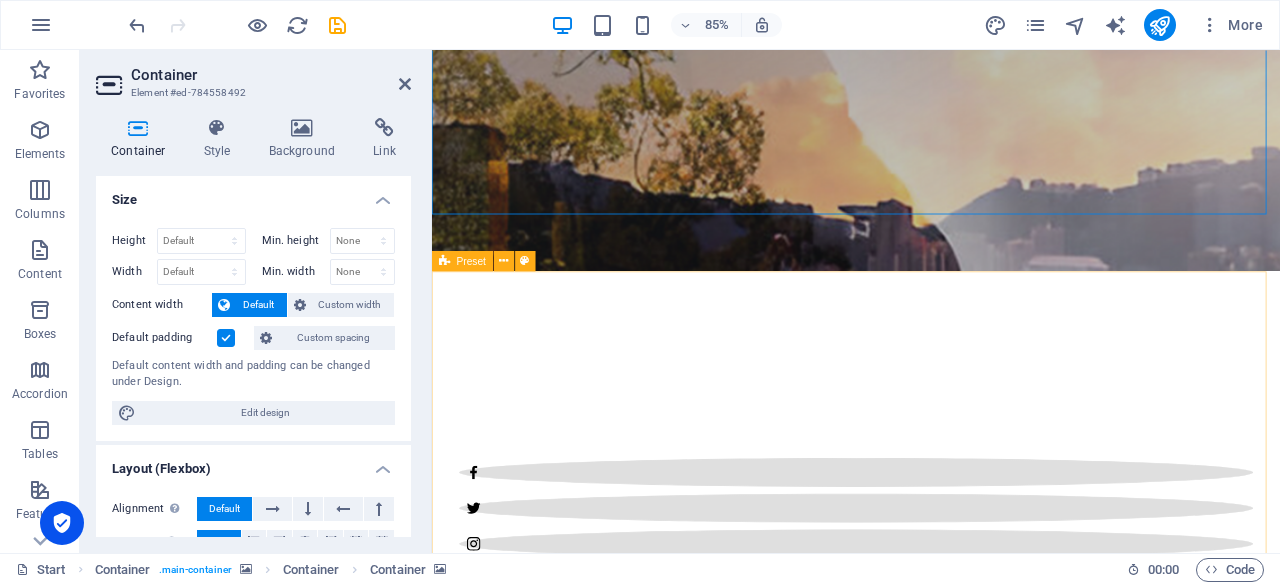 click at bounding box center (931, 3028) 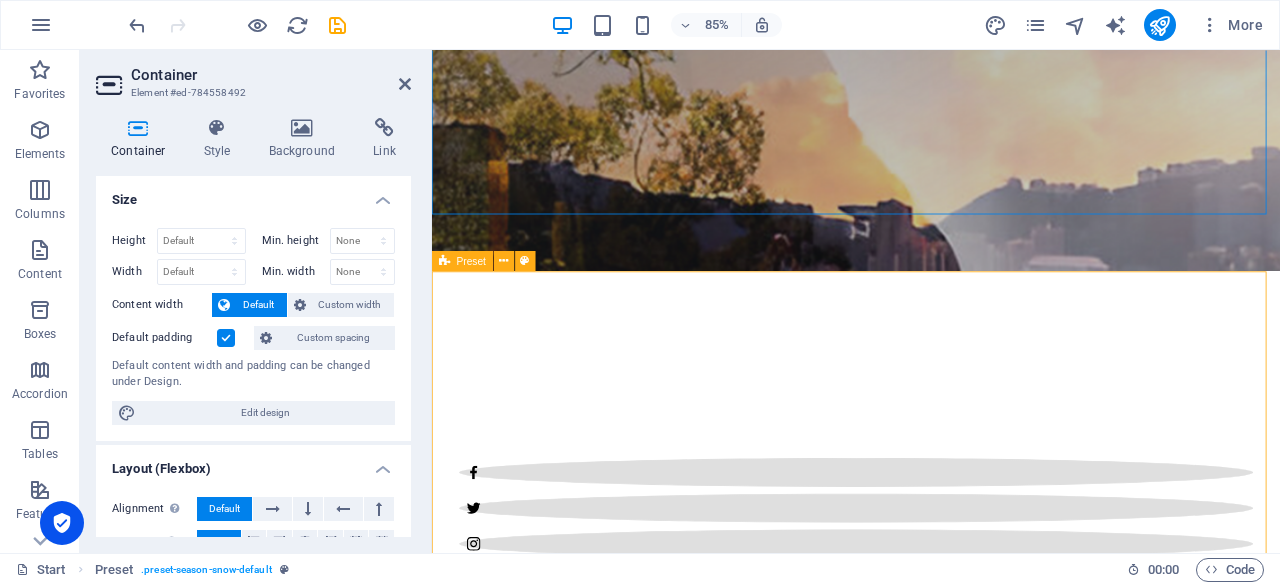click on "COMING SOON: WEBSITE IN DEVELOPMENT and our brand new designed website too... stay tuned! 0 Days 0 Hours 0 Minutes 0 Seconds Notify me!   I have read and understand the privacy policy. Nicht lesbar? Neu generieren Legal Notice  |  Privacy" at bounding box center [931, 1287] 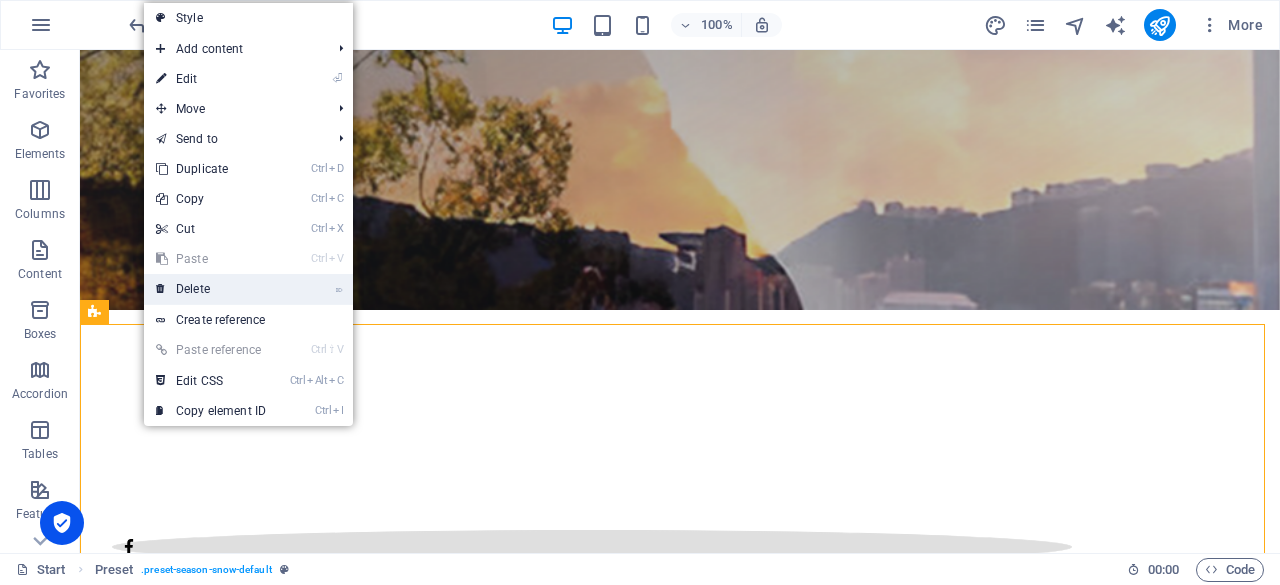 click on "⌦  Delete" at bounding box center [211, 289] 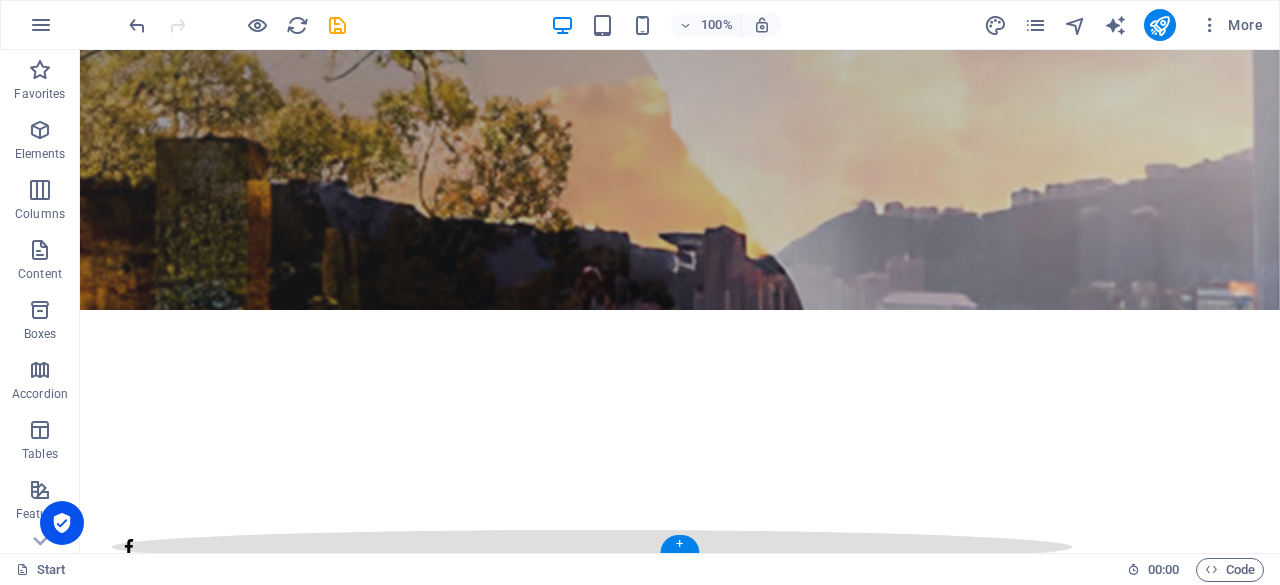 scroll, scrollTop: 570, scrollLeft: 0, axis: vertical 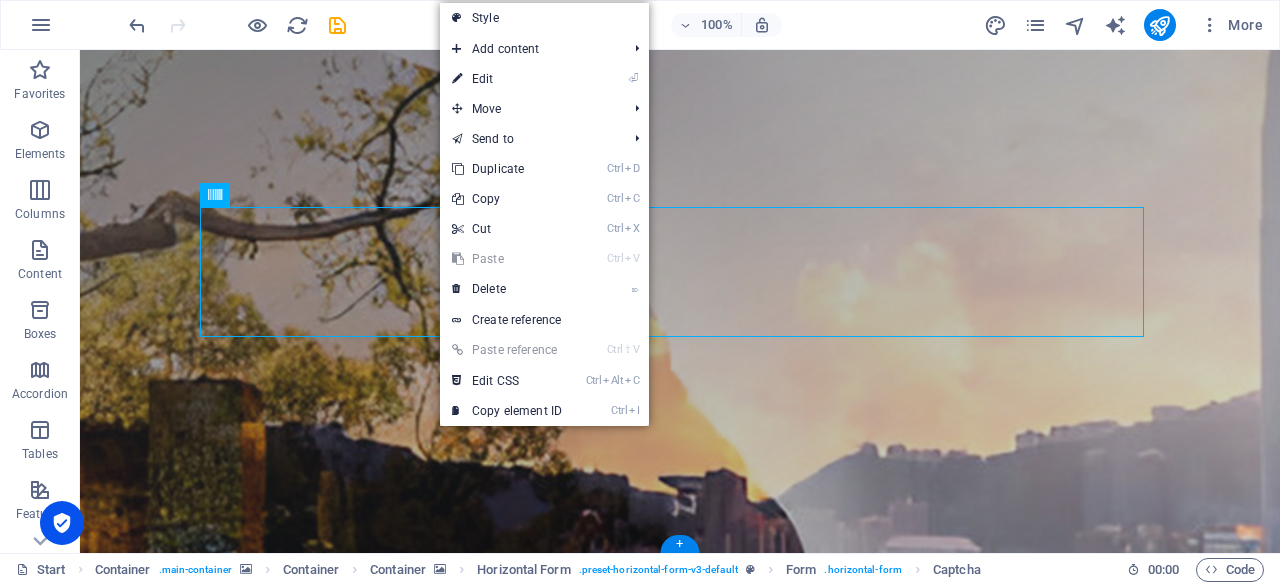 click at bounding box center [680, 1396] 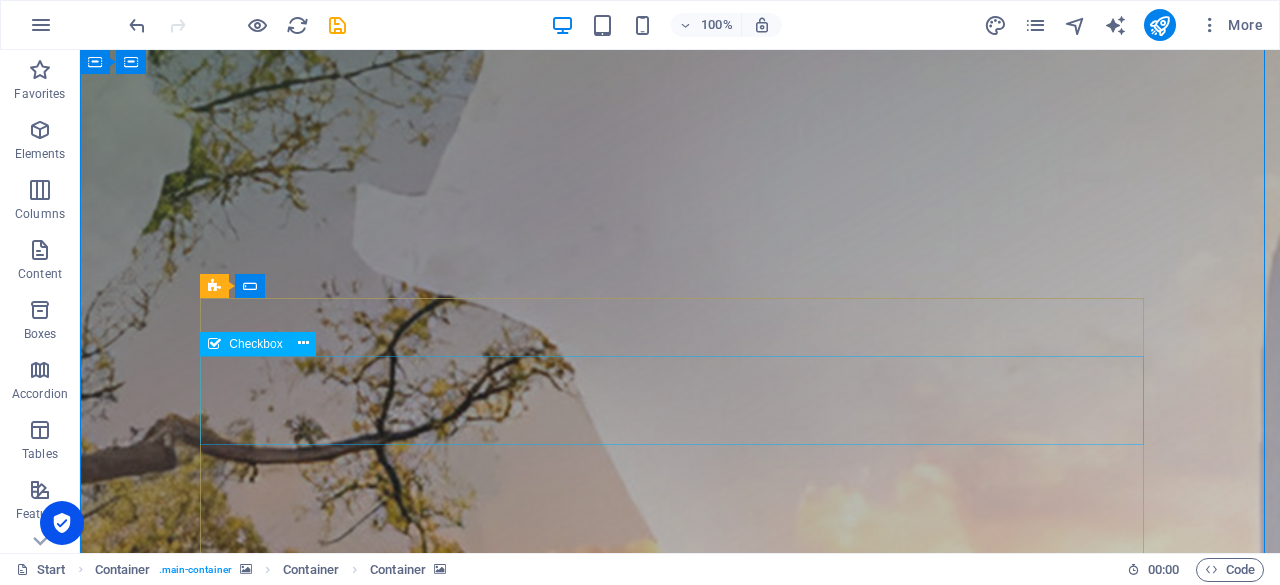 scroll, scrollTop: 370, scrollLeft: 0, axis: vertical 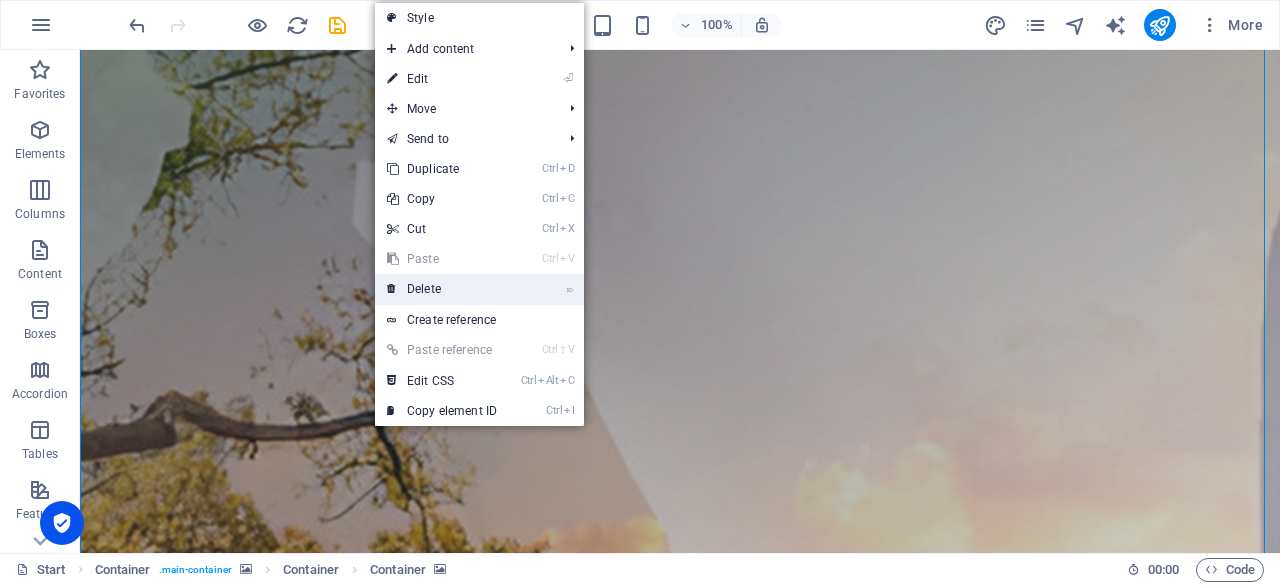 click on "⌦  Delete" at bounding box center (442, 289) 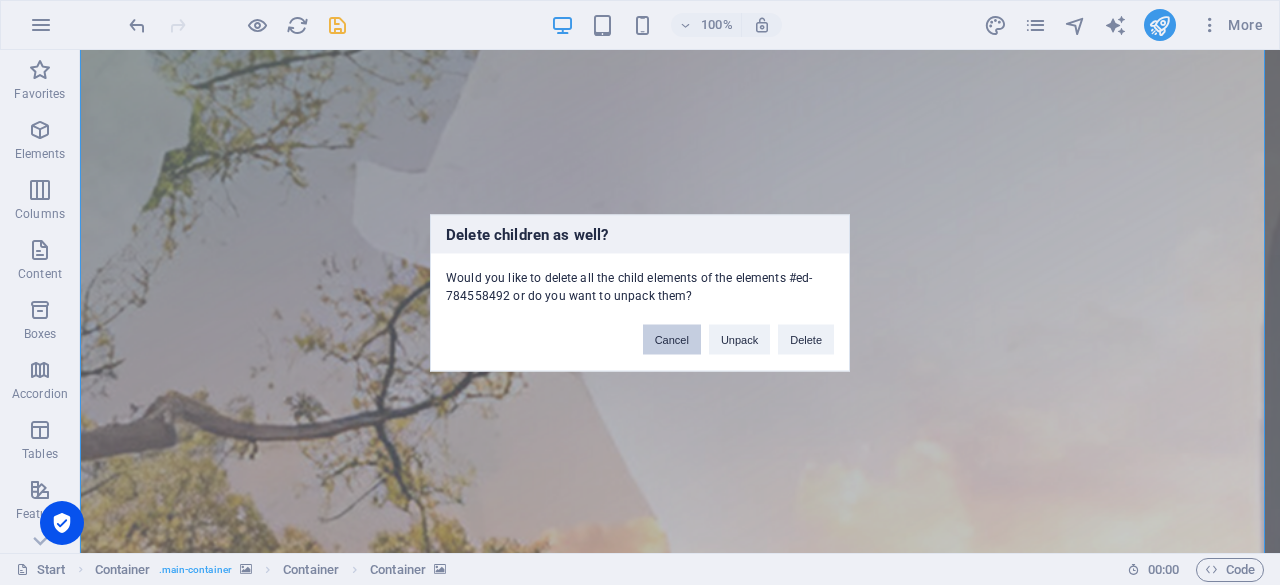 click on "Cancel" at bounding box center [672, 339] 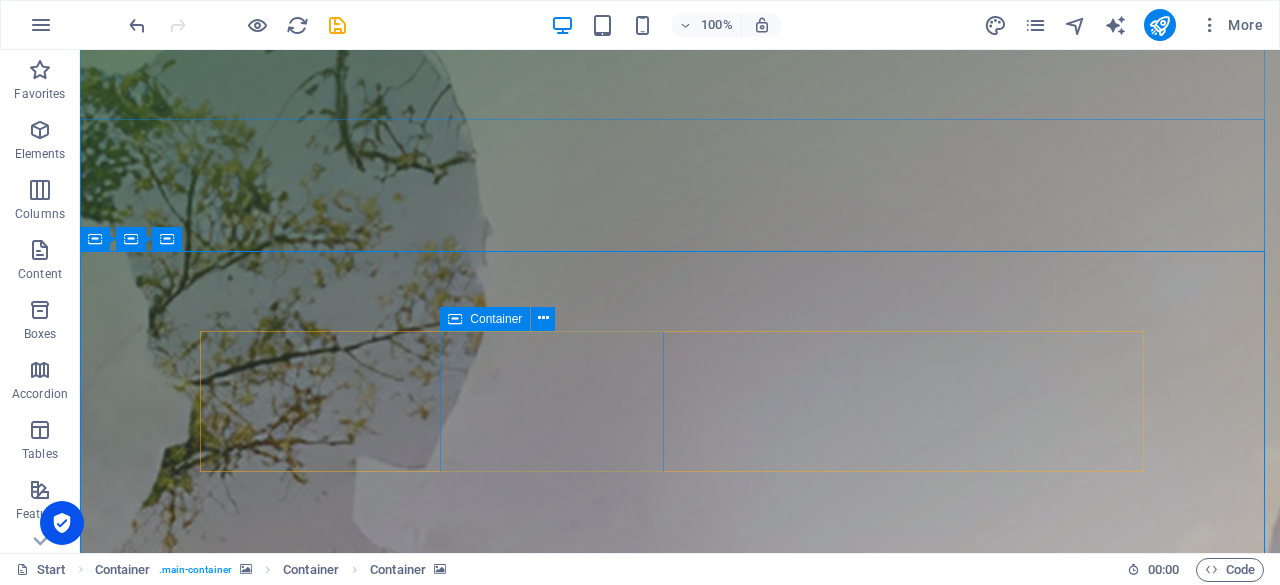 scroll, scrollTop: 70, scrollLeft: 0, axis: vertical 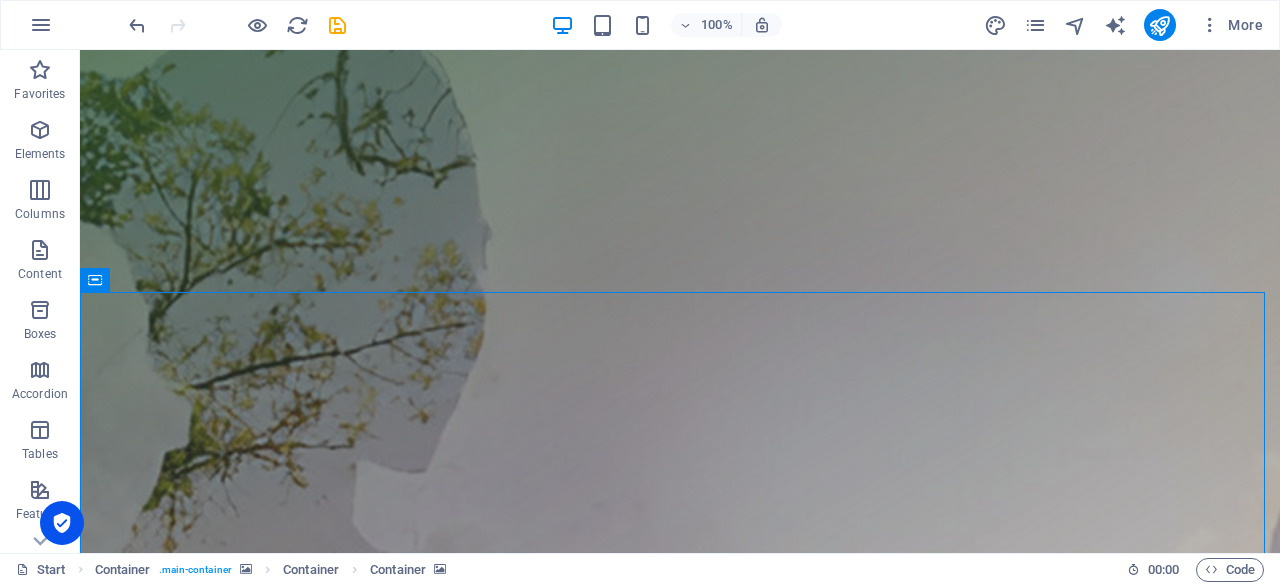 click at bounding box center [680, 1896] 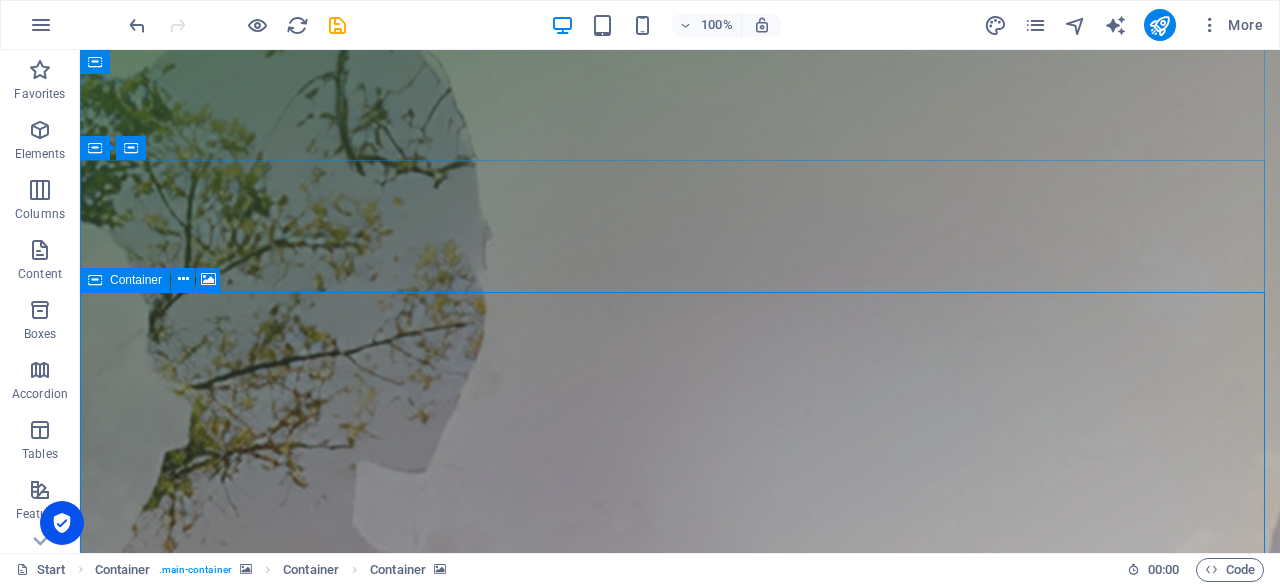 click at bounding box center [95, 280] 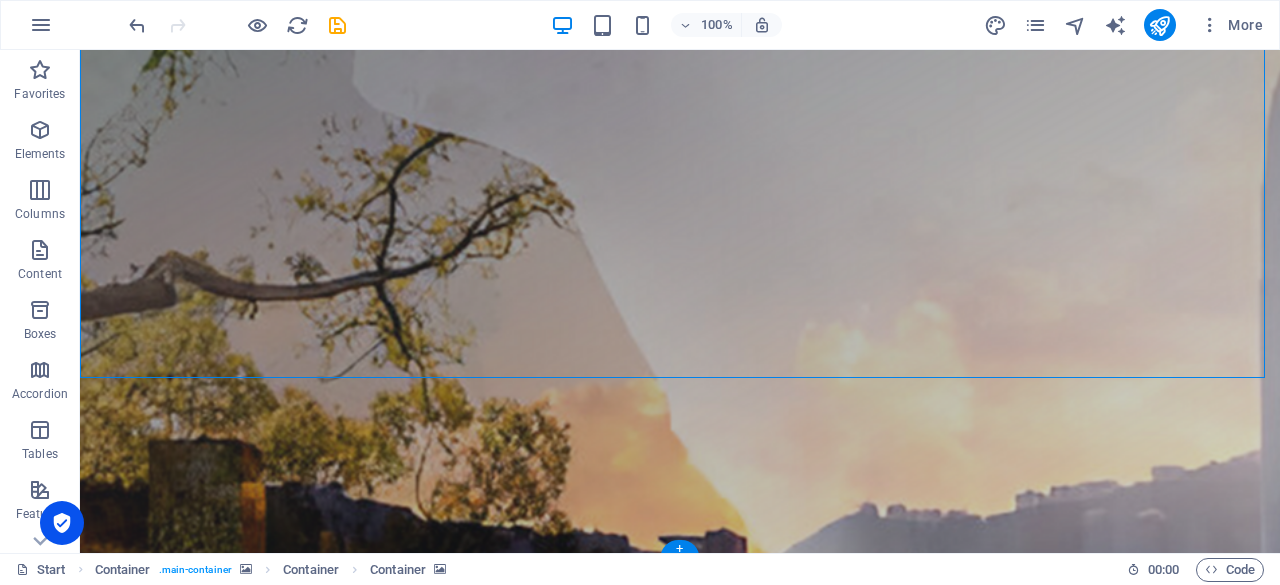 scroll, scrollTop: 570, scrollLeft: 0, axis: vertical 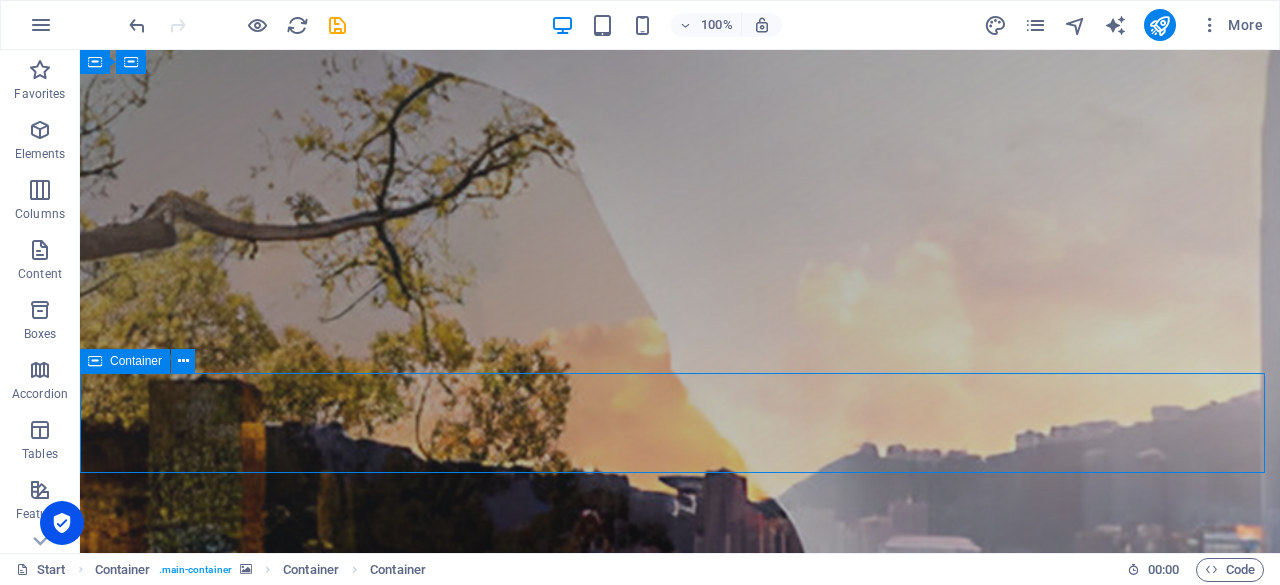 click at bounding box center [95, 361] 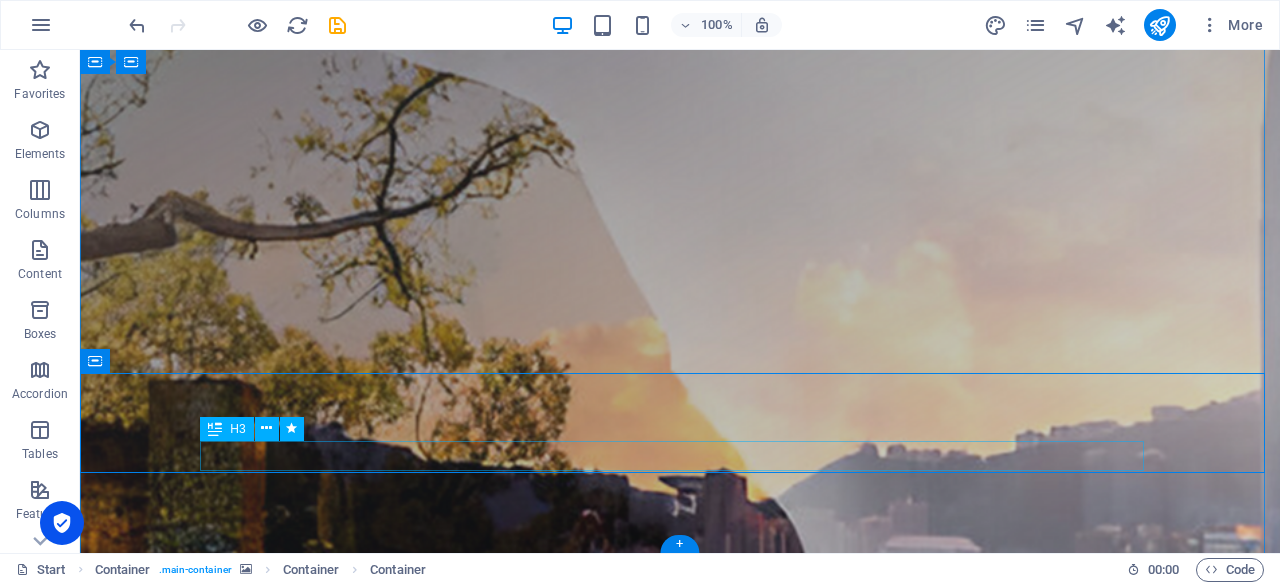 click on "and our brand new designed website too... stay tuned!" at bounding box center [680, 2892] 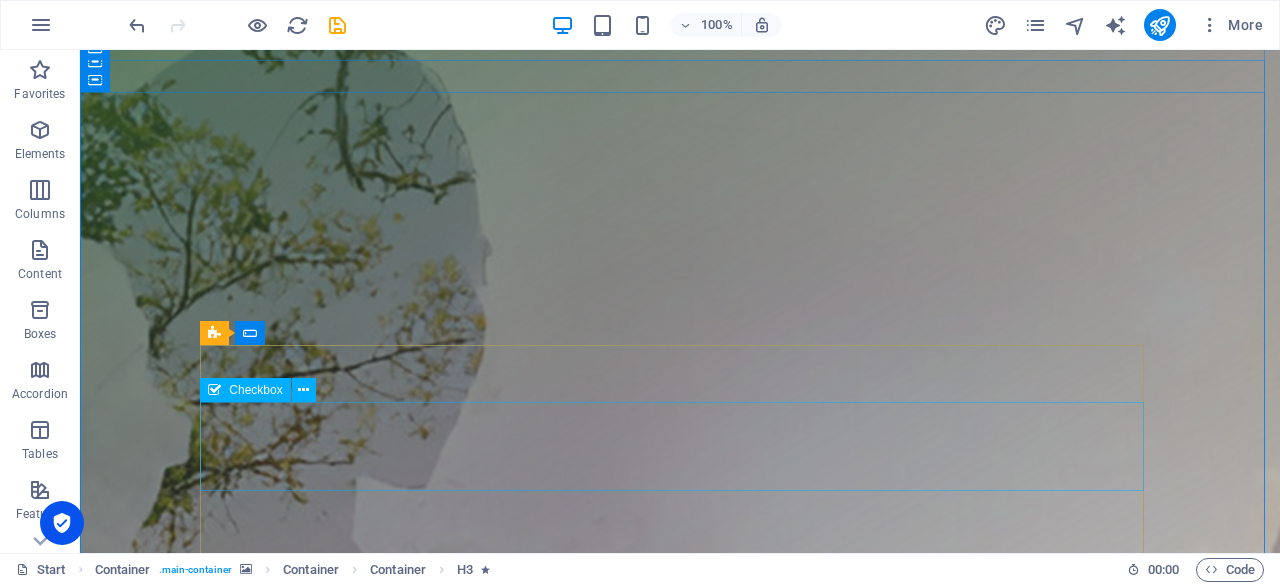 scroll, scrollTop: 0, scrollLeft: 0, axis: both 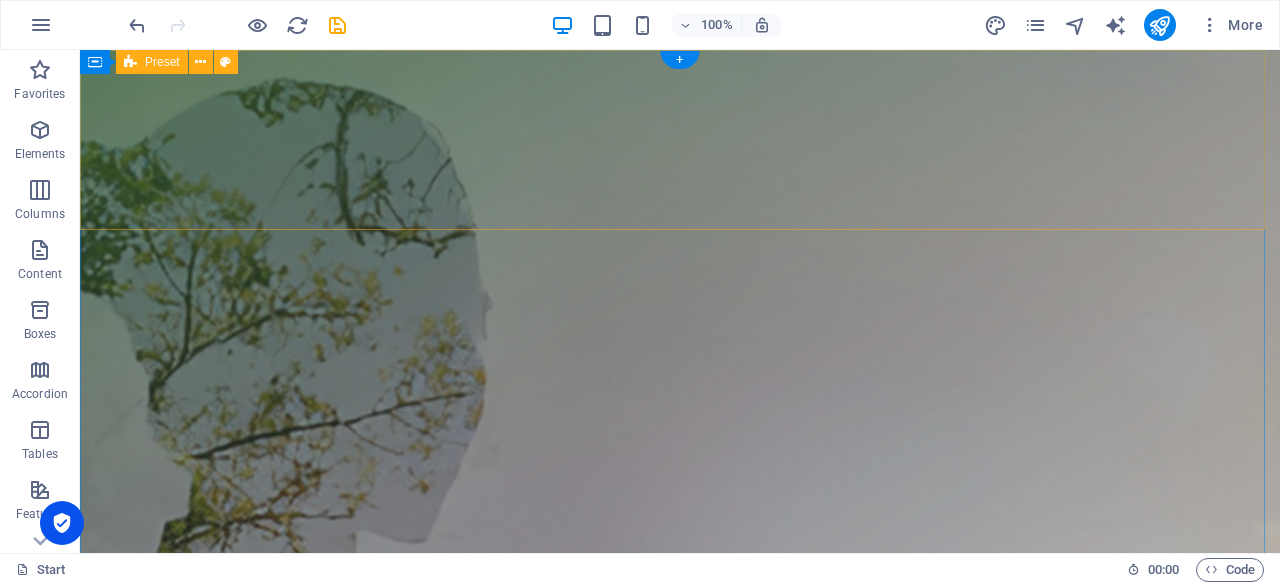 click at bounding box center [680, 1309] 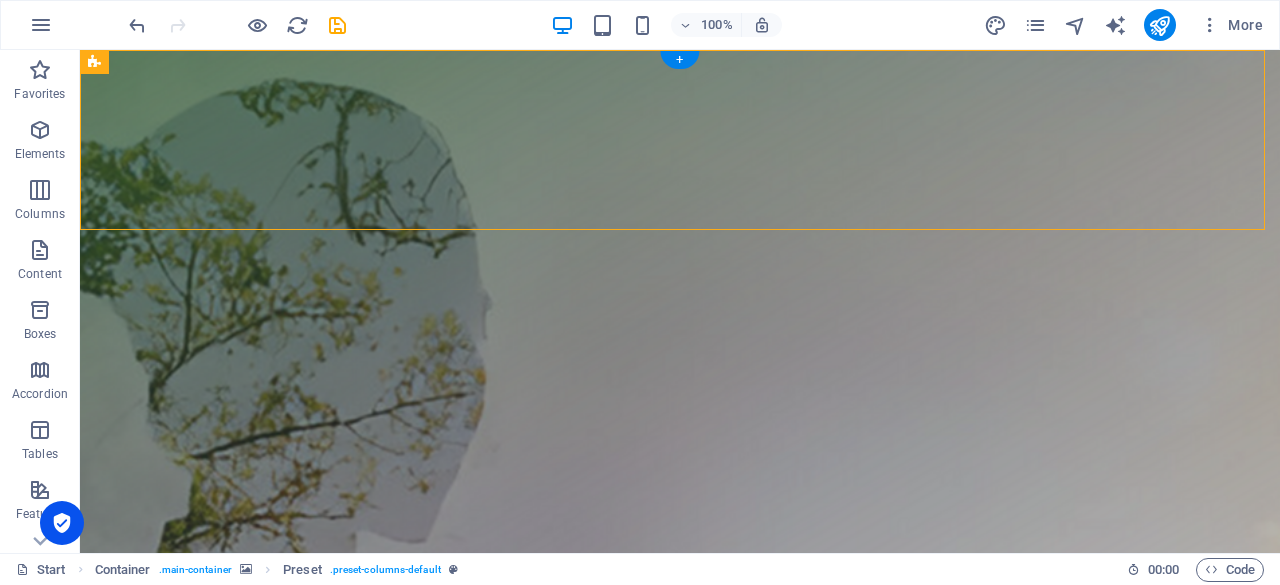 drag, startPoint x: 590, startPoint y: 227, endPoint x: 590, endPoint y: 271, distance: 44 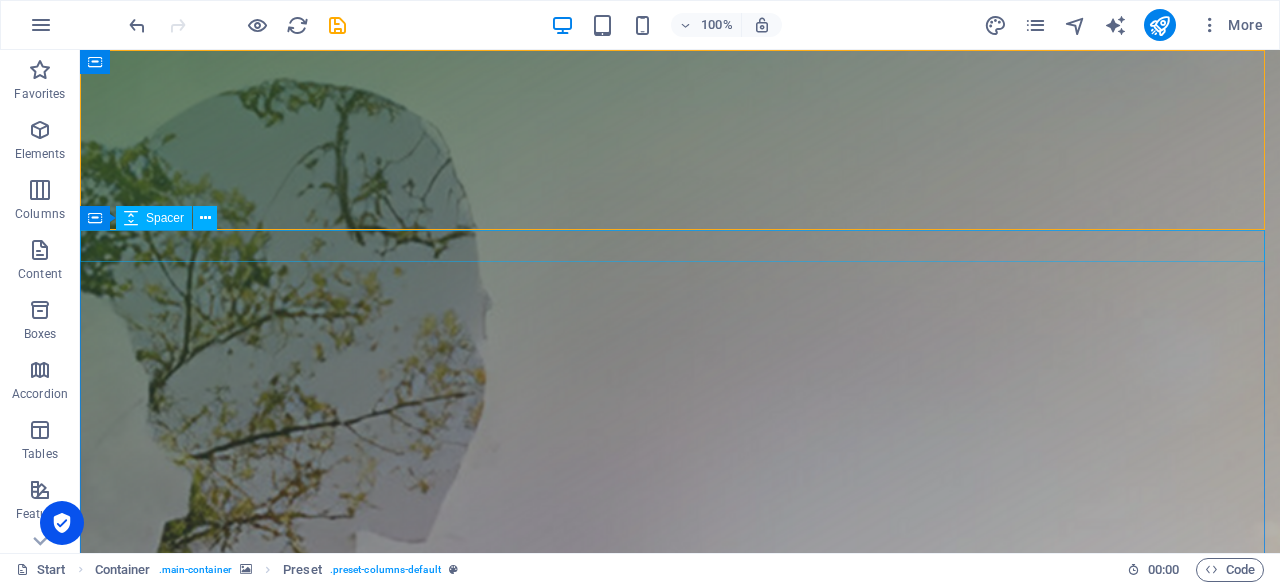 click on "Spacer" at bounding box center [165, 218] 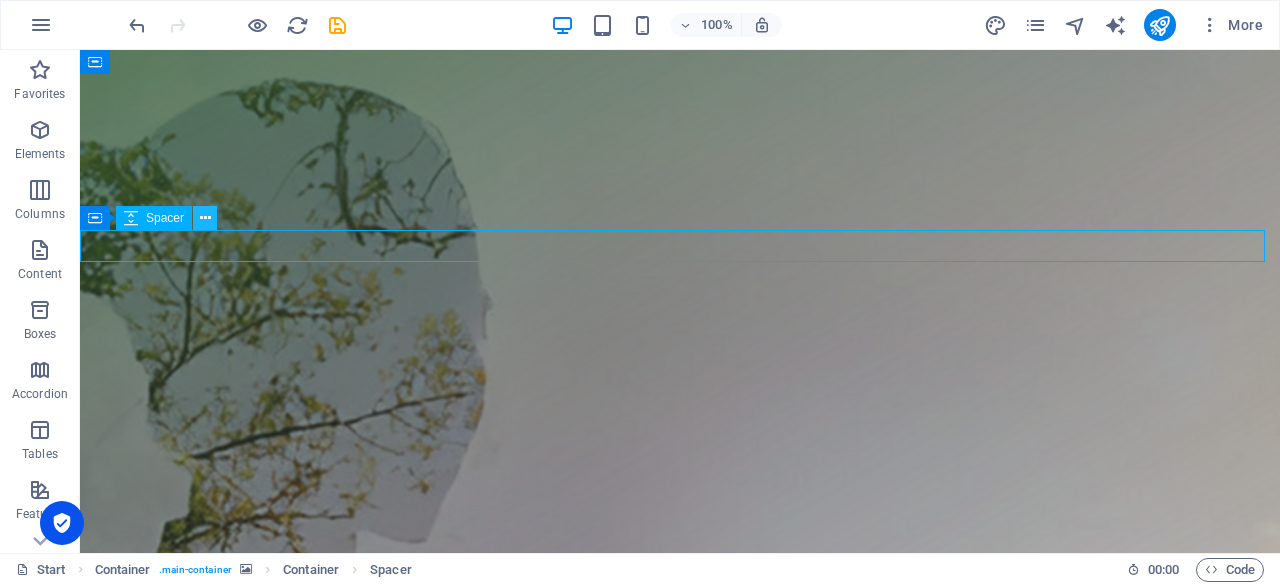 click at bounding box center (205, 218) 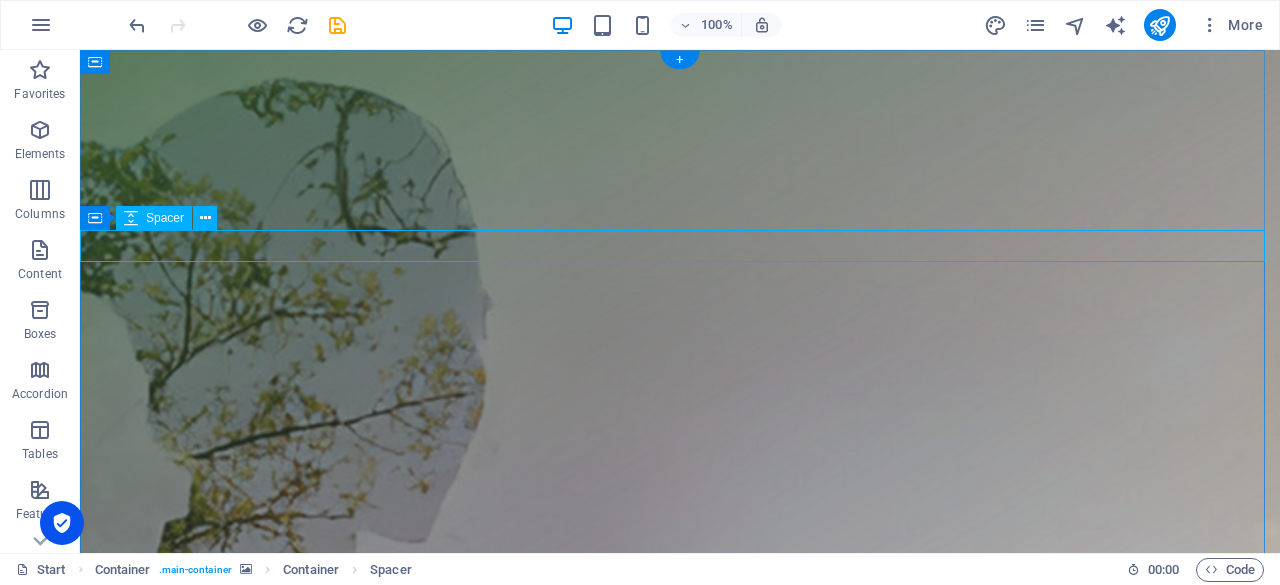 click at bounding box center [680, 1510] 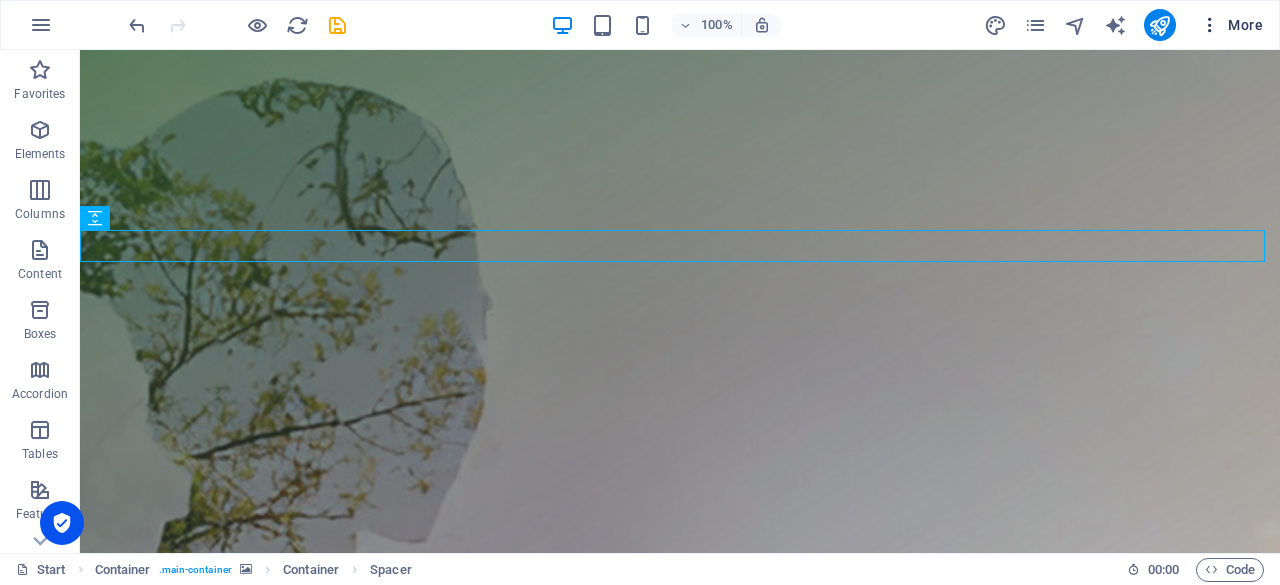 click on "More" at bounding box center [1231, 25] 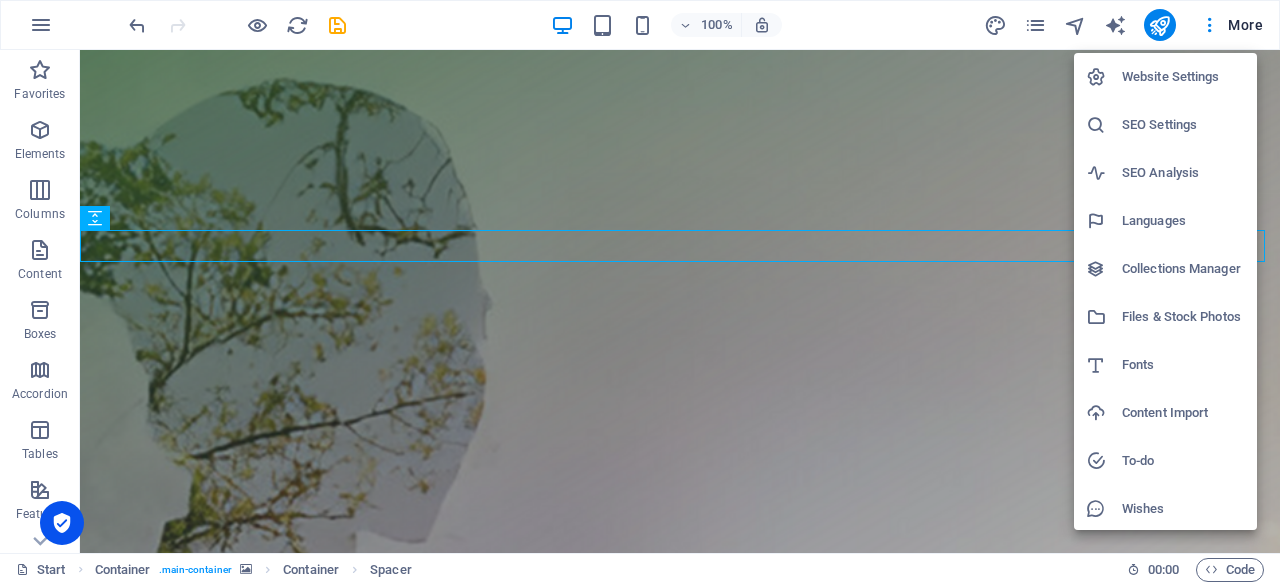 click at bounding box center (640, 292) 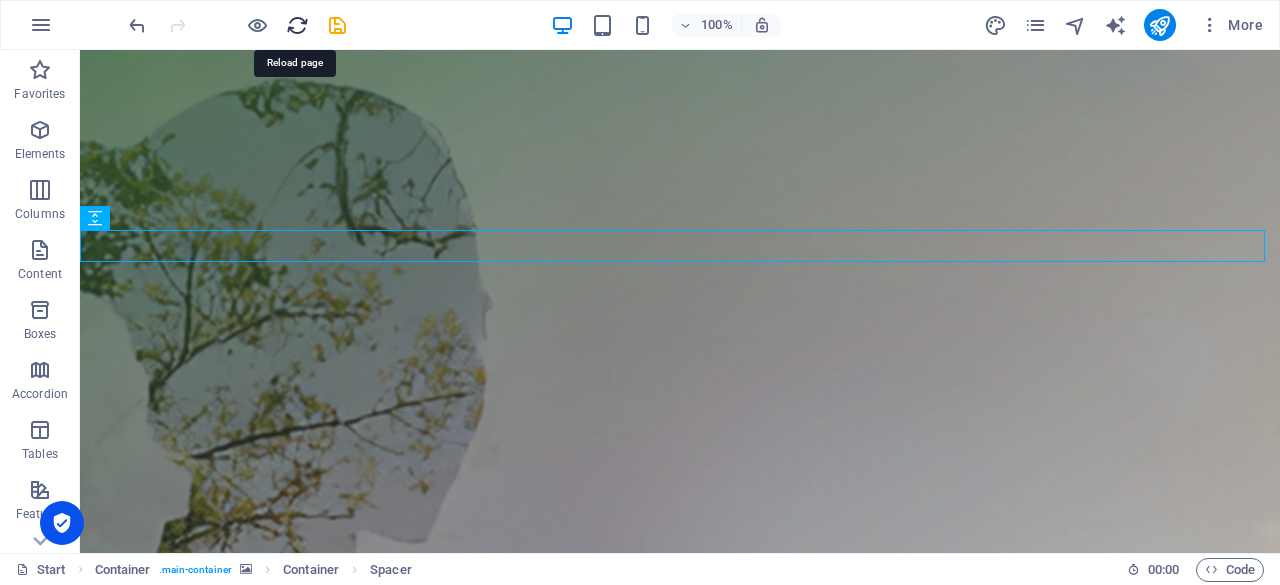 click at bounding box center [297, 25] 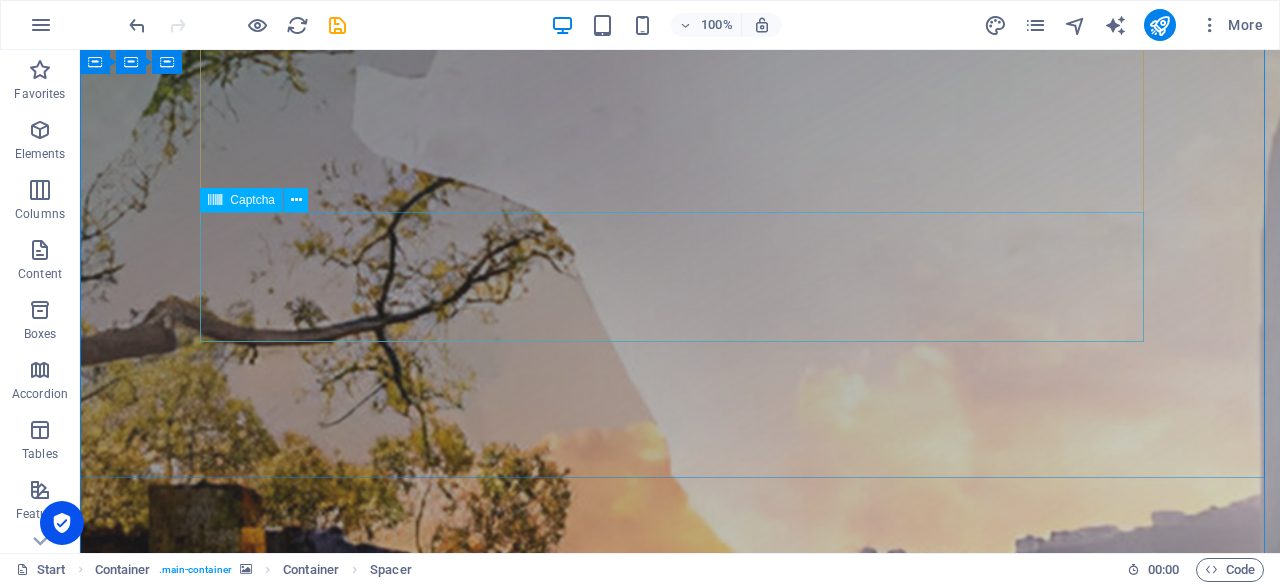 scroll, scrollTop: 570, scrollLeft: 0, axis: vertical 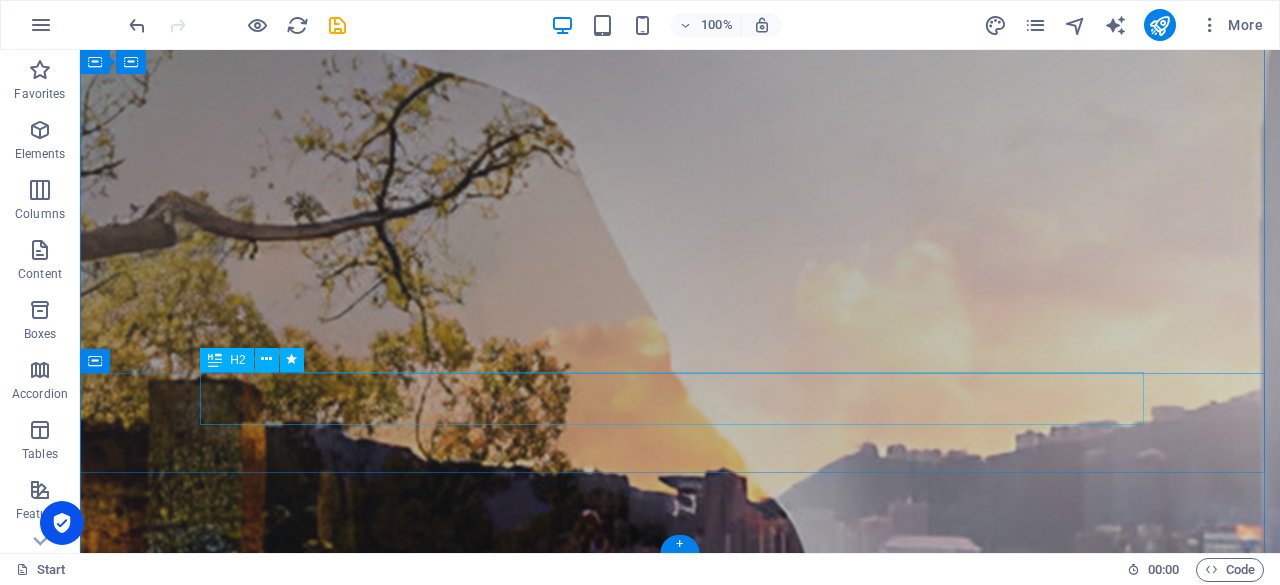 click on "COMING SOON: WEBSITE IN DEVELOPMENT" at bounding box center (680, 2834) 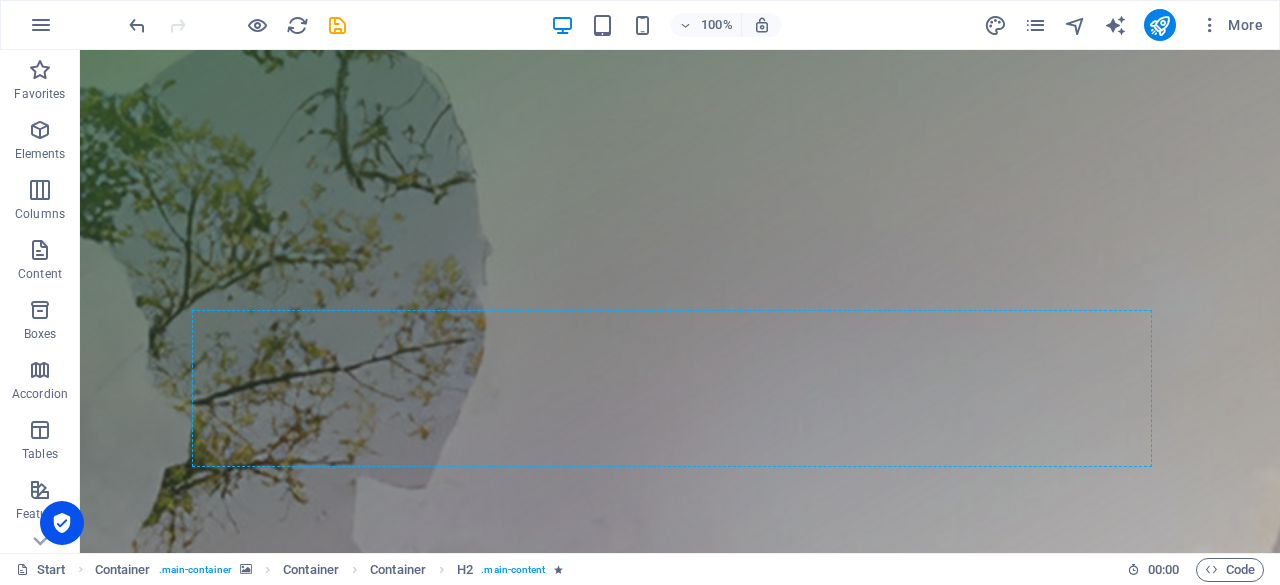 scroll, scrollTop: 0, scrollLeft: 0, axis: both 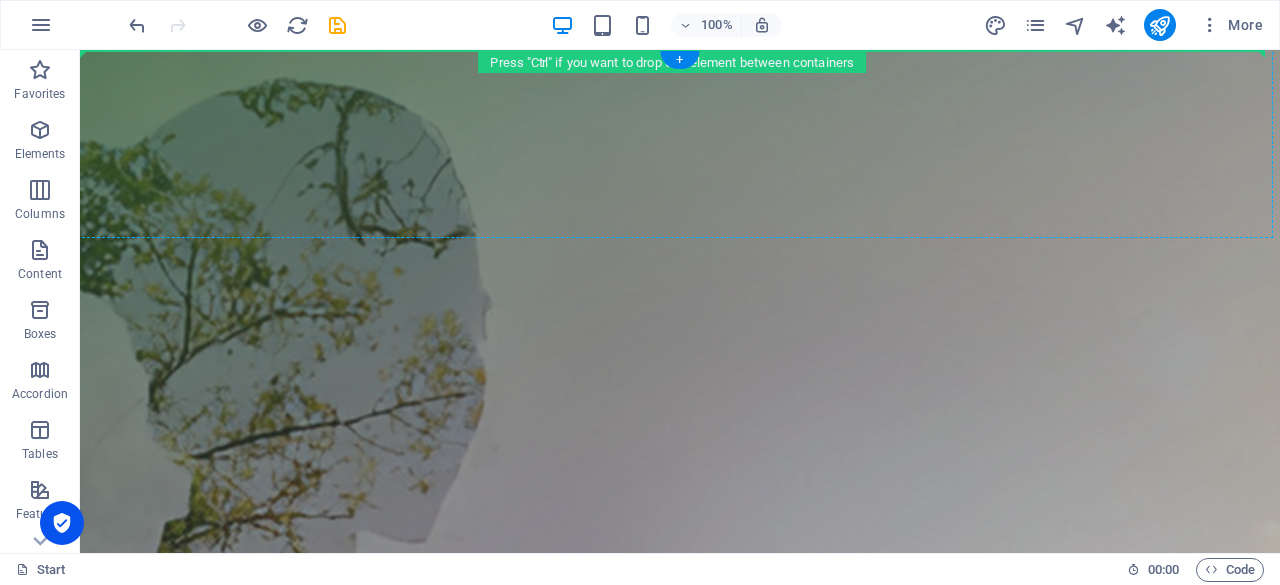 drag, startPoint x: 646, startPoint y: 390, endPoint x: 631, endPoint y: 224, distance: 166.67633 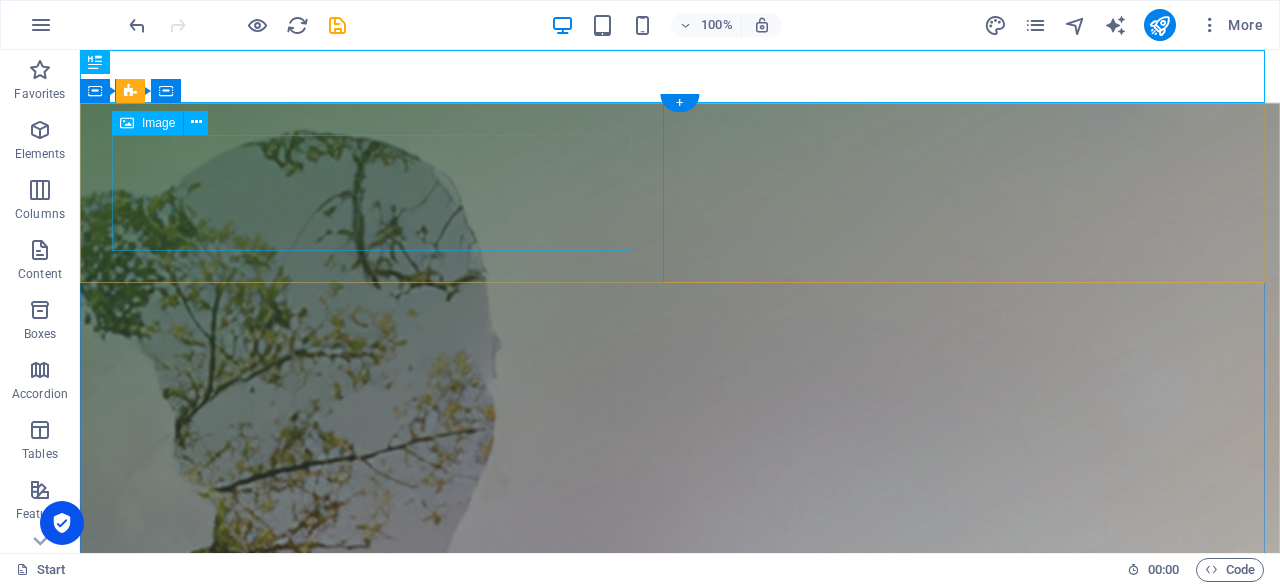 scroll, scrollTop: 0, scrollLeft: 0, axis: both 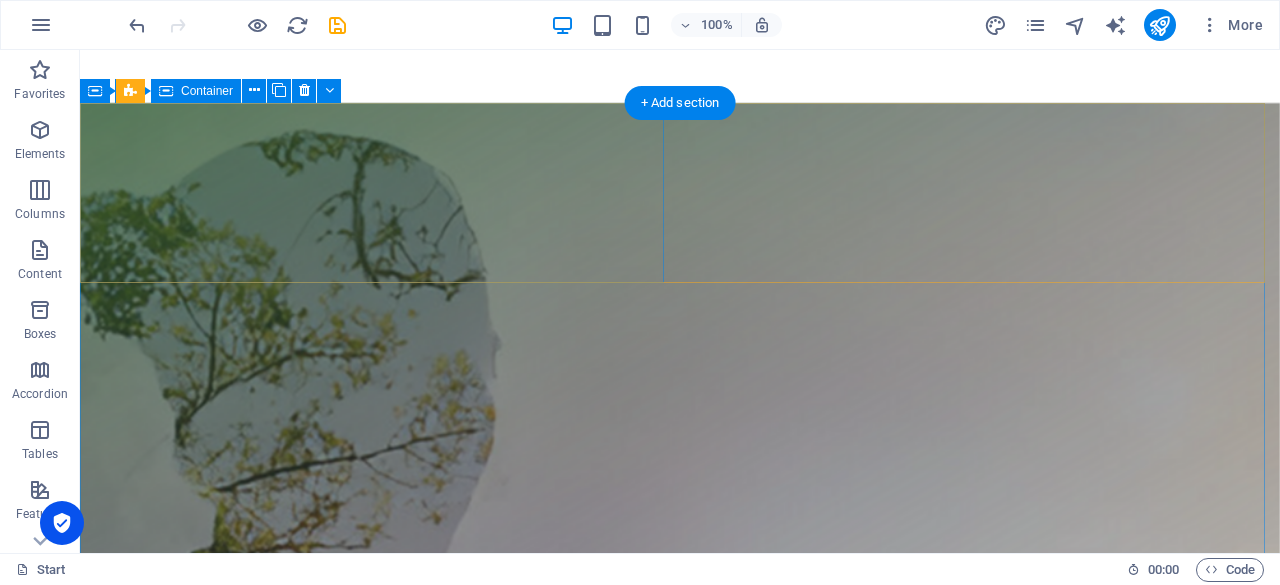 click at bounding box center [680, 1214] 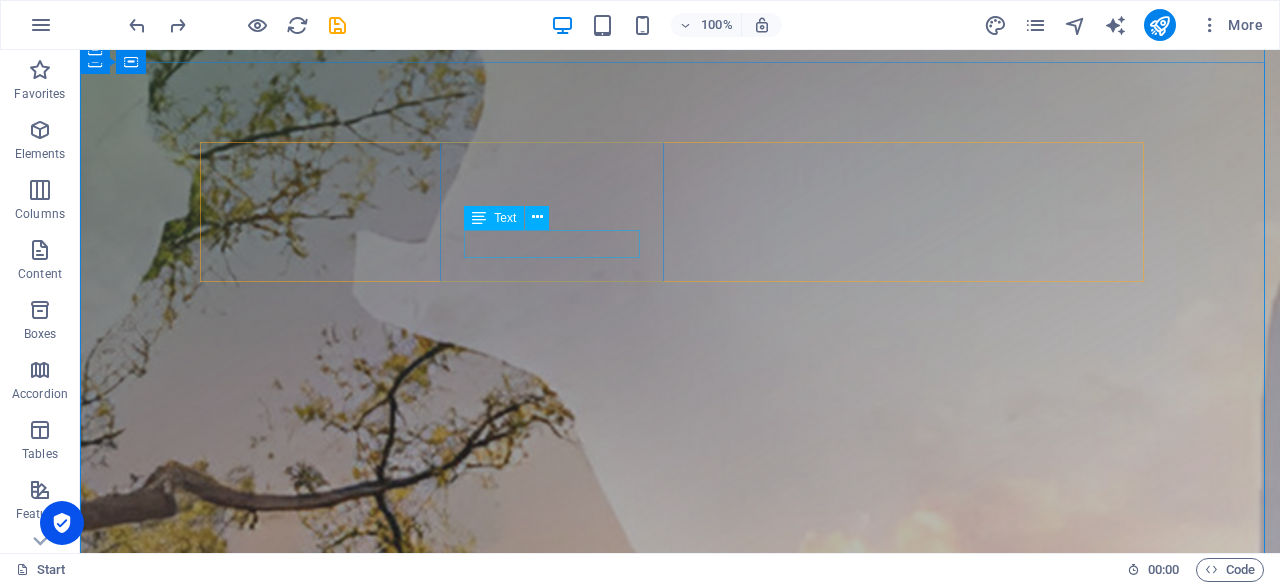 scroll, scrollTop: 500, scrollLeft: 0, axis: vertical 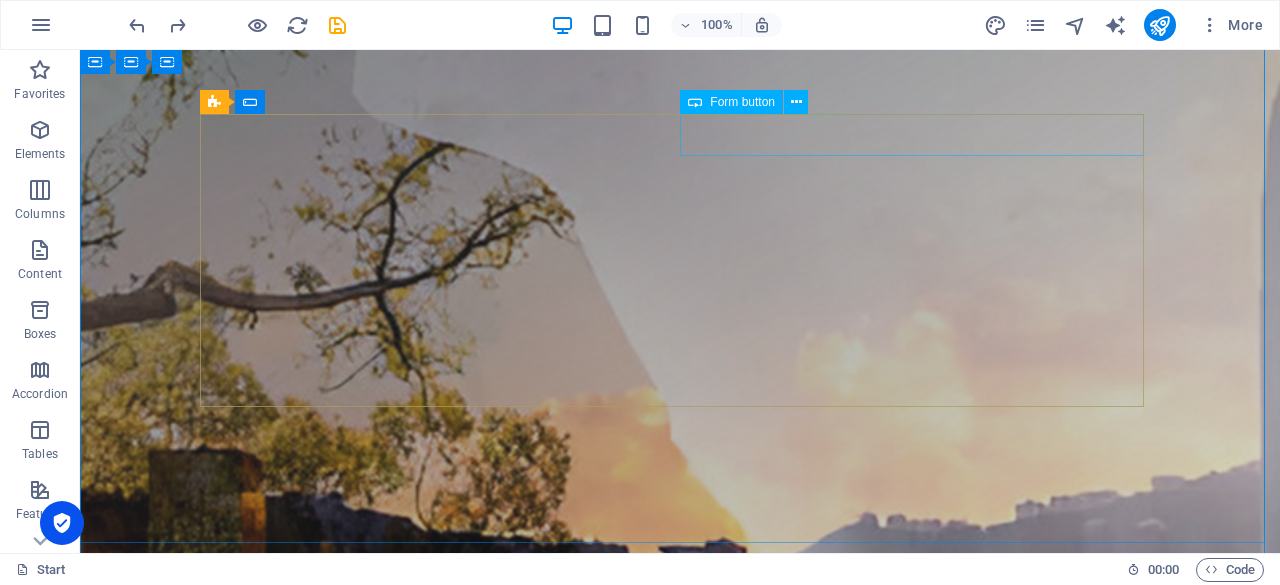 click on "Notify me!" at bounding box center [920, 2527] 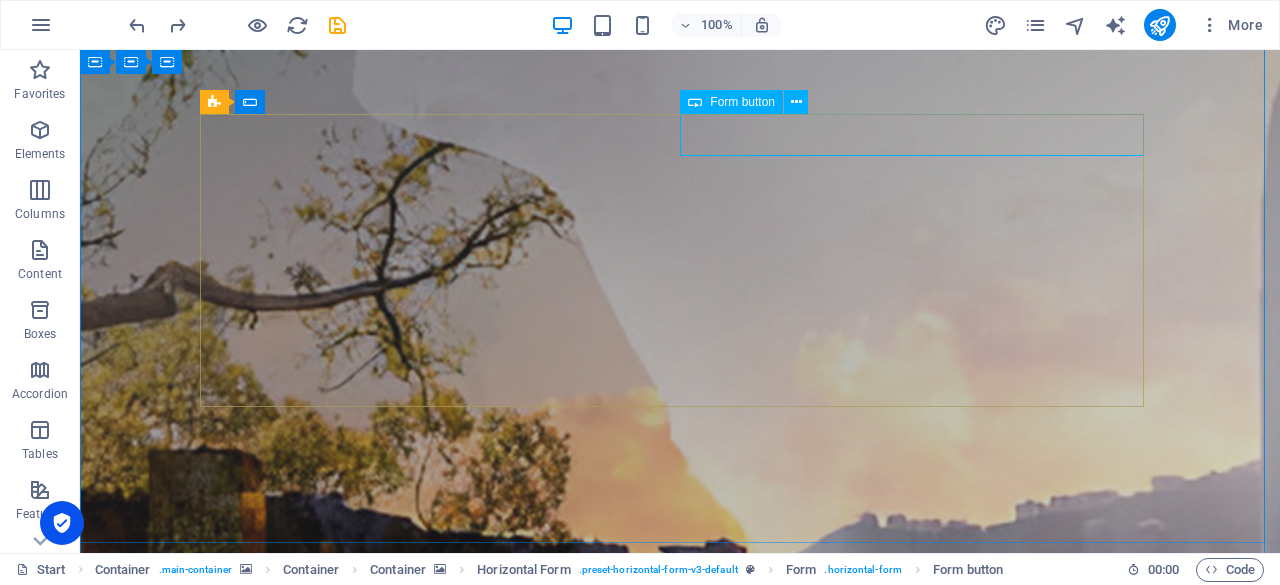 click on "Form button" at bounding box center [742, 102] 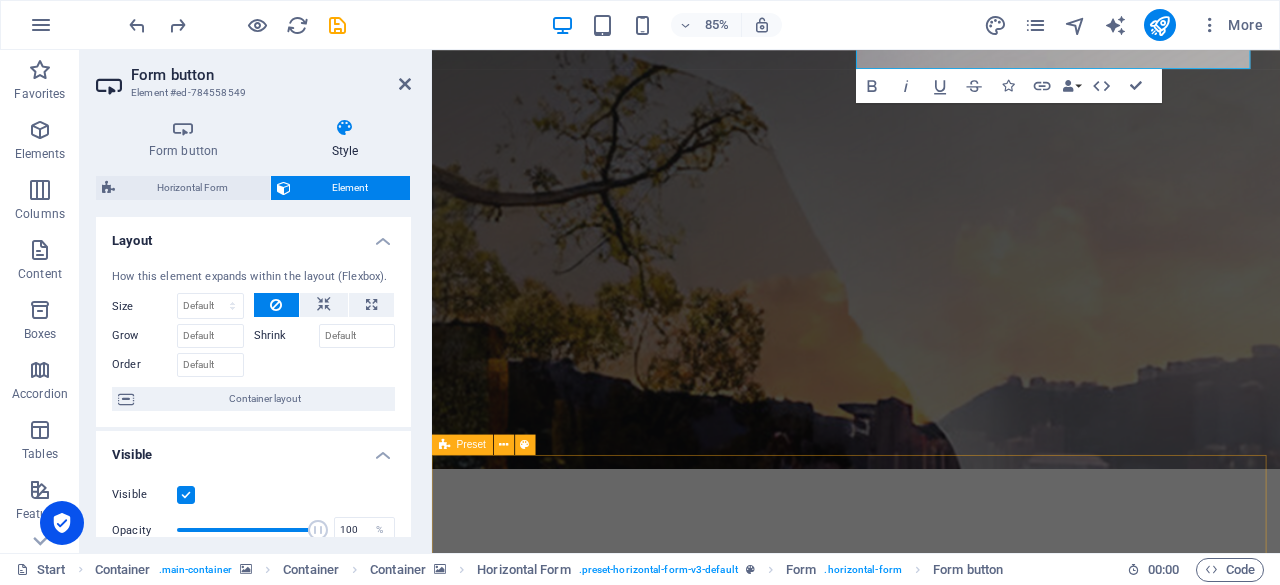 scroll, scrollTop: 600, scrollLeft: 0, axis: vertical 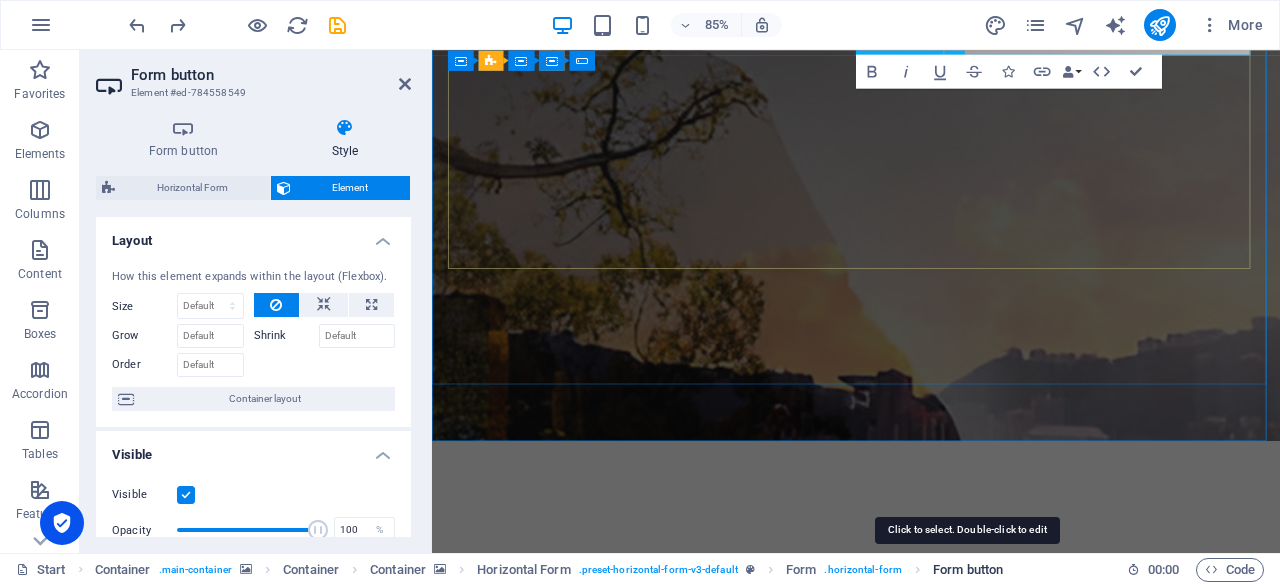 click on "Form button" at bounding box center (968, 570) 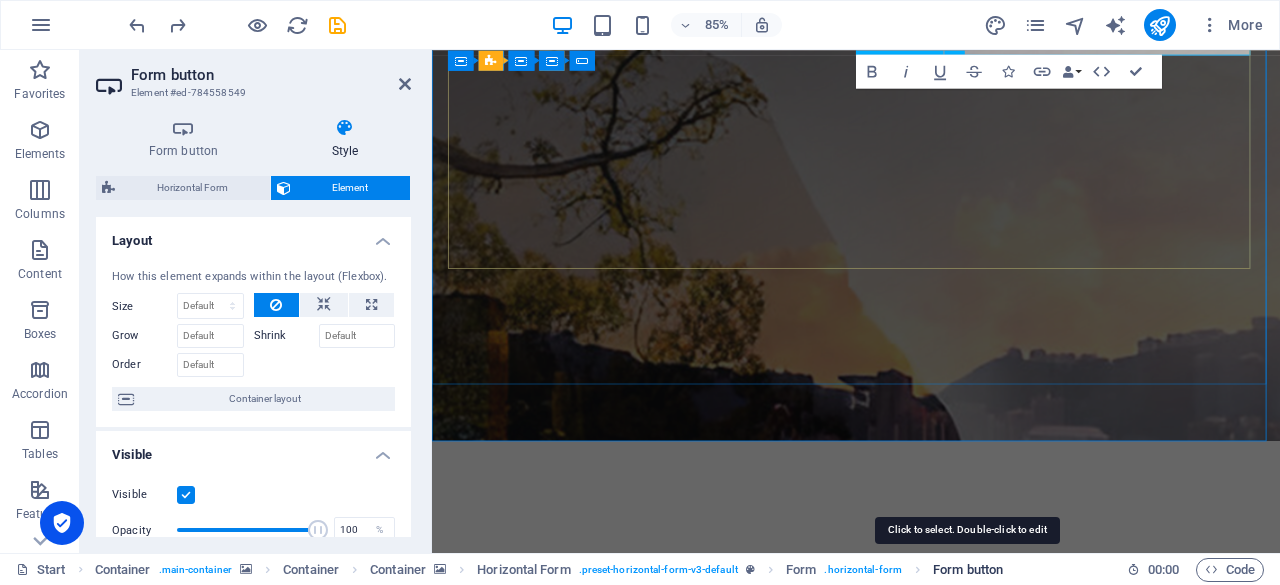 click on "Form button" at bounding box center [968, 570] 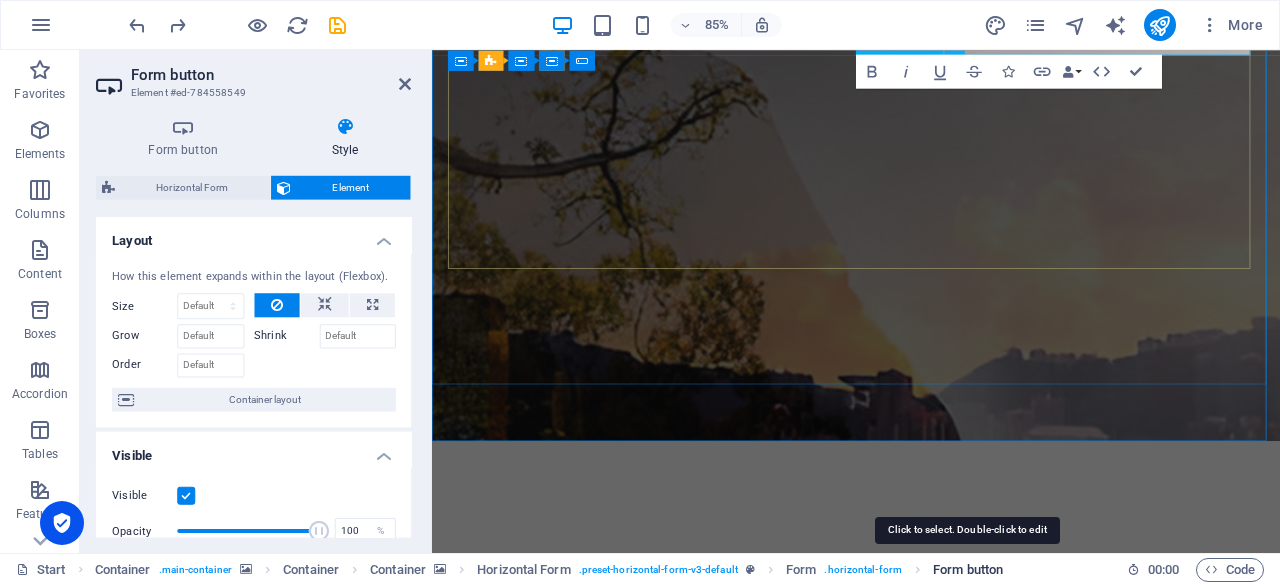 click on "Form button" at bounding box center (968, 570) 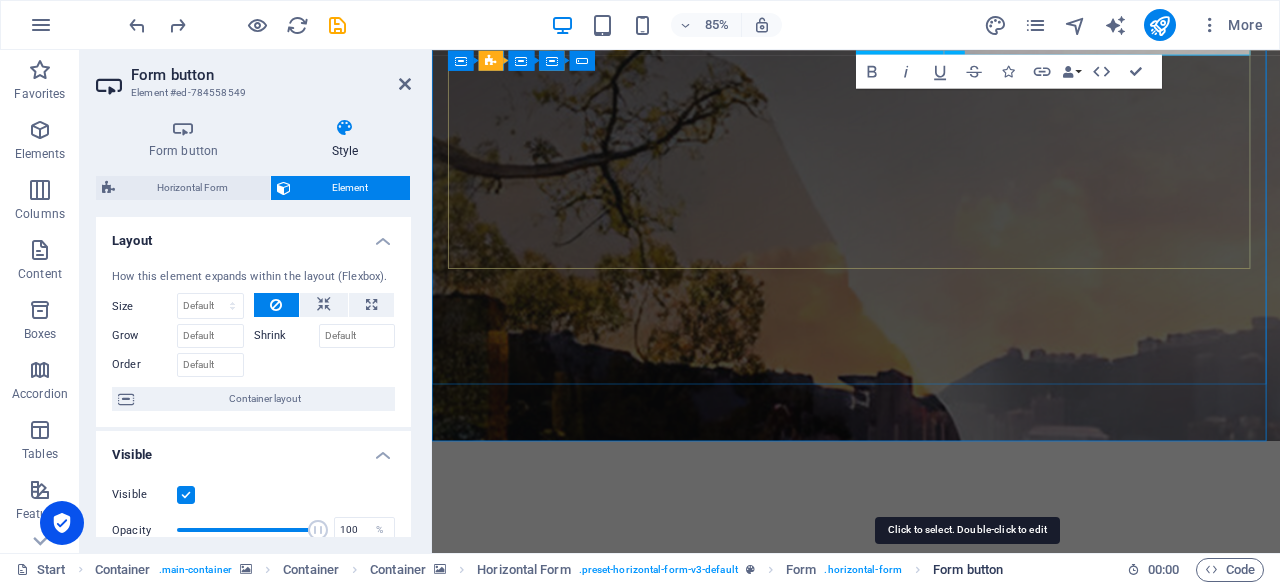 click on "Form button" at bounding box center [968, 570] 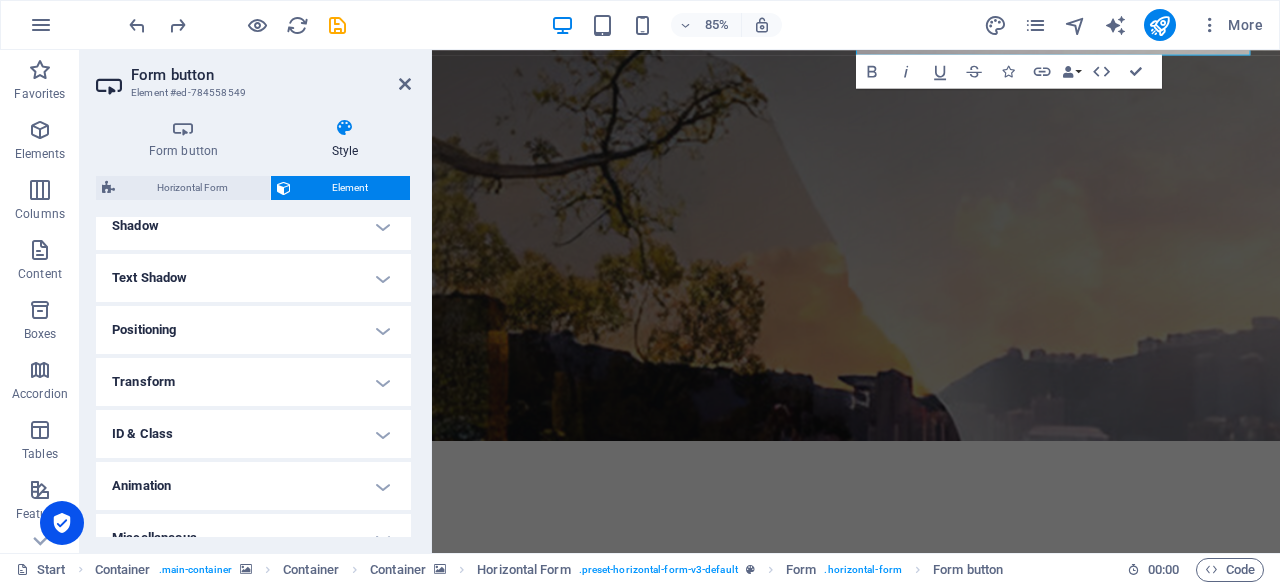 scroll, scrollTop: 524, scrollLeft: 0, axis: vertical 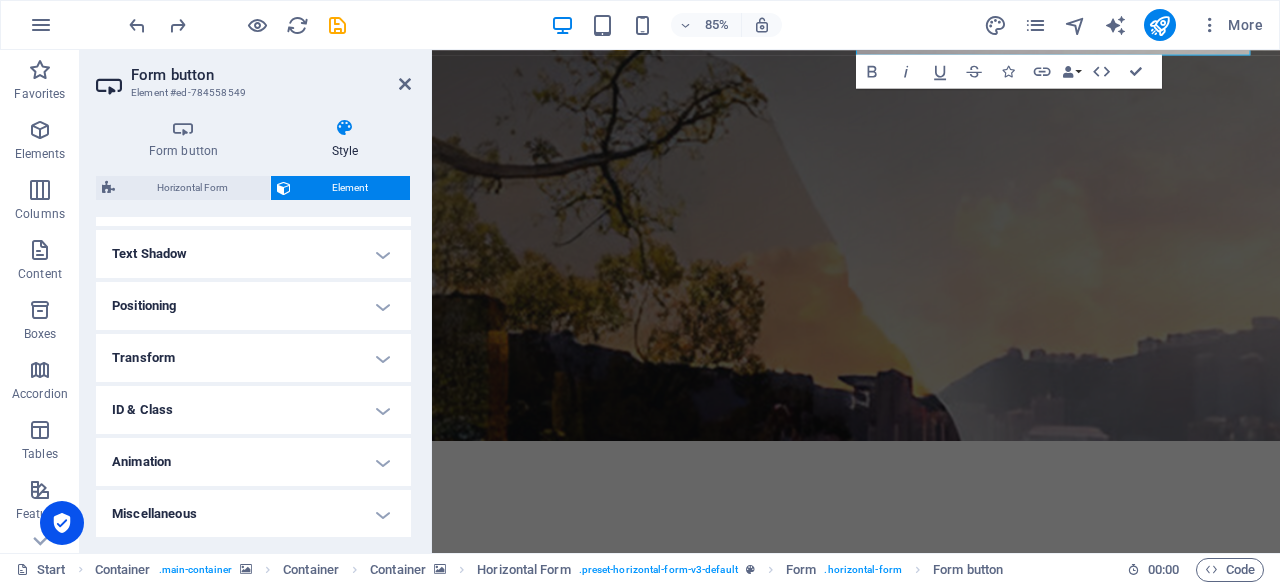 click on "Miscellaneous" at bounding box center [253, 514] 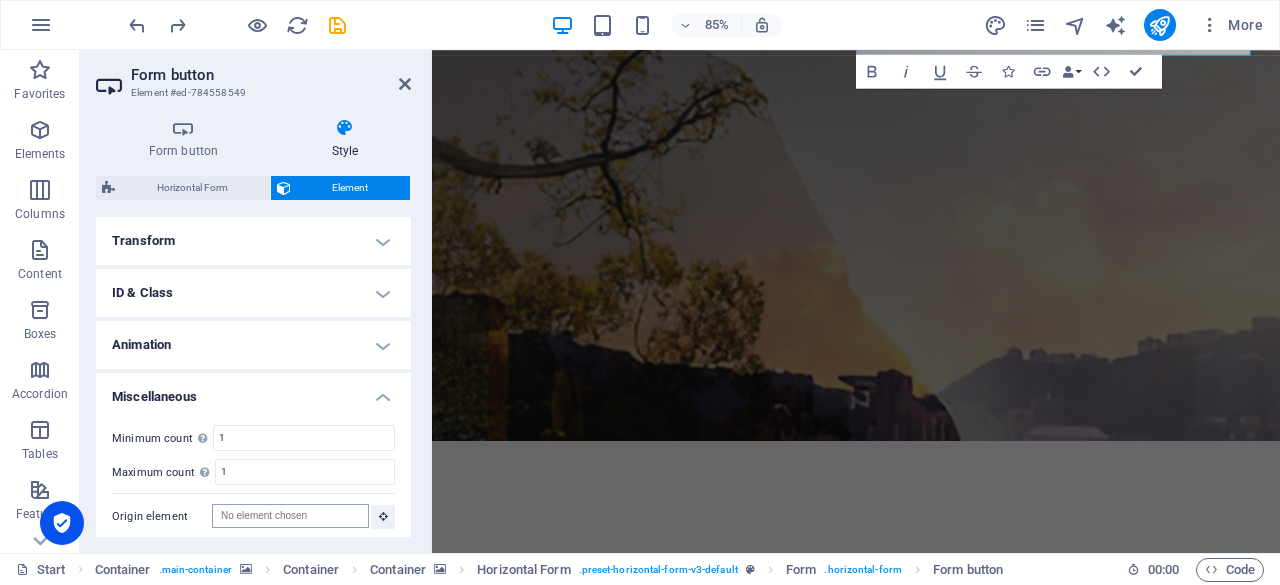 scroll, scrollTop: 646, scrollLeft: 0, axis: vertical 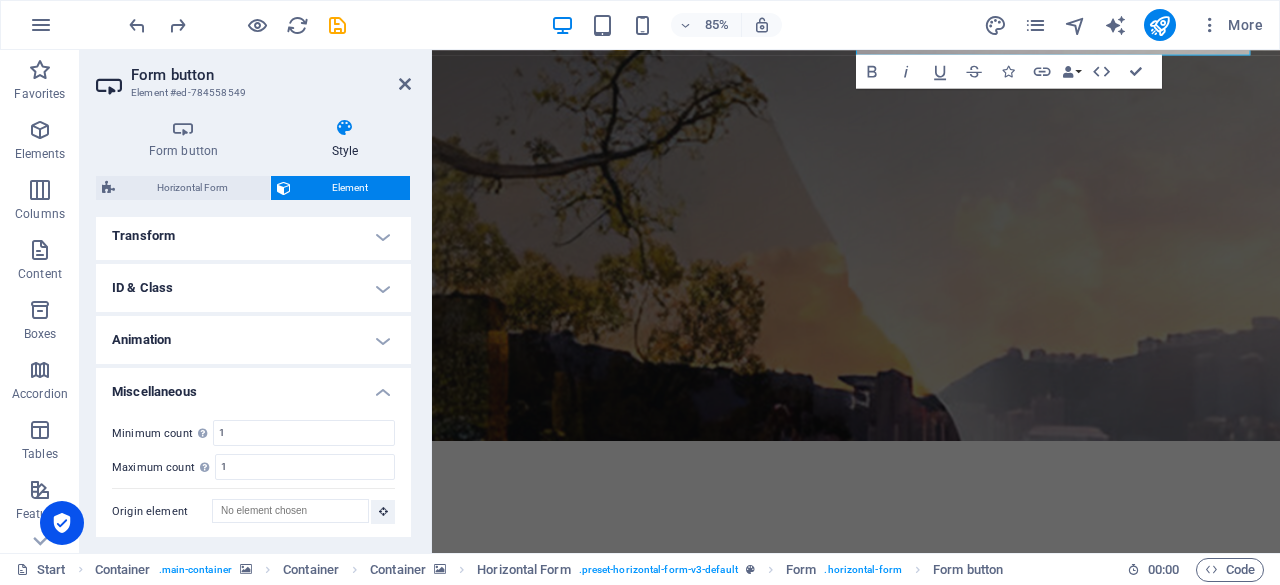 click on "Animation" at bounding box center [253, 340] 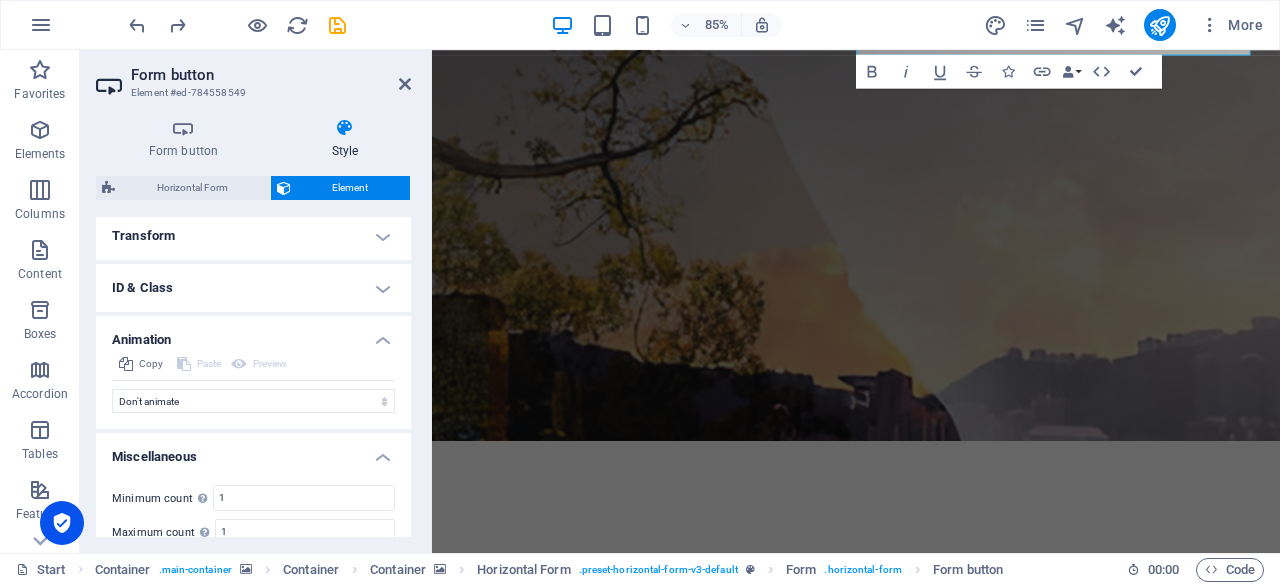 click on "Layout How this element expands within the layout (Flexbox). Size Default auto px % 1/1 1/2 1/3 1/4 1/5 1/6 1/7 1/8 1/9 1/10 Grow Shrink Order Container layout Visible Visible Opacity 100 % Overflow Spacing Margin Default auto px % rem vw vh Custom Custom auto px % rem vw vh auto px % rem vw vh auto px % rem vw vh auto px % rem vw vh Padding Default px rem % vh vw Custom Custom px rem % vh vw px rem % vh vw px rem % vh vw px rem % vh vw Border Style              - Width 1 auto px rem % vh vw Custom Custom 1 auto px rem % vh vw 1 auto px rem % vh vw 1 auto px rem % vh vw 1 auto px rem % vh vw  - Color Round corners Default px rem % vh vw Custom Custom px rem % vh vw px rem % vh vw px rem % vh vw px rem % vh vw Shadow Default None Outside Inside Color X offset 0 px rem vh vw Y offset 0 px rem vh vw Blur 0 px rem % vh vw Spread 0 px rem vh vw Text Shadow Default None Outside Color X offset 0 px rem vh vw Y offset 0 px rem vh vw Blur 0 px rem % vh vw Positioning Default Static Relative Absolute Fixed px" at bounding box center (253, 88) 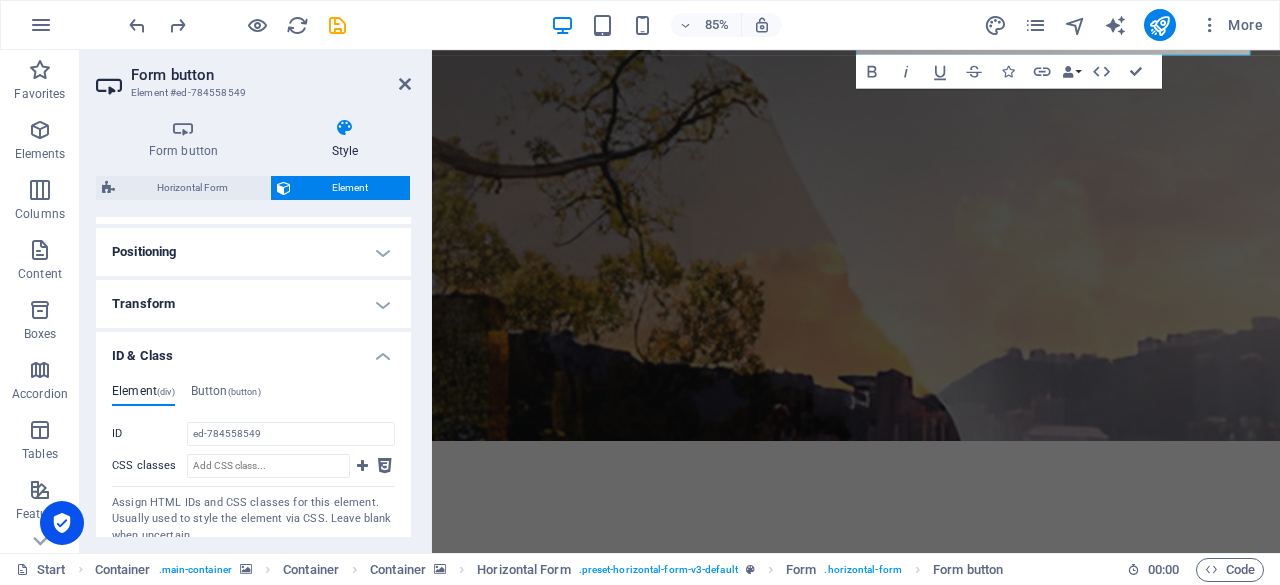 scroll, scrollTop: 546, scrollLeft: 0, axis: vertical 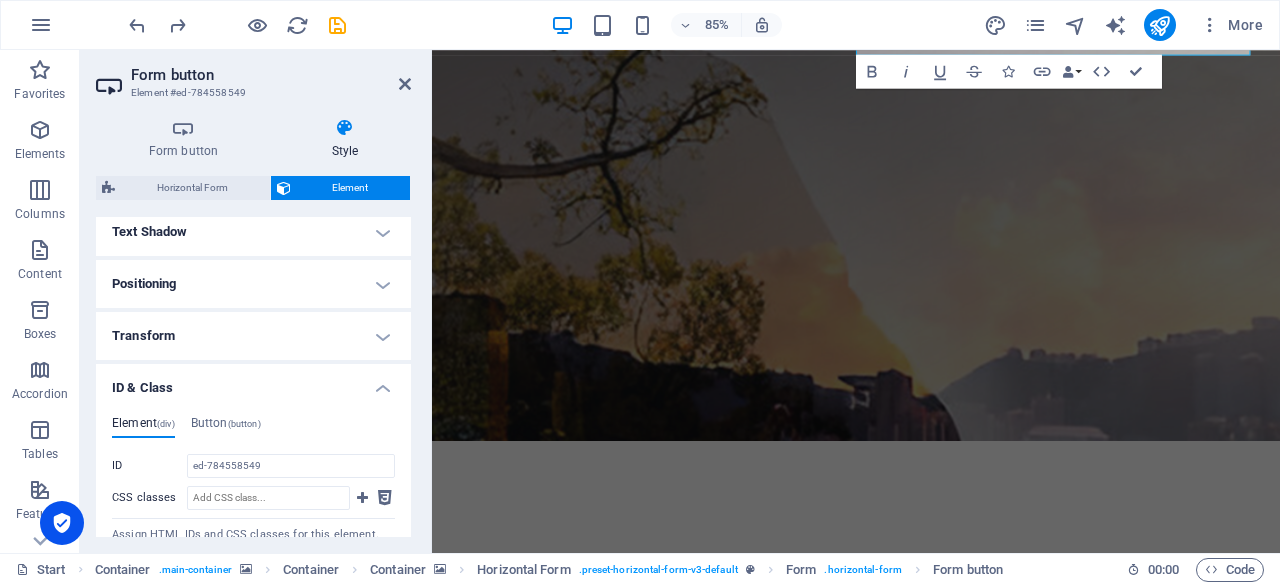 click on "Transform" at bounding box center (253, 336) 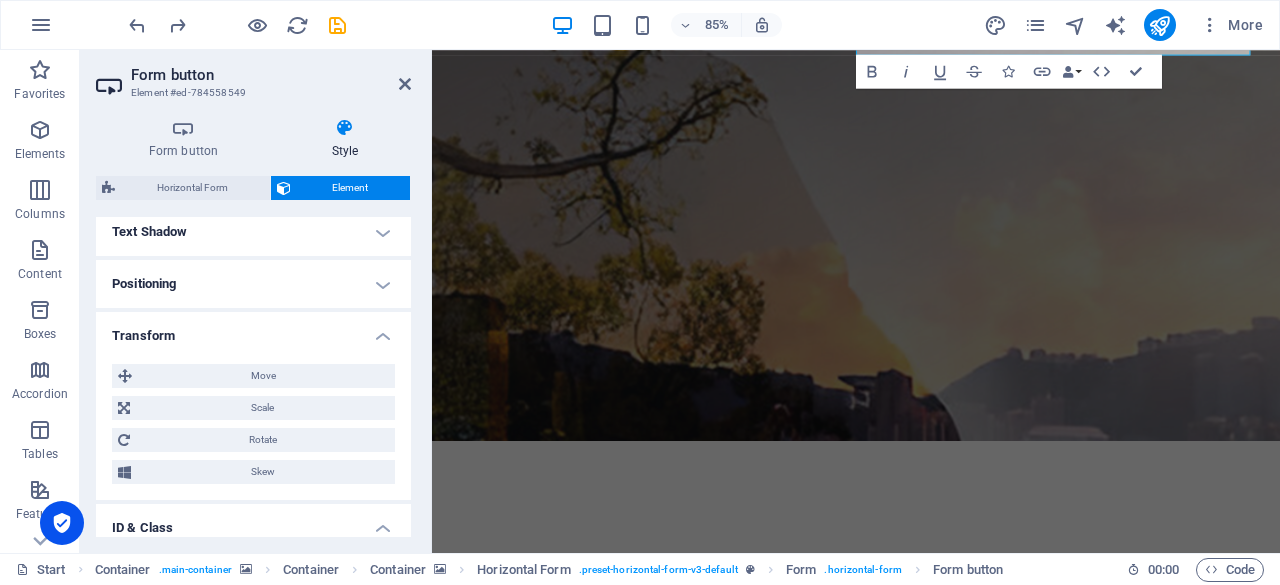click on "Positioning" at bounding box center [253, 284] 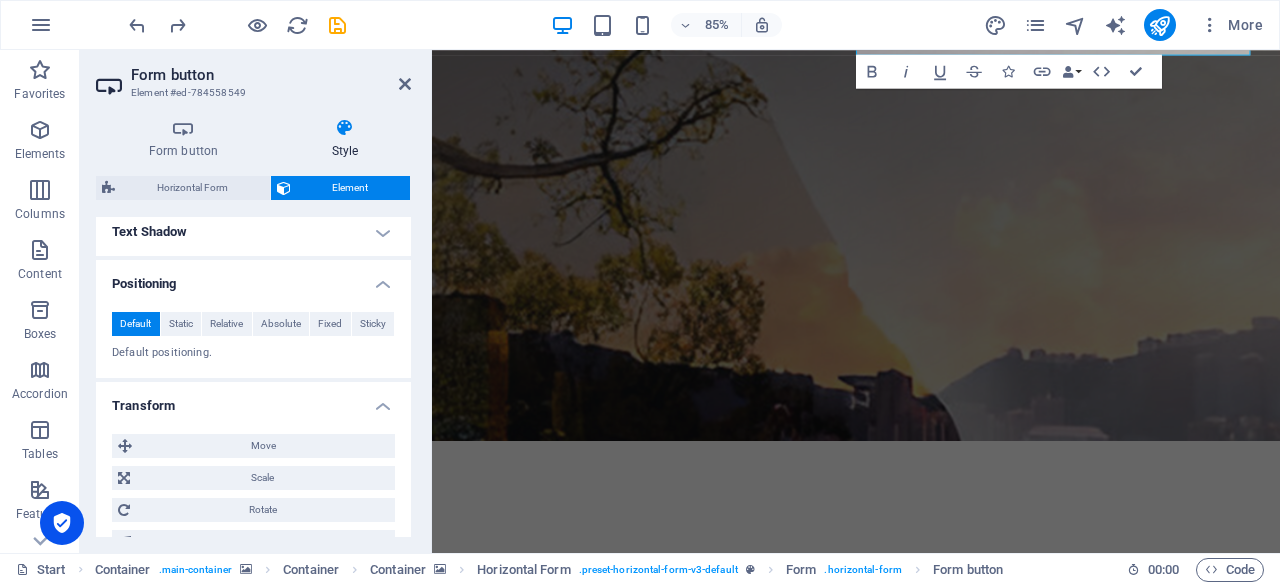 click on "Text Shadow" at bounding box center [253, 232] 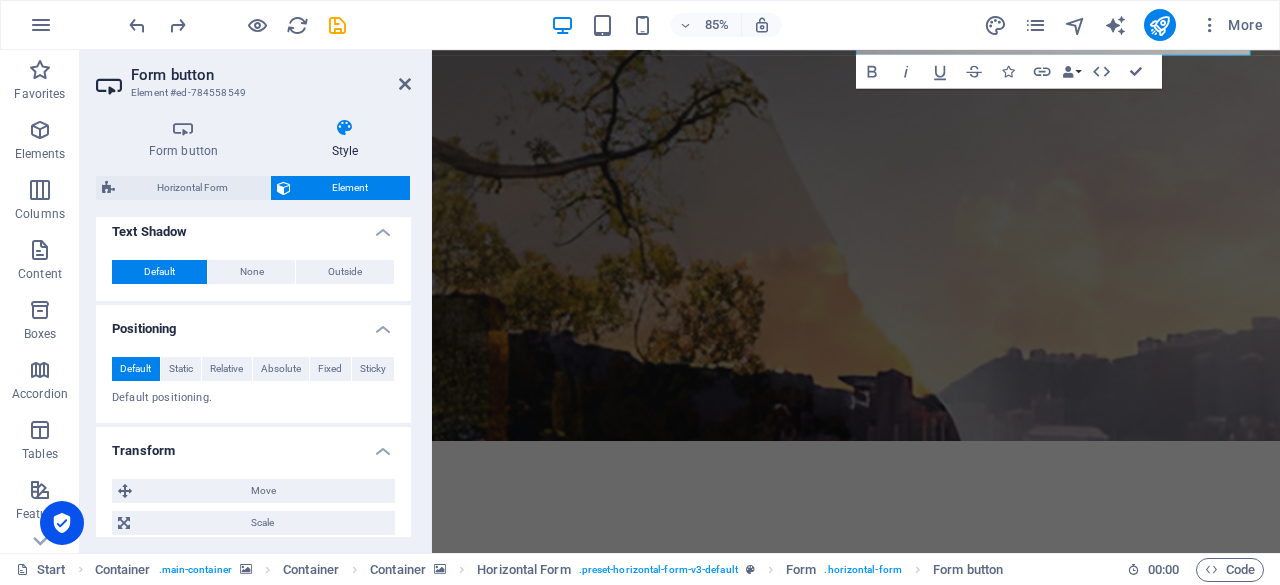 scroll, scrollTop: 346, scrollLeft: 0, axis: vertical 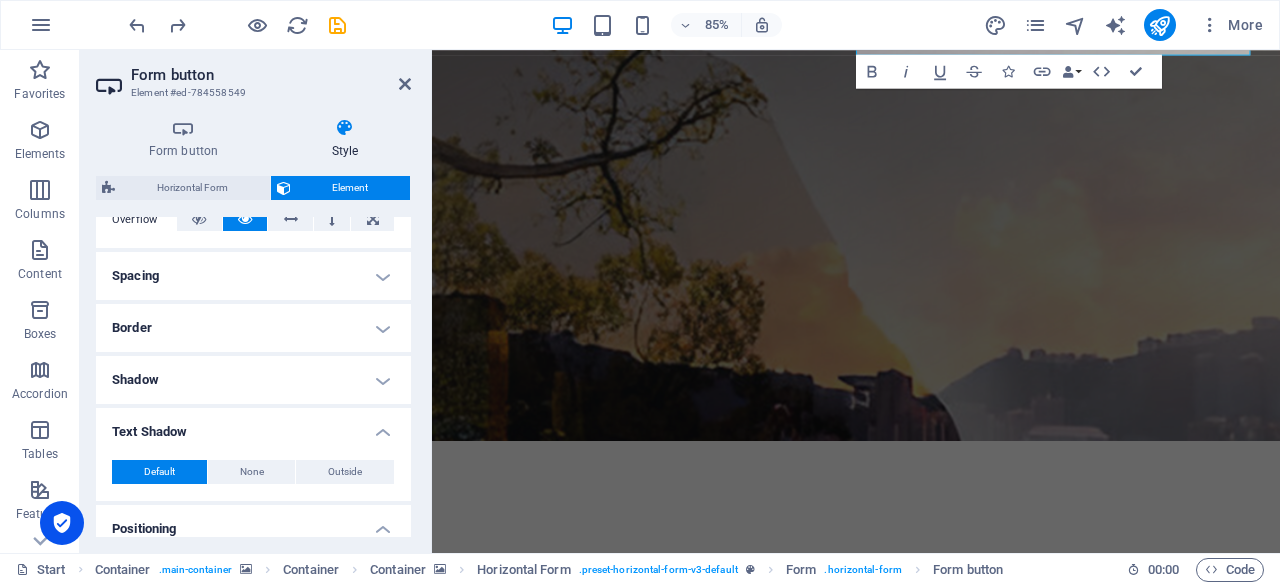 click on "Shadow" at bounding box center (253, 380) 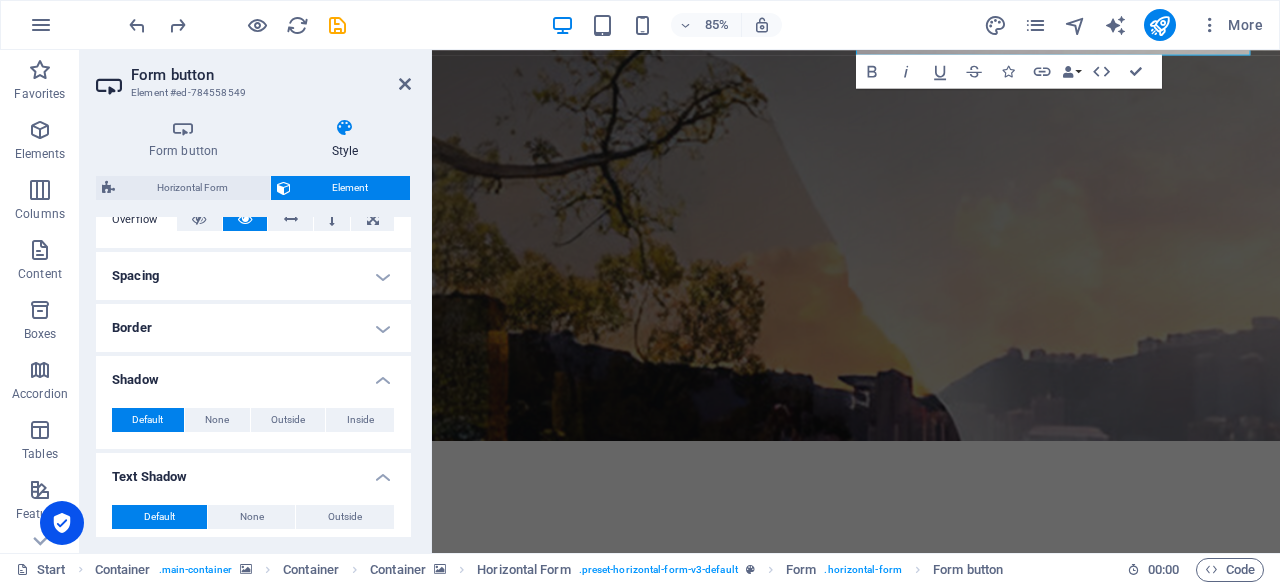 click on "Border" at bounding box center (253, 328) 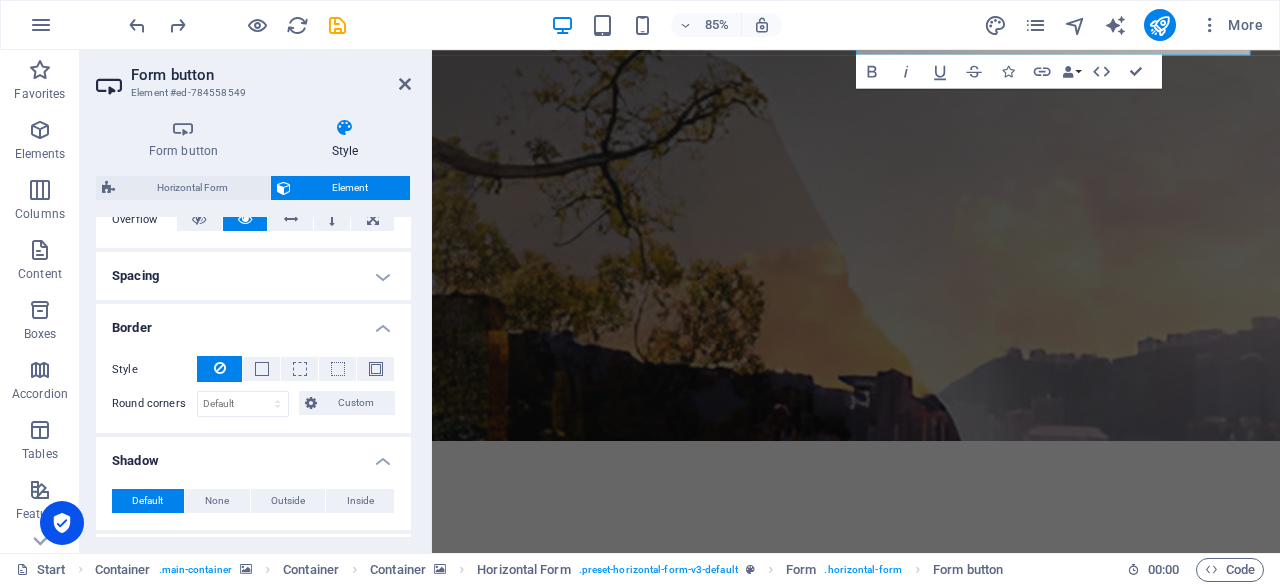 click on "Spacing" at bounding box center (253, 276) 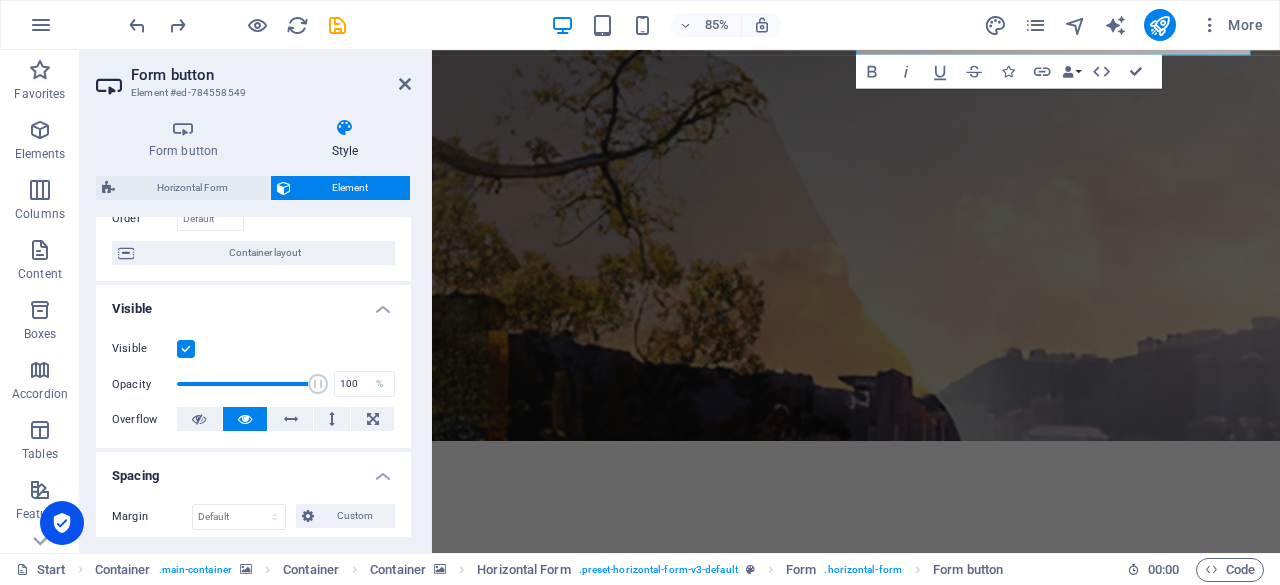scroll, scrollTop: 46, scrollLeft: 0, axis: vertical 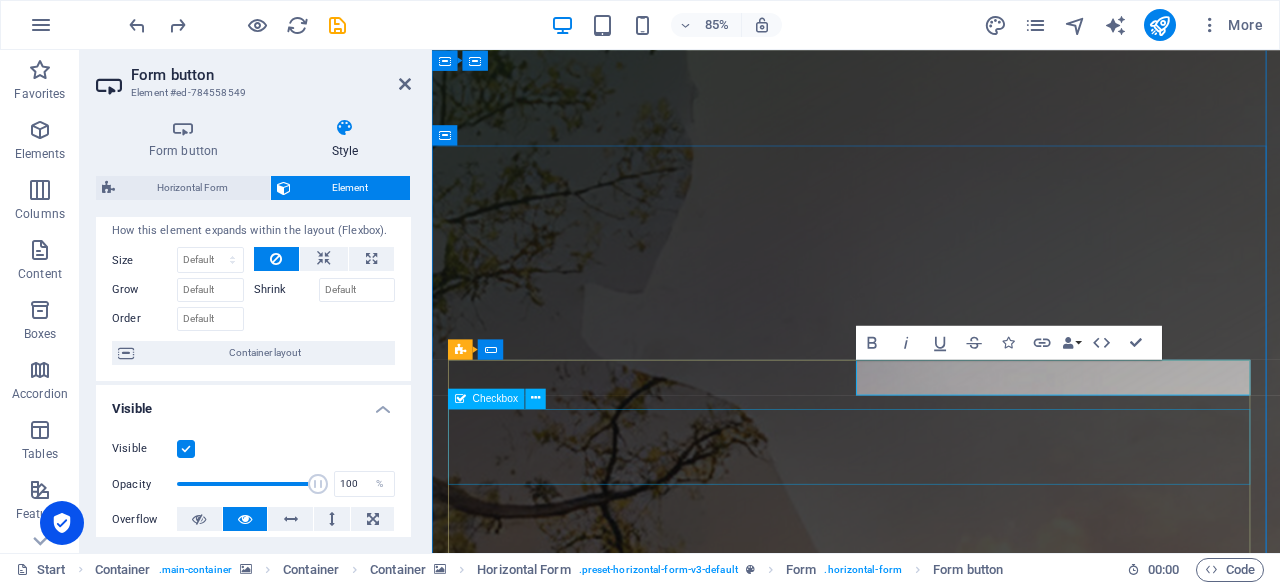 click on "I have read and understand the privacy policy." at bounding box center [931, 2893] 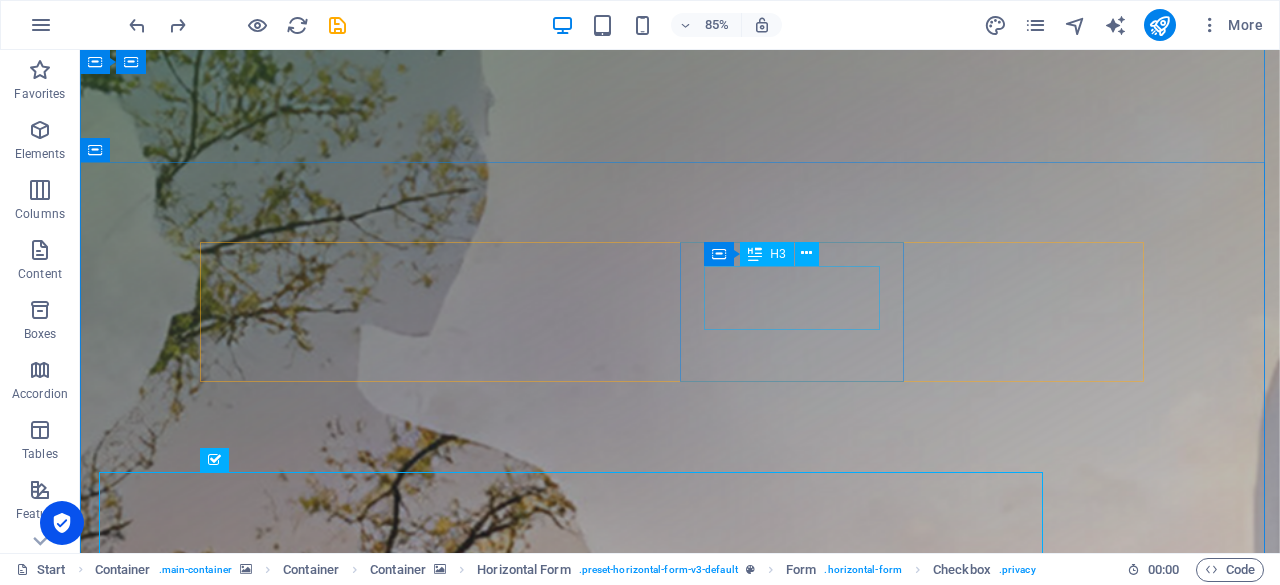 click at bounding box center [680, 1752] 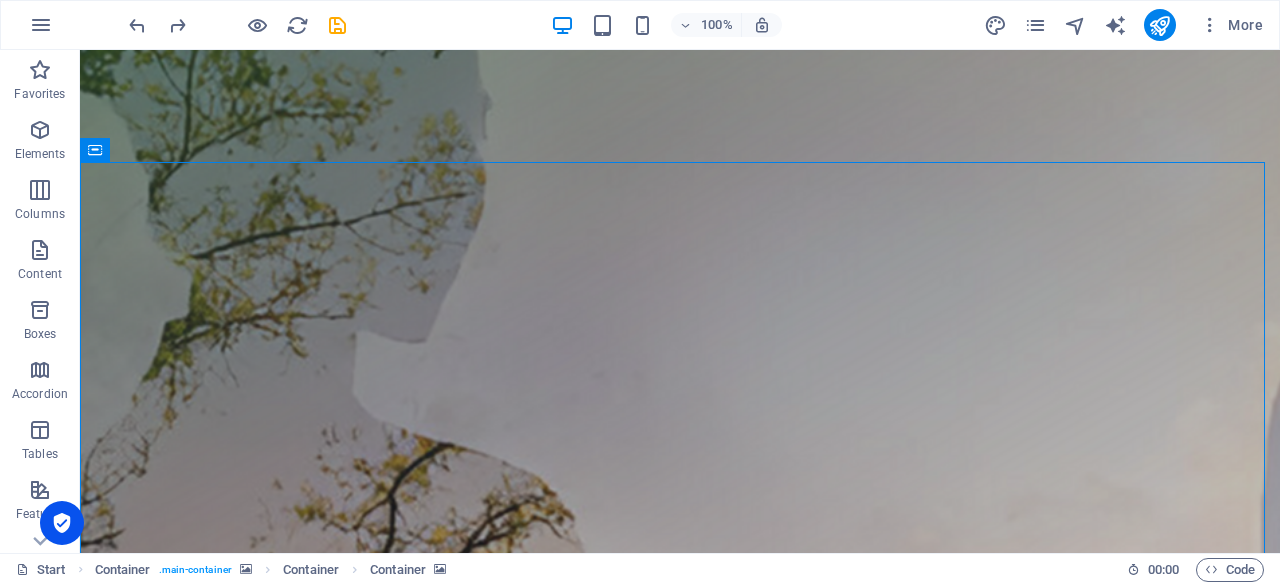 scroll, scrollTop: 0, scrollLeft: 0, axis: both 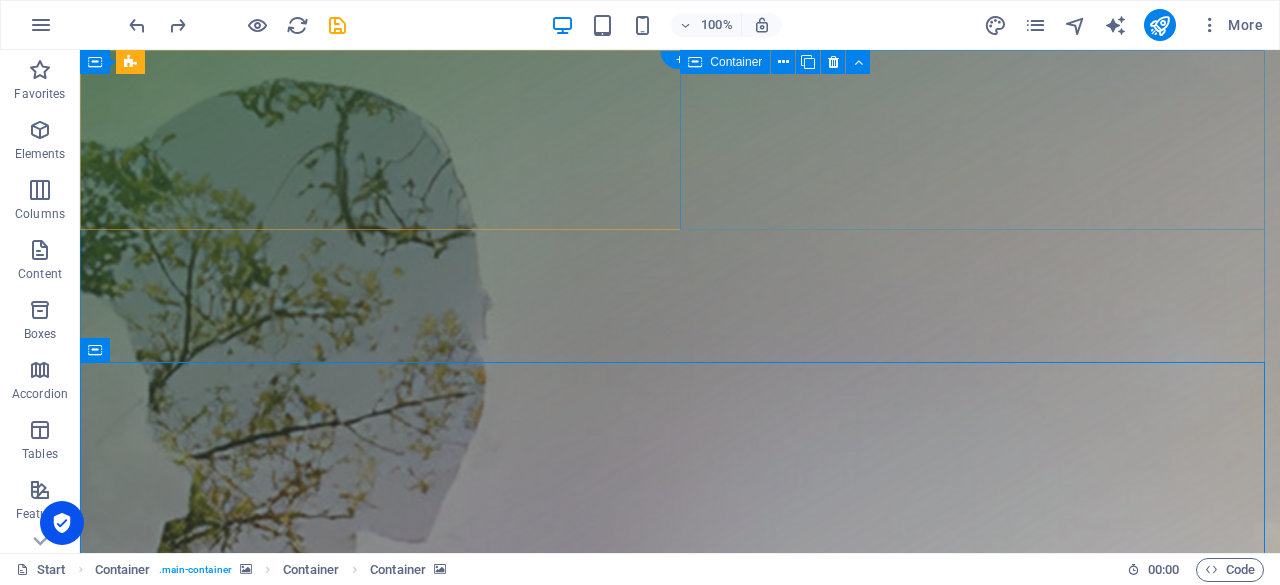 click at bounding box center (680, 1403) 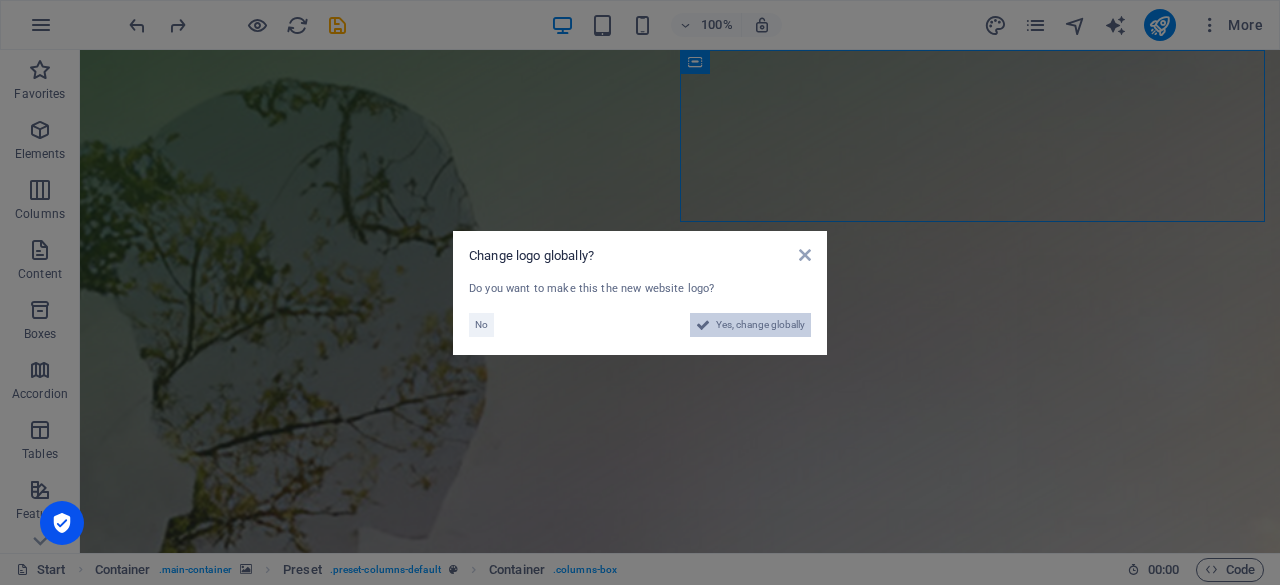 click at bounding box center (703, 325) 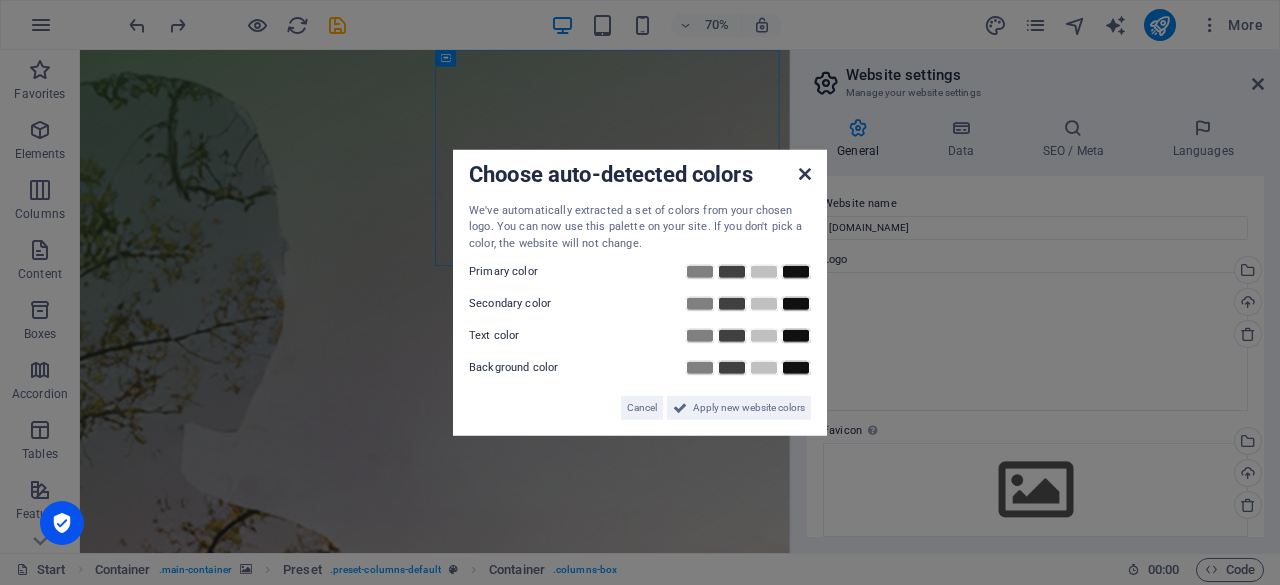 click at bounding box center [805, 173] 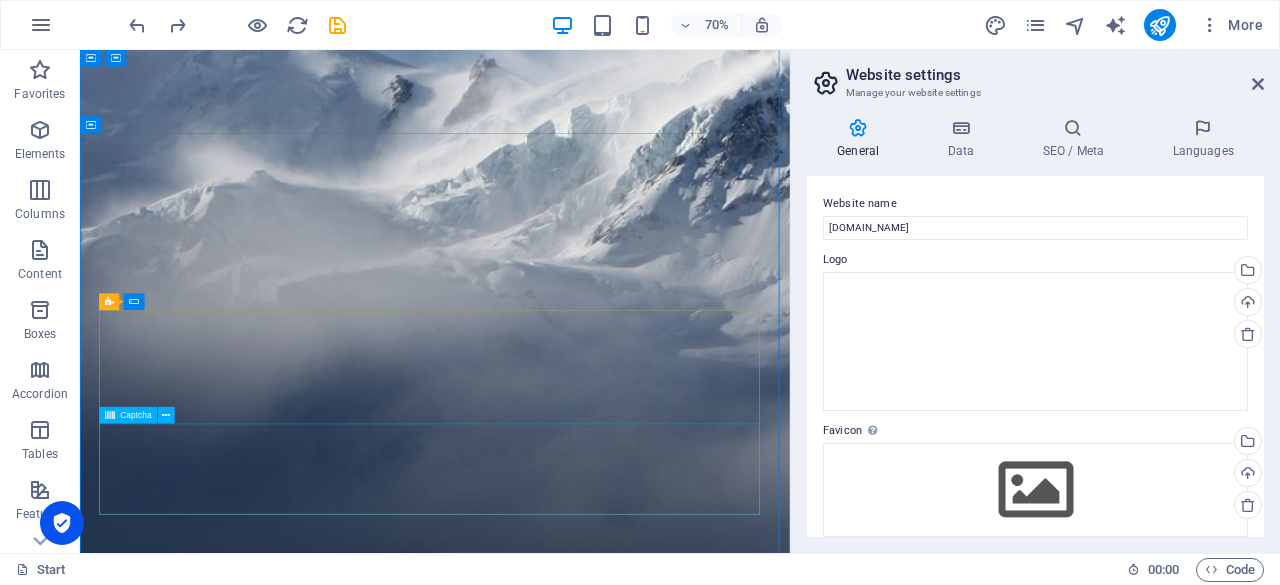 scroll, scrollTop: 0, scrollLeft: 0, axis: both 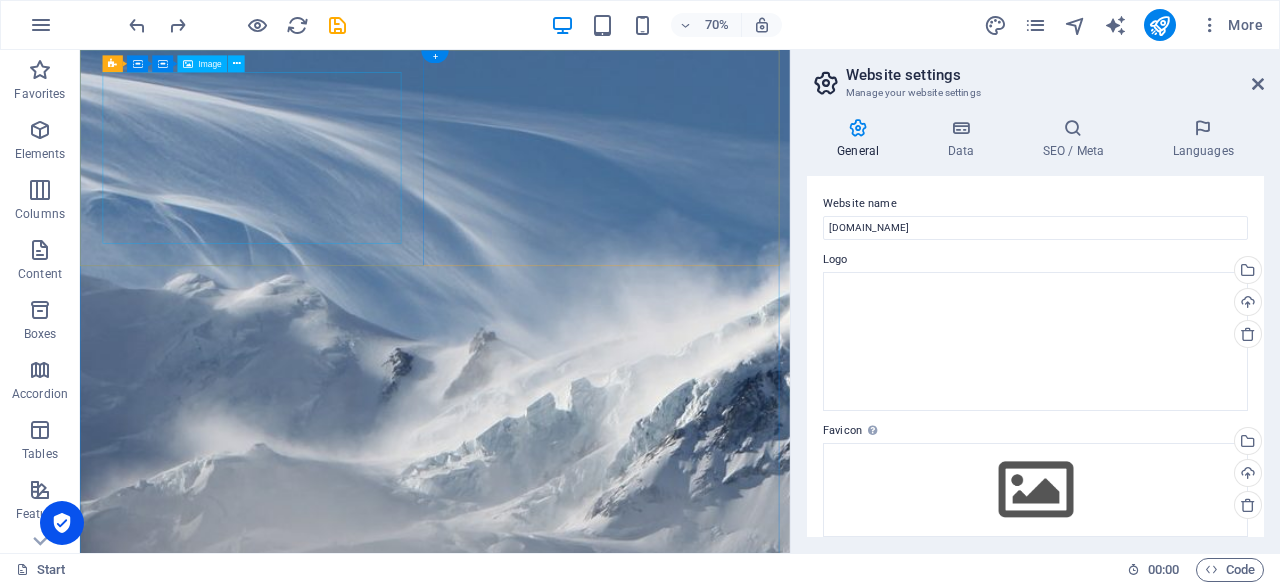 click at bounding box center [587, 1394] 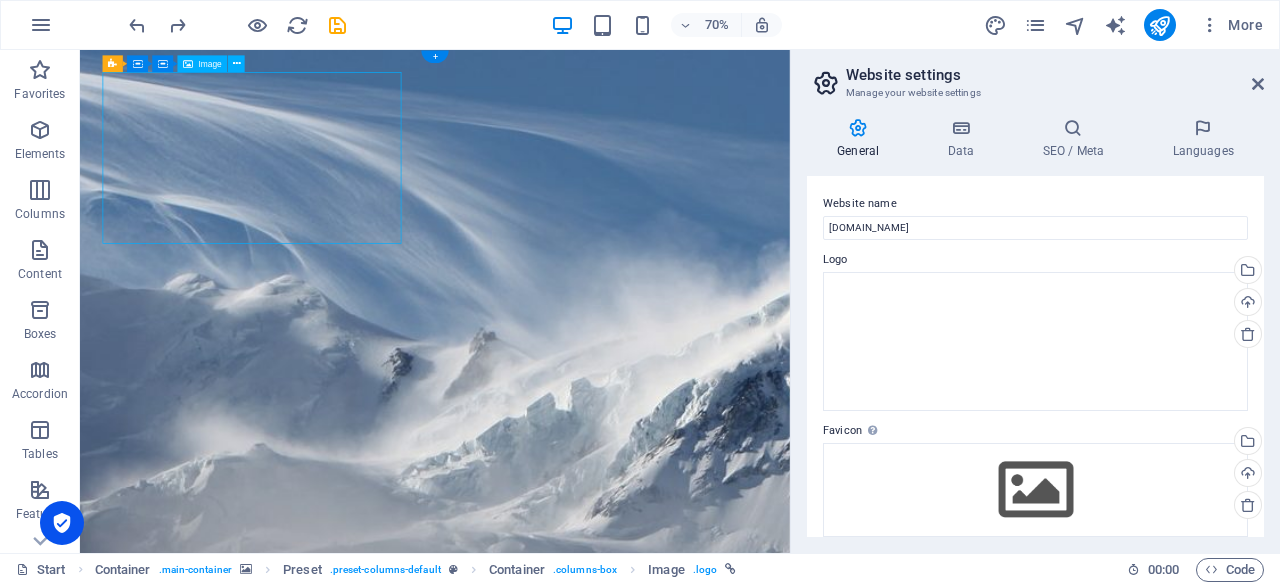 click at bounding box center (587, 1394) 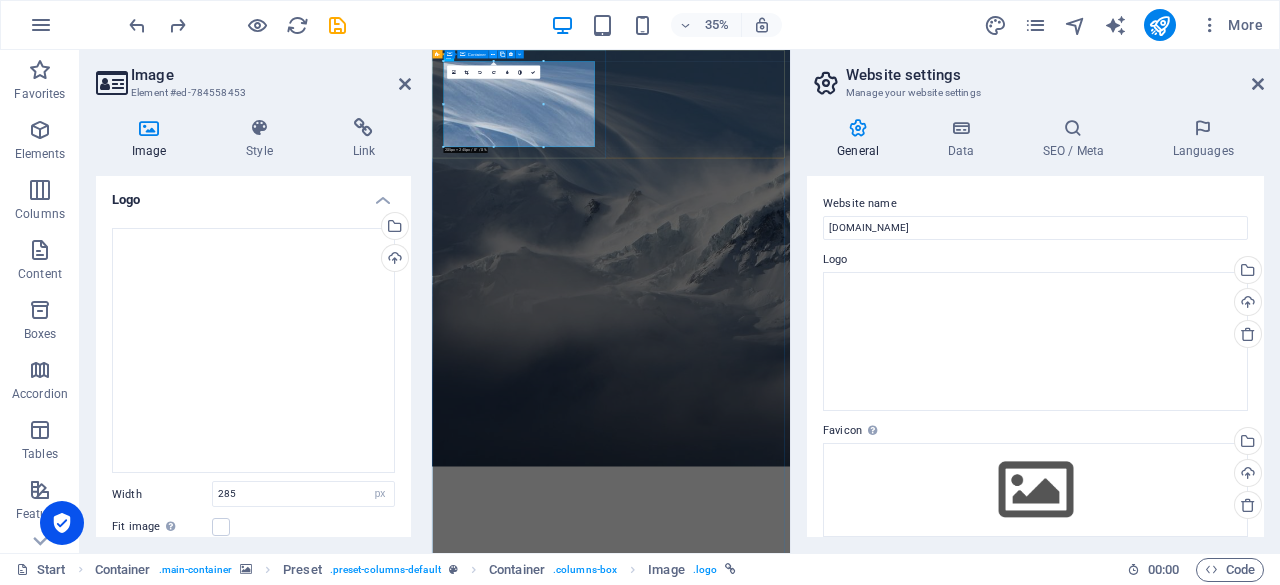 click at bounding box center (493, 54) 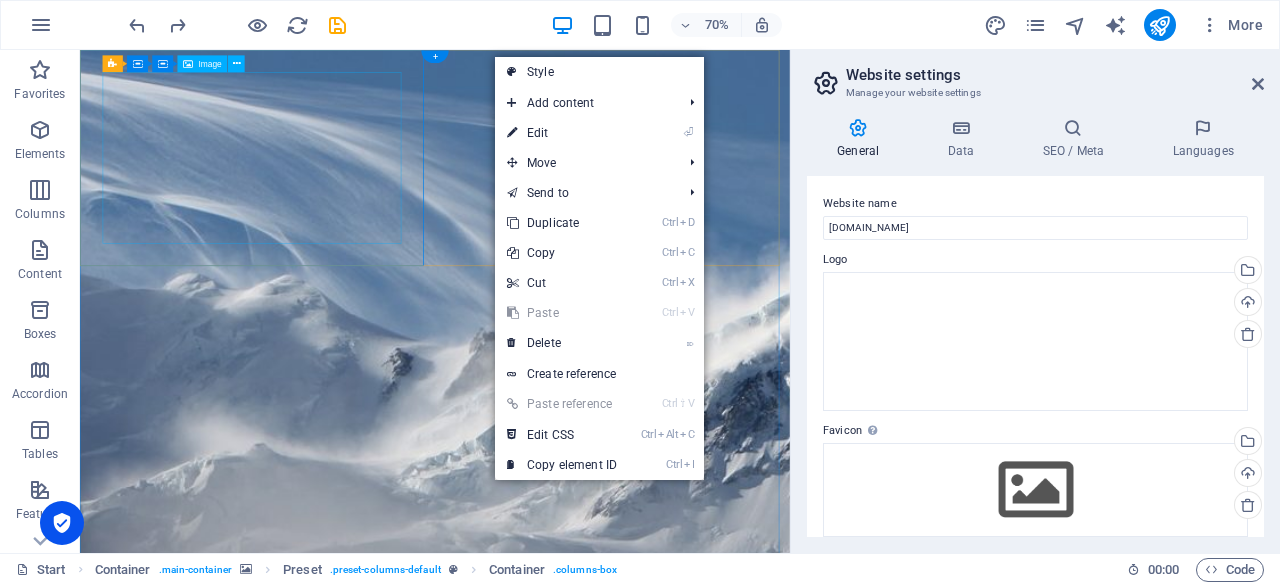 click at bounding box center (587, 1394) 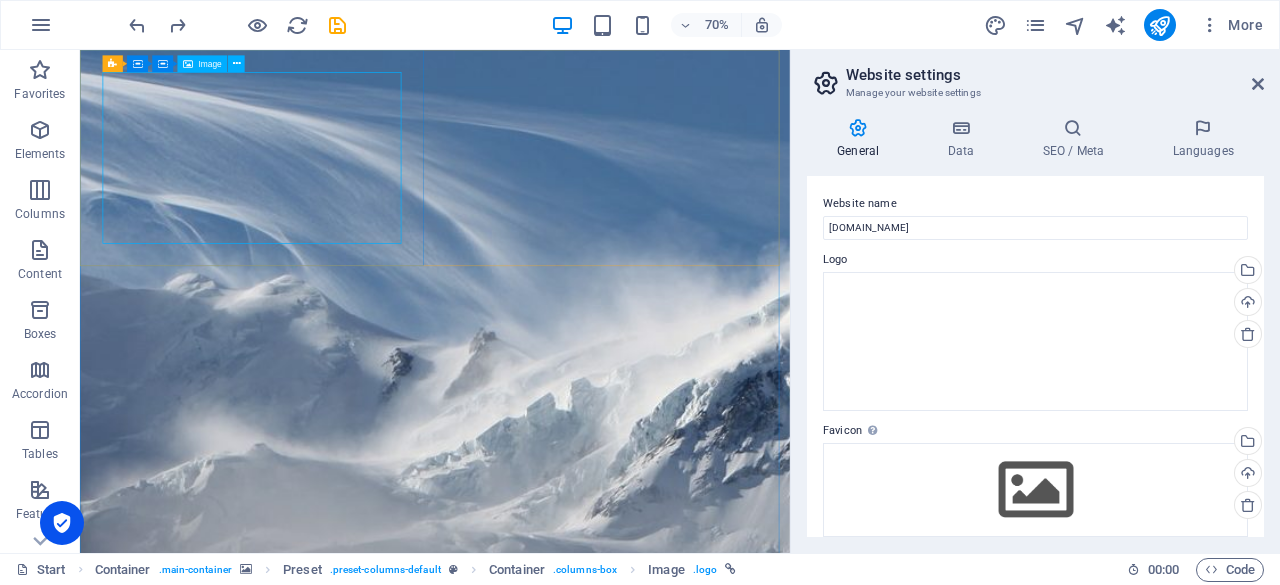 click on "Image" at bounding box center (202, 64) 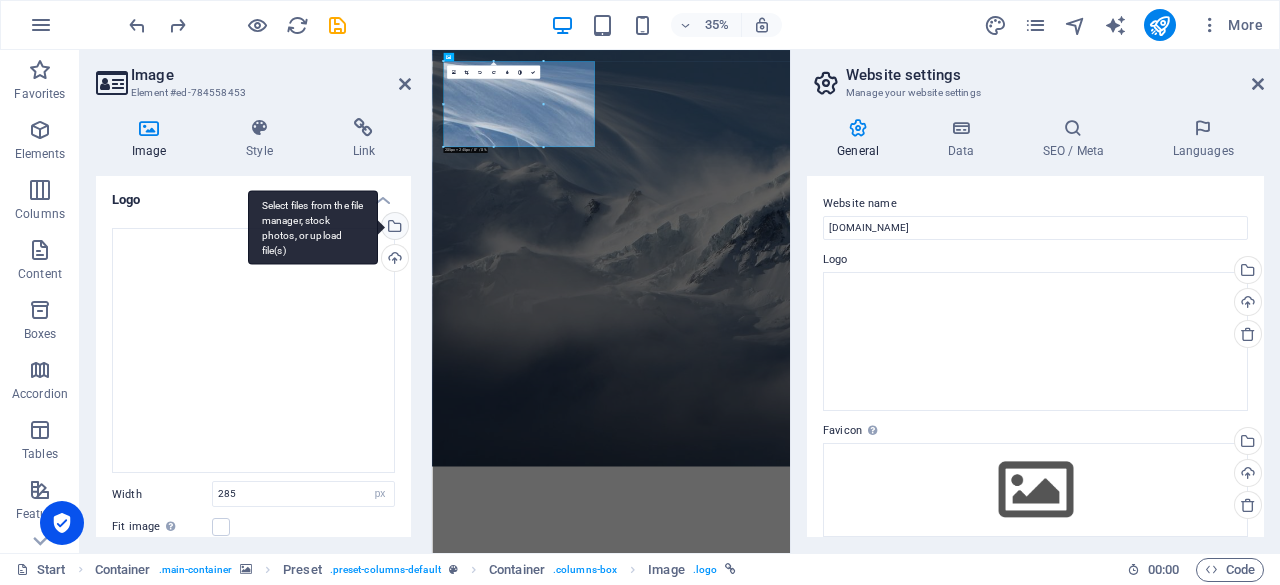 click on "Select files from the file manager, stock photos, or upload file(s)" at bounding box center (393, 228) 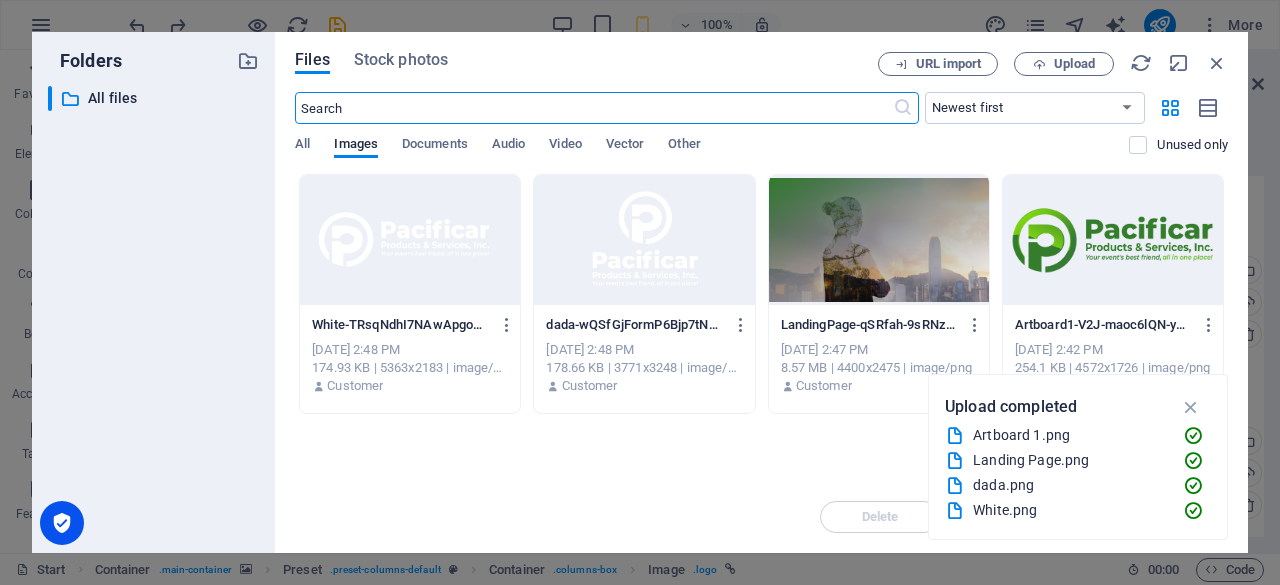 click at bounding box center (1113, 240) 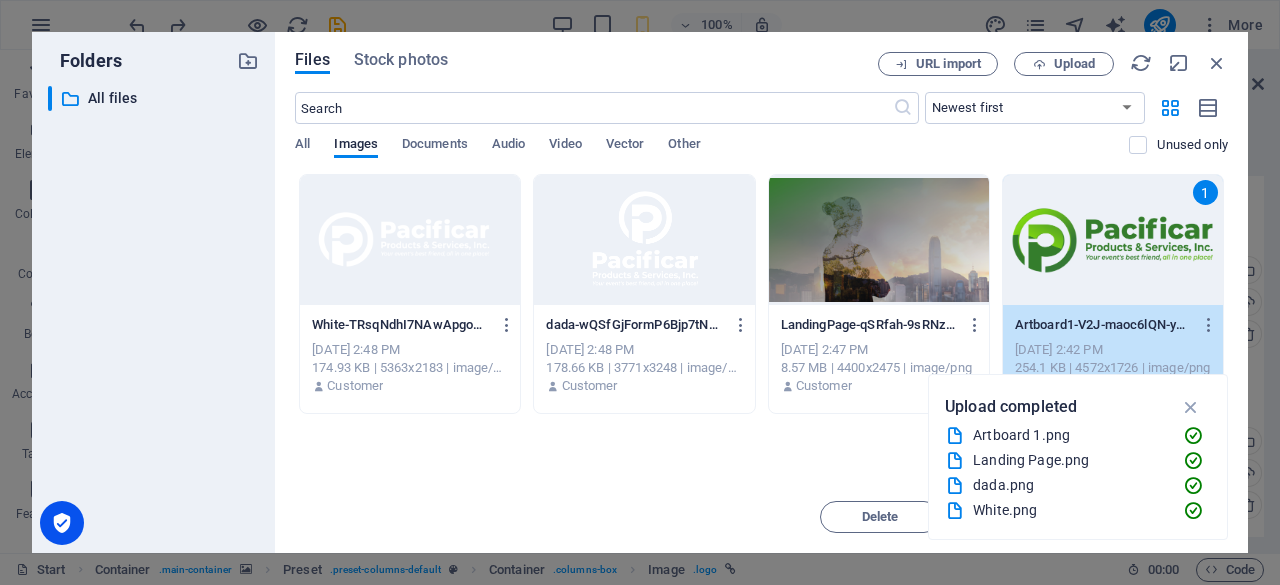 click on "1" at bounding box center (1113, 240) 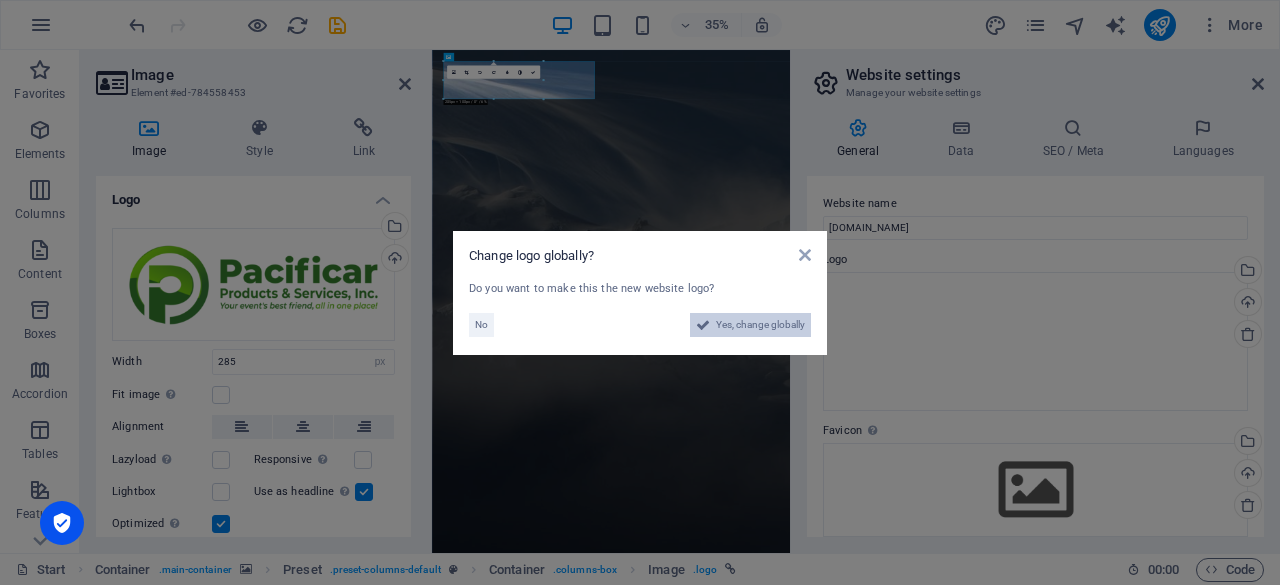 click on "Yes, change globally" at bounding box center [760, 325] 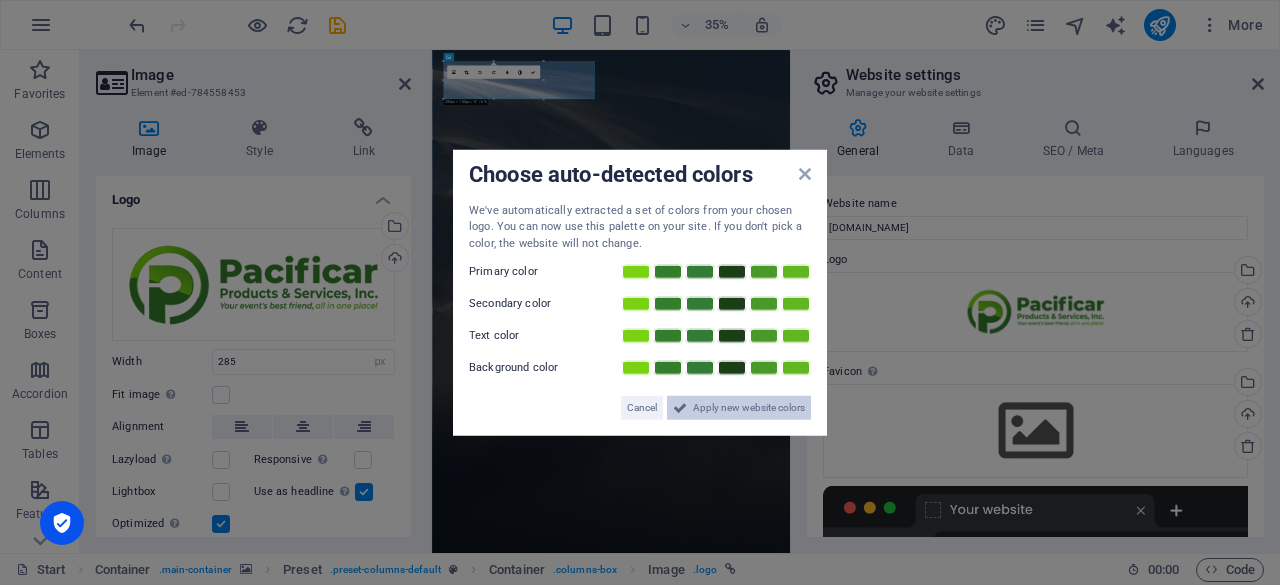click on "Apply new website colors" at bounding box center (749, 408) 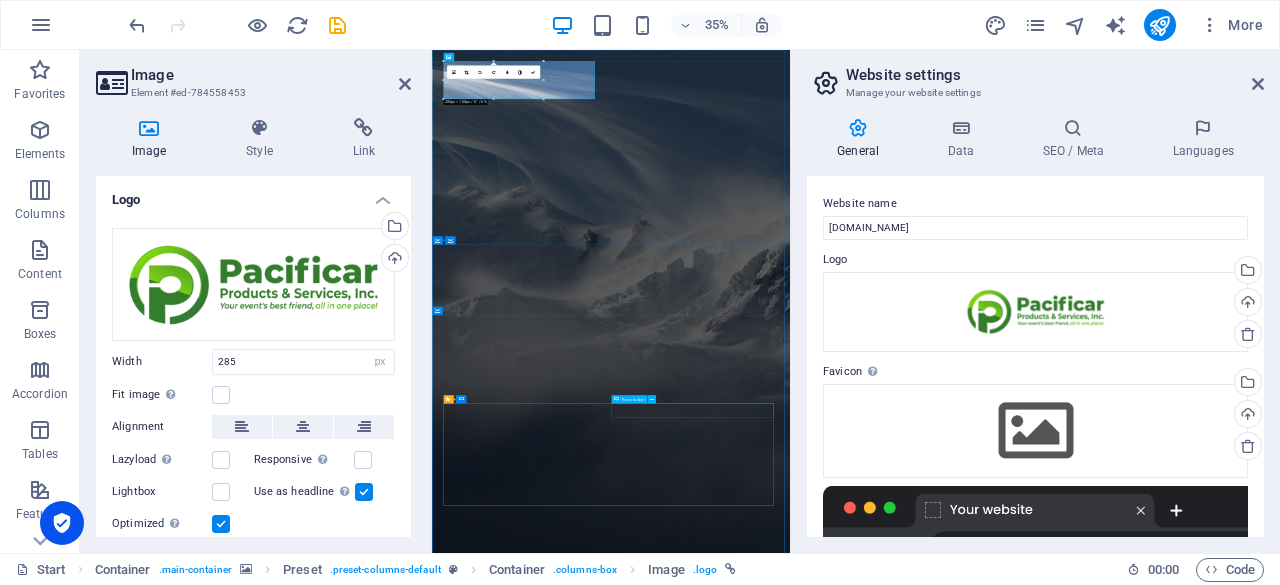 click on "Notify me!" at bounding box center [1184, 3453] 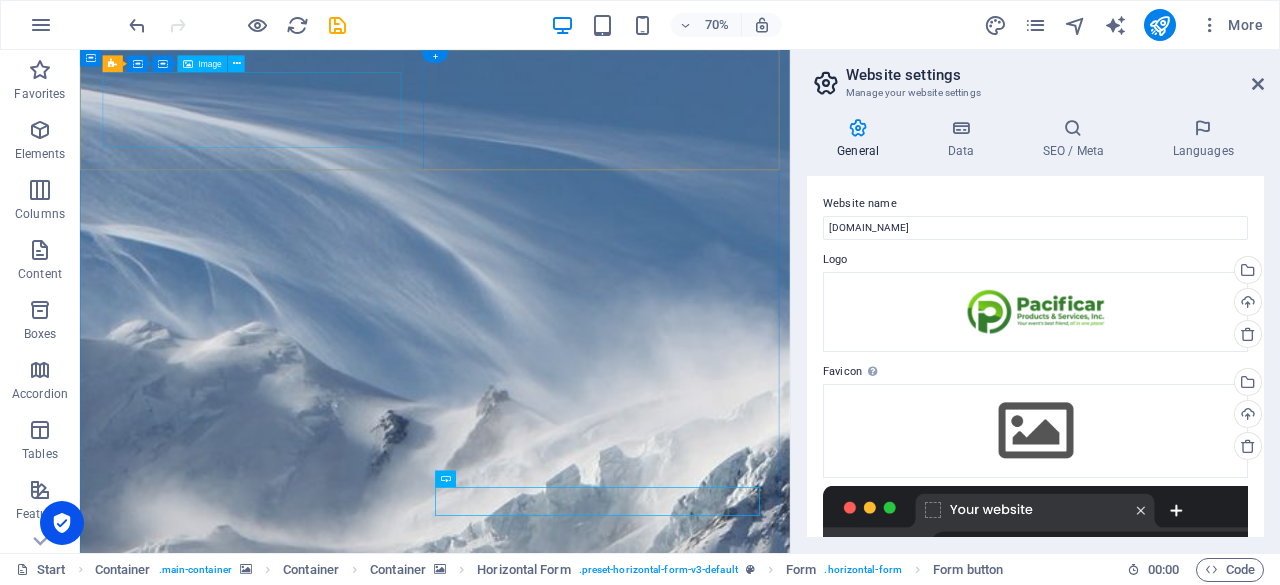 click at bounding box center [587, 1574] 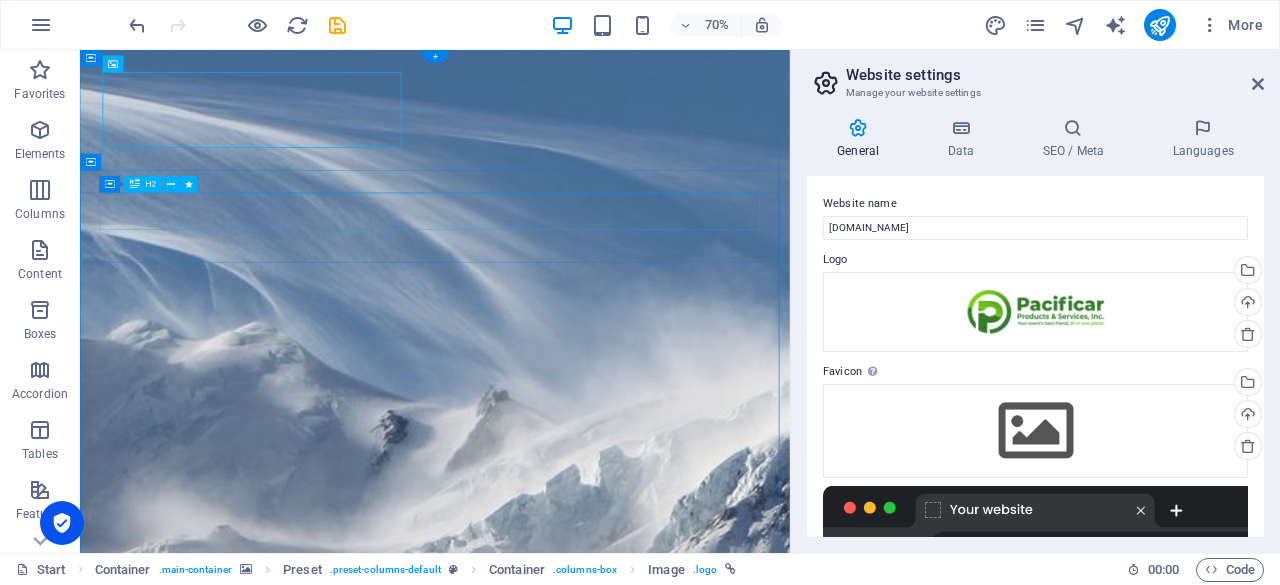 click on "COMING SOON: WEBSITE IN DEVELOPMENT" at bounding box center [587, 1908] 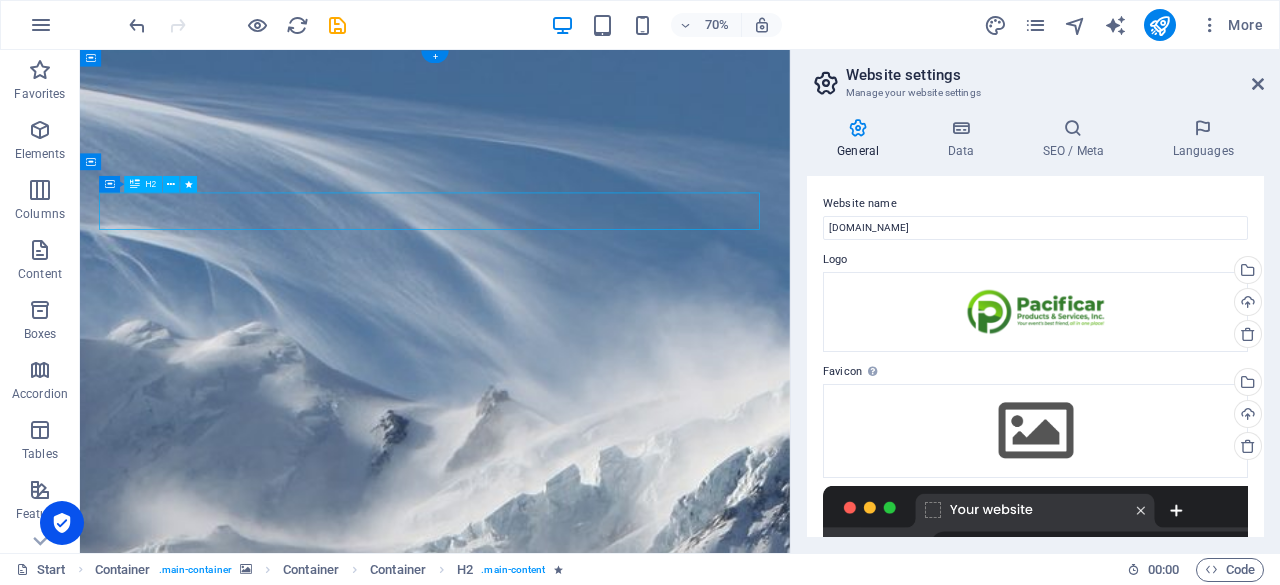 click on "COMING SOON: WEBSITE IN DEVELOPMENT" at bounding box center [587, 1908] 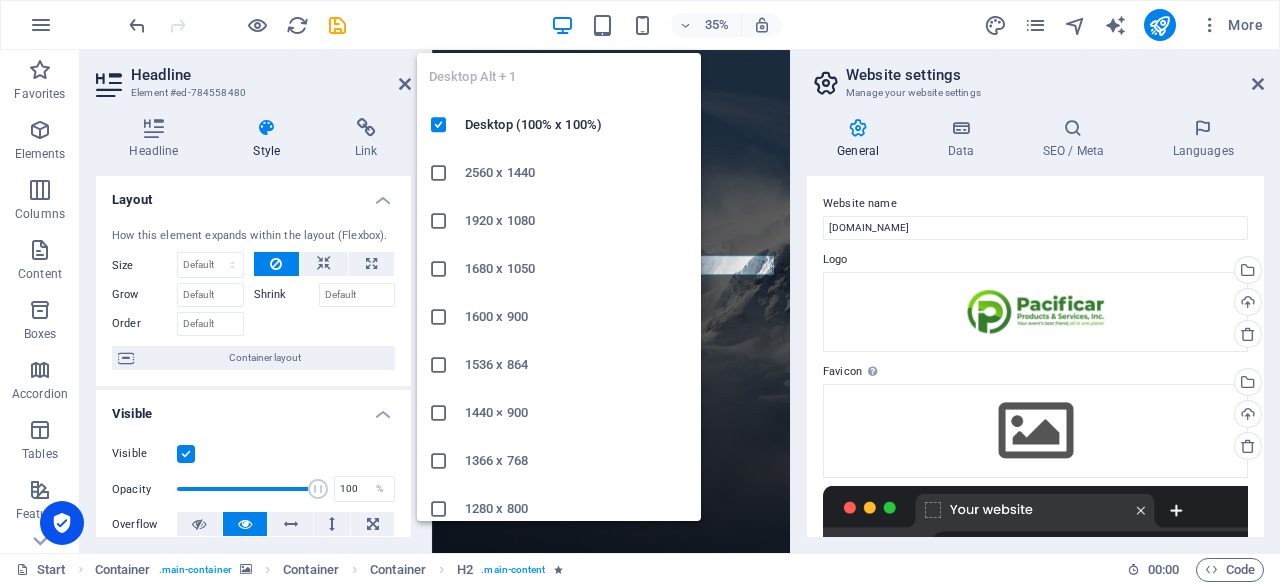 click at bounding box center [562, 25] 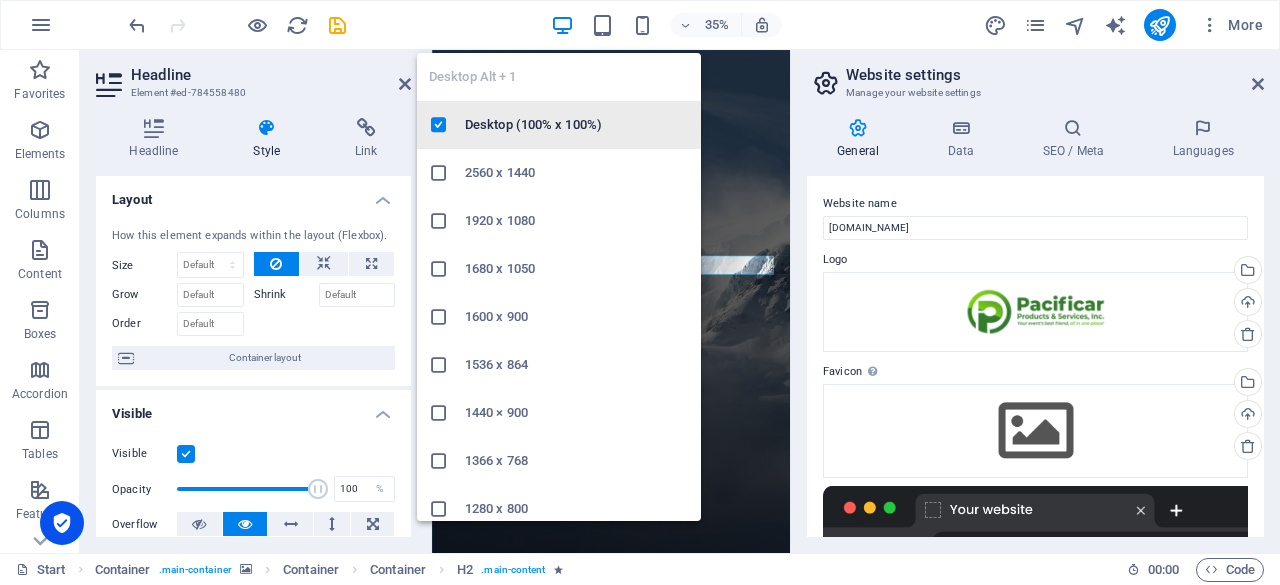 click on "Desktop (100% x 100%)" at bounding box center [577, 125] 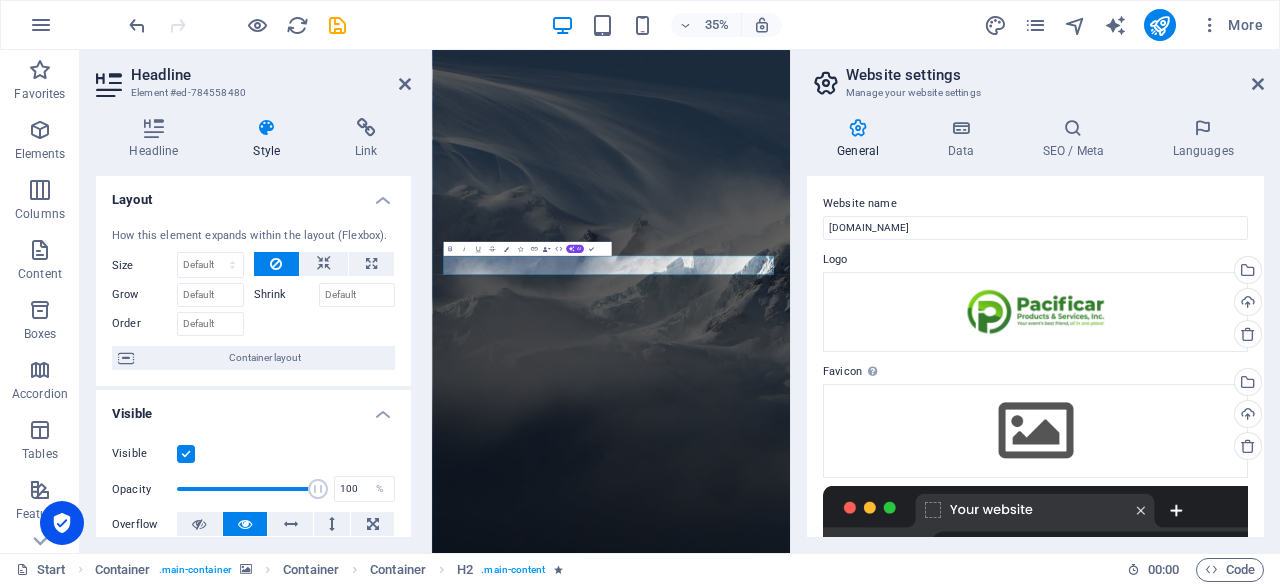 click on "Website settings Manage your website settings  General  Data  SEO / Meta  Languages Website name pacificarproducts.com Logo Drag files here, click to choose files or select files from Files or our free stock photos & videos Select files from the file manager, stock photos, or upload file(s) Upload Favicon Set the favicon of your website here. A favicon is a small icon shown in the browser tab next to your website title. It helps visitors identify your website. Drag files here, click to choose files or select files from Files or our free stock photos & videos Select files from the file manager, stock photos, or upload file(s) Upload Preview Image (Open Graph) This image will be shown when the website is shared on social networks Drag files here, click to choose files or select files from Files or our free stock photos & videos Select files from the file manager, stock photos, or upload file(s) Upload Contact data for this website. This can be used everywhere on the website and will update automatically. Street" at bounding box center (1035, 301) 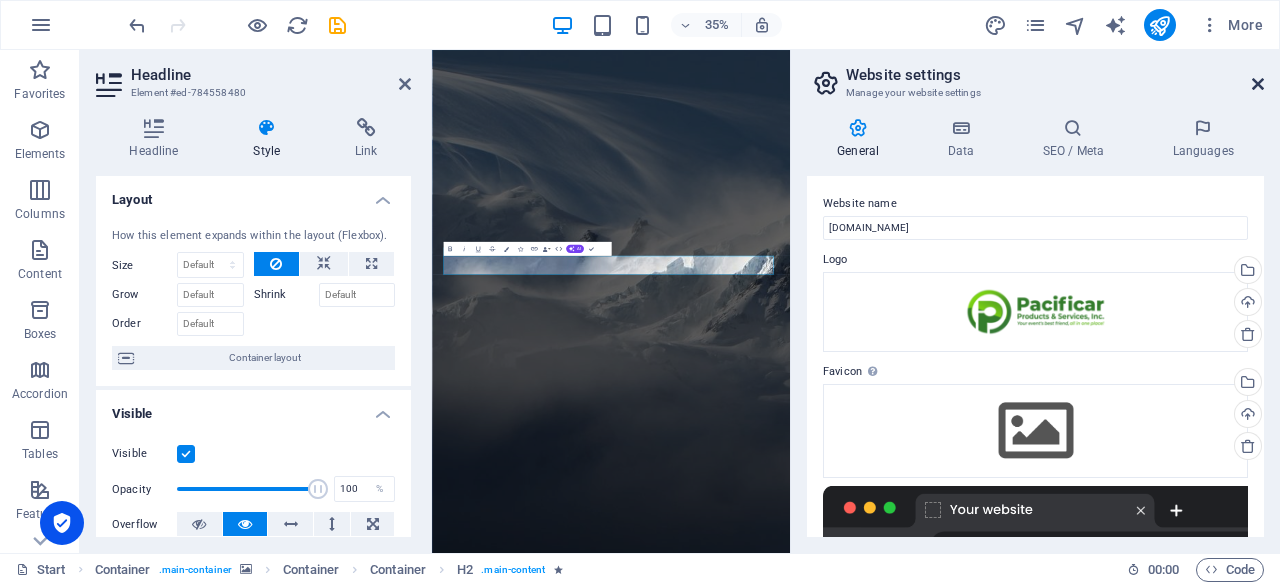 click at bounding box center [1258, 84] 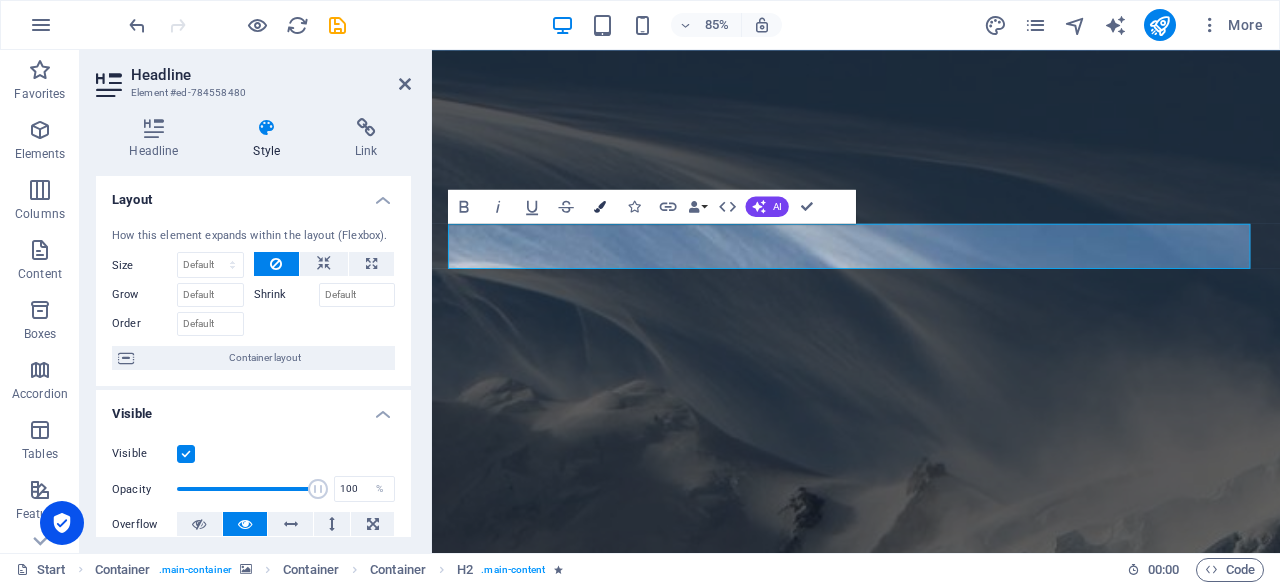 click on "Colors" at bounding box center [600, 206] 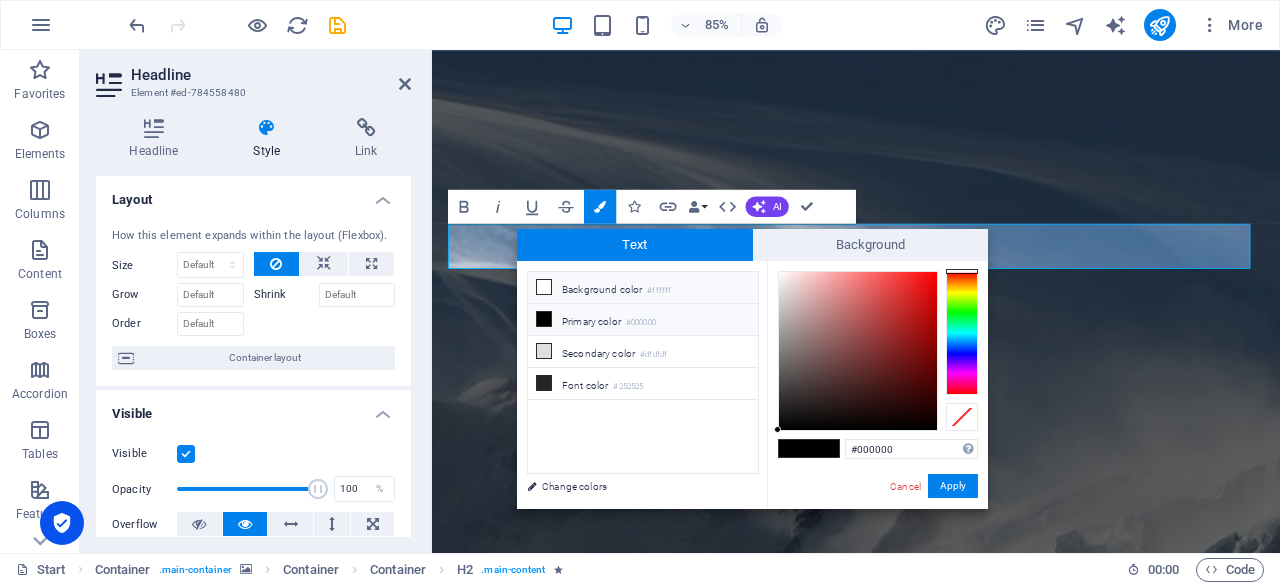 click on "Background color
#ffffff" at bounding box center [643, 288] 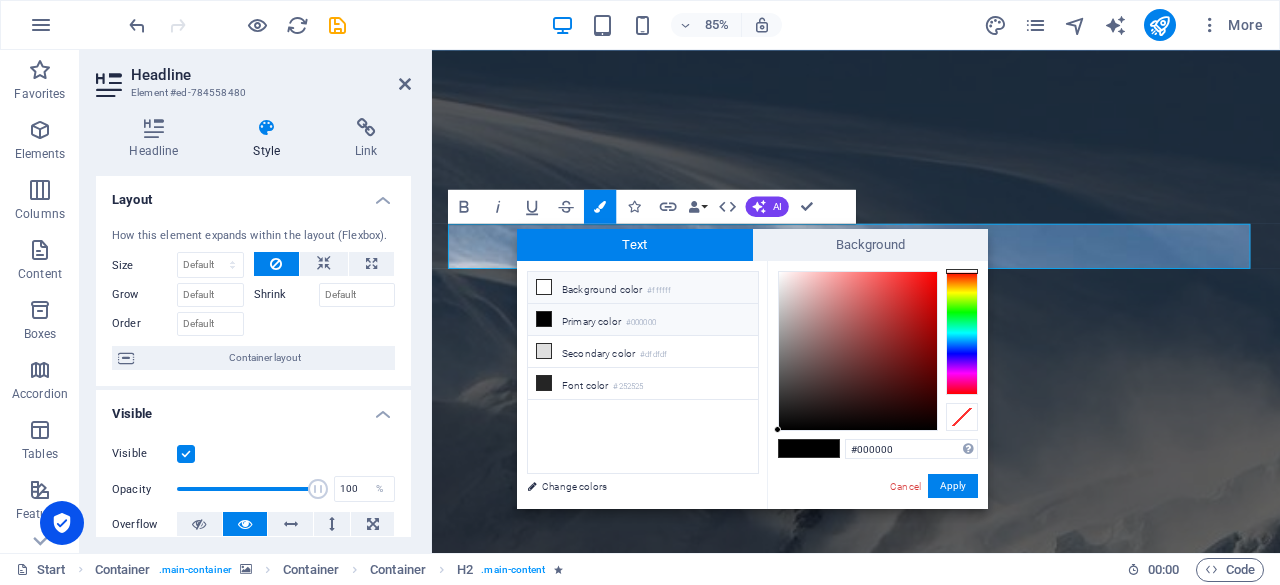 type on "#ffffff" 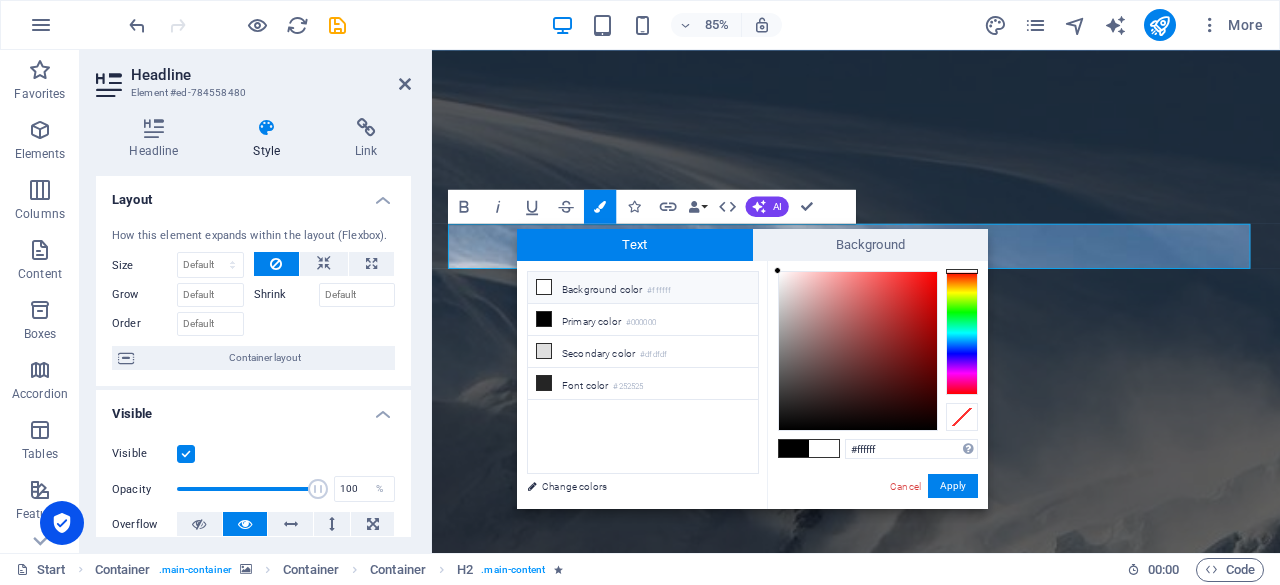 click at bounding box center (544, 287) 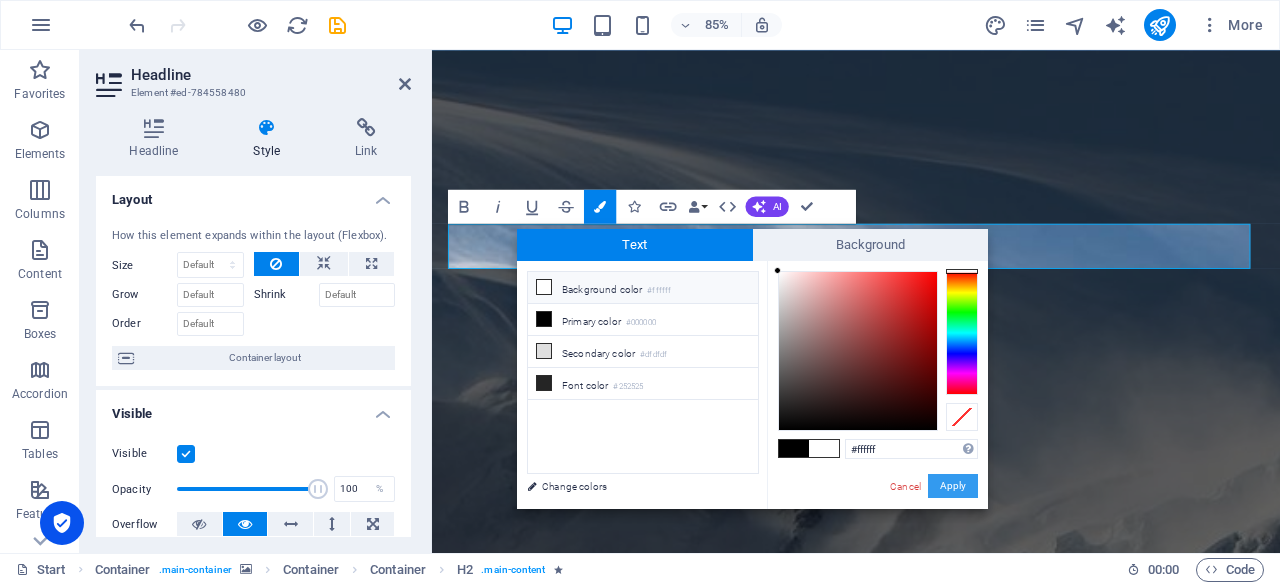 click on "Apply" at bounding box center [953, 486] 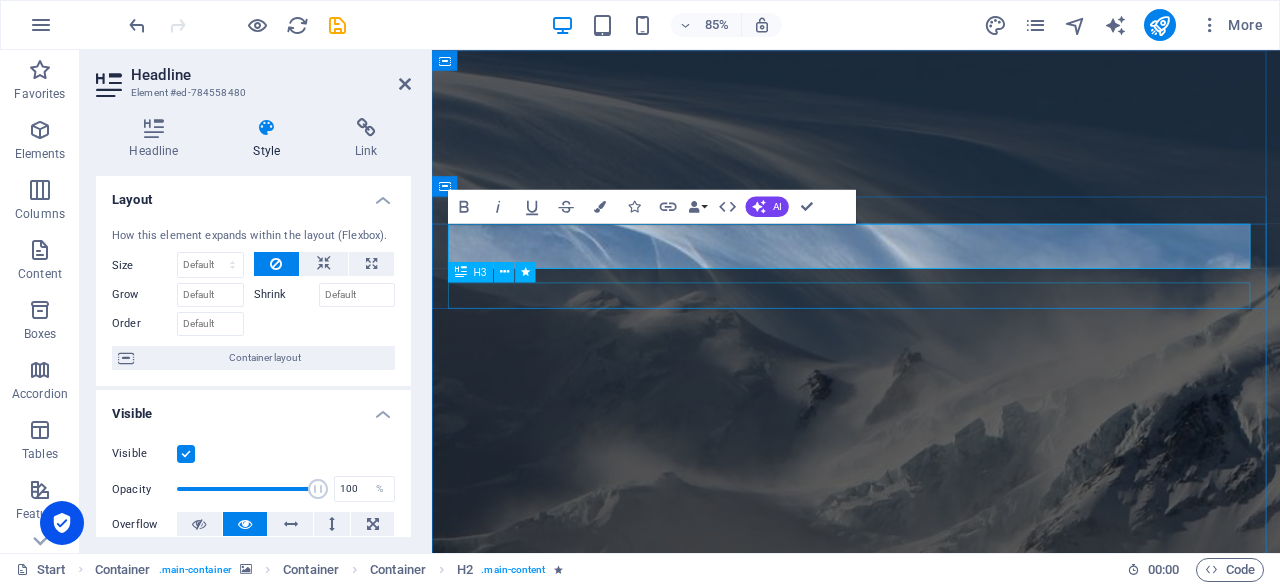 click on "and our brand new designed website too... stay tuned!" at bounding box center (931, 1580) 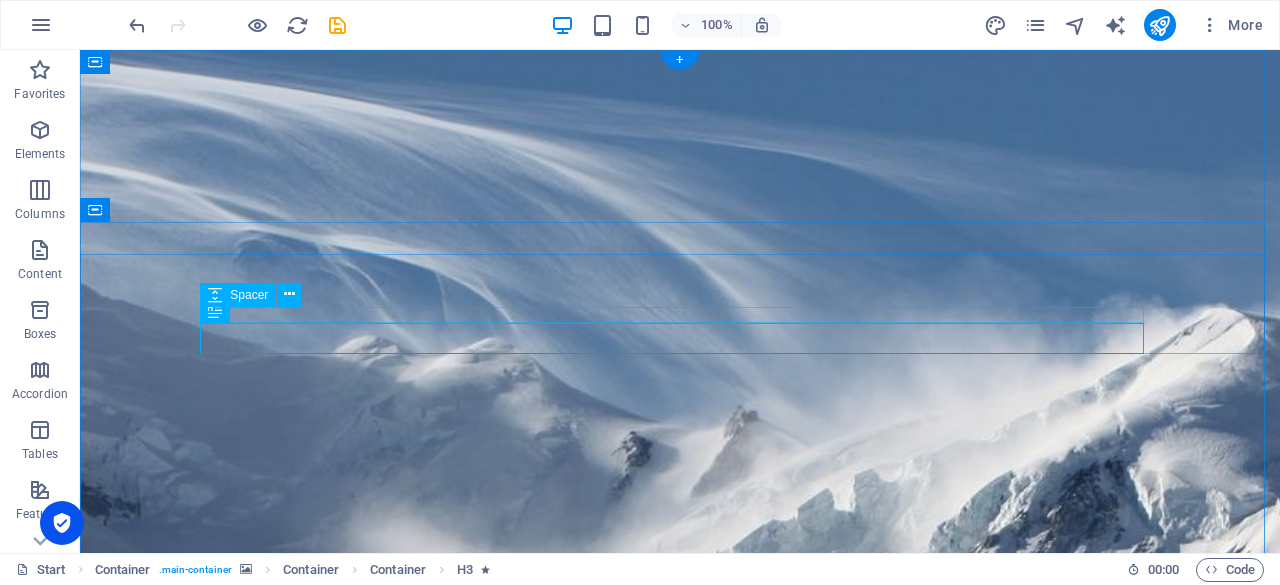click at bounding box center (680, 1571) 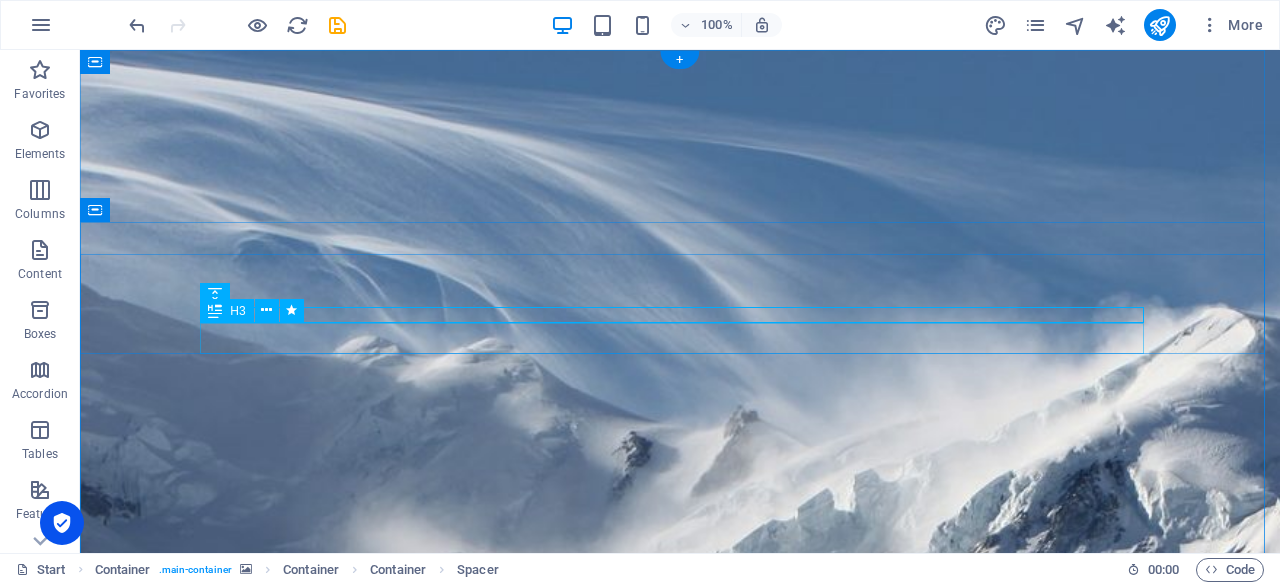 click on "and our brand new designed website too... stay tuned!" at bounding box center (680, 1594) 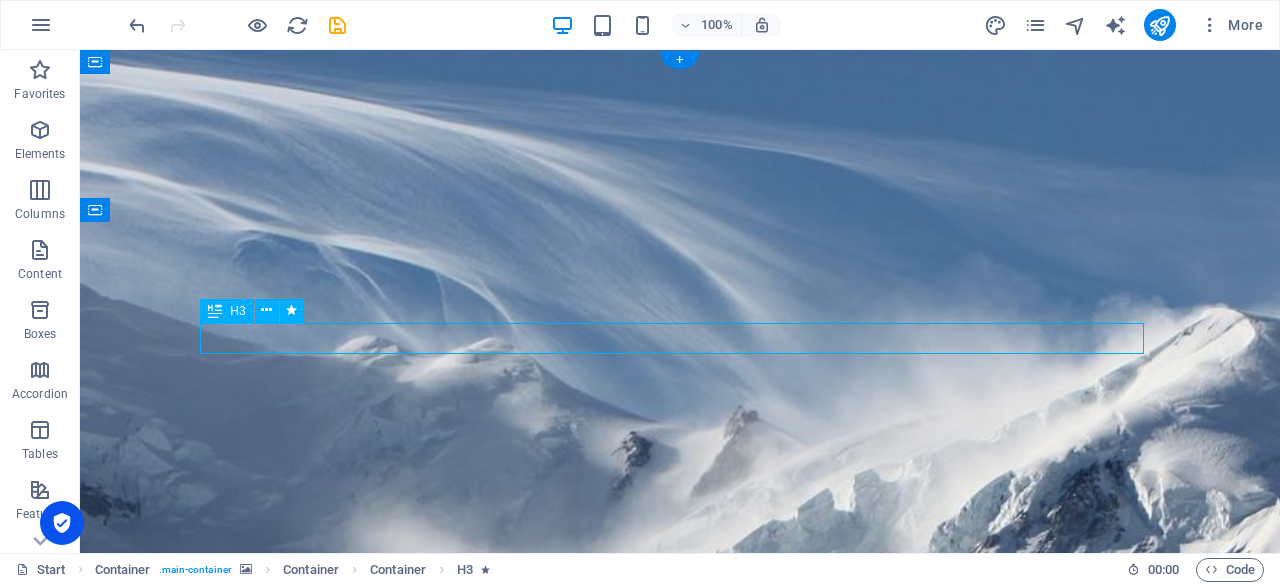 click on "and our brand new designed website too... stay tuned!" at bounding box center (680, 1594) 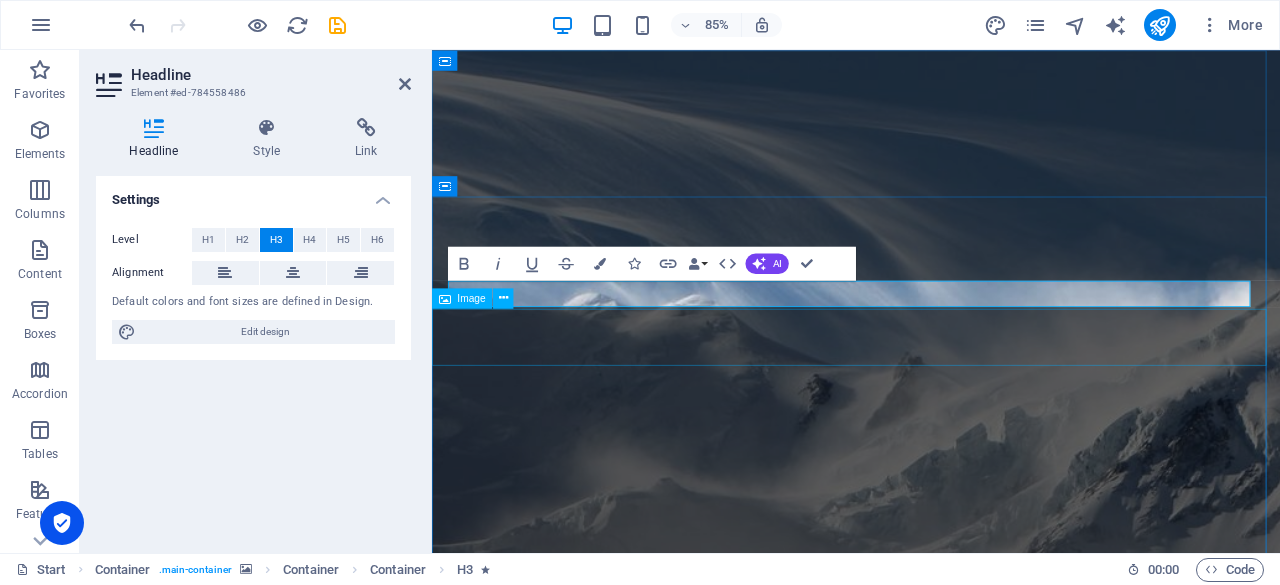 scroll, scrollTop: 1, scrollLeft: 0, axis: vertical 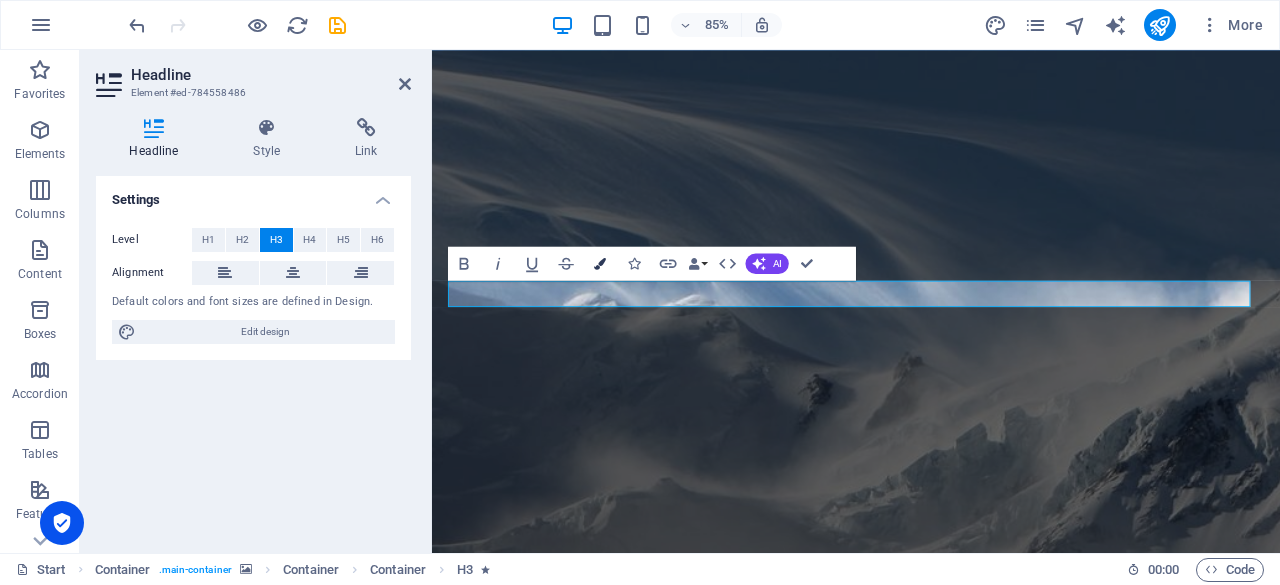 click at bounding box center [600, 264] 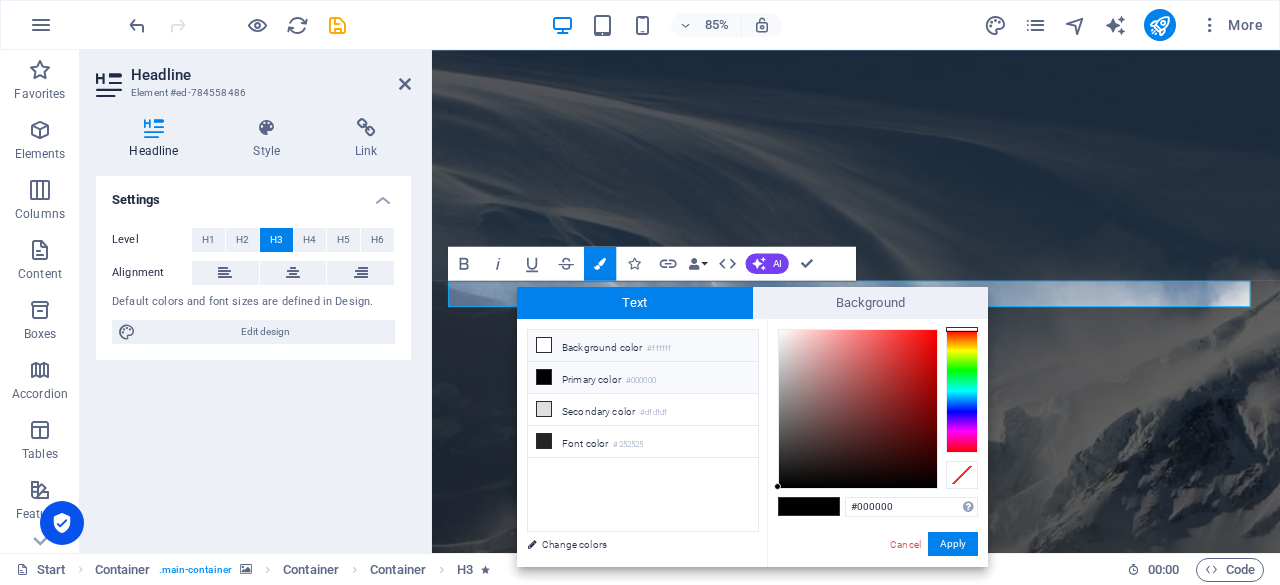 click on "Background color
#ffffff" at bounding box center (643, 346) 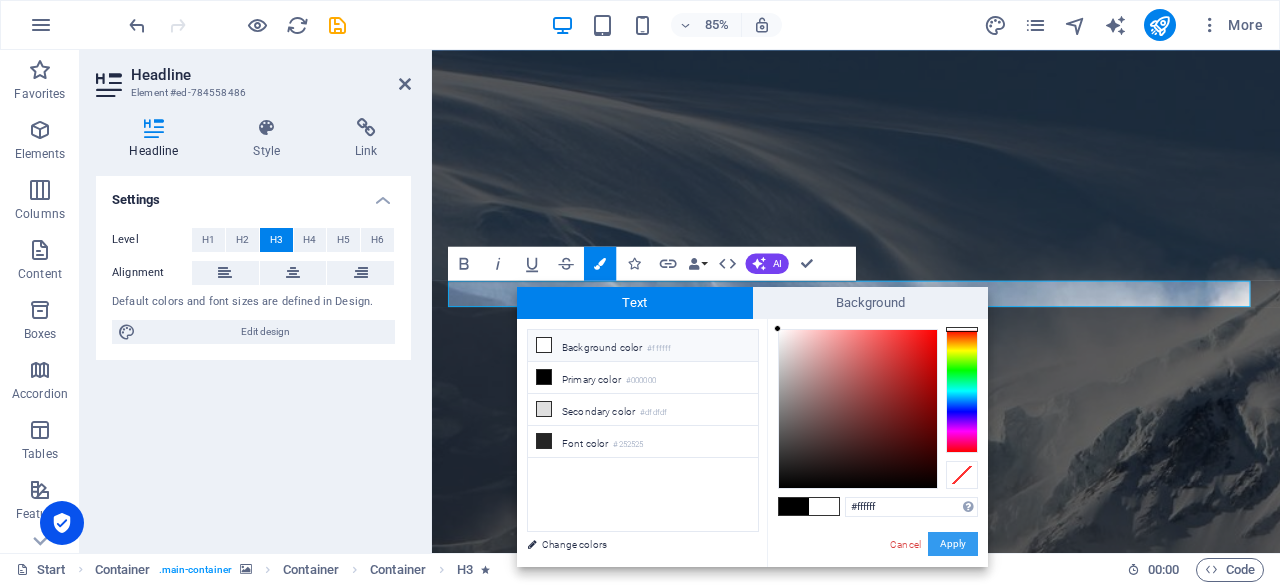 click on "Apply" at bounding box center (953, 544) 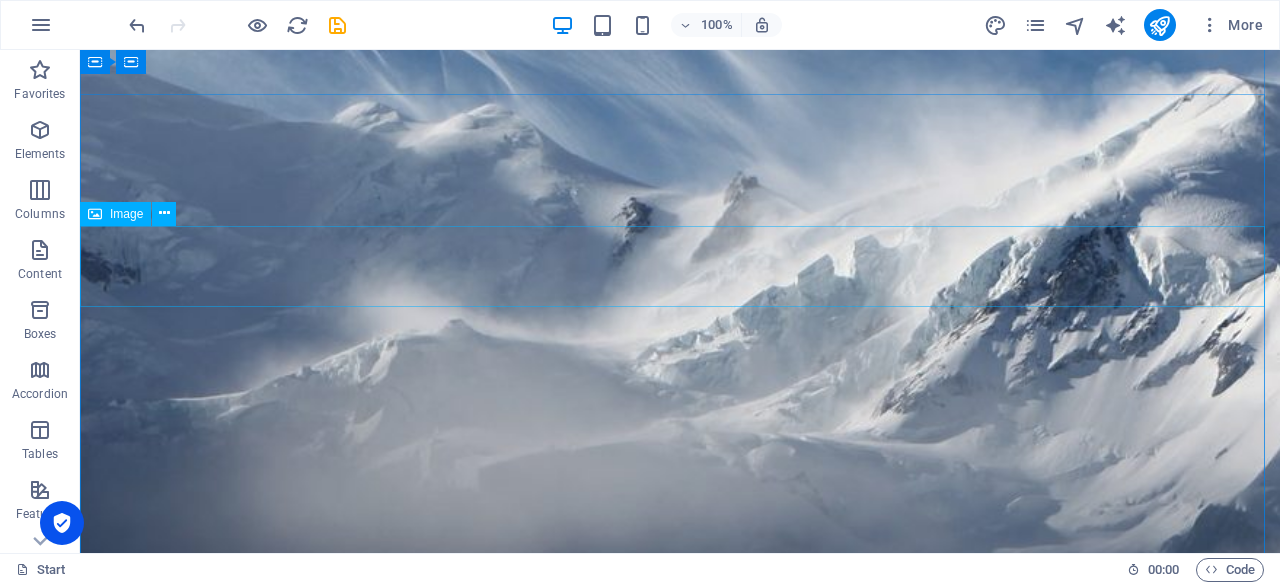 scroll, scrollTop: 0, scrollLeft: 0, axis: both 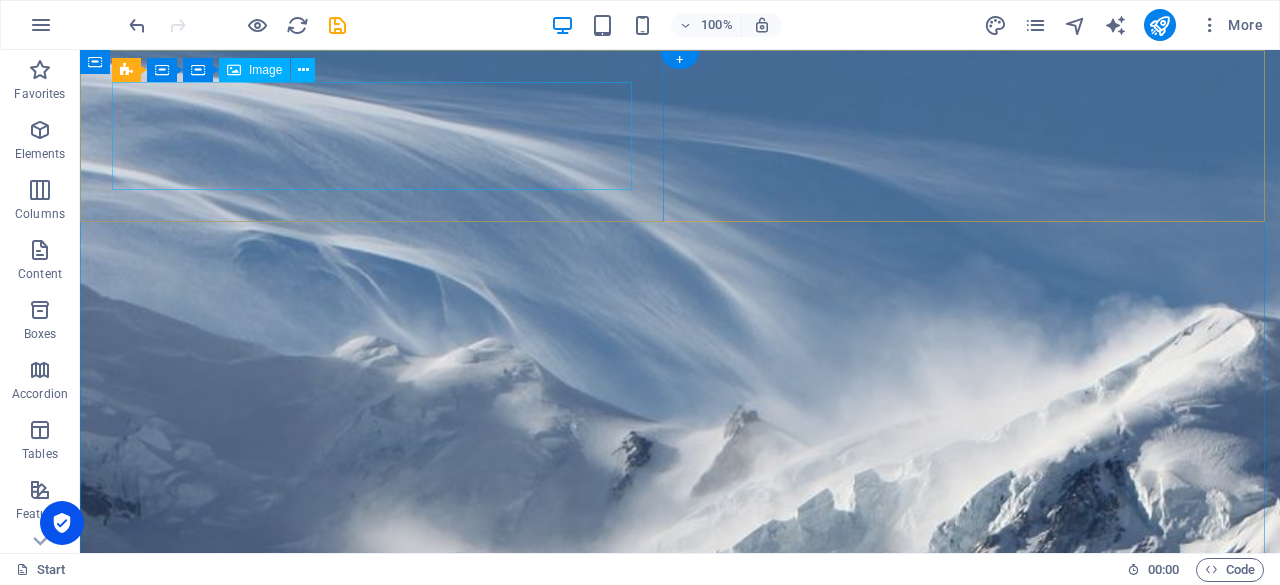 click at bounding box center [680, 1202] 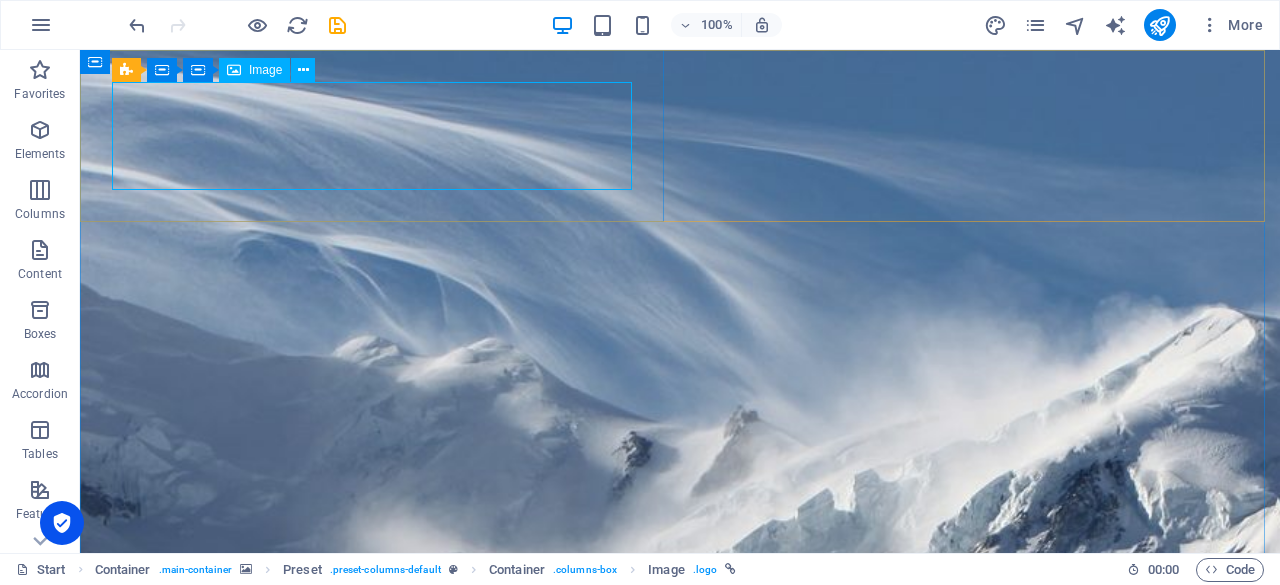 click on "Image" at bounding box center [265, 70] 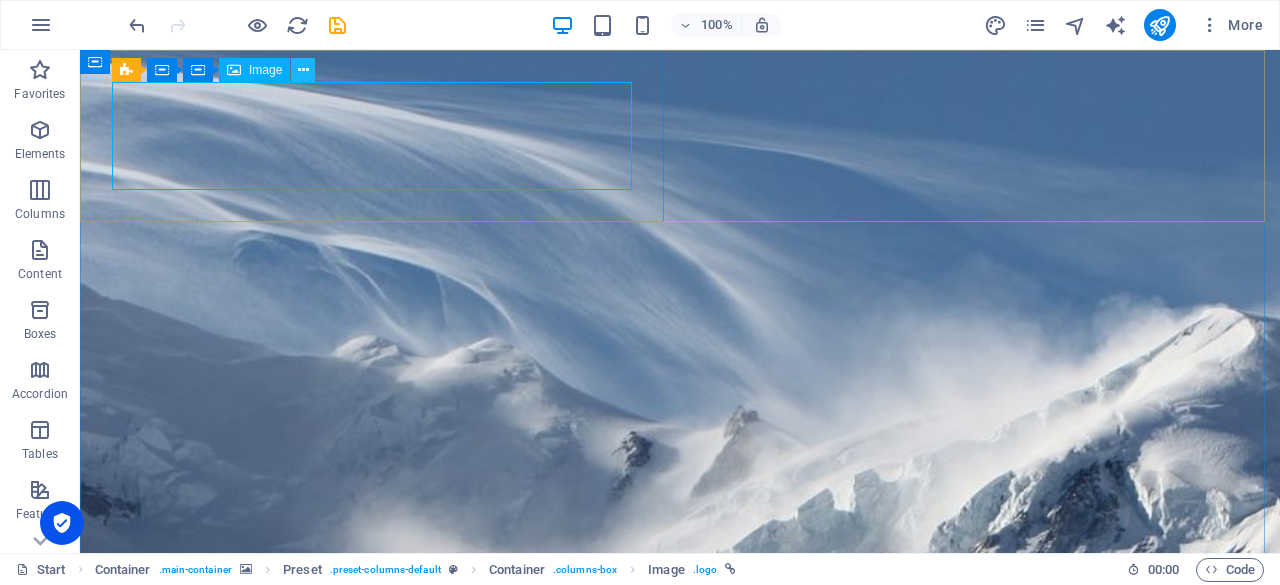 click on "Preset   Container   Container   Image" at bounding box center (220, 70) 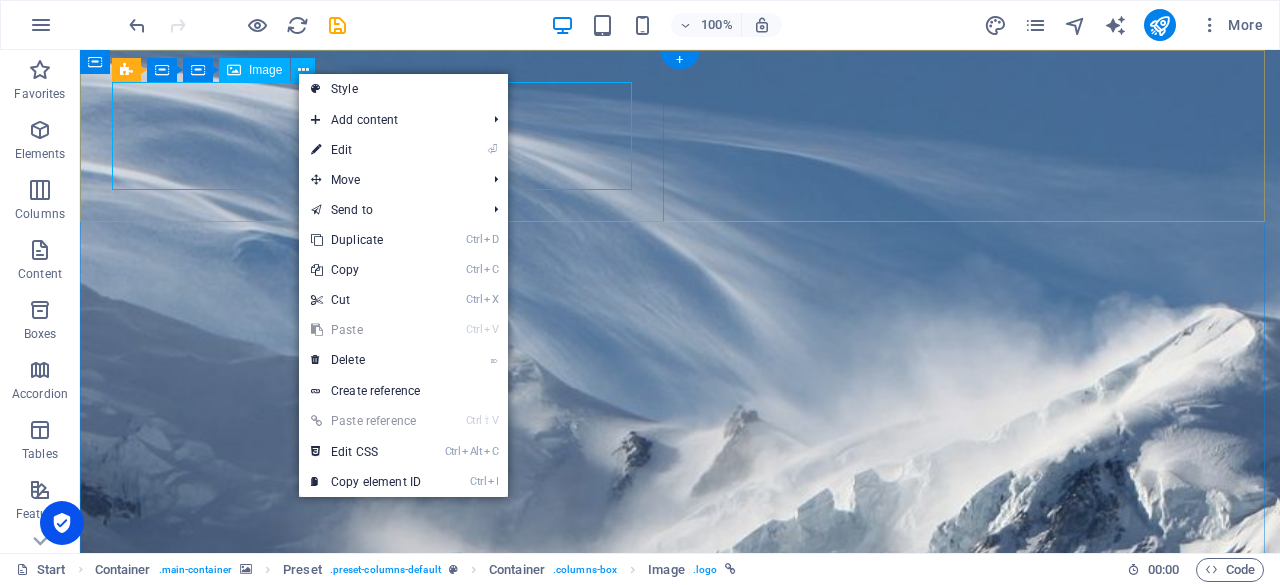 click at bounding box center (680, 1202) 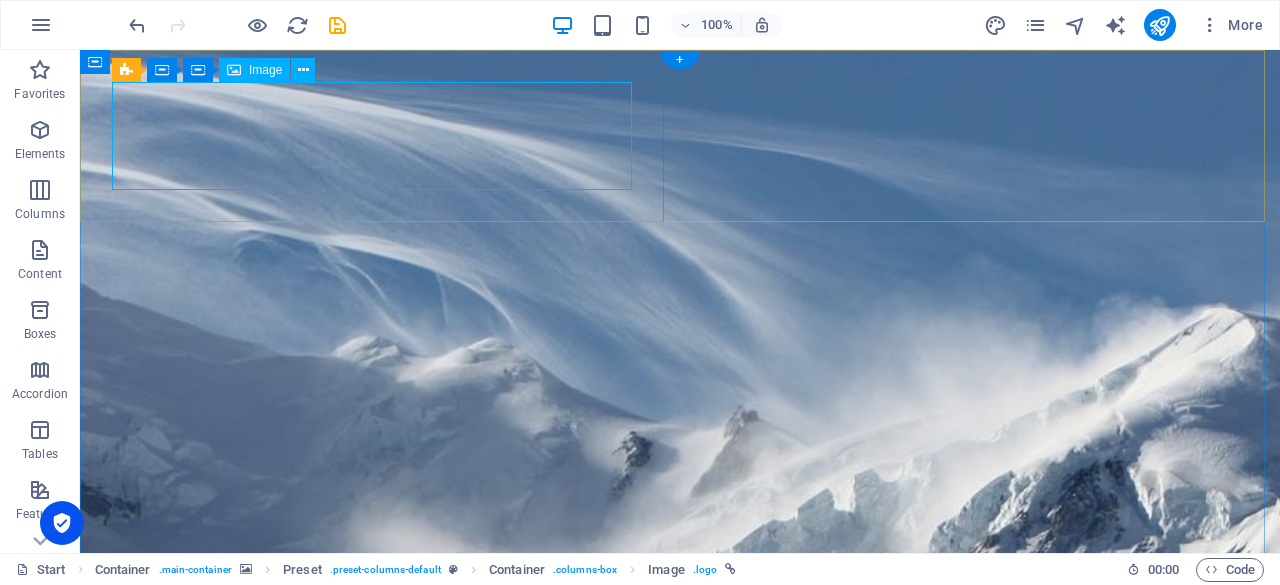 click at bounding box center (680, 1202) 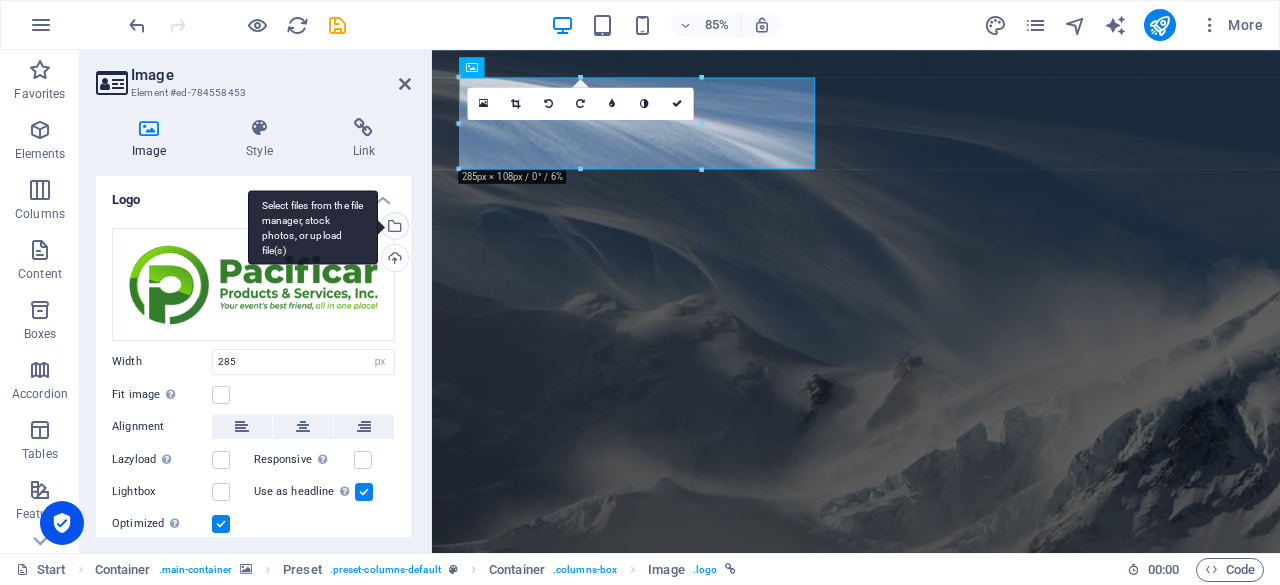 click on "Select files from the file manager, stock photos, or upload file(s)" at bounding box center (393, 228) 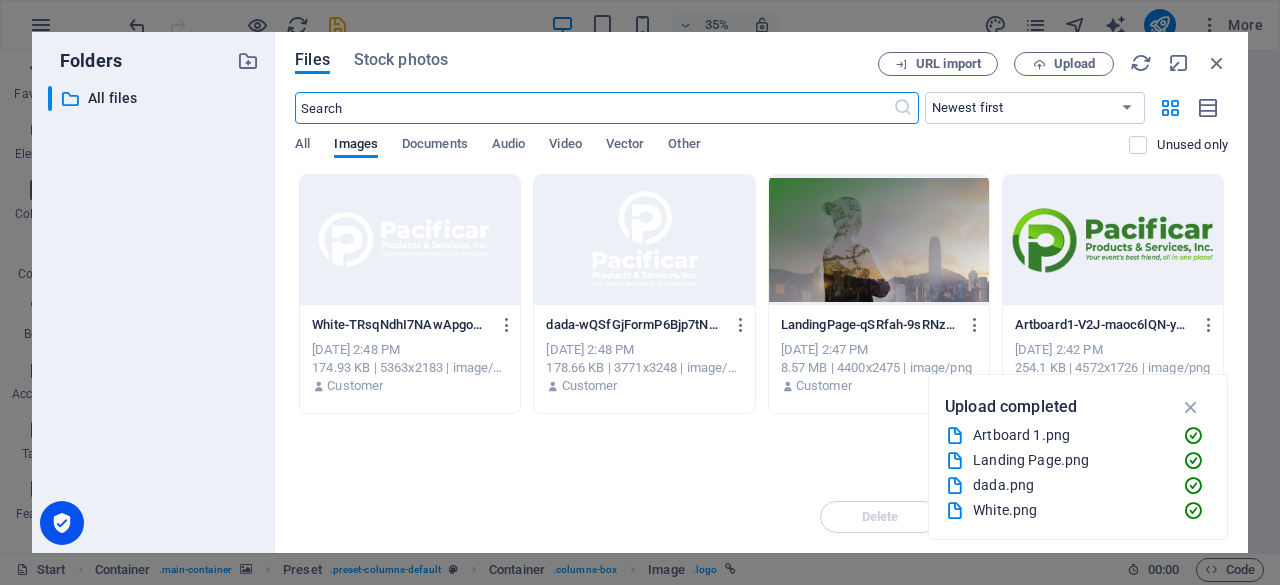 click at bounding box center [644, 240] 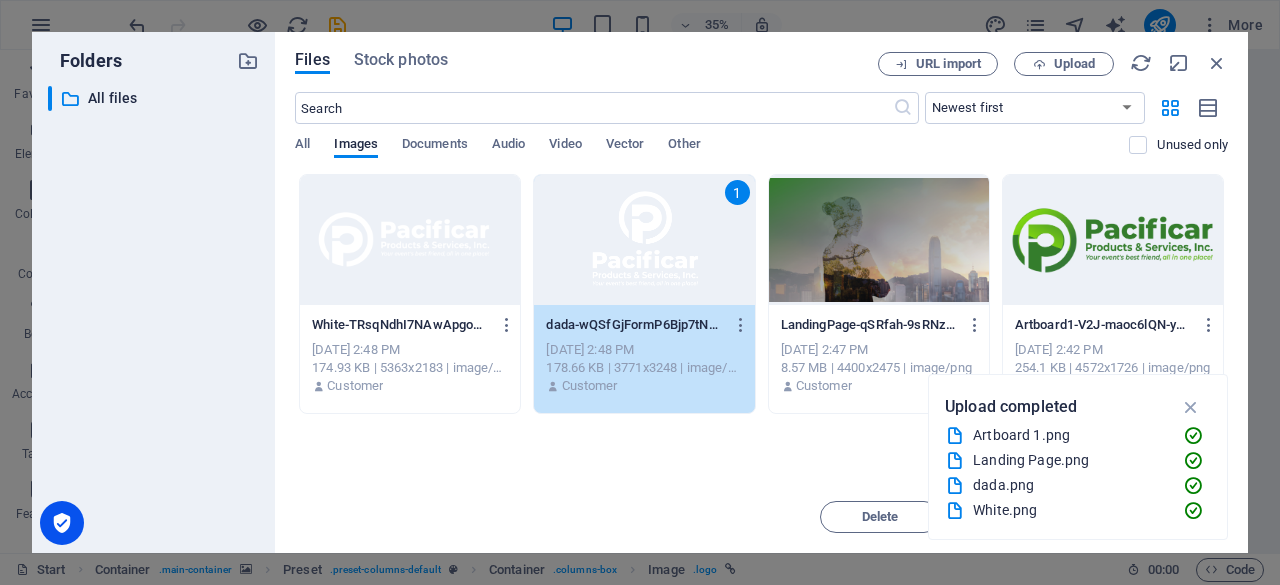 click at bounding box center [410, 240] 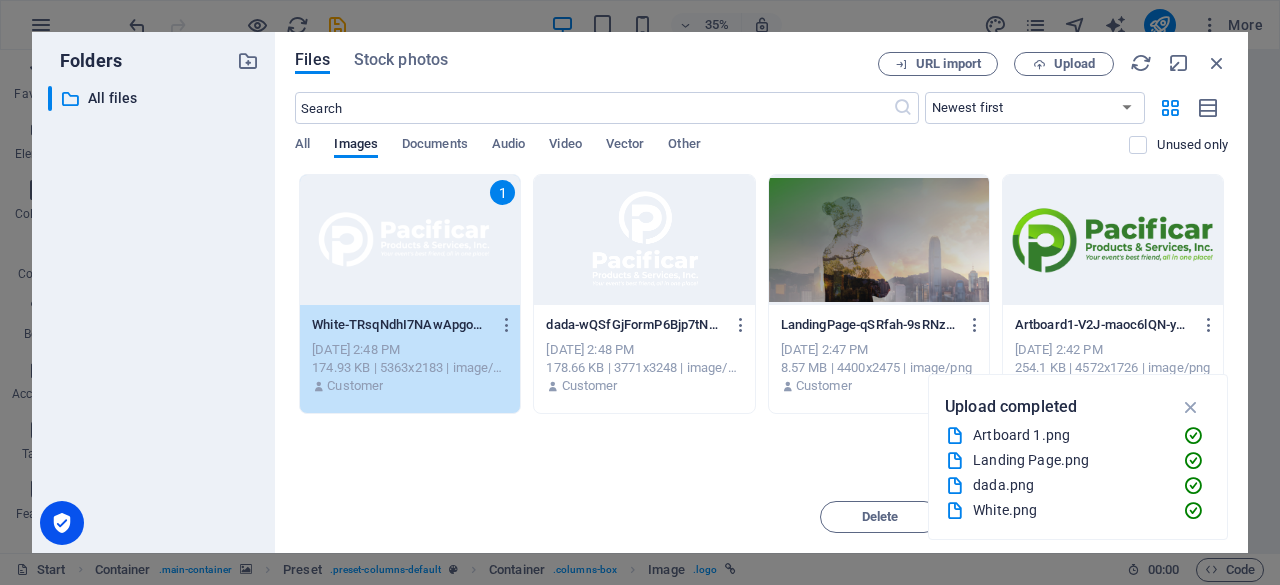 click on "1" at bounding box center [410, 240] 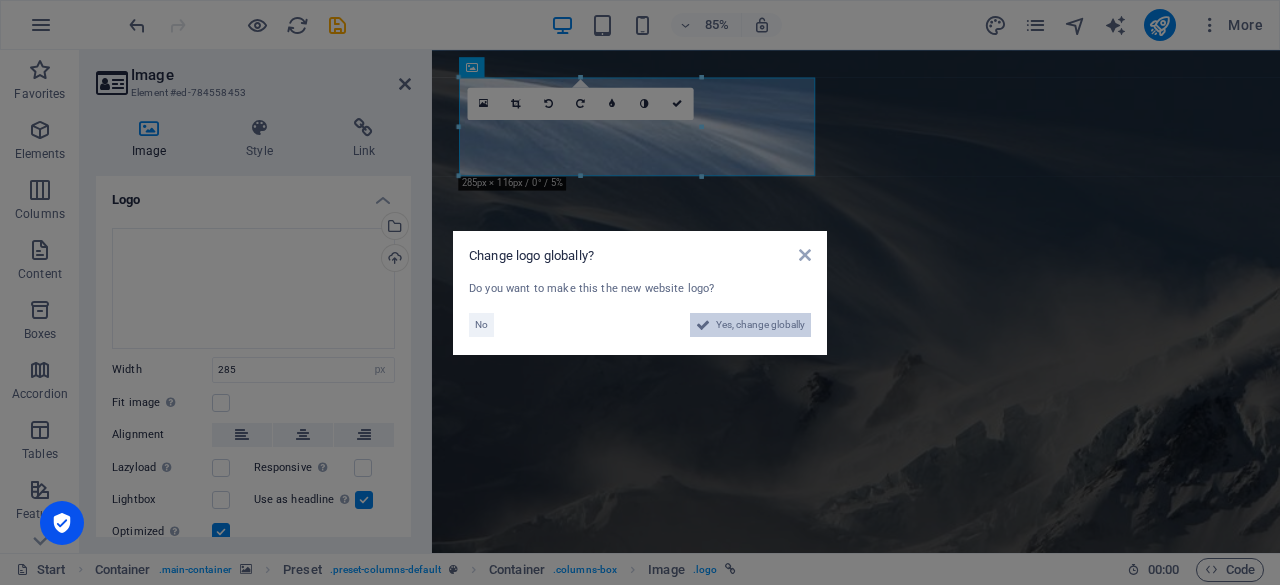 click on "Yes, change globally" at bounding box center [760, 325] 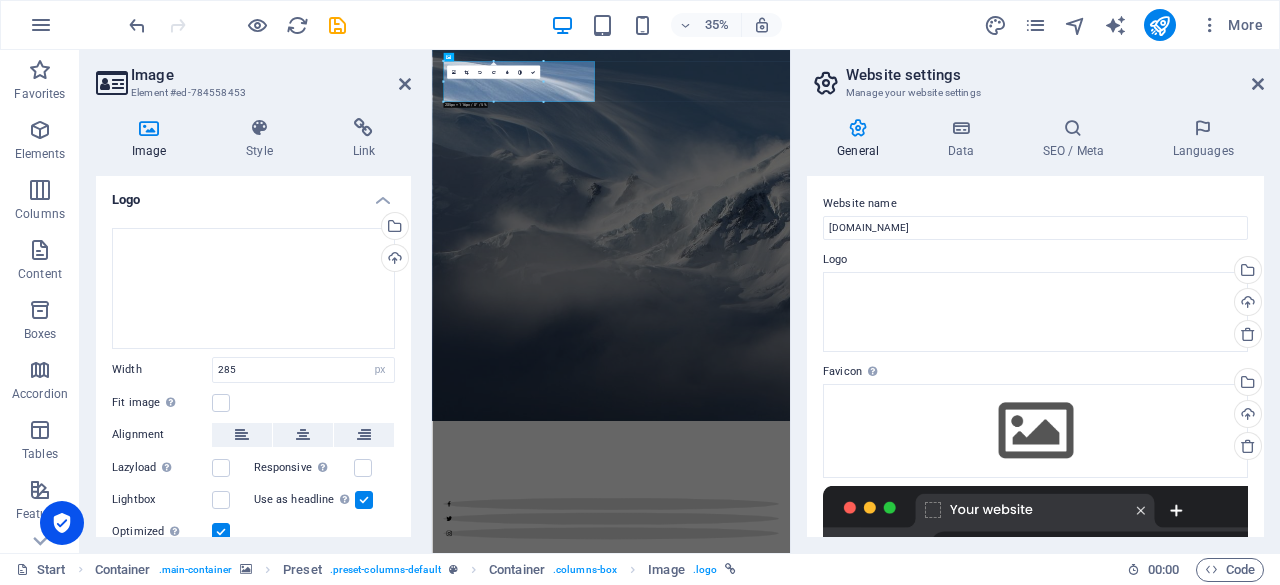 click on "Website settings Manage your website settings  General  Data  SEO / Meta  Languages Website name pacificarproducts.com Logo Drag files here, click to choose files or select files from Files or our free stock photos & videos Select files from the file manager, stock photos, or upload file(s) Upload Favicon Set the favicon of your website here. A favicon is a small icon shown in the browser tab next to your website title. It helps visitors identify your website. Drag files here, click to choose files or select files from Files or our free stock photos & videos Select files from the file manager, stock photos, or upload file(s) Upload Preview Image (Open Graph) This image will be shown when the website is shared on social networks Drag files here, click to choose files or select files from Files or our free stock photos & videos Select files from the file manager, stock photos, or upload file(s) Upload Contact data for this website. This can be used everywhere on the website and will update automatically. Street" at bounding box center [1035, 301] 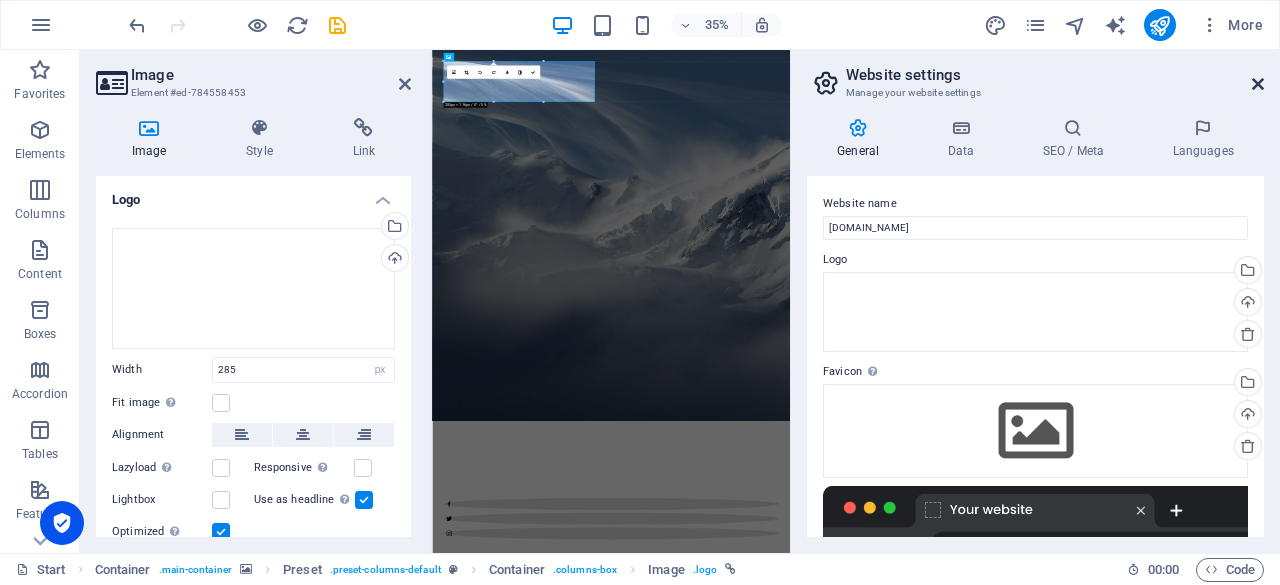 click at bounding box center (1258, 84) 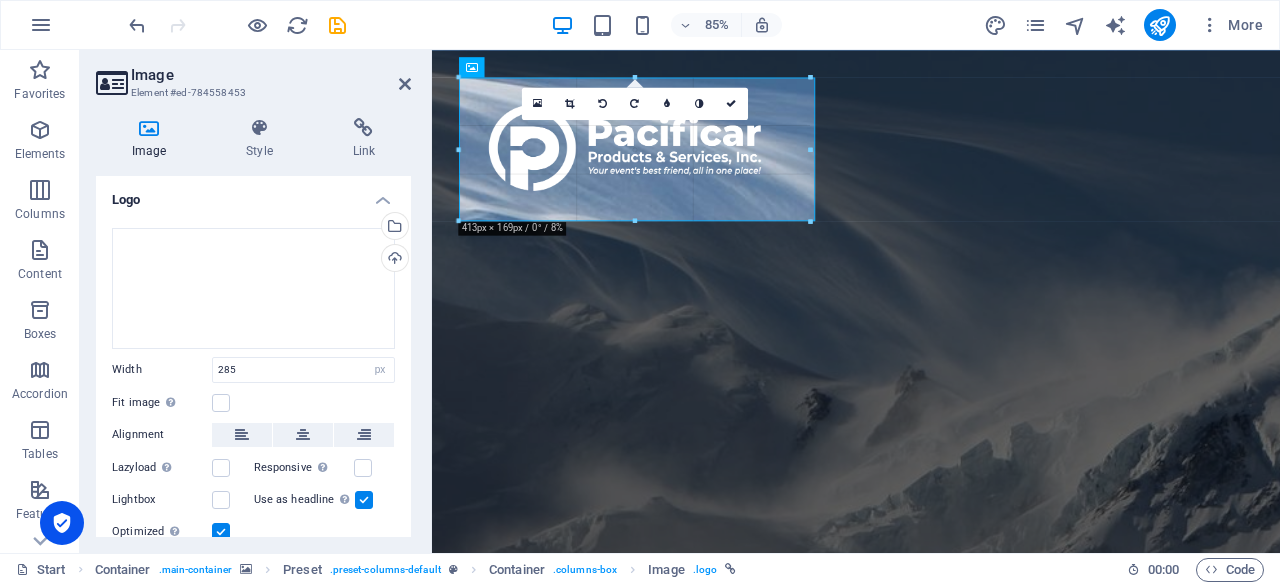 drag, startPoint x: 700, startPoint y: 173, endPoint x: 831, endPoint y: 231, distance: 143.26549 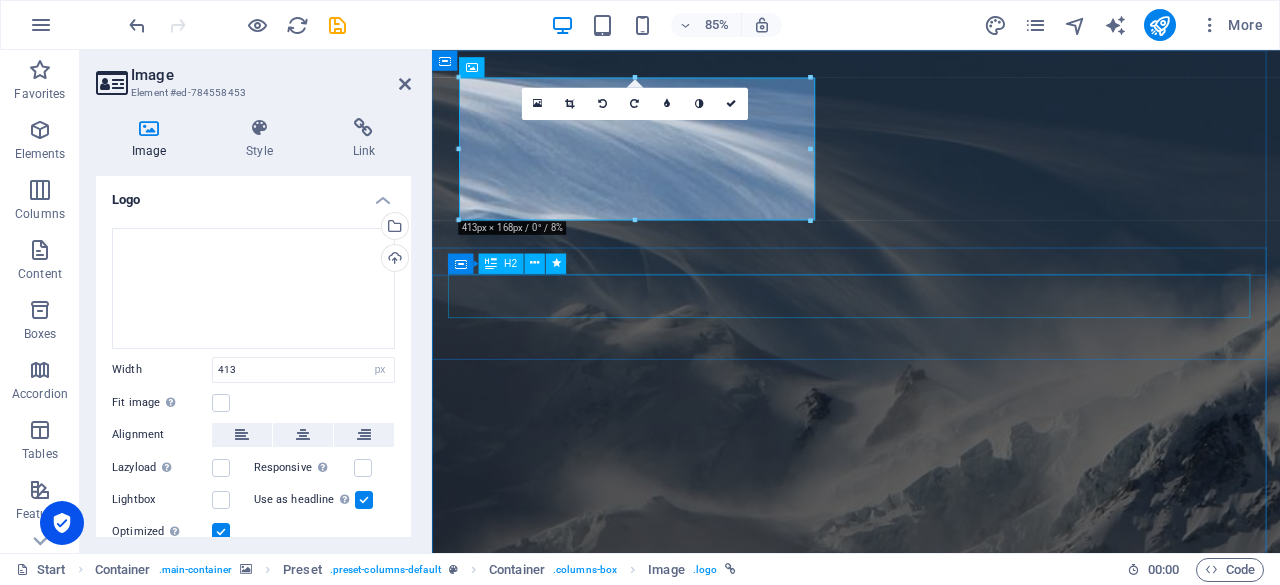 click on "COMING SOON: WEBSITE IN DEVELOPMENT" at bounding box center [931, 1642] 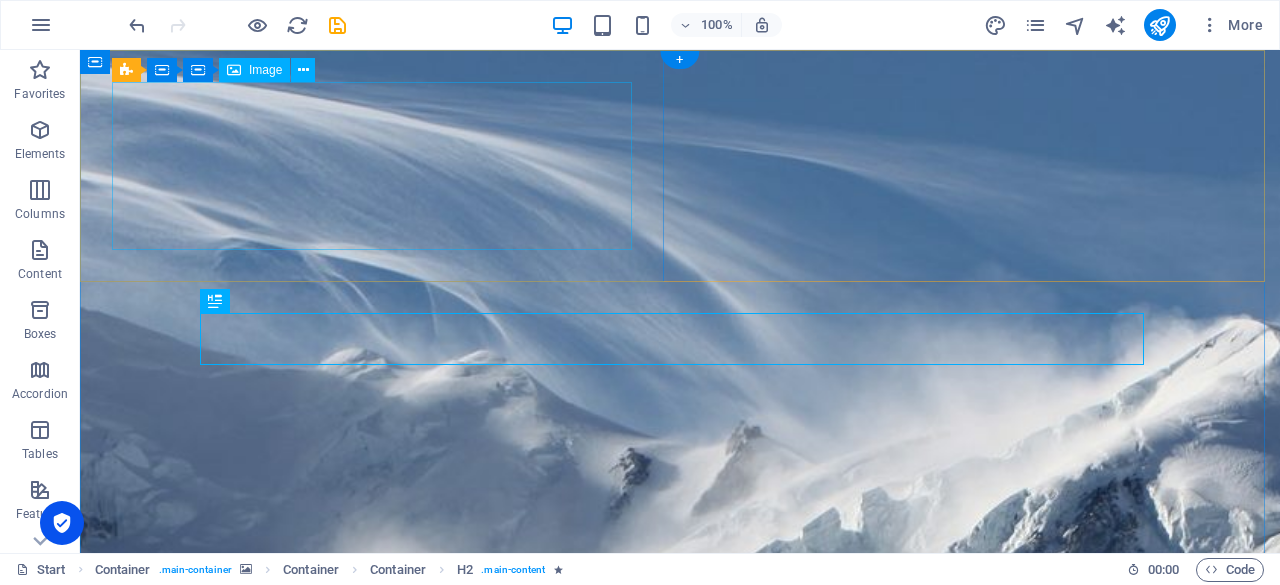 click at bounding box center (680, 1278) 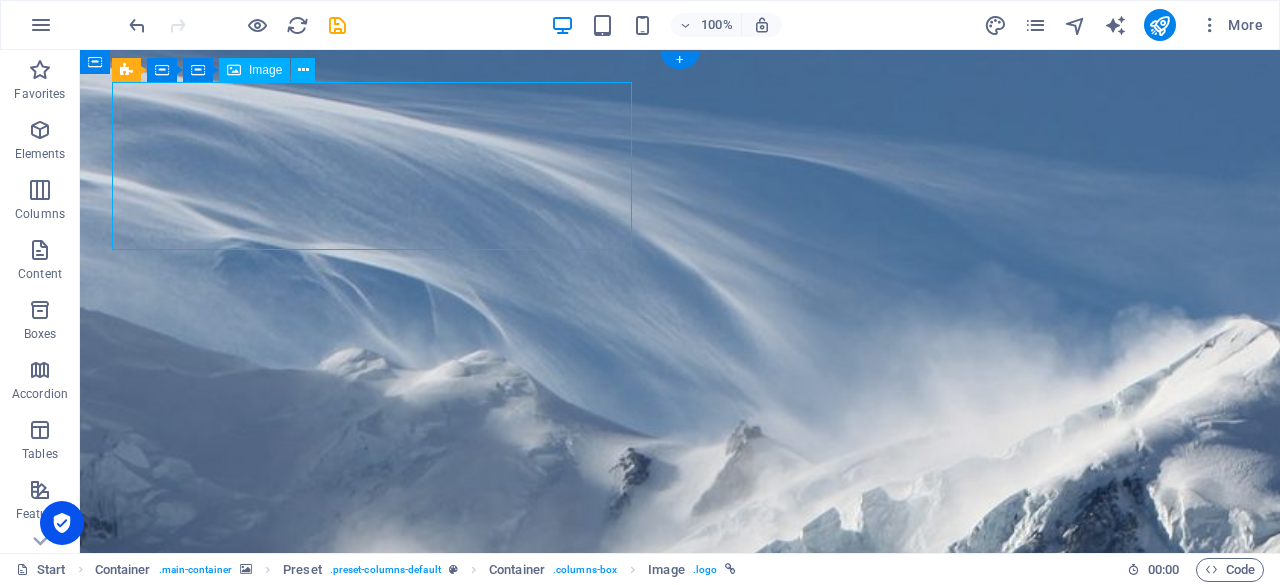 click at bounding box center (680, 1278) 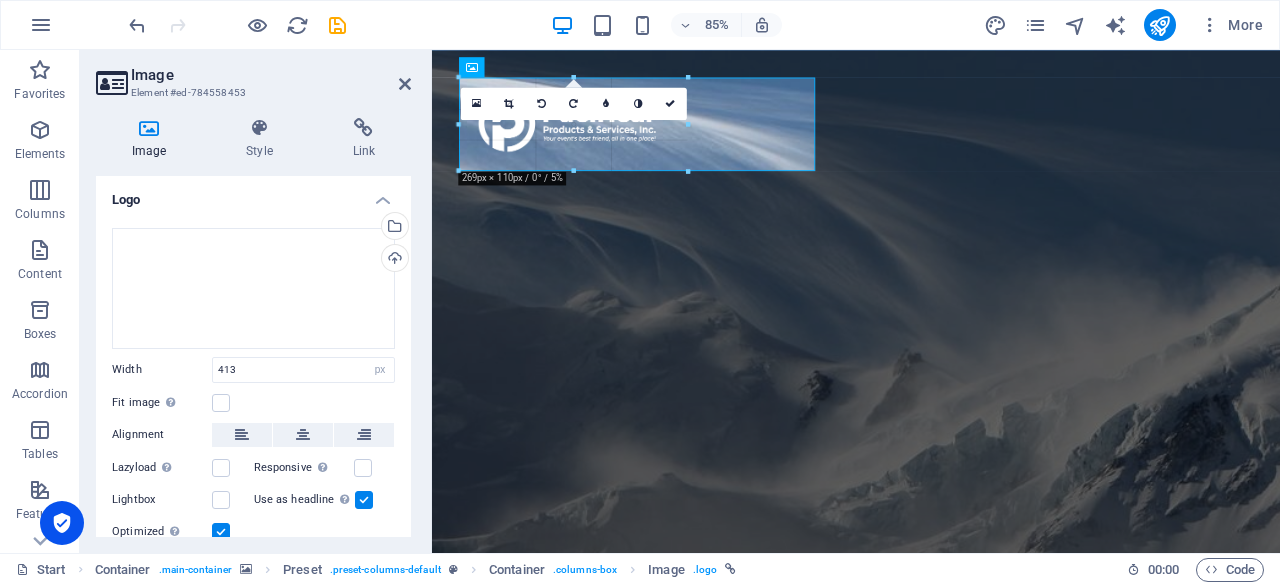 drag, startPoint x: 814, startPoint y: 218, endPoint x: 673, endPoint y: 154, distance: 154.84508 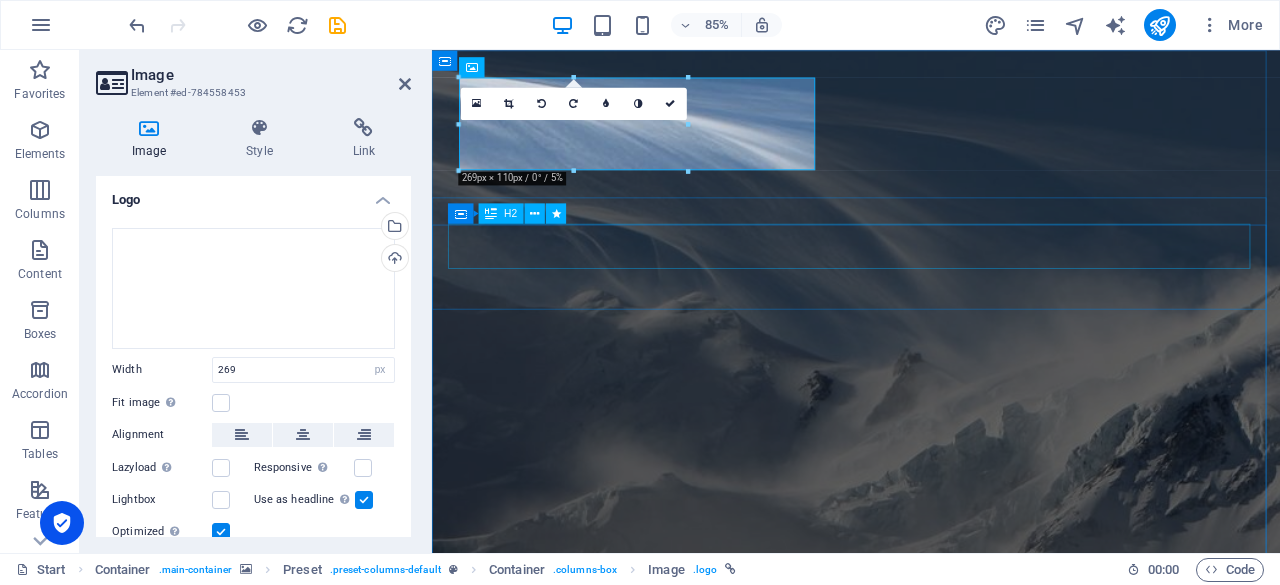click on "COMING SOON: WEBSITE IN DEVELOPMENT" at bounding box center (931, 1525) 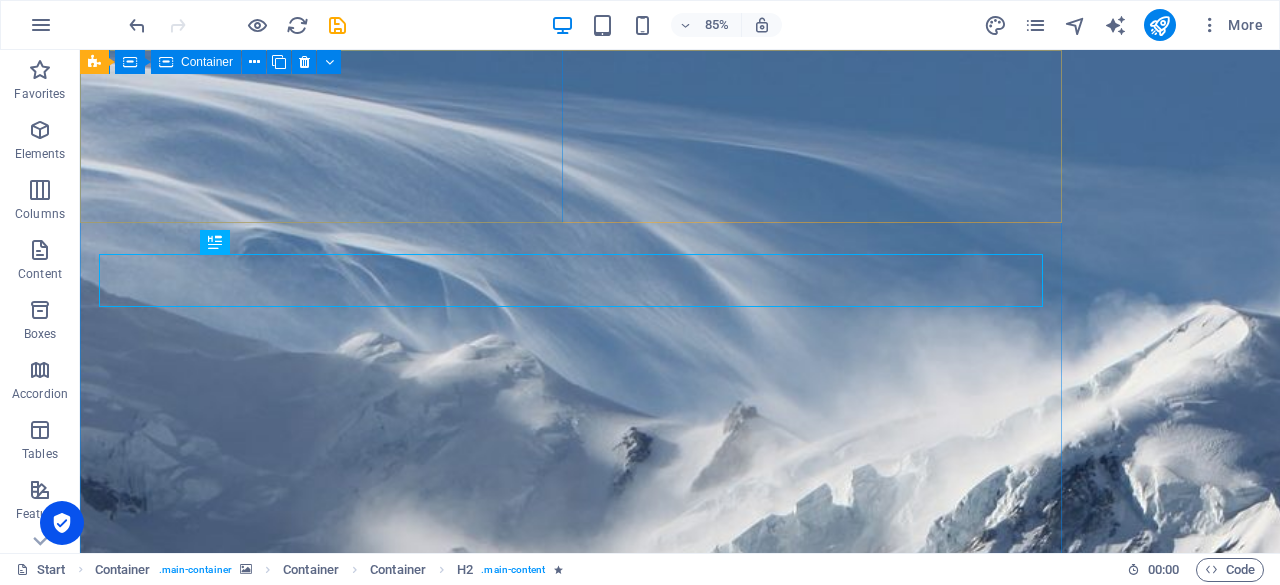 click at bounding box center (680, 1376) 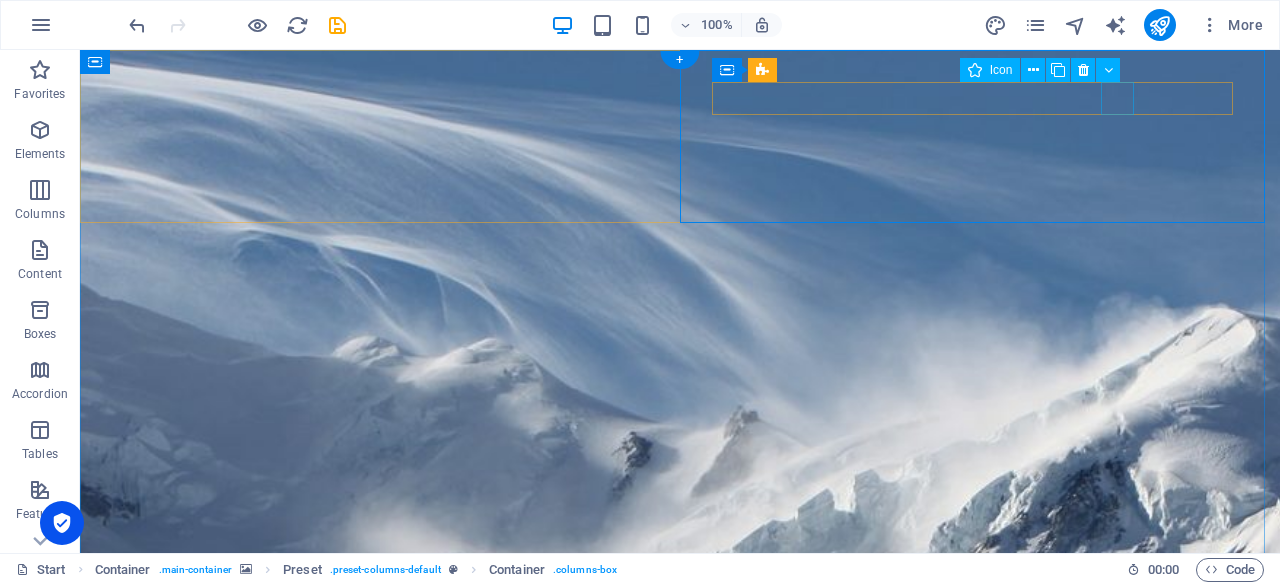 click at bounding box center [592, 1347] 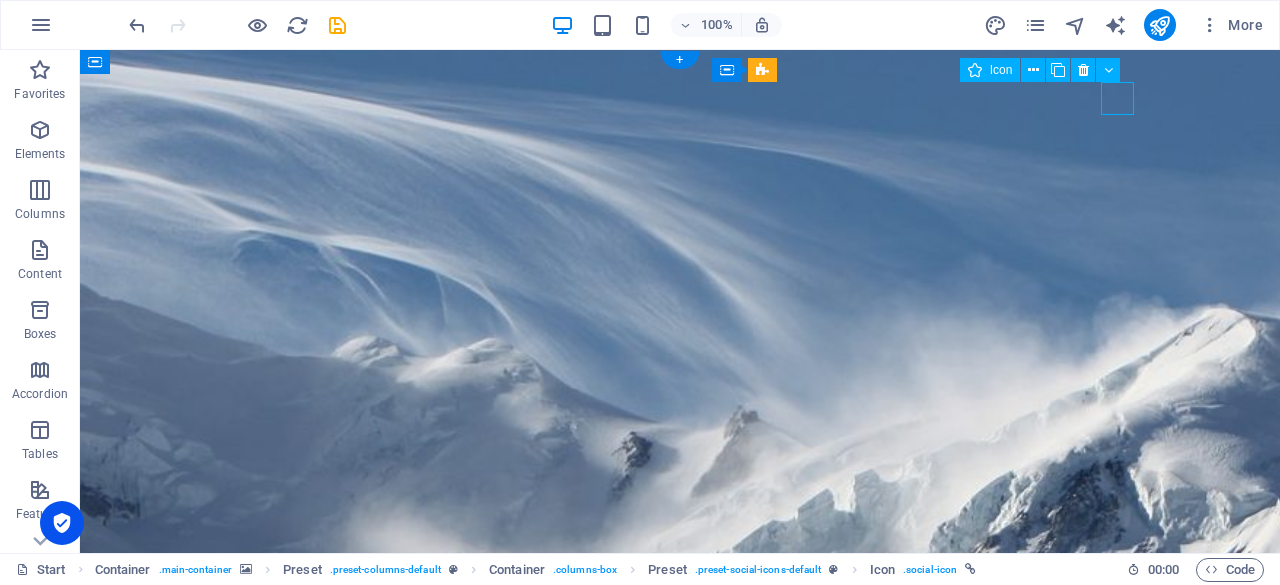 click at bounding box center (592, 1347) 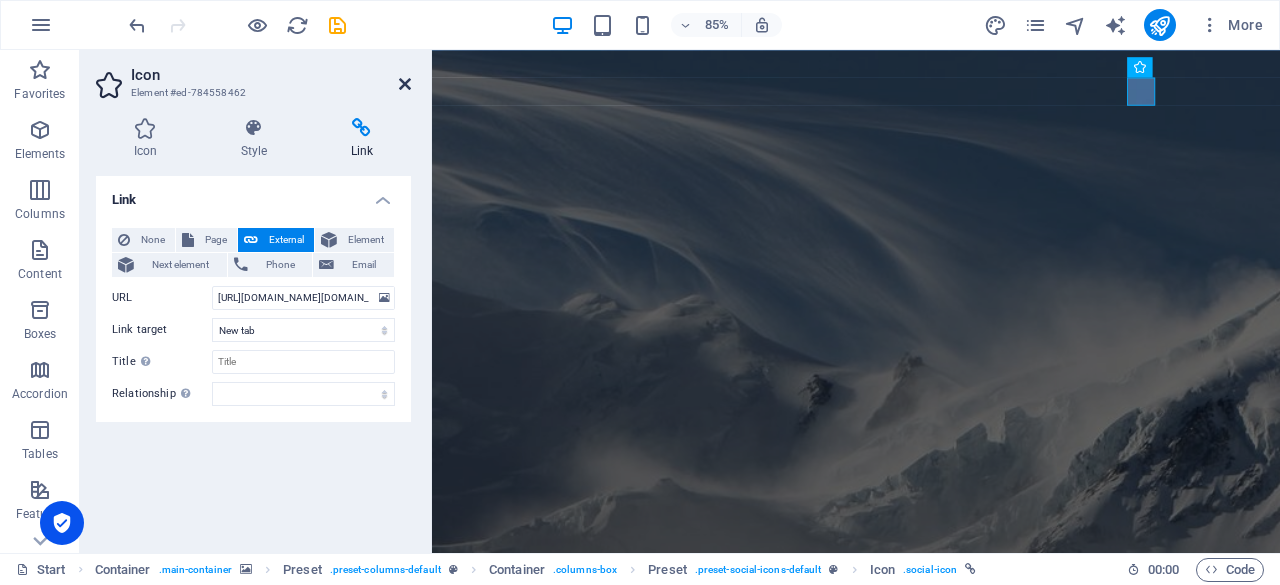 click at bounding box center [405, 84] 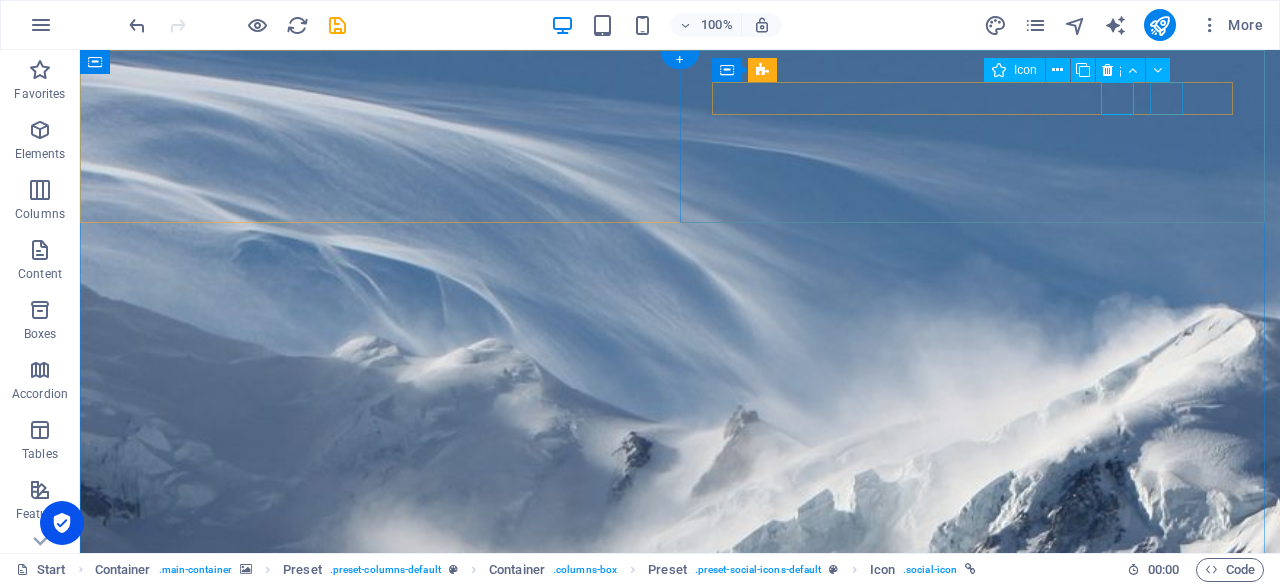 click at bounding box center (592, 1389) 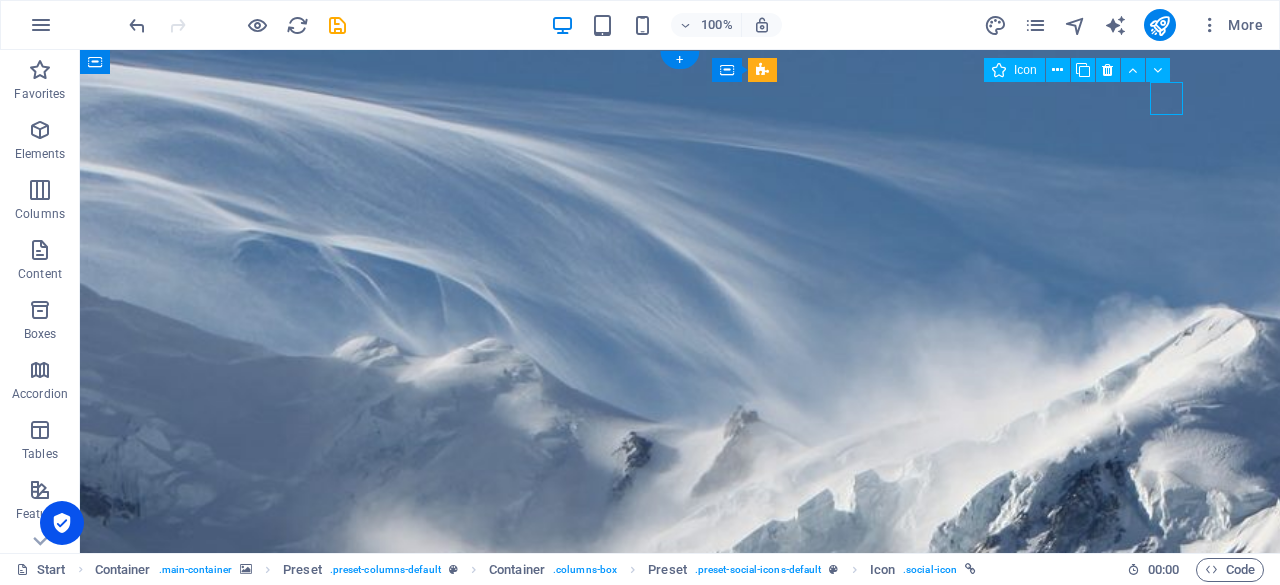 click at bounding box center (592, 1389) 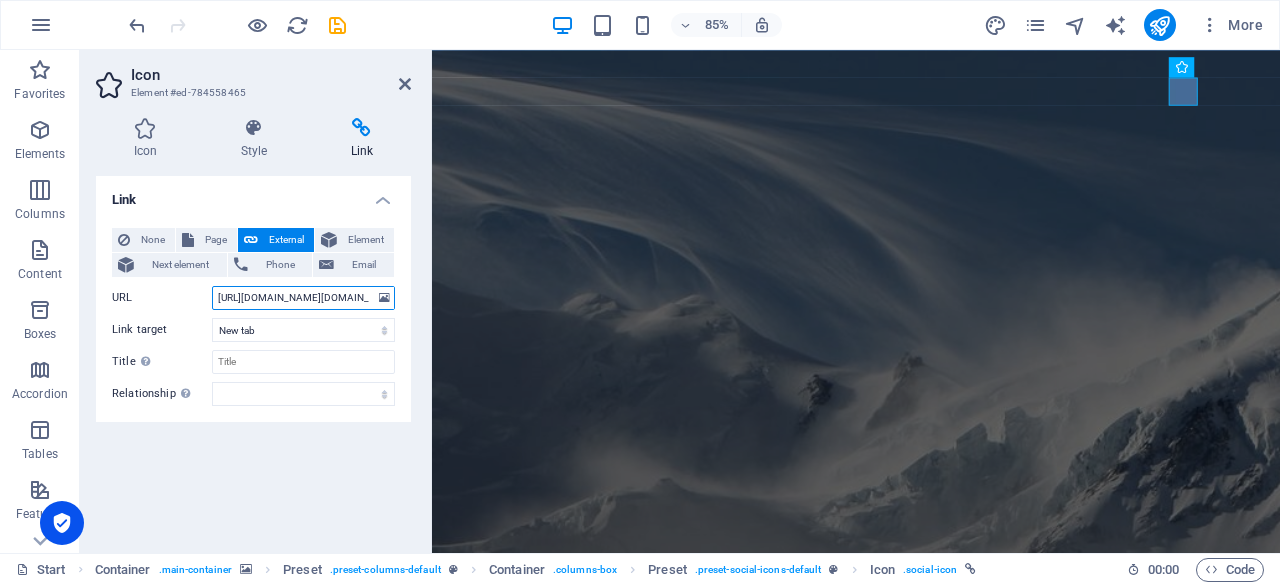 scroll, scrollTop: 0, scrollLeft: 23, axis: horizontal 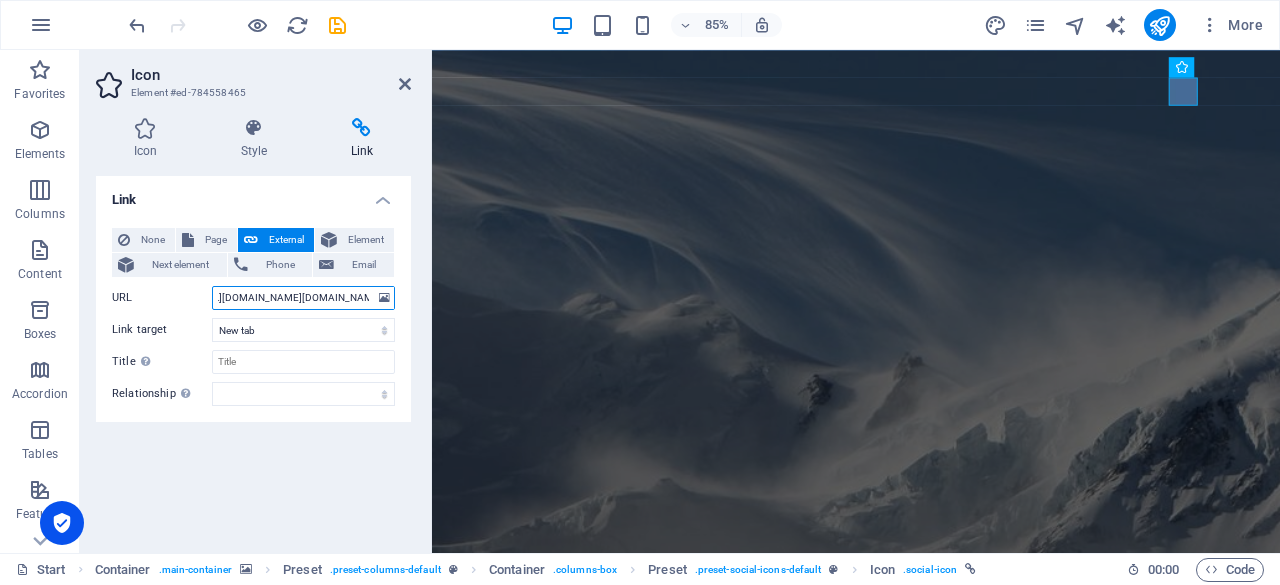 click on "[URL][DOMAIN_NAME][DOMAIN_NAME]" at bounding box center [303, 298] 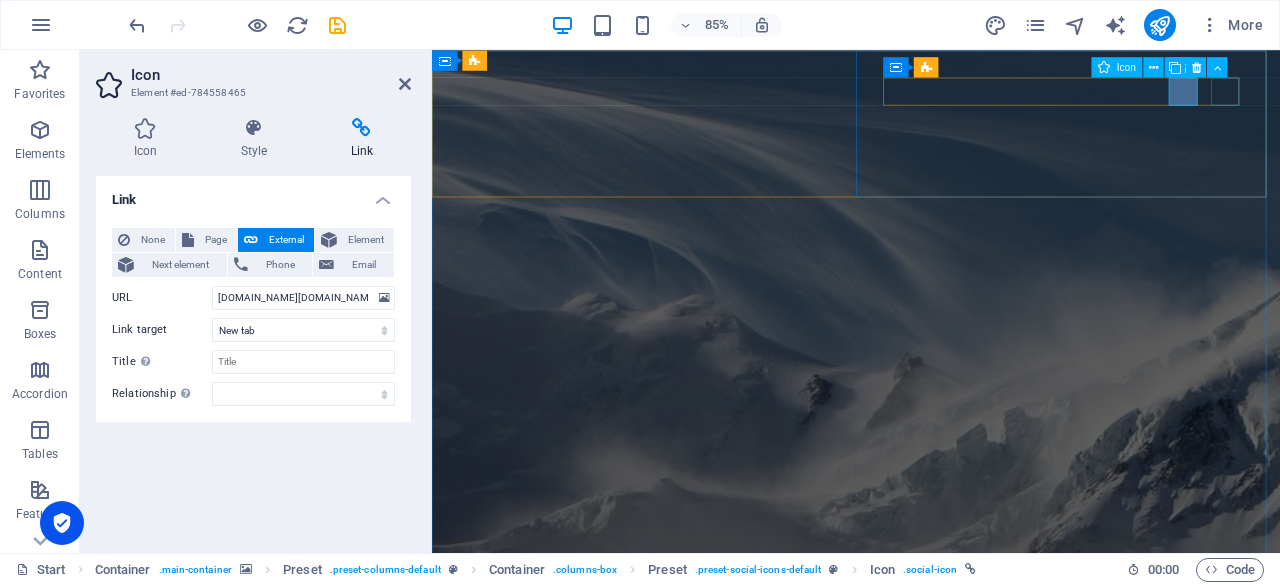 click at bounding box center (931, 1431) 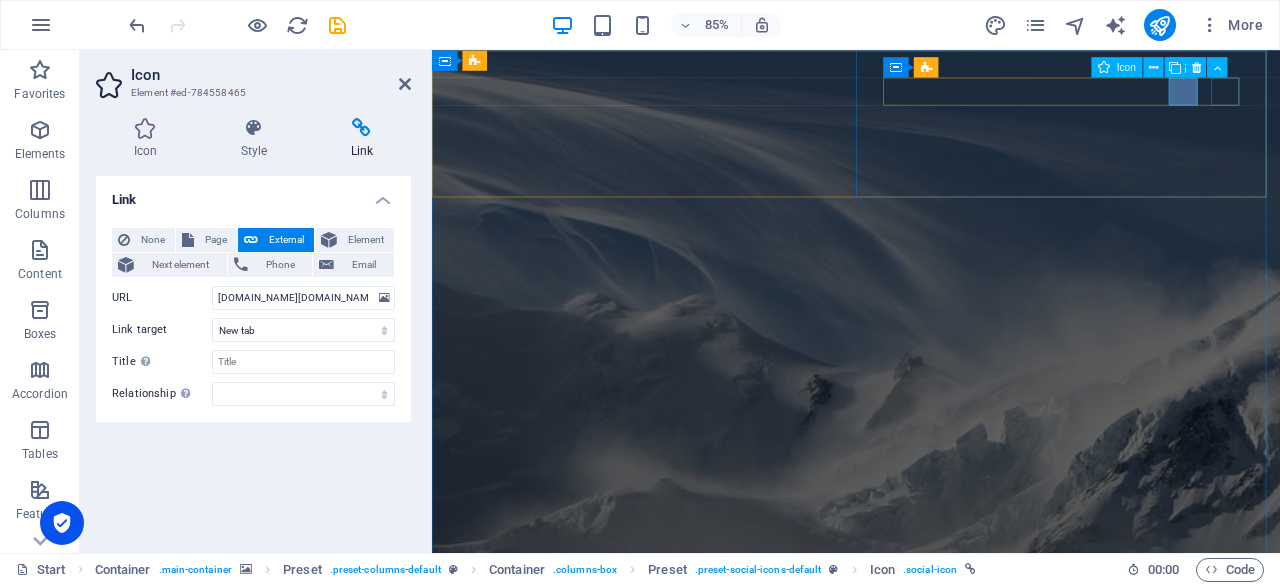scroll, scrollTop: 0, scrollLeft: 0, axis: both 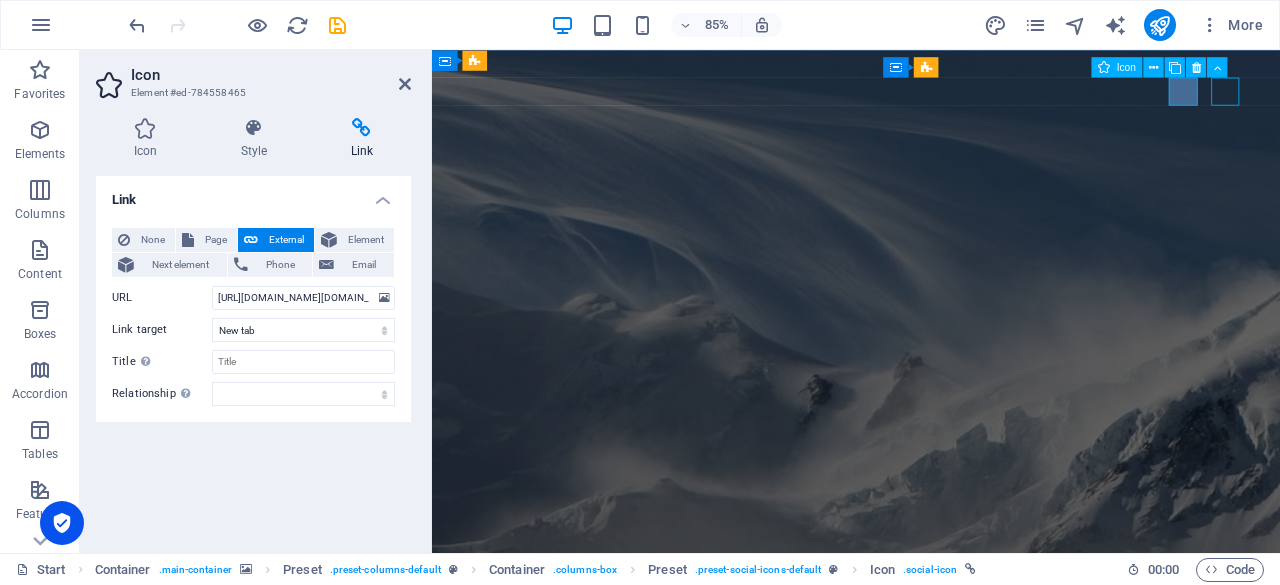 click at bounding box center (931, 1431) 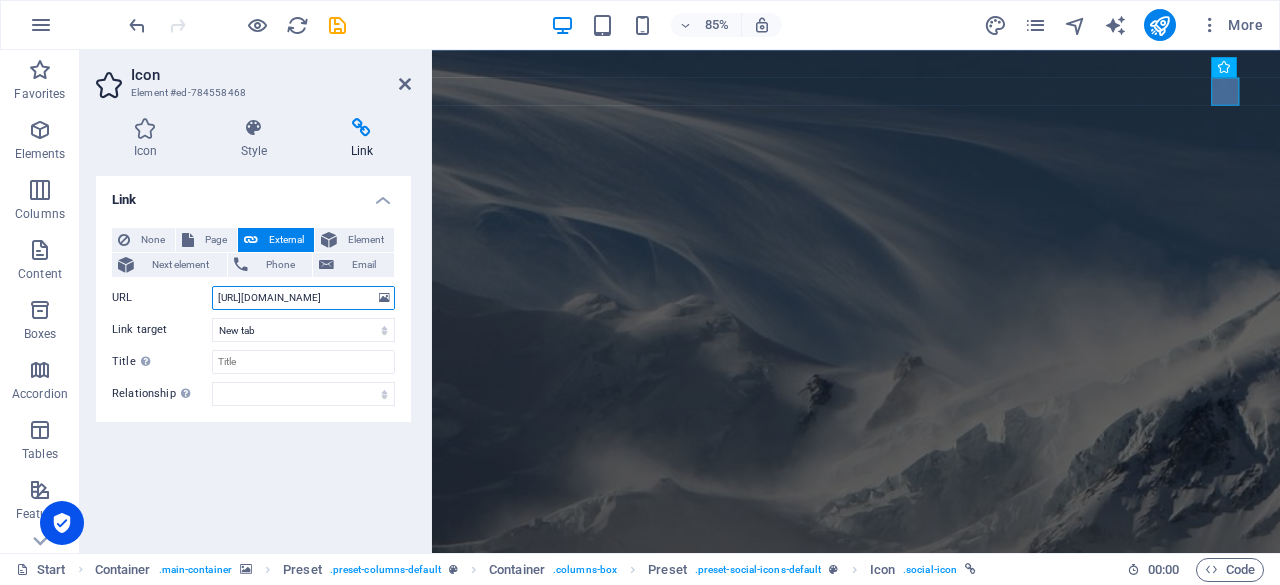 click on "[URL][DOMAIN_NAME]" at bounding box center (303, 298) 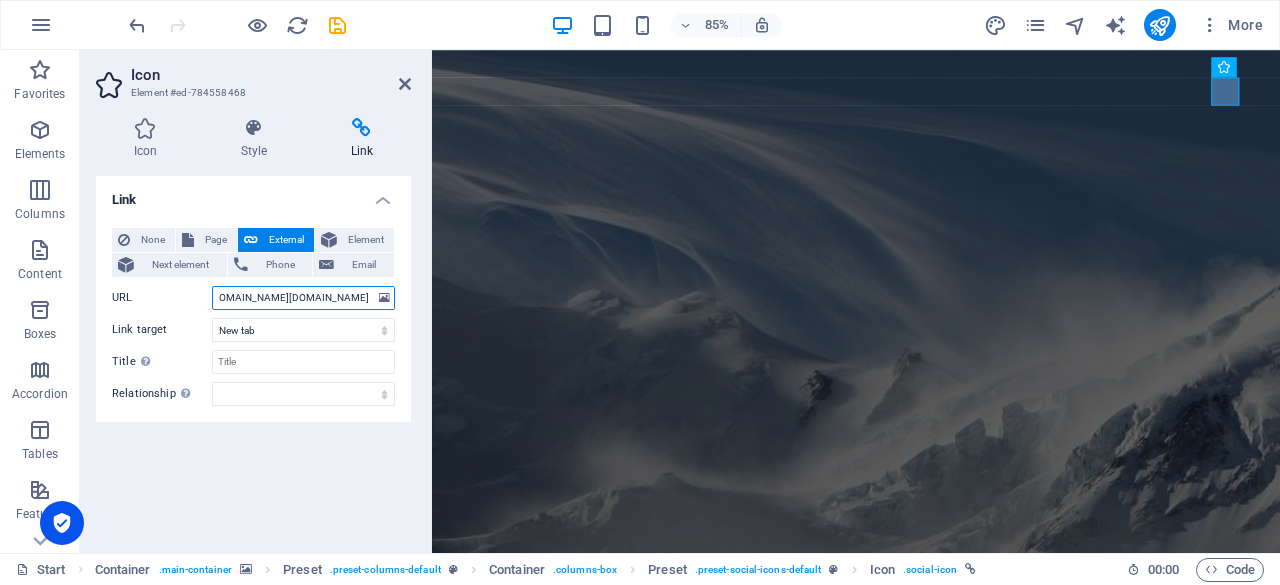 scroll, scrollTop: 0, scrollLeft: 76, axis: horizontal 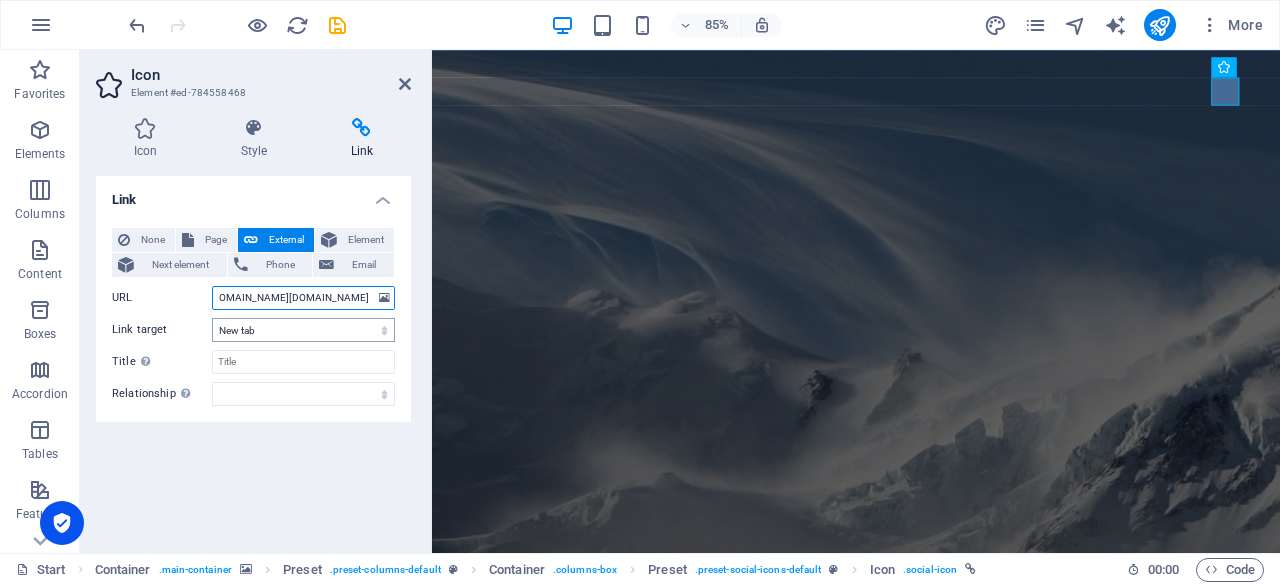 type on "[URL][DOMAIN_NAME][DOMAIN_NAME]" 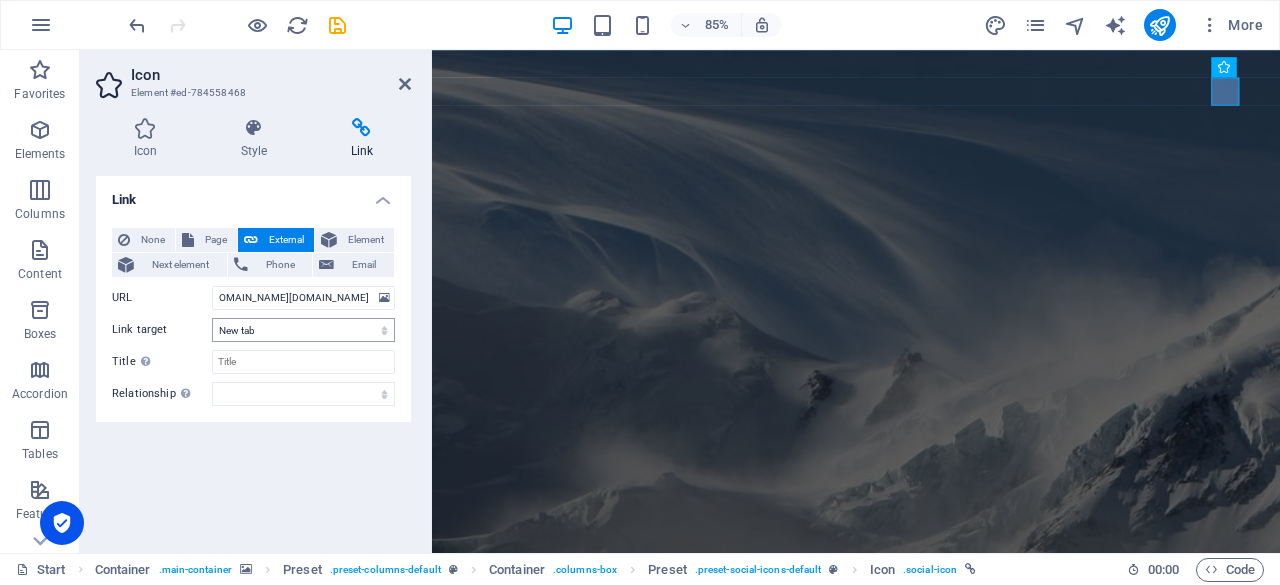 scroll, scrollTop: 0, scrollLeft: 0, axis: both 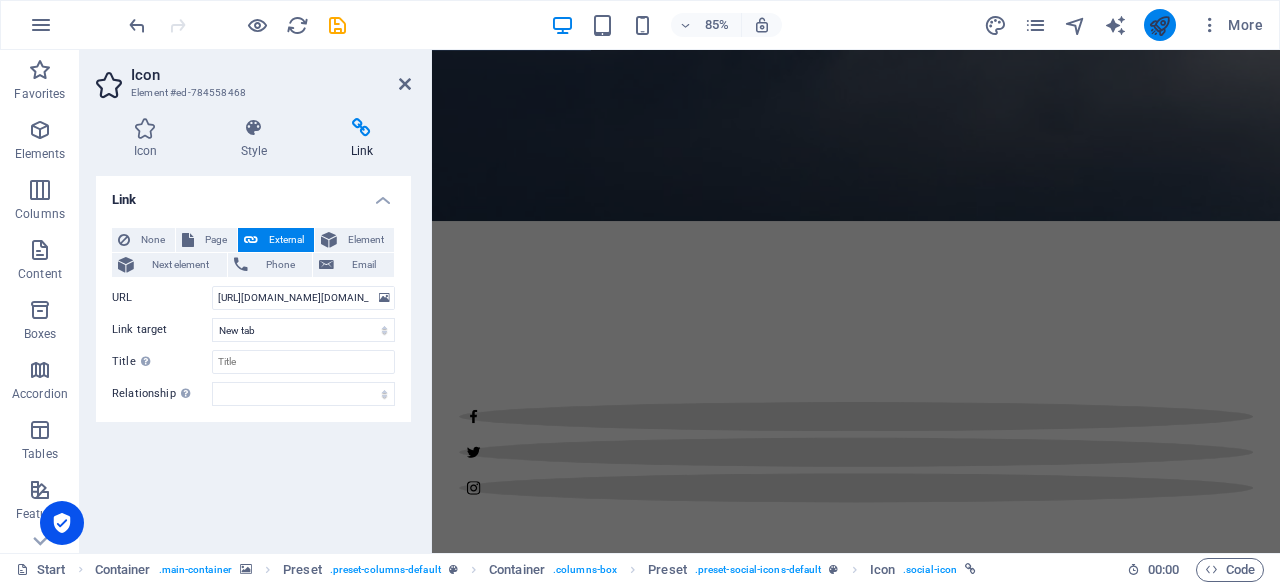 drag, startPoint x: 1174, startPoint y: 37, endPoint x: 1162, endPoint y: 31, distance: 13.416408 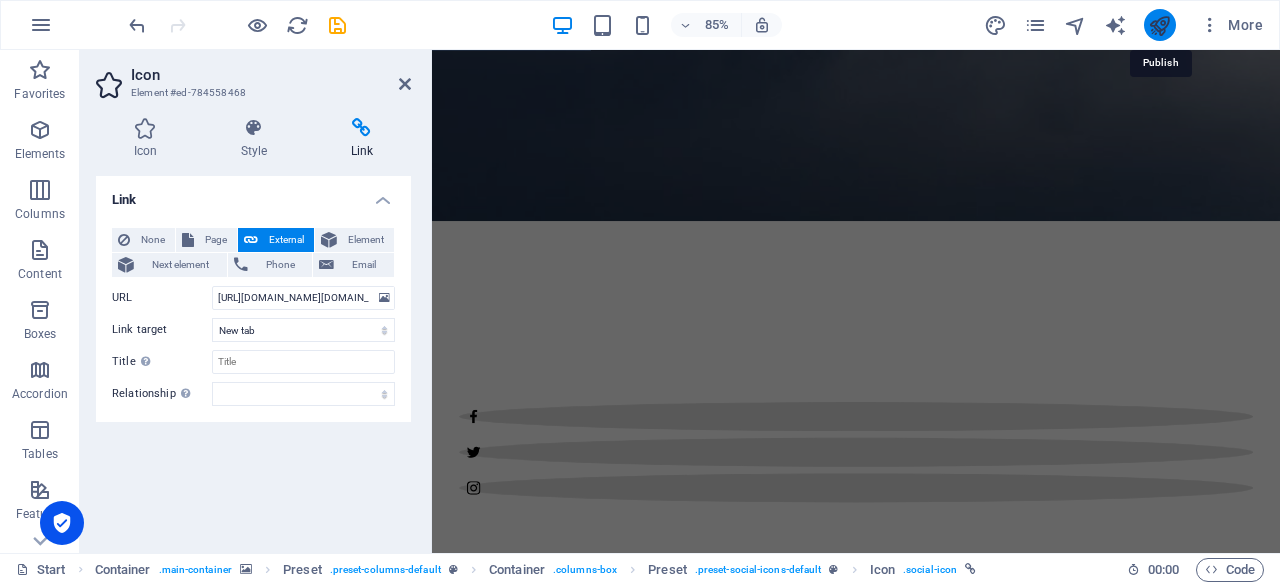 click at bounding box center (1159, 25) 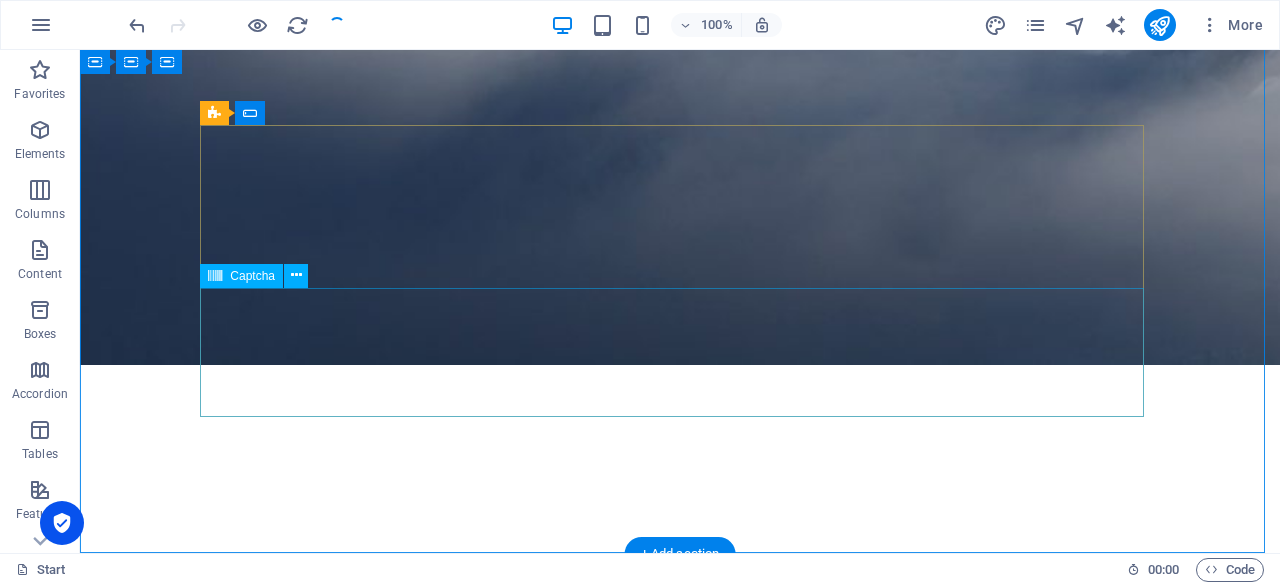 scroll, scrollTop: 800, scrollLeft: 0, axis: vertical 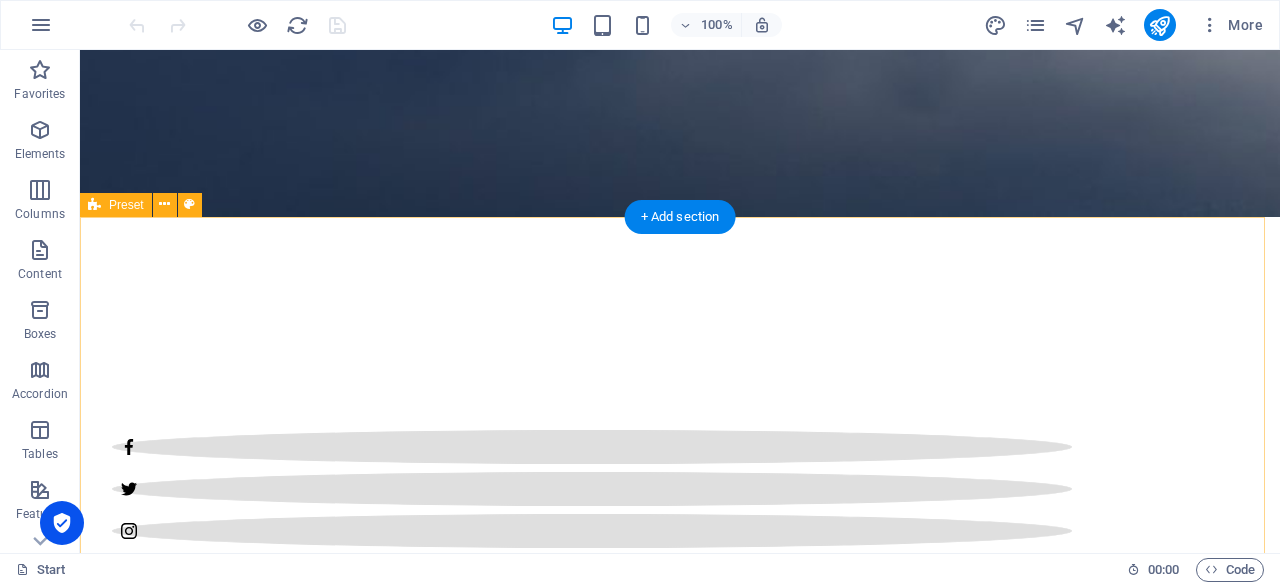 click at bounding box center [680, 2897] 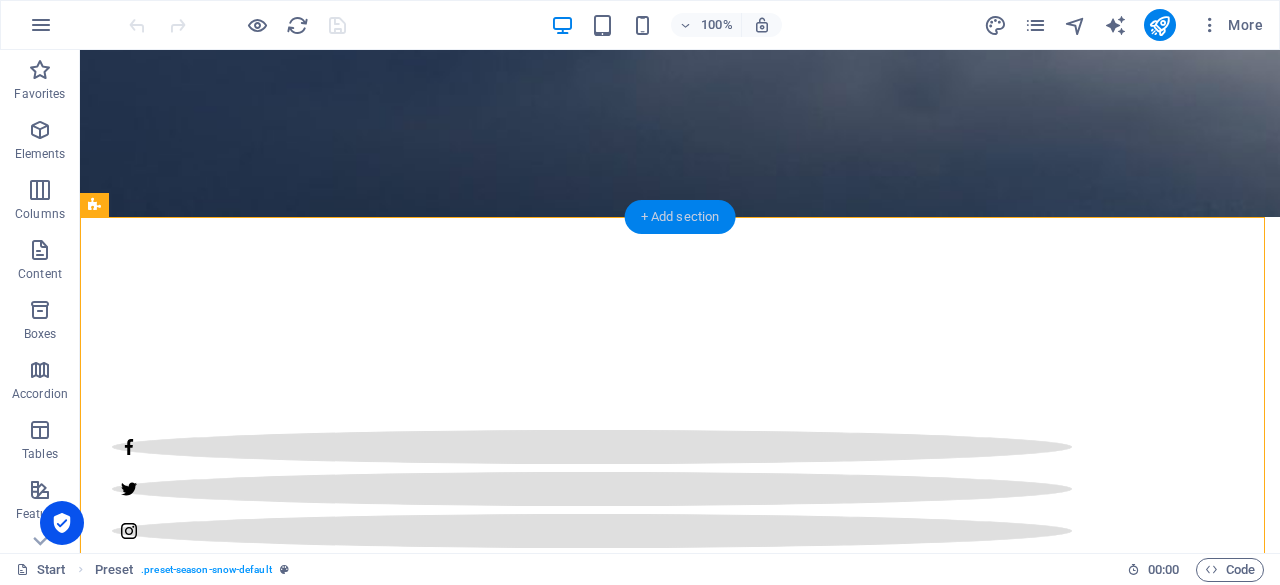 click on "+ Add section" at bounding box center (680, 217) 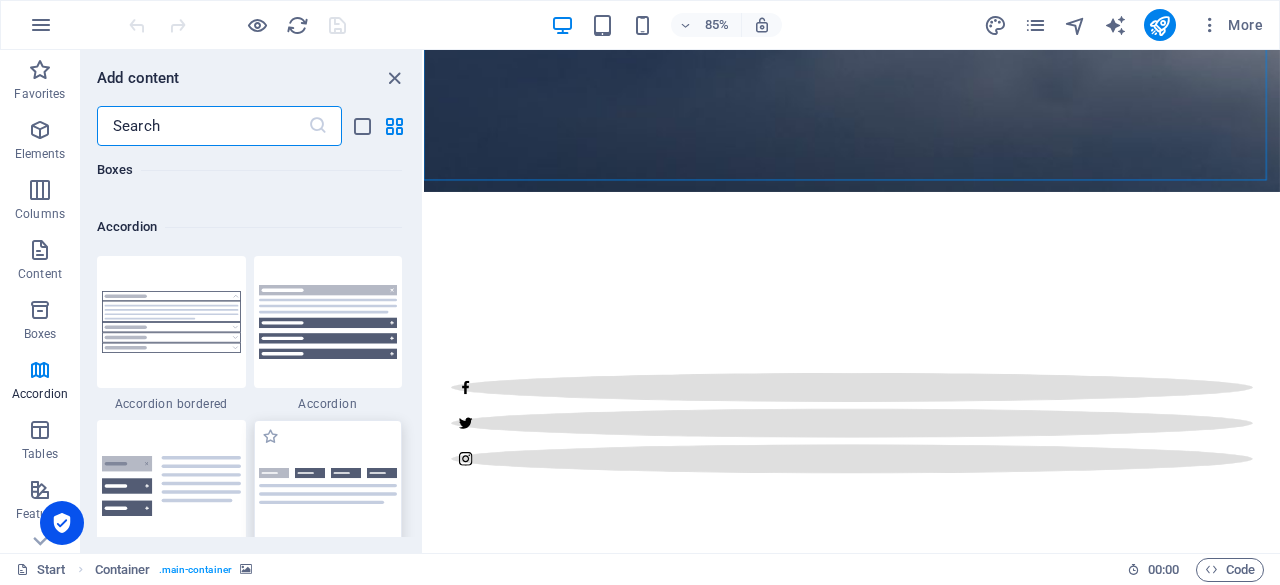 scroll, scrollTop: 6299, scrollLeft: 0, axis: vertical 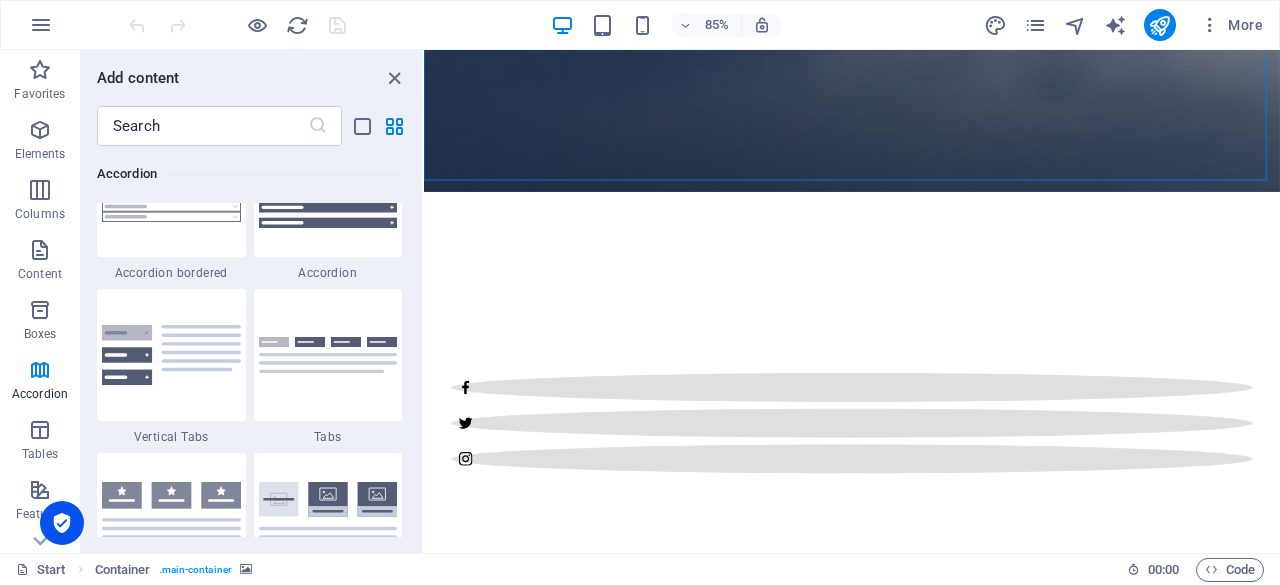 drag, startPoint x: 422, startPoint y: 279, endPoint x: 413, endPoint y: 298, distance: 21.023796 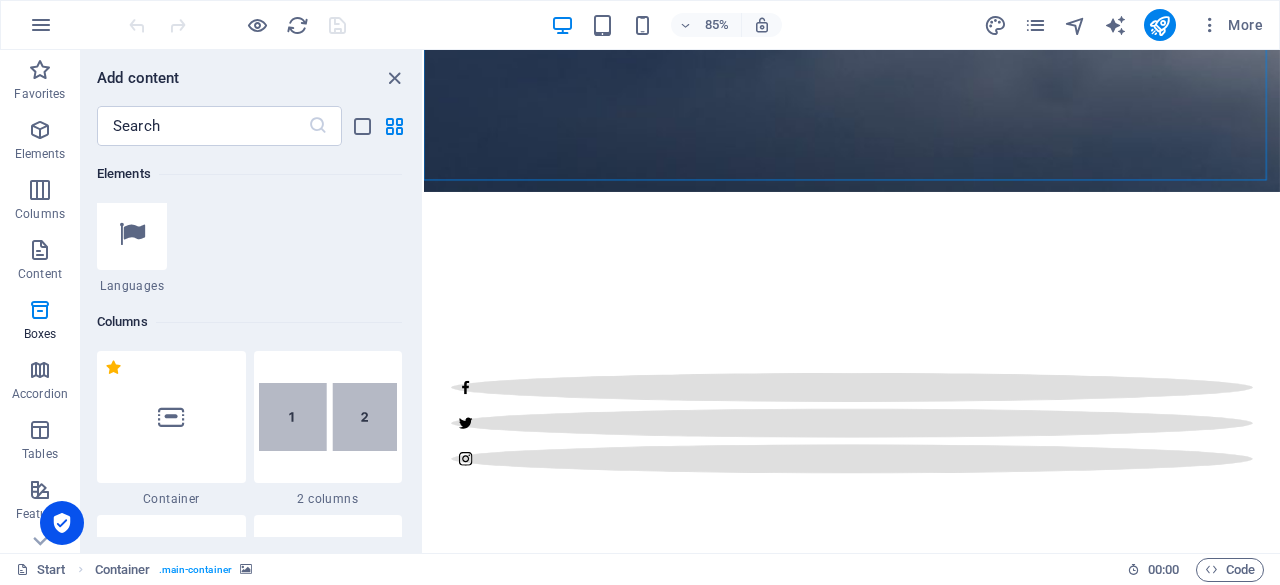 scroll, scrollTop: 0, scrollLeft: 0, axis: both 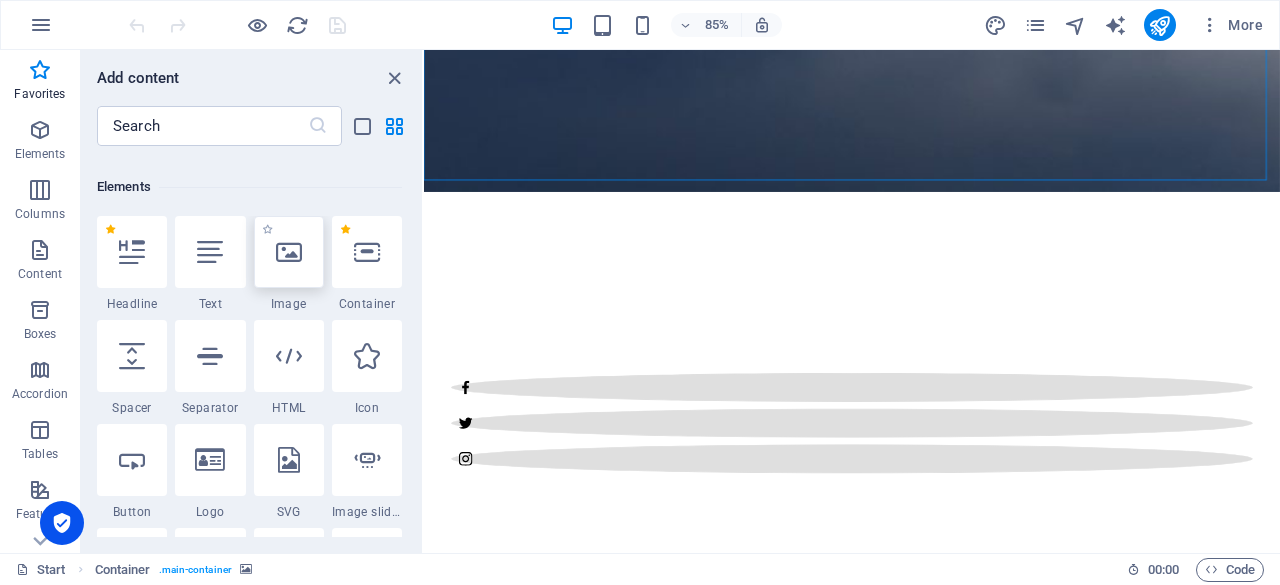 click at bounding box center (289, 252) 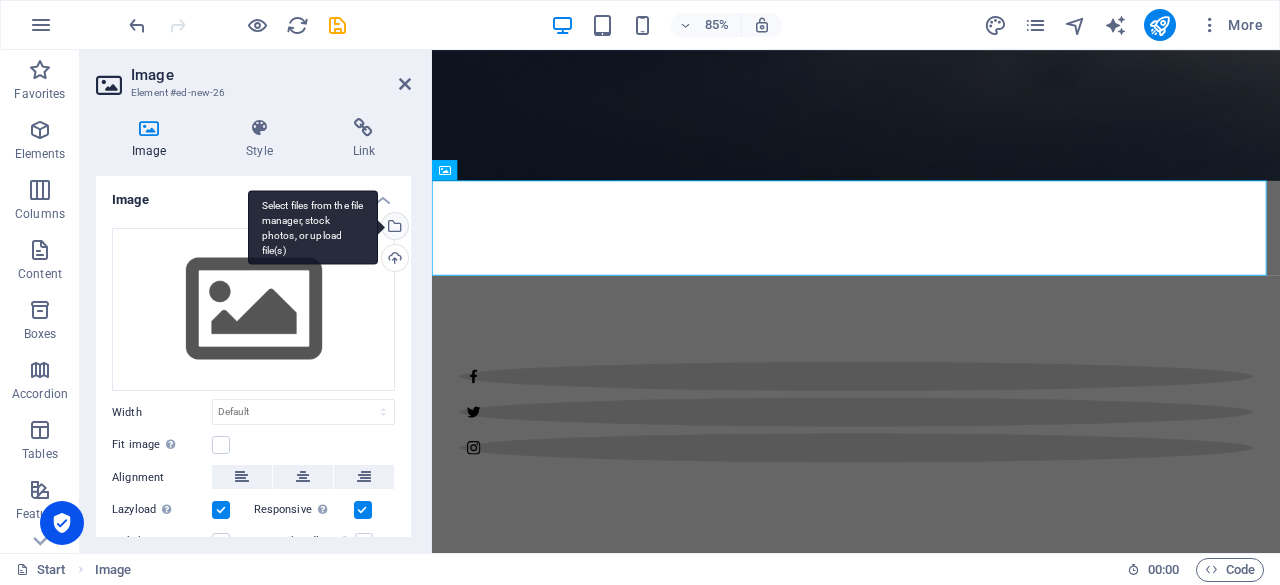 click on "Select files from the file manager, stock photos, or upload file(s)" at bounding box center [393, 228] 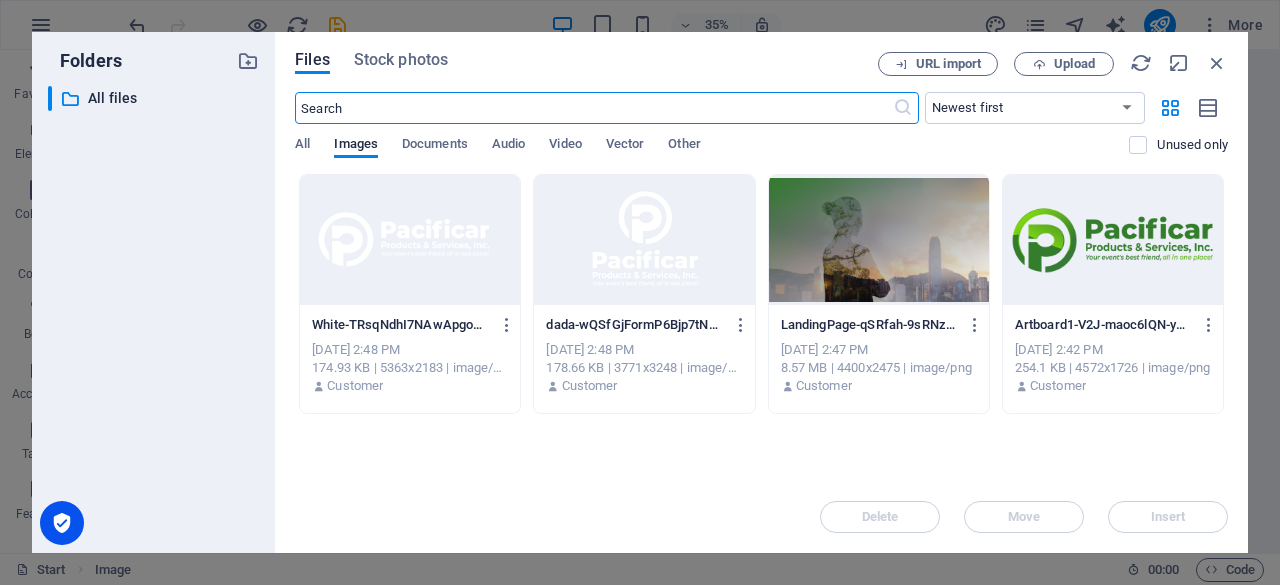 click at bounding box center [879, 240] 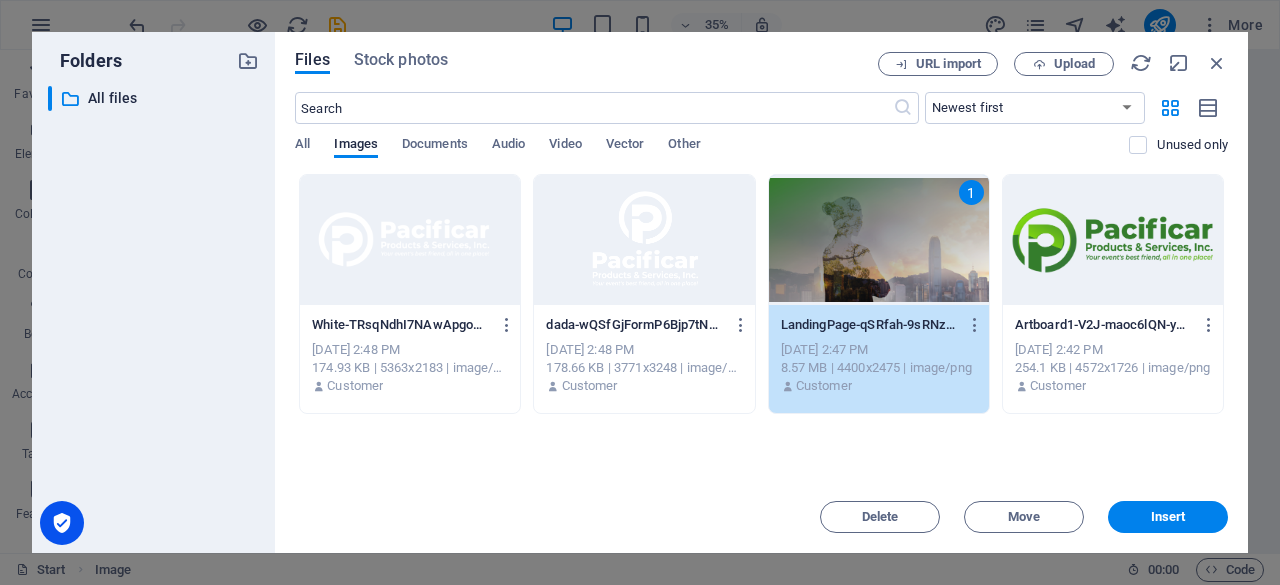 click on "1" at bounding box center [879, 240] 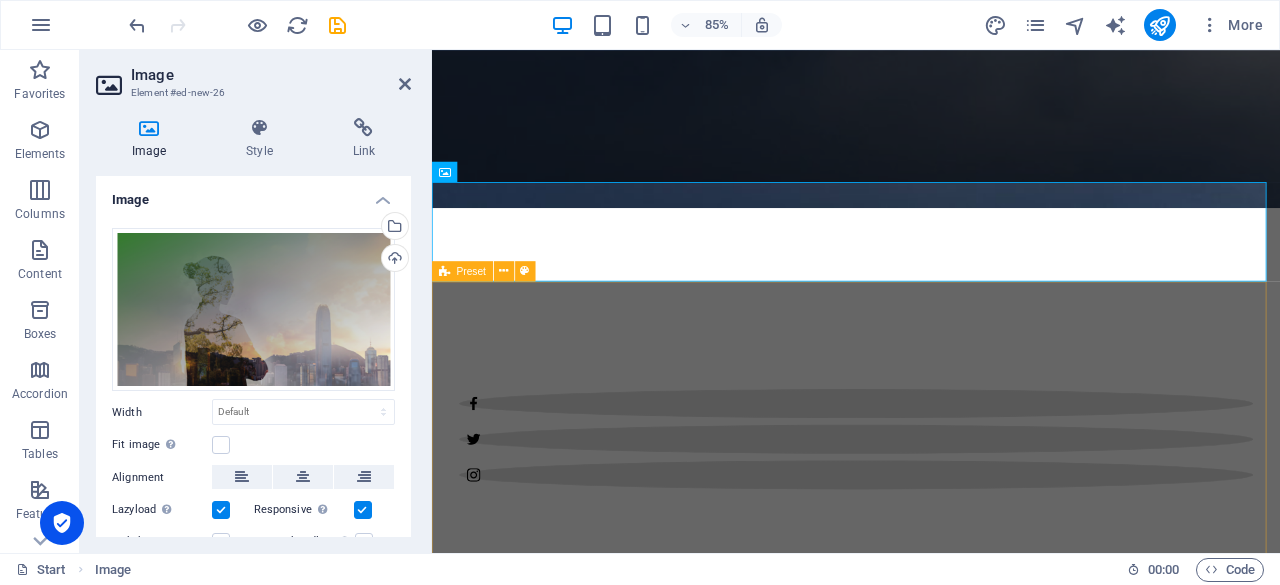 scroll, scrollTop: 900, scrollLeft: 0, axis: vertical 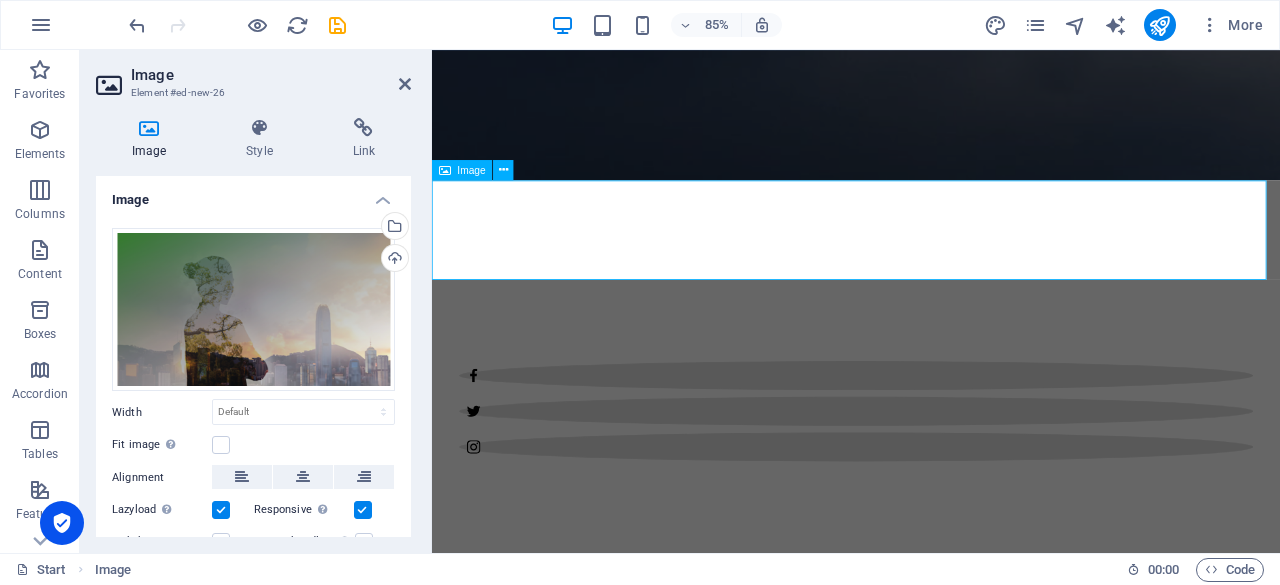 click at bounding box center (931, 2898) 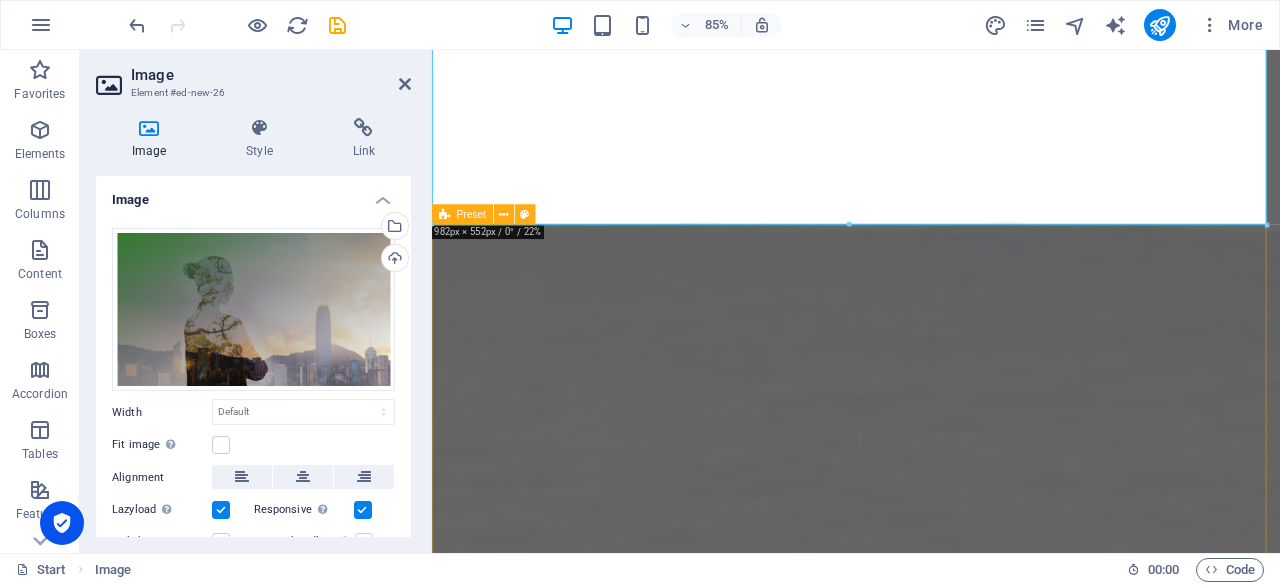 click at bounding box center [931, 2975] 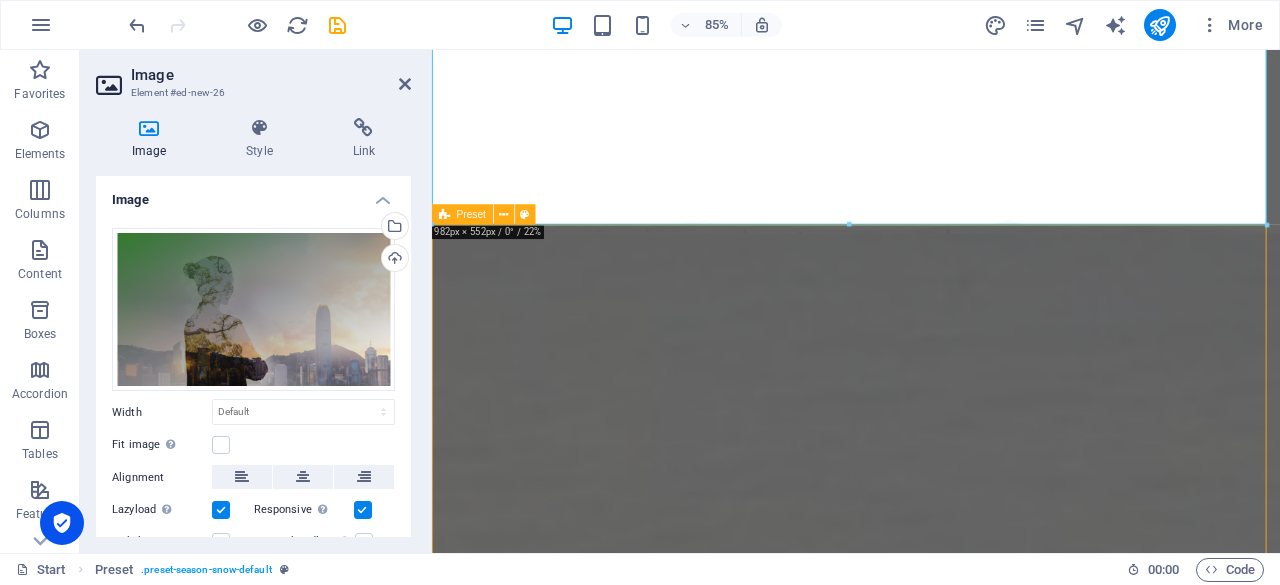 scroll, scrollTop: 1414, scrollLeft: 0, axis: vertical 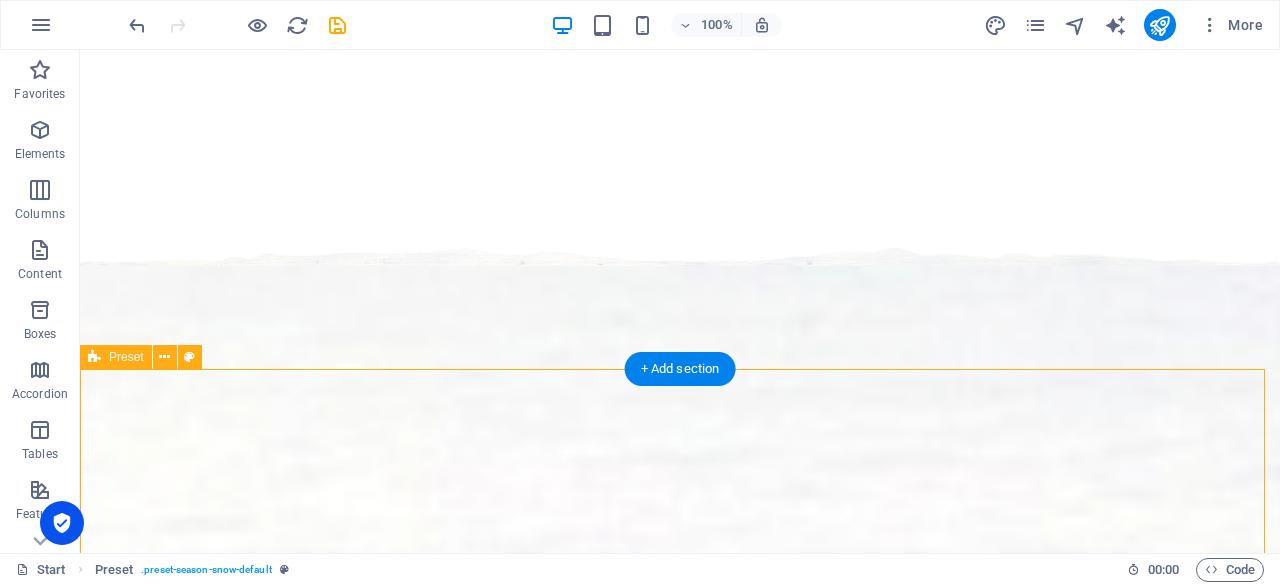 click at bounding box center [680, 3044] 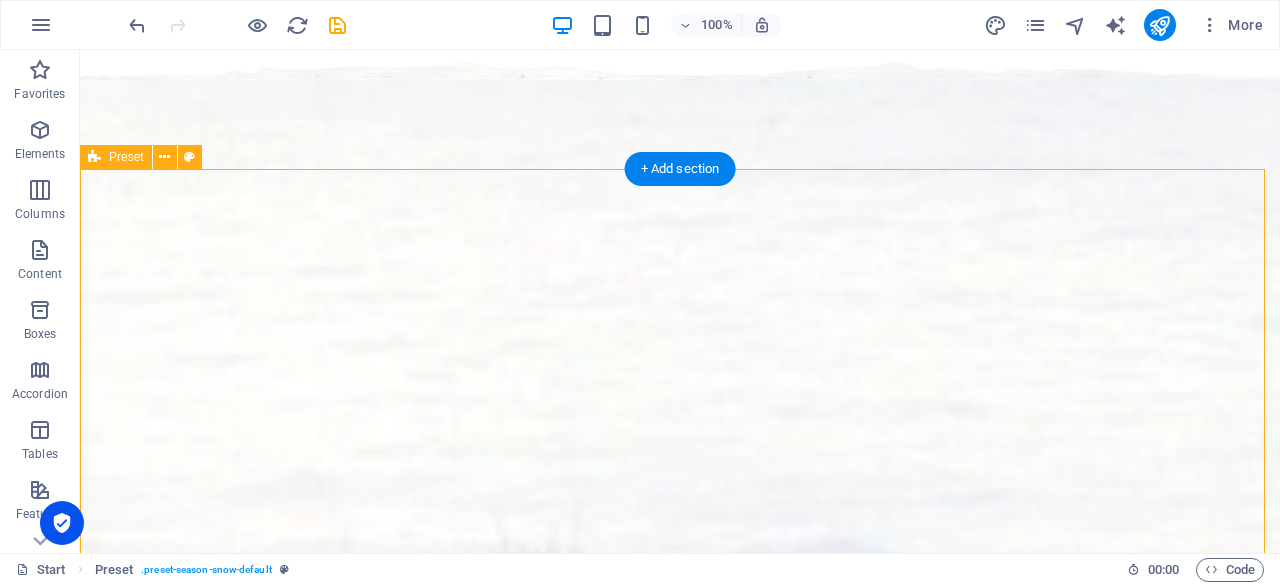 click at bounding box center (680, 2858) 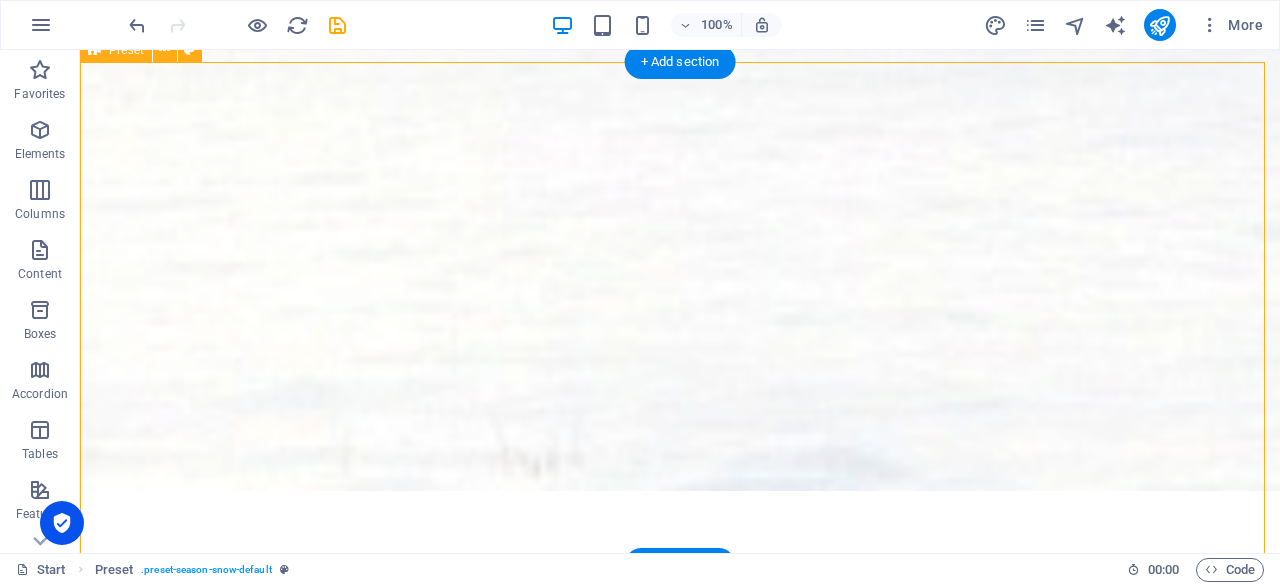 scroll, scrollTop: 1733, scrollLeft: 0, axis: vertical 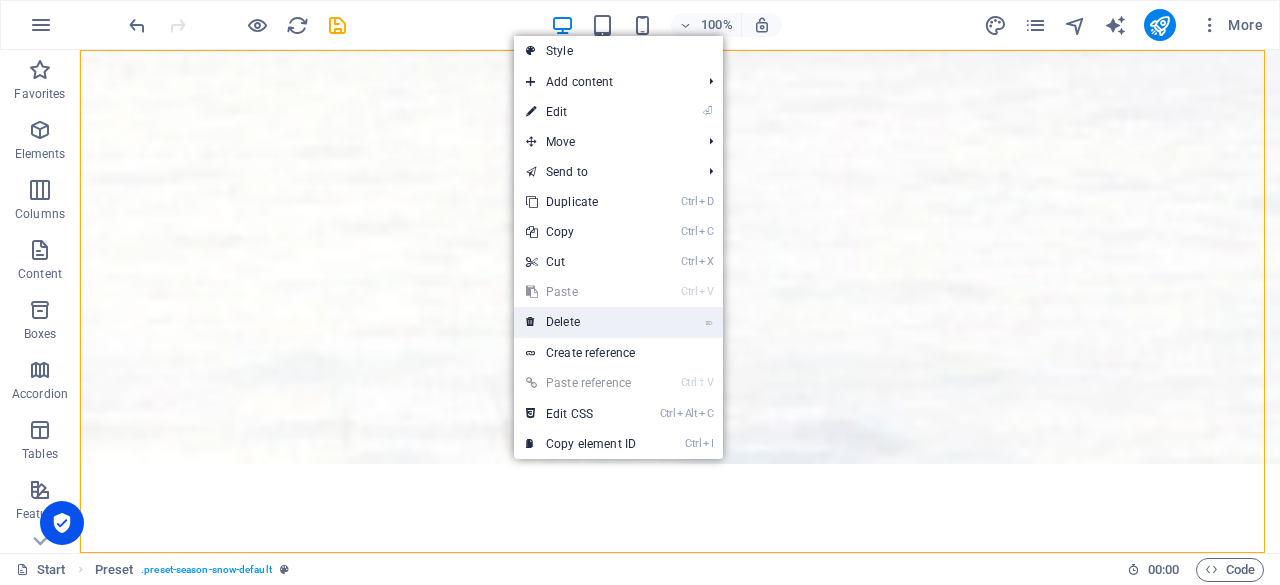 click on "⌦  Delete" at bounding box center (581, 322) 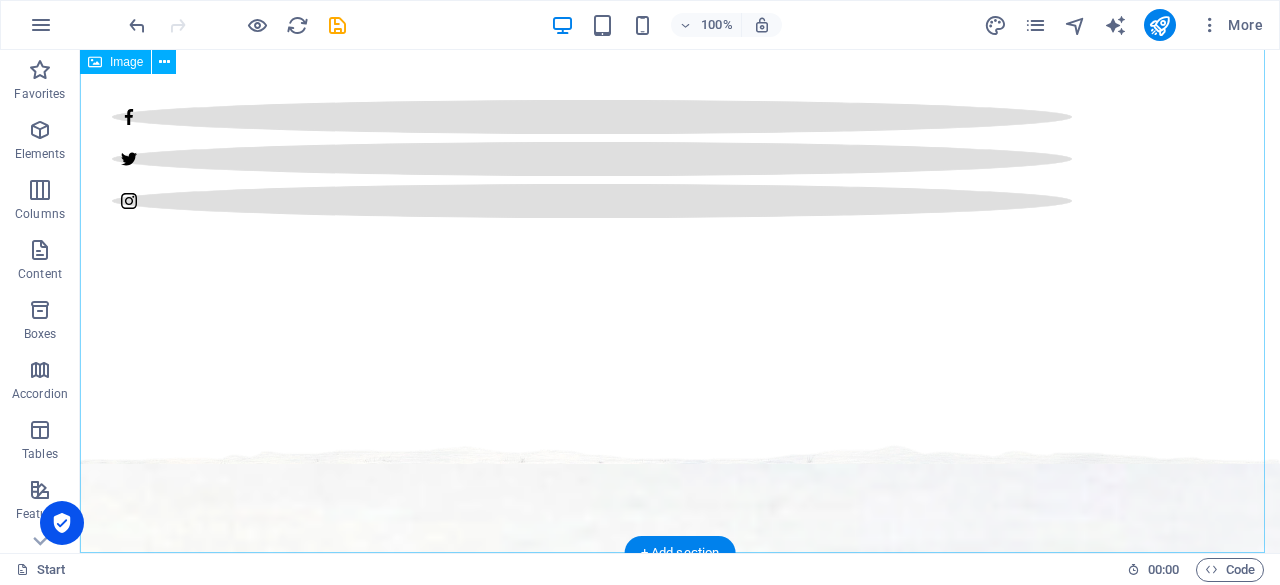 scroll, scrollTop: 930, scrollLeft: 0, axis: vertical 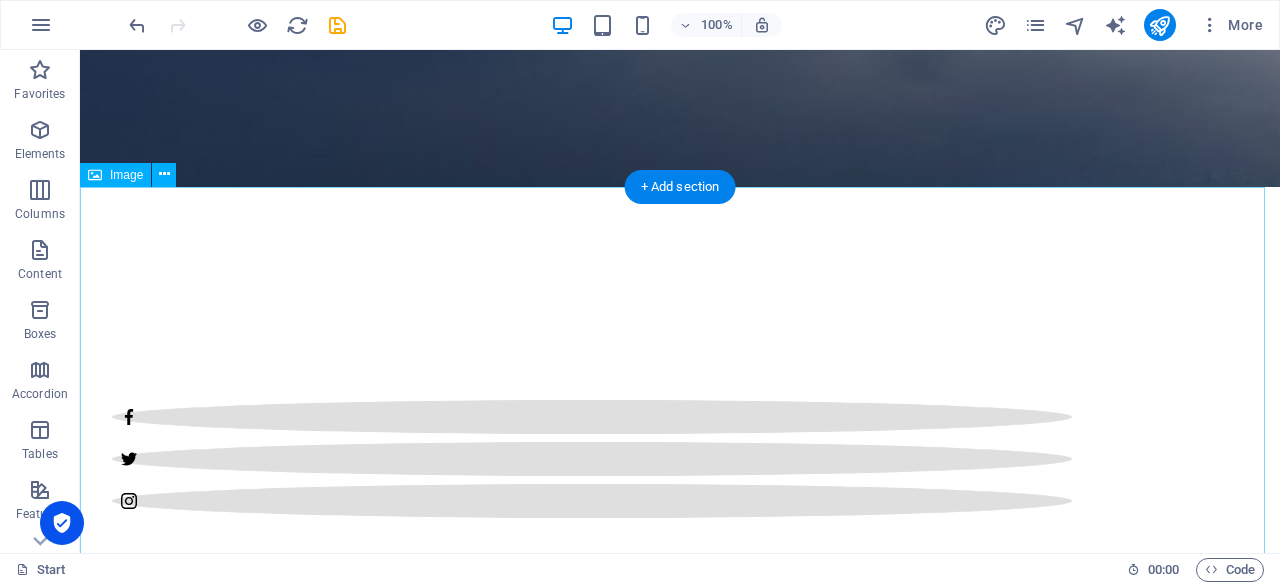 click at bounding box center [680, 2953] 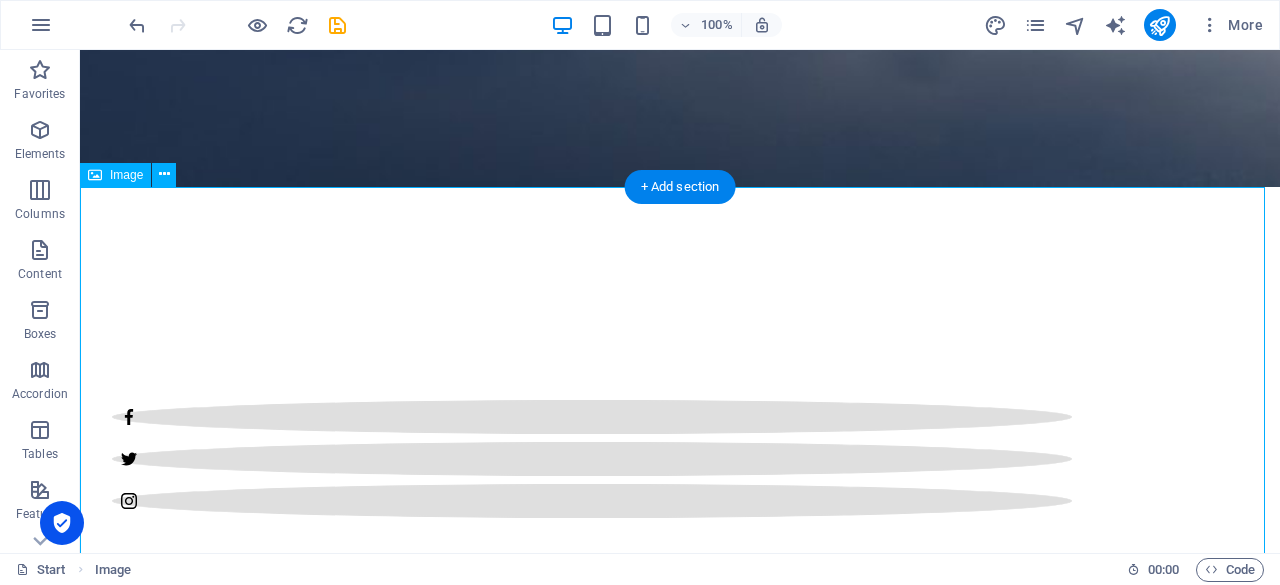 click at bounding box center (680, 2953) 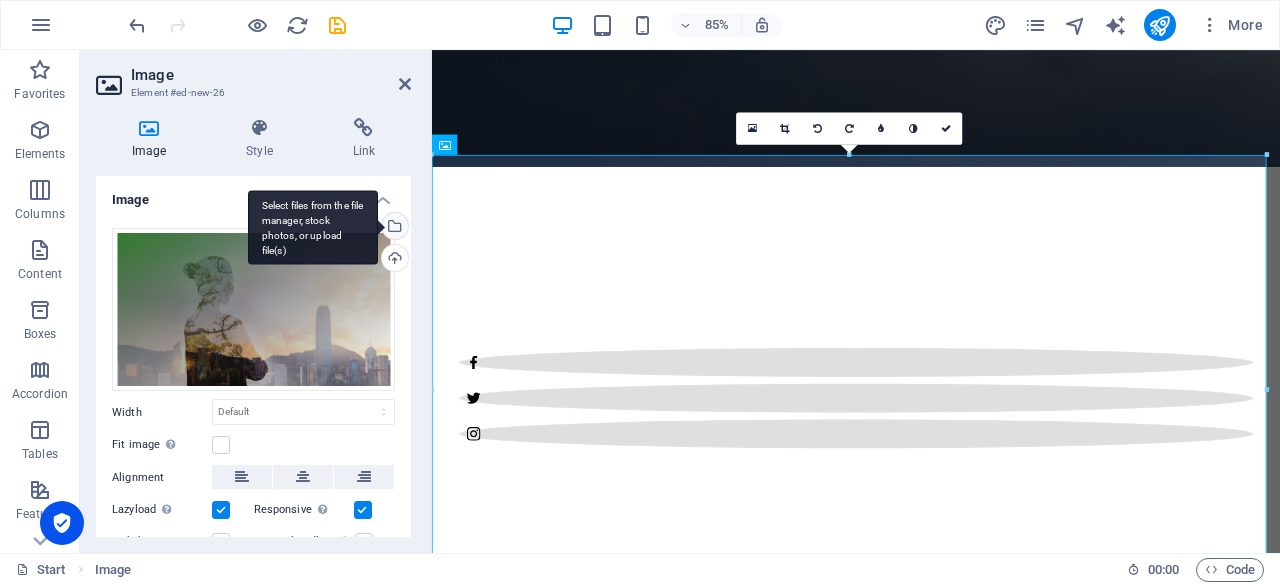 click on "Select files from the file manager, stock photos, or upload file(s)" at bounding box center (393, 228) 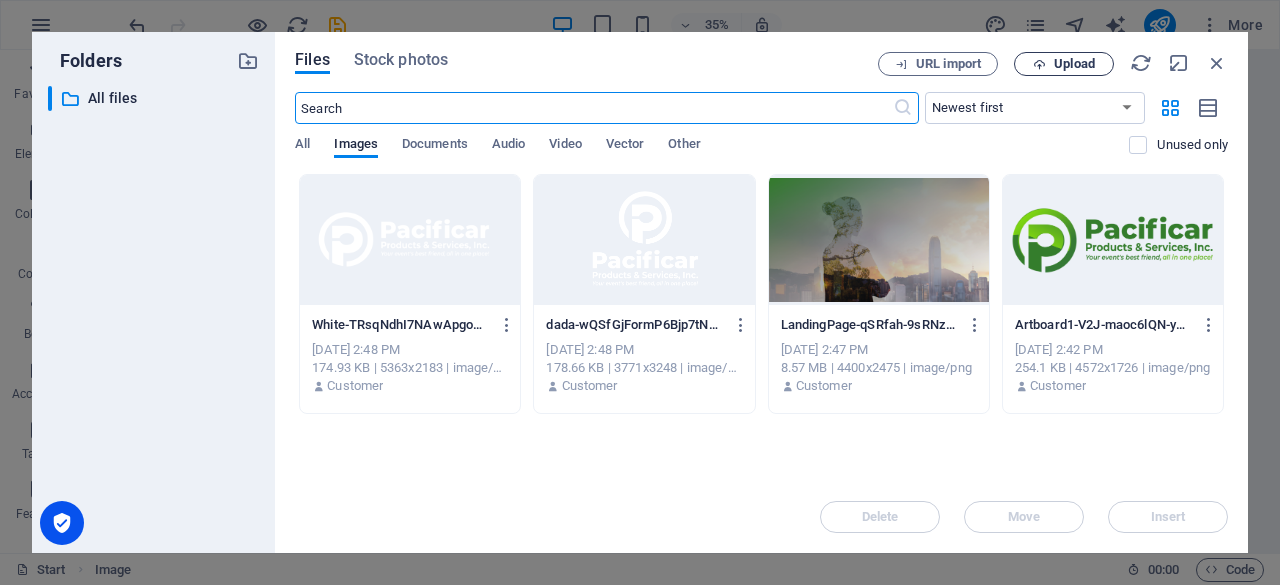 click on "Upload" at bounding box center (1074, 64) 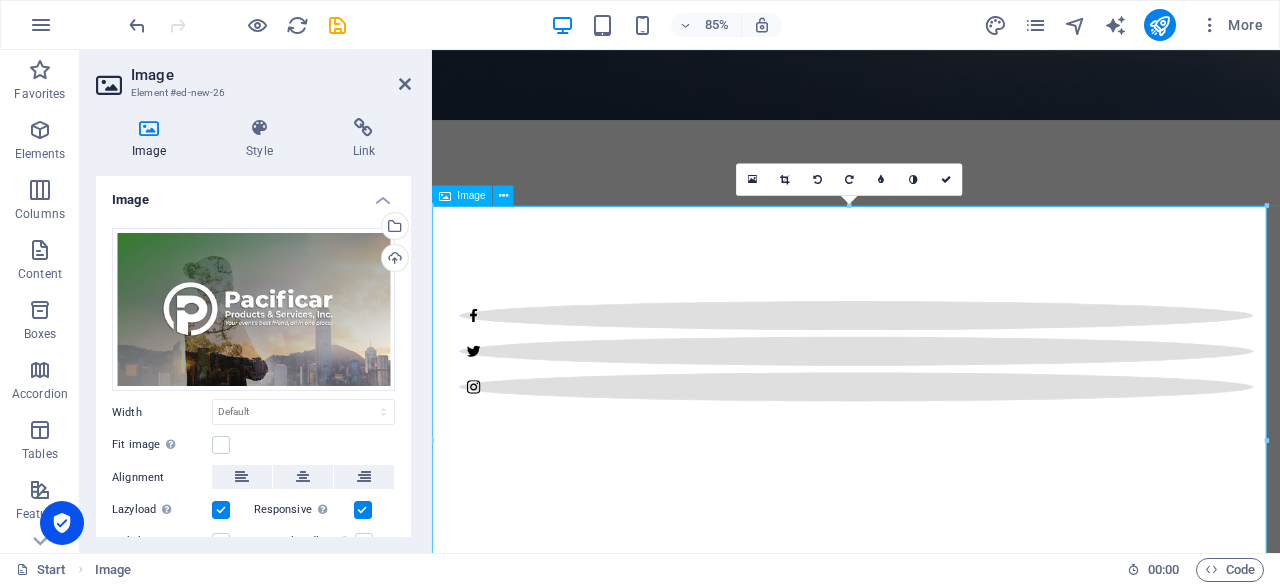 scroll, scrollTop: 1013, scrollLeft: 0, axis: vertical 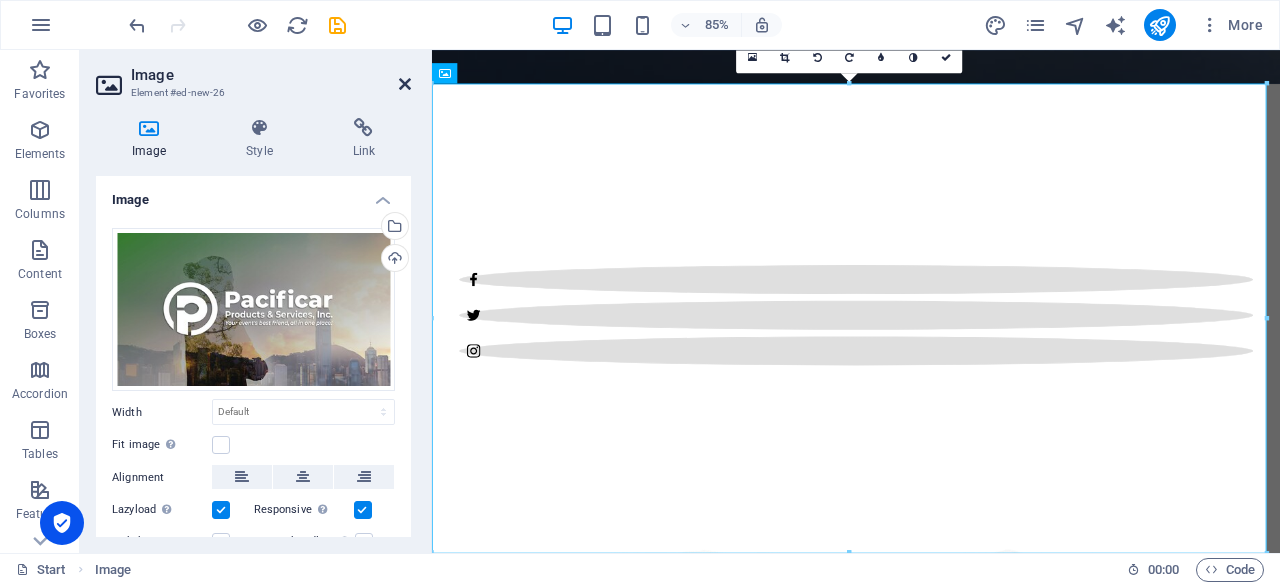 click at bounding box center [405, 84] 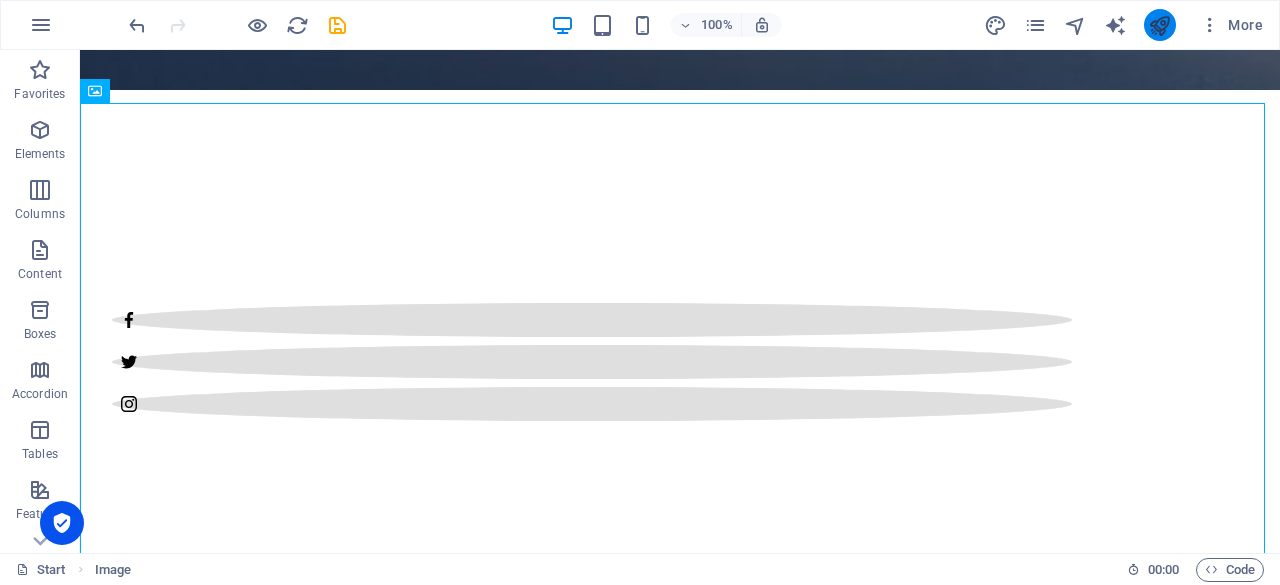 drag, startPoint x: 1159, startPoint y: 18, endPoint x: 1087, endPoint y: 2, distance: 73.756355 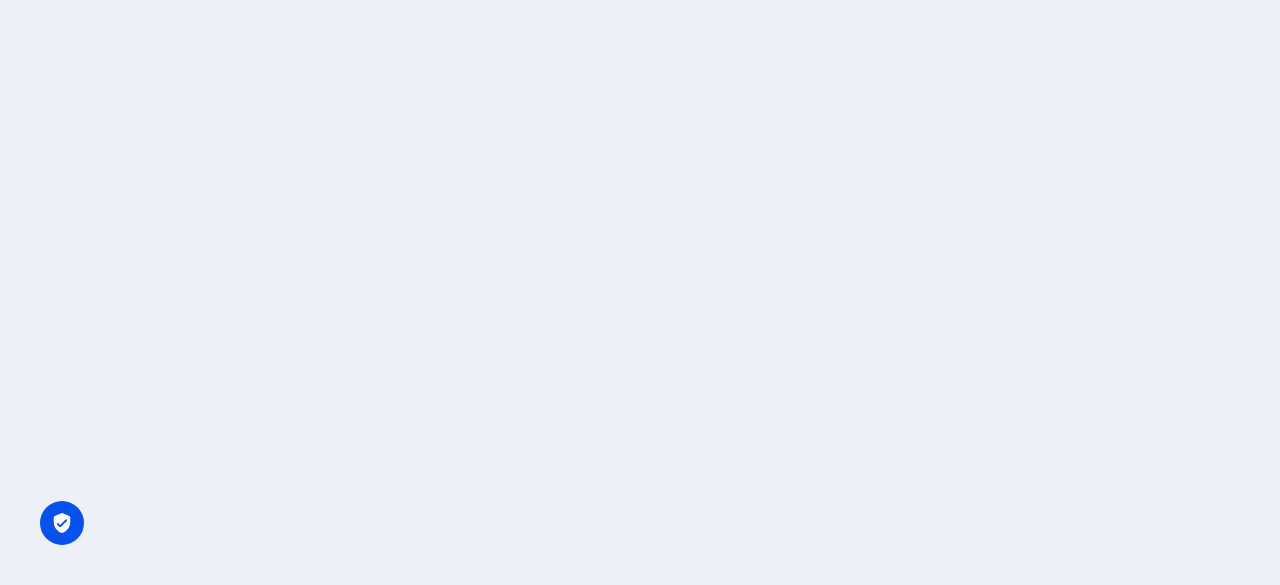 scroll, scrollTop: 0, scrollLeft: 0, axis: both 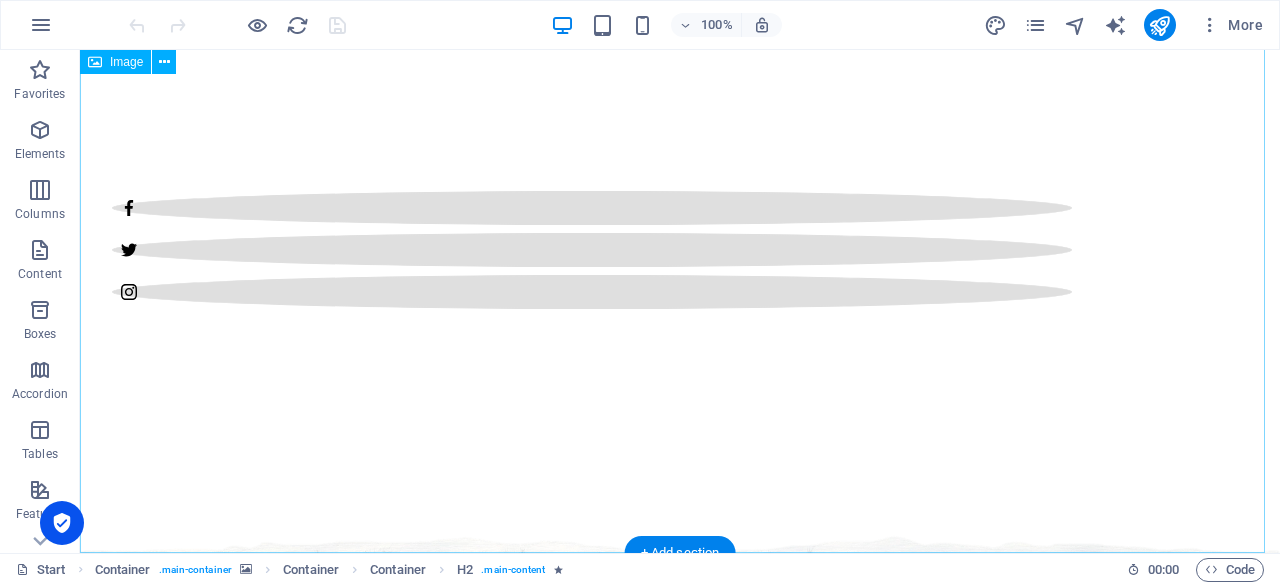 click at bounding box center (680, 2744) 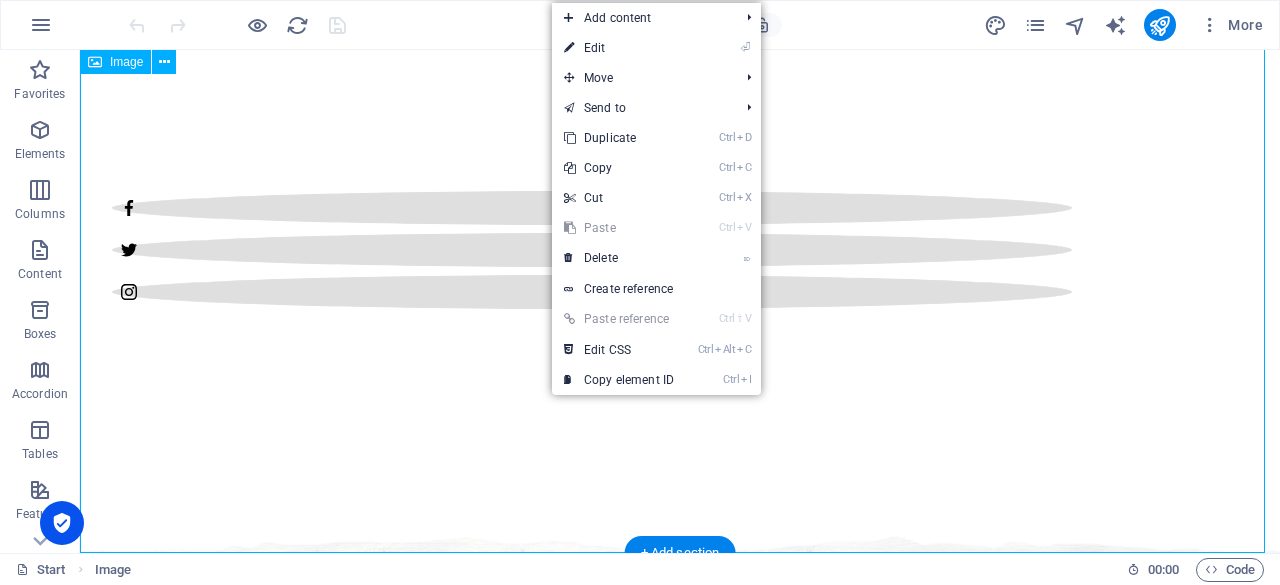click at bounding box center (680, 2744) 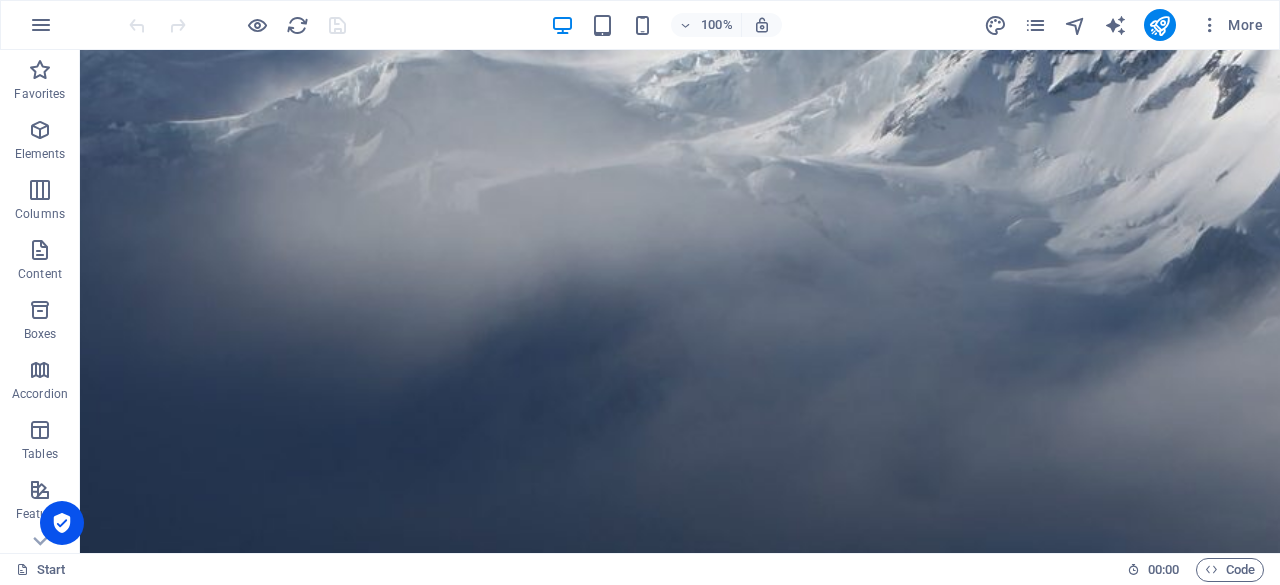 scroll, scrollTop: 539, scrollLeft: 0, axis: vertical 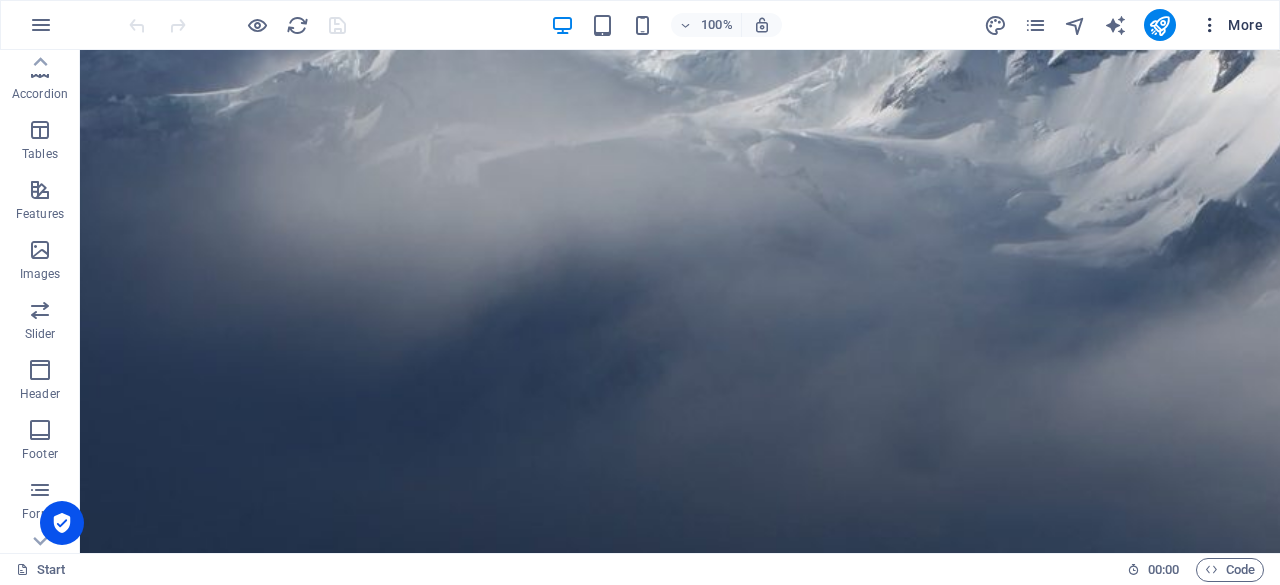 click on "More" at bounding box center [1231, 25] 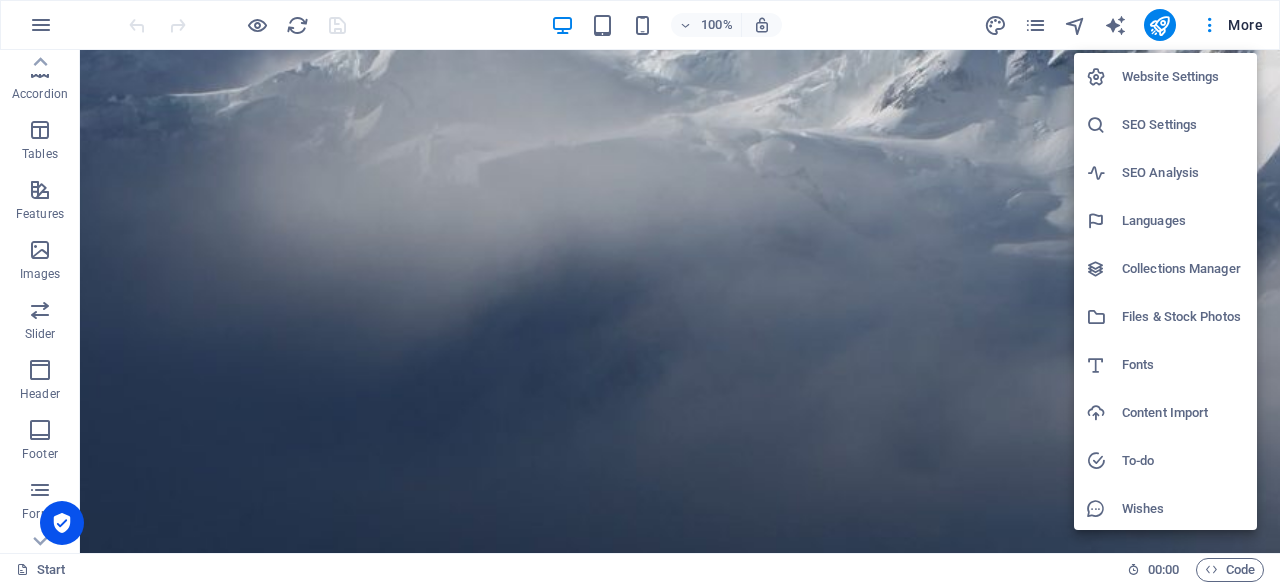 click at bounding box center (640, 292) 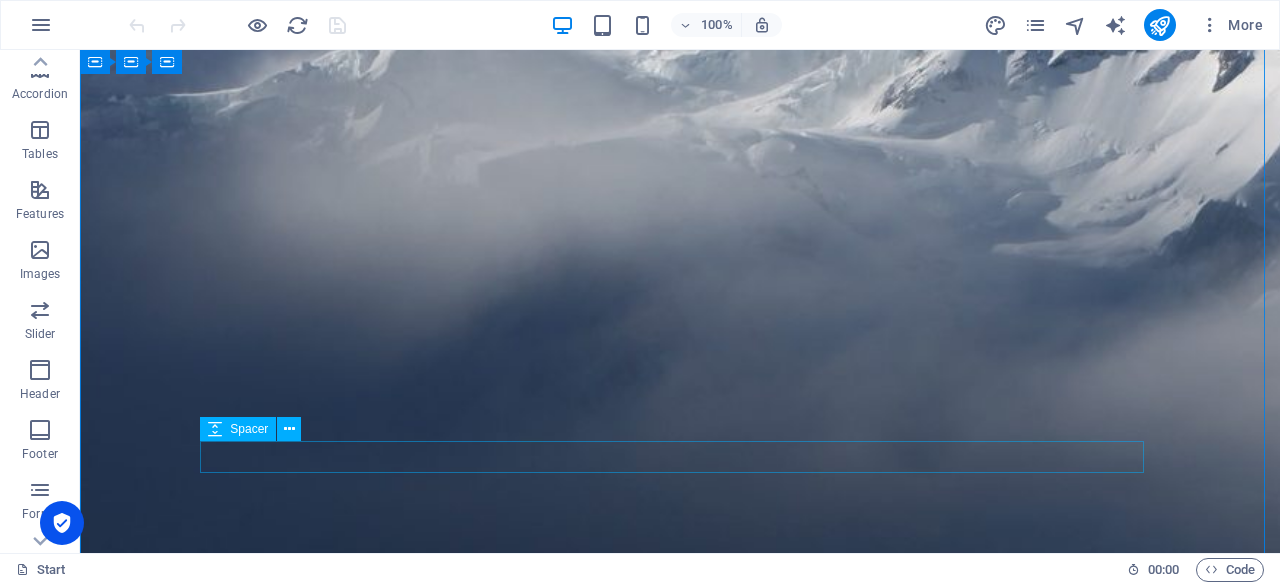 click at bounding box center [680, 1495] 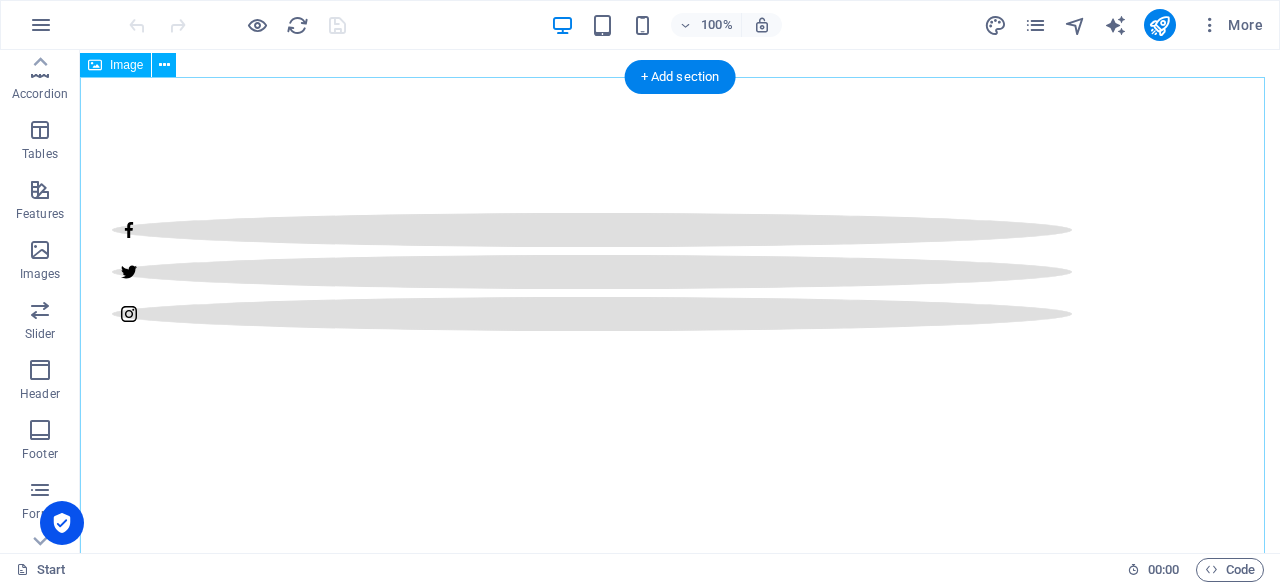 scroll, scrollTop: 1139, scrollLeft: 0, axis: vertical 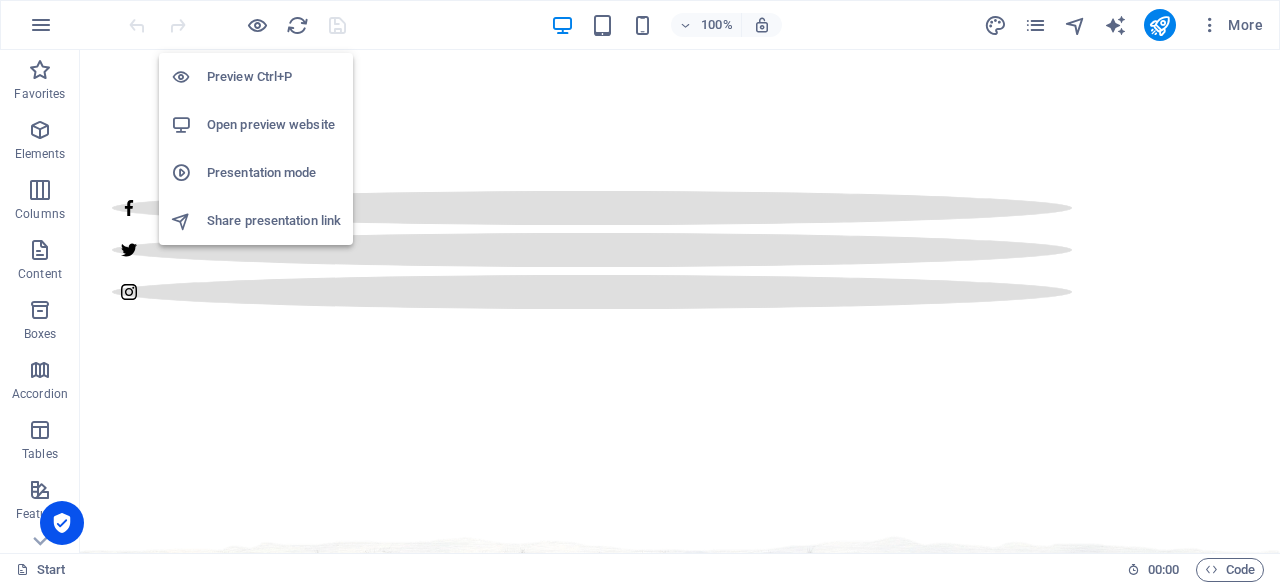 click on "Presentation mode" at bounding box center [256, 173] 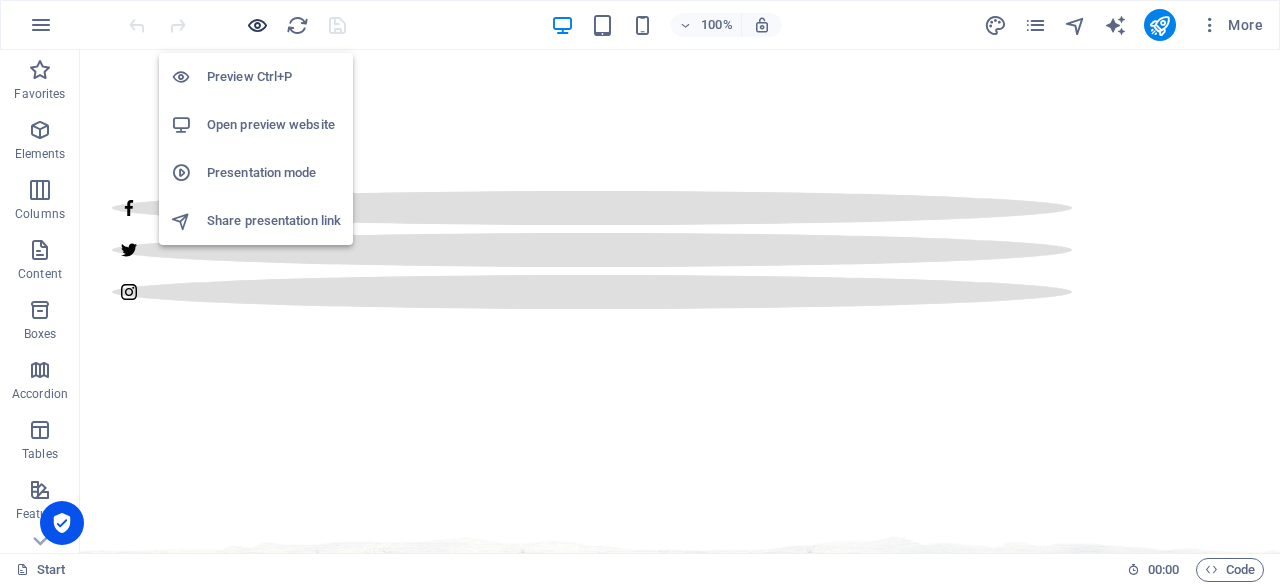 click at bounding box center [257, 25] 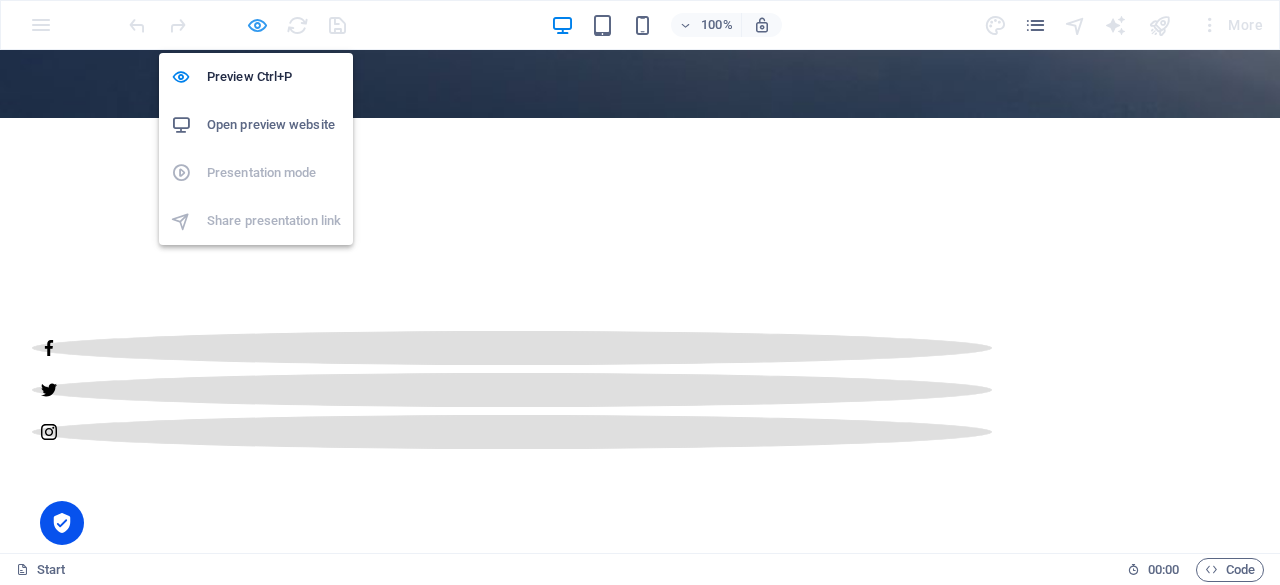 scroll, scrollTop: 894, scrollLeft: 0, axis: vertical 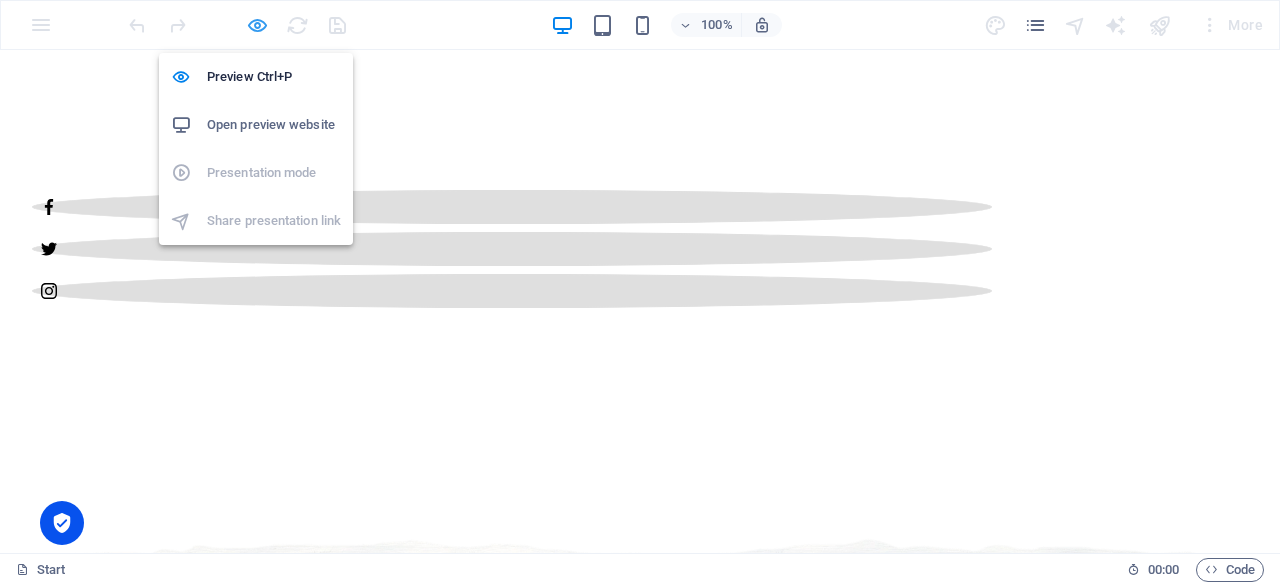 click at bounding box center (257, 25) 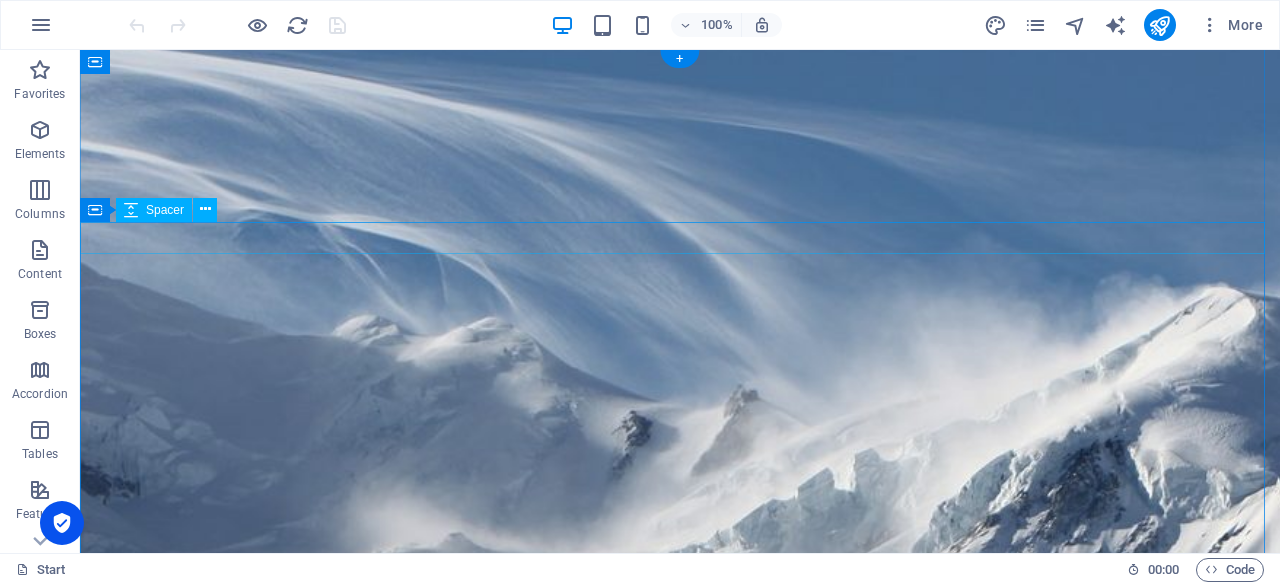 scroll, scrollTop: 0, scrollLeft: 0, axis: both 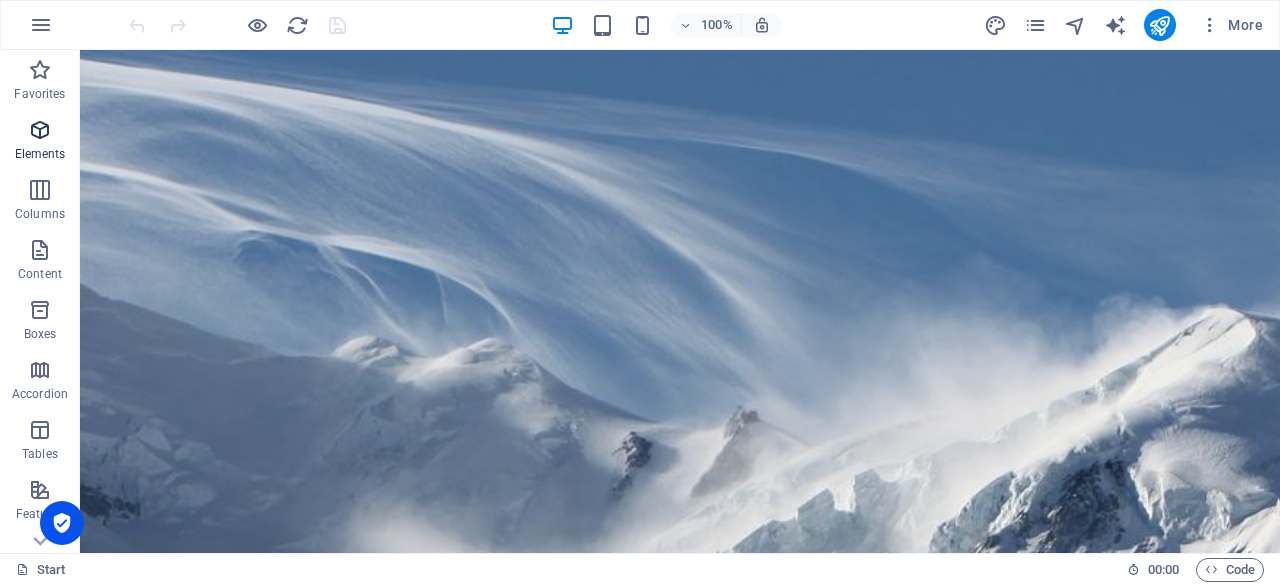 click at bounding box center (40, 130) 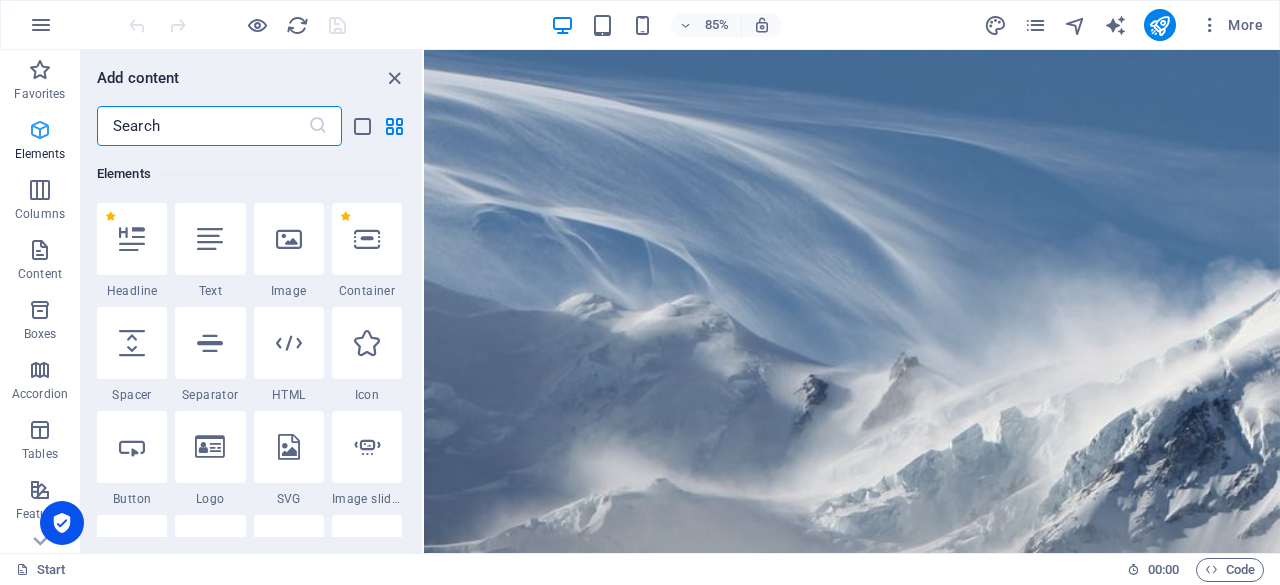 scroll, scrollTop: 213, scrollLeft: 0, axis: vertical 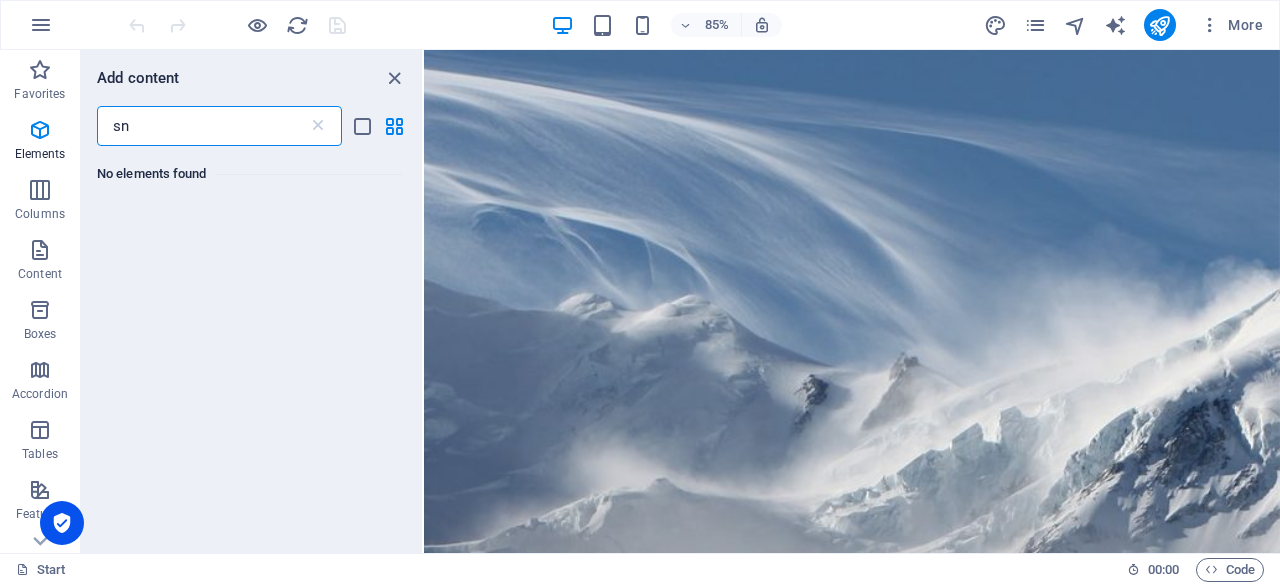 type on "s" 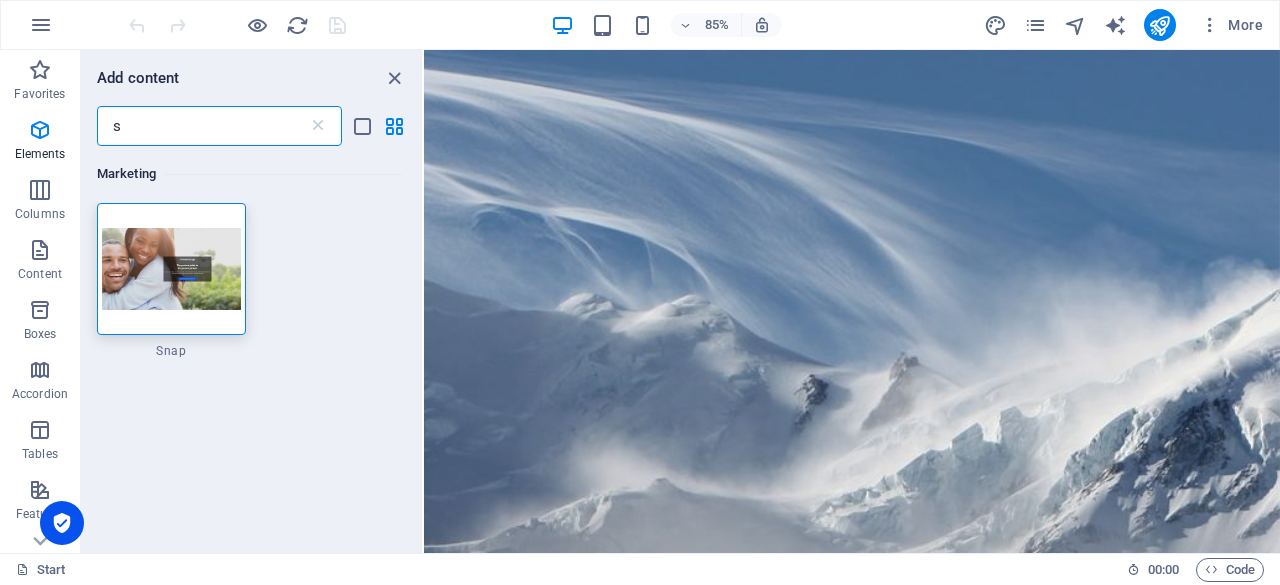 type 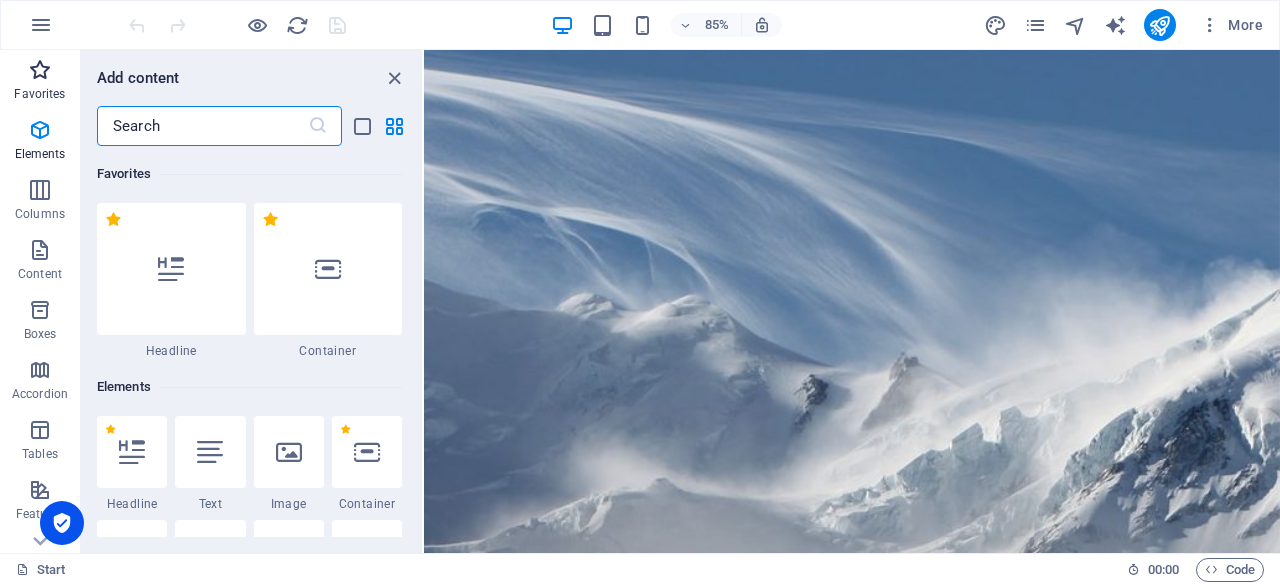 click on "Favorites" at bounding box center (39, 94) 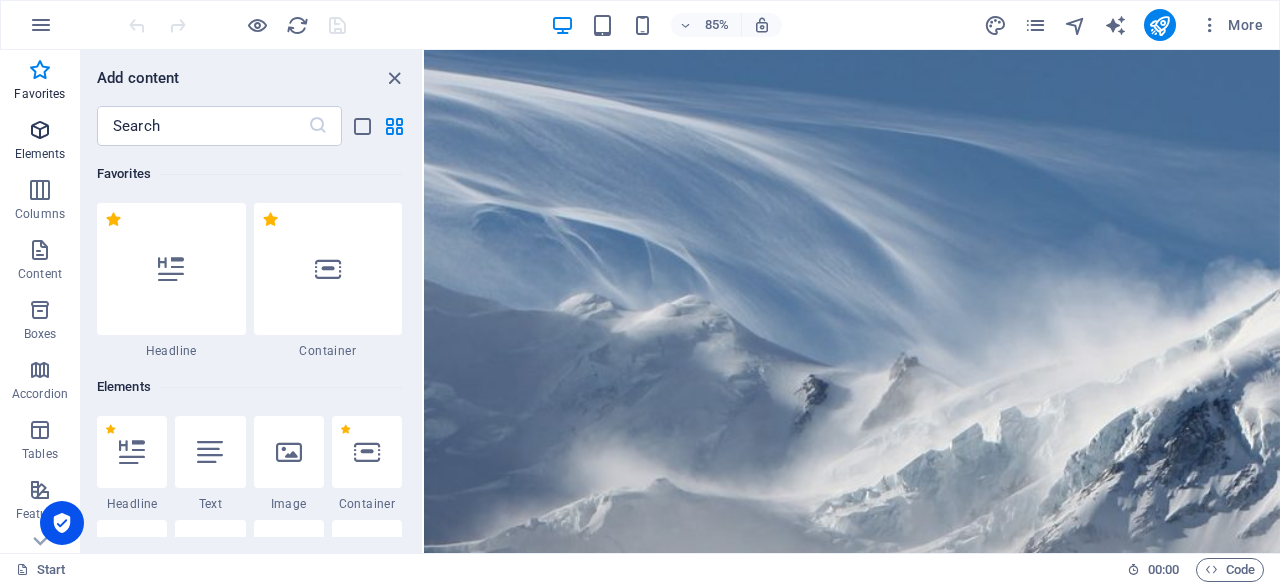 click on "Elements" at bounding box center [40, 154] 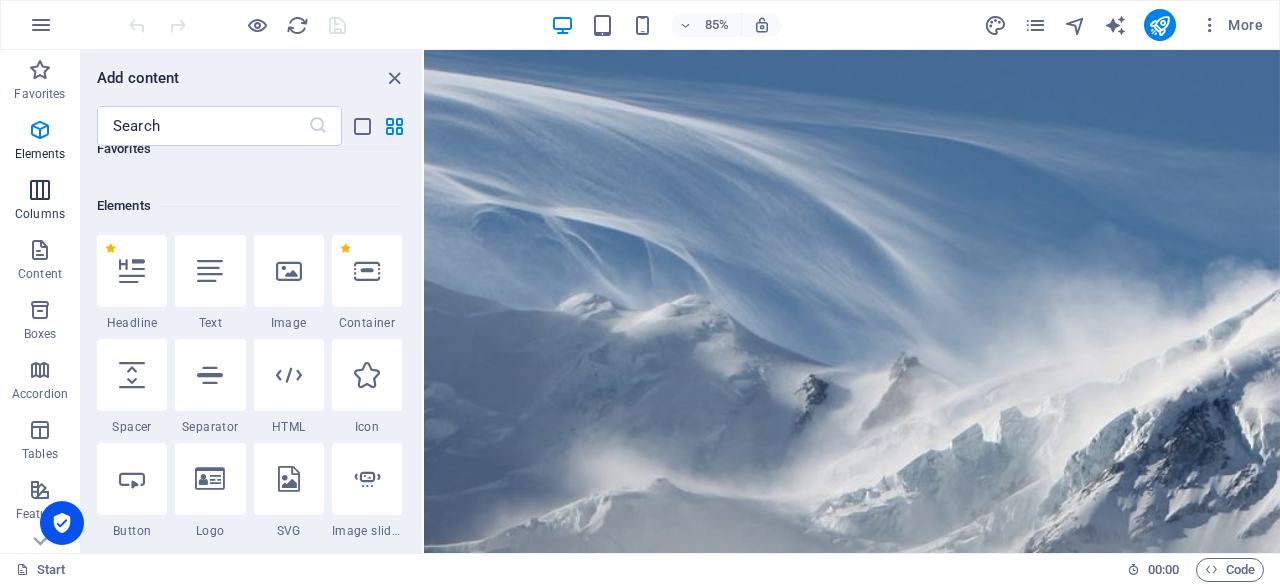 click on "Columns" at bounding box center (40, 200) 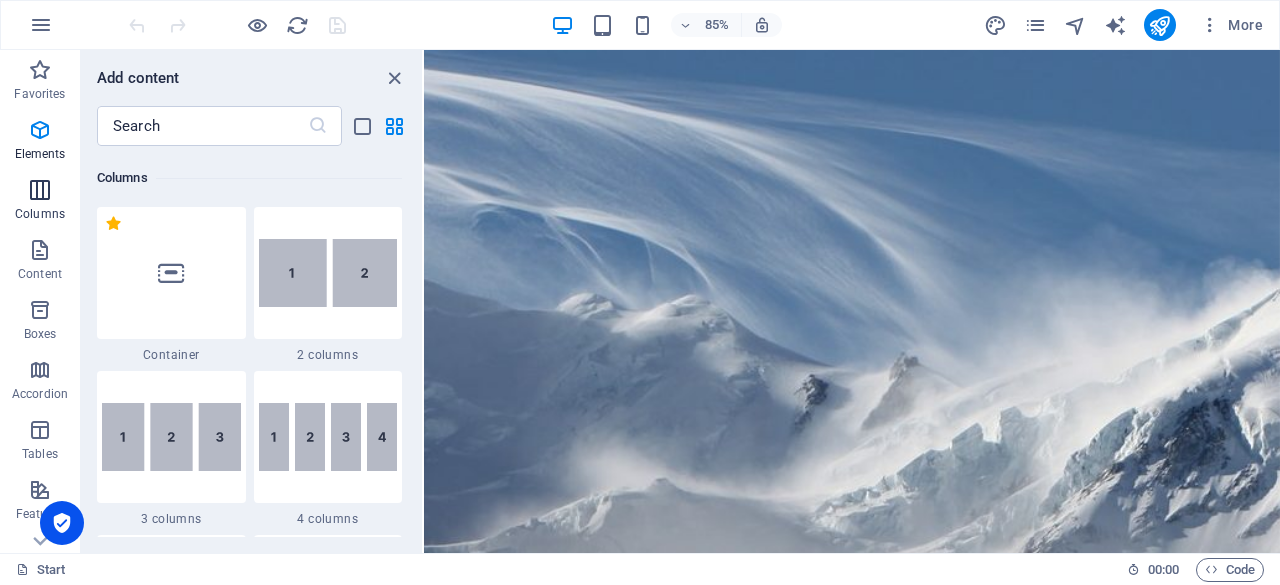 scroll, scrollTop: 990, scrollLeft: 0, axis: vertical 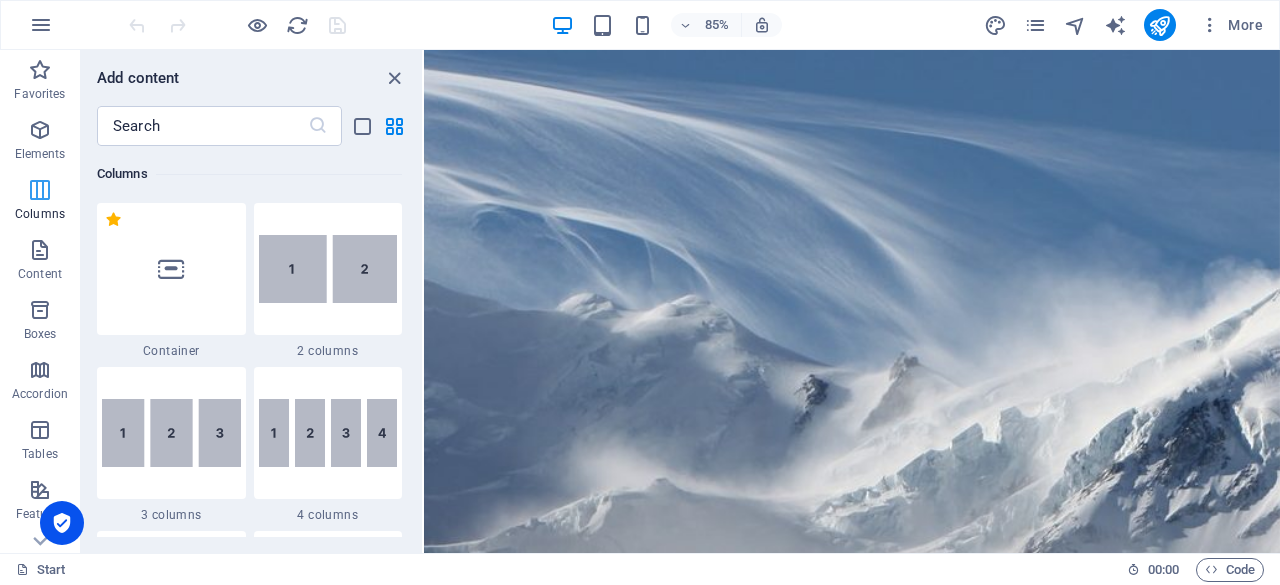 click on "Columns" at bounding box center (40, 214) 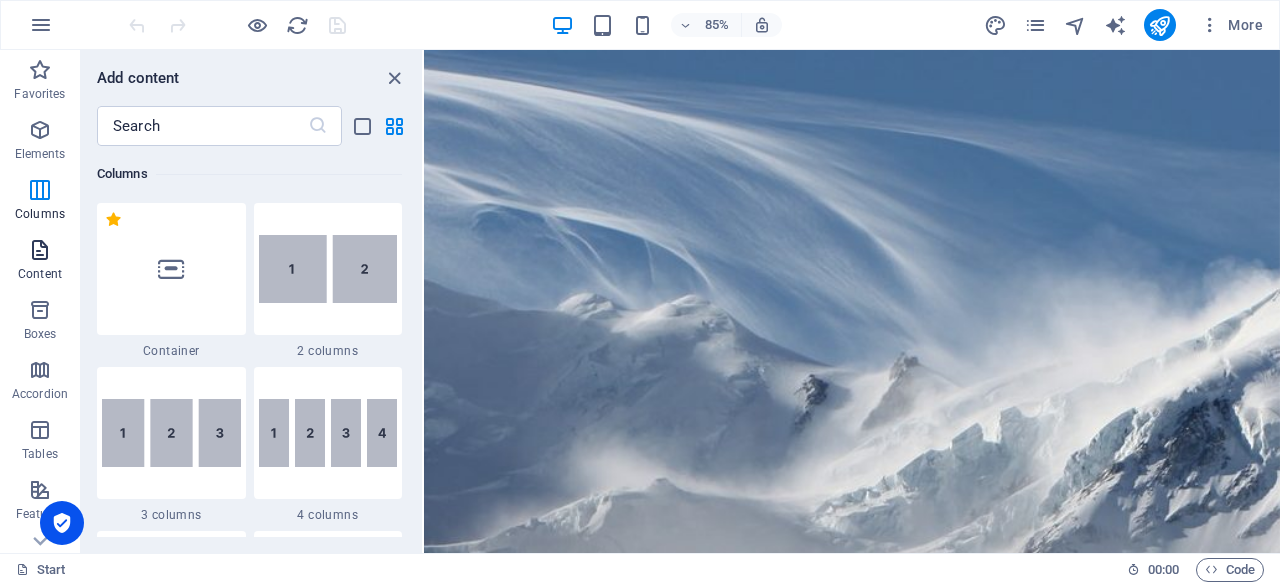 click at bounding box center [40, 250] 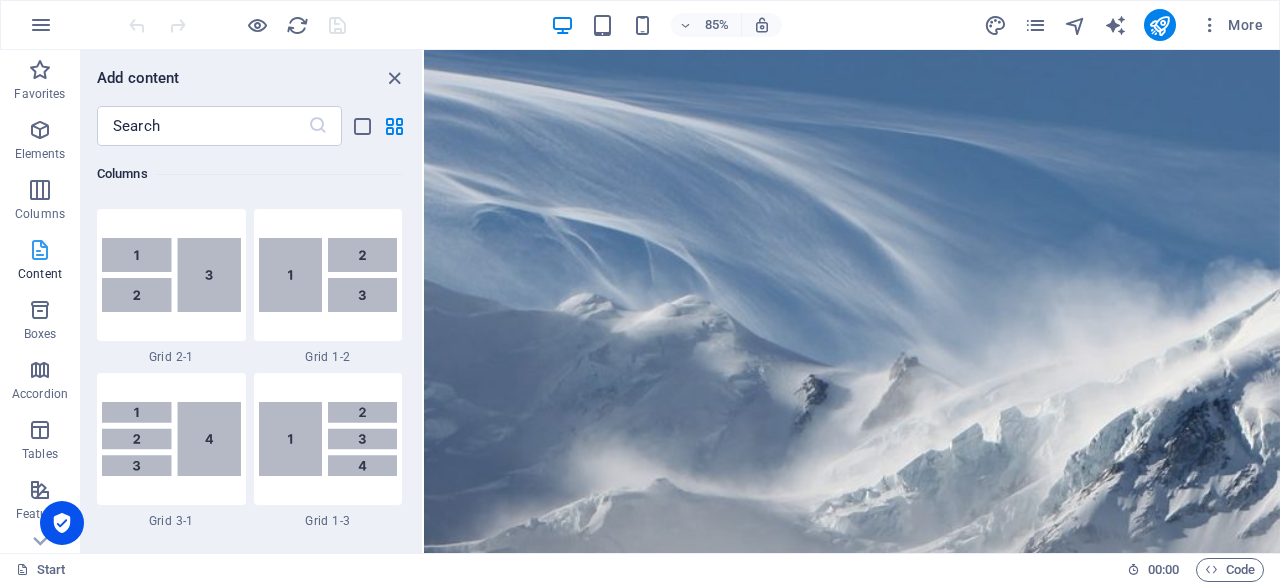 scroll, scrollTop: 3498, scrollLeft: 0, axis: vertical 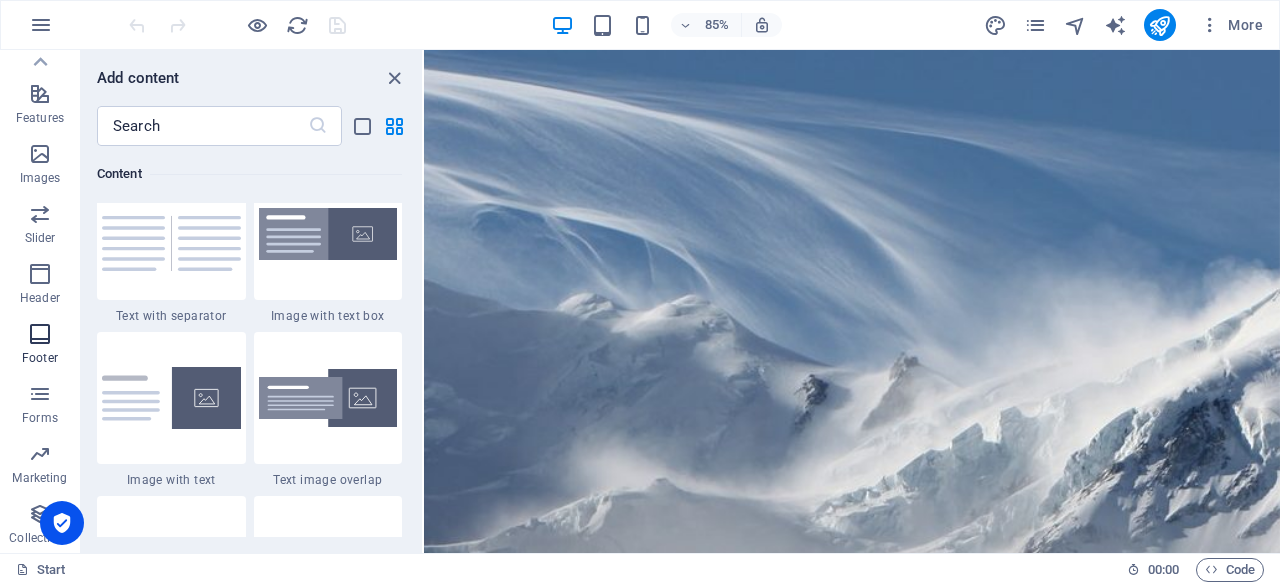 click at bounding box center [40, 334] 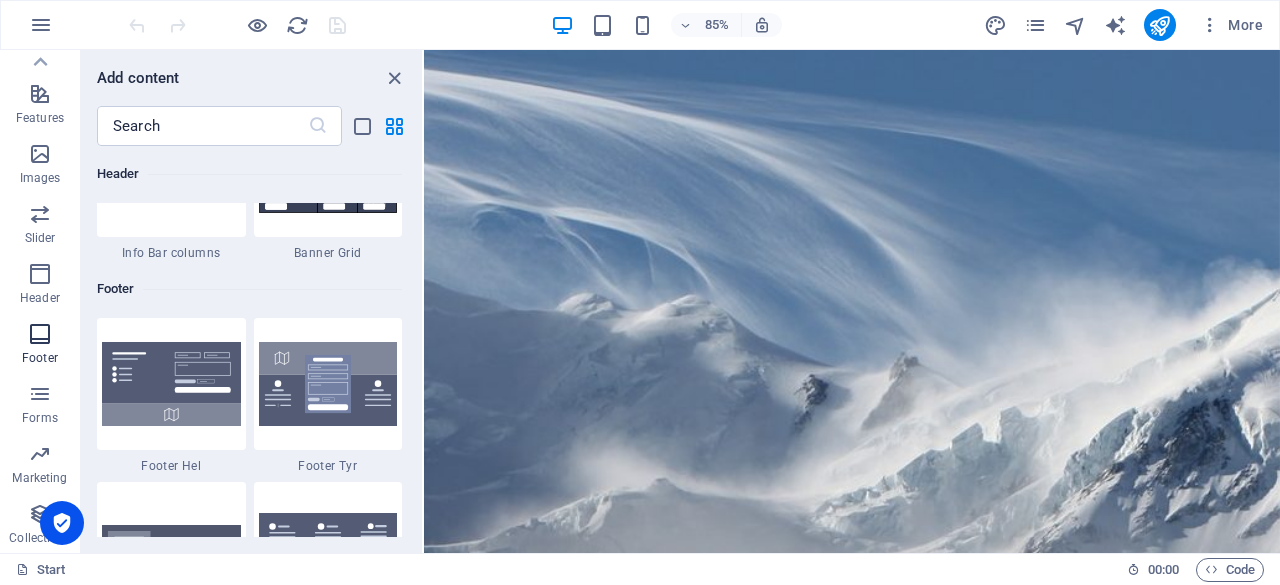 scroll, scrollTop: 13074, scrollLeft: 0, axis: vertical 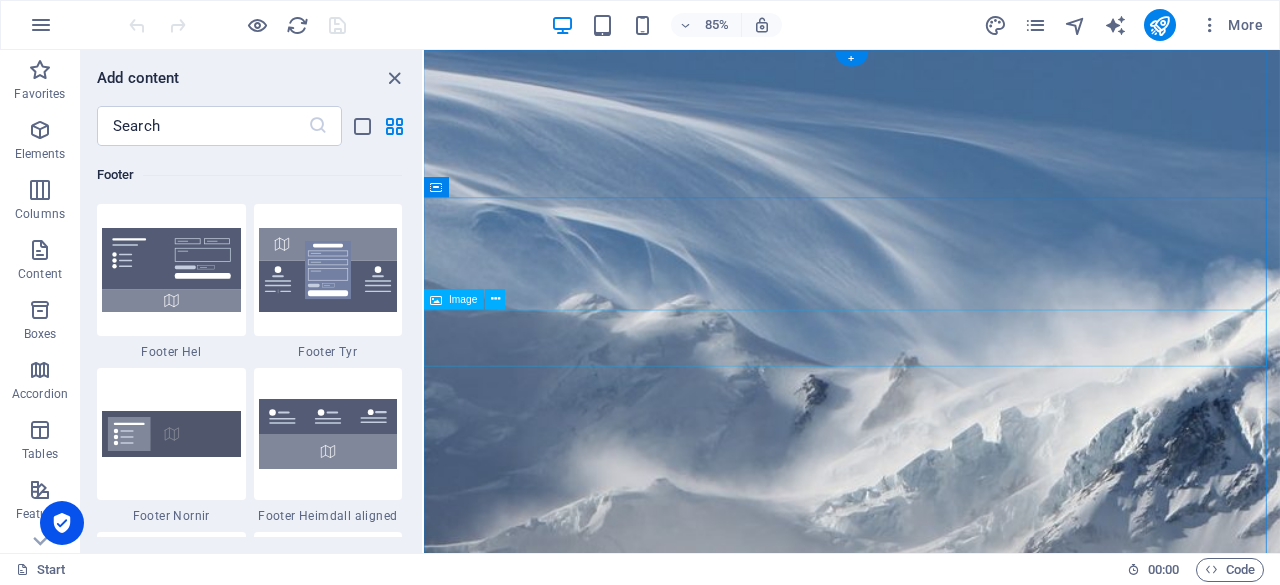 click at bounding box center [927, 1646] 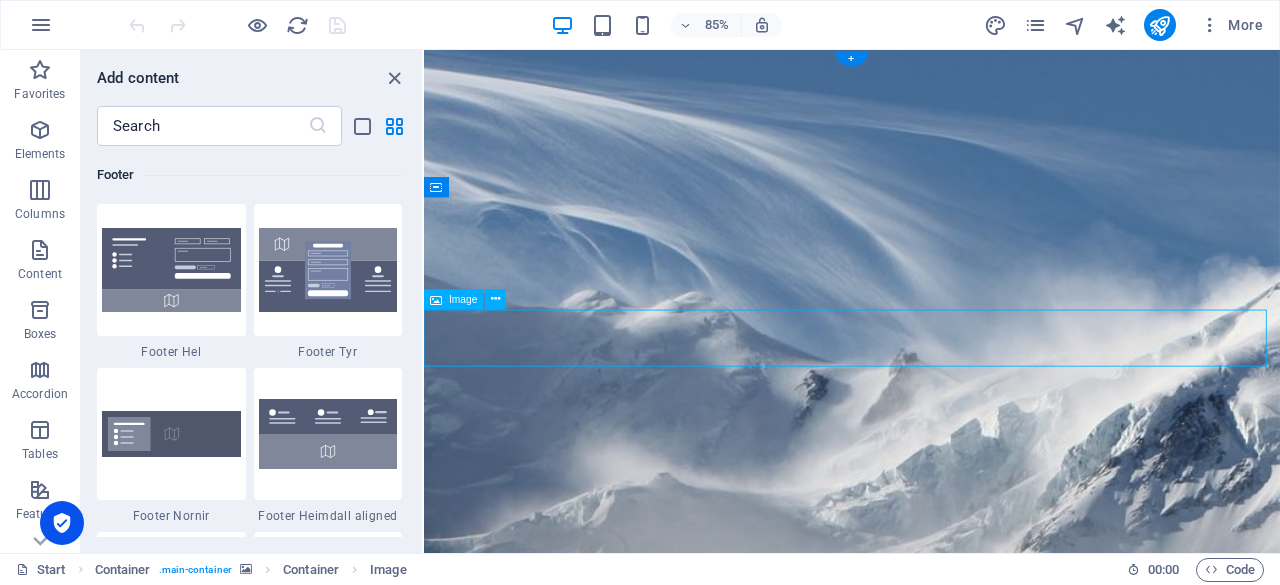 scroll, scrollTop: 100, scrollLeft: 0, axis: vertical 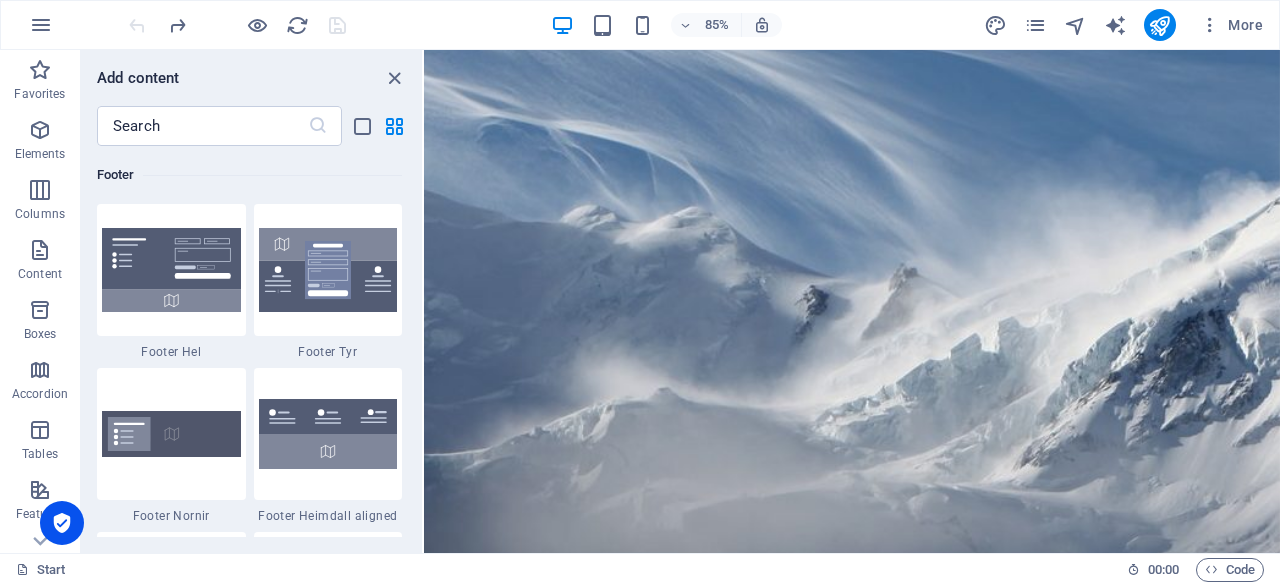 click on "912 Days 16 Hours 59 Minutes 53 Seconds" at bounding box center (928, 2620) 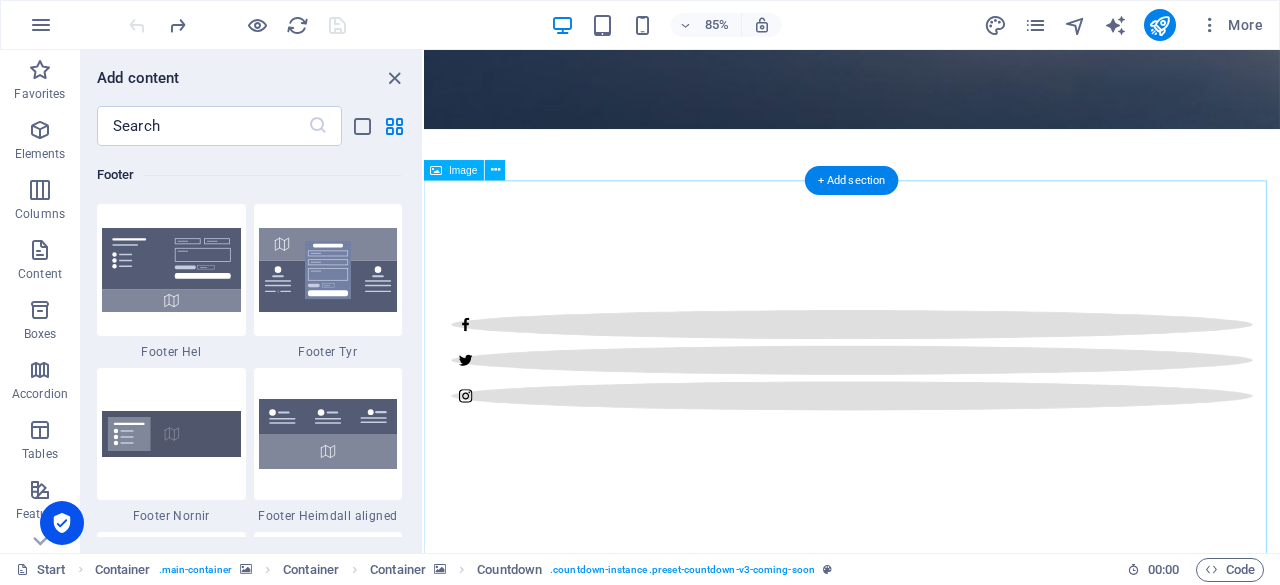 scroll, scrollTop: 1000, scrollLeft: 0, axis: vertical 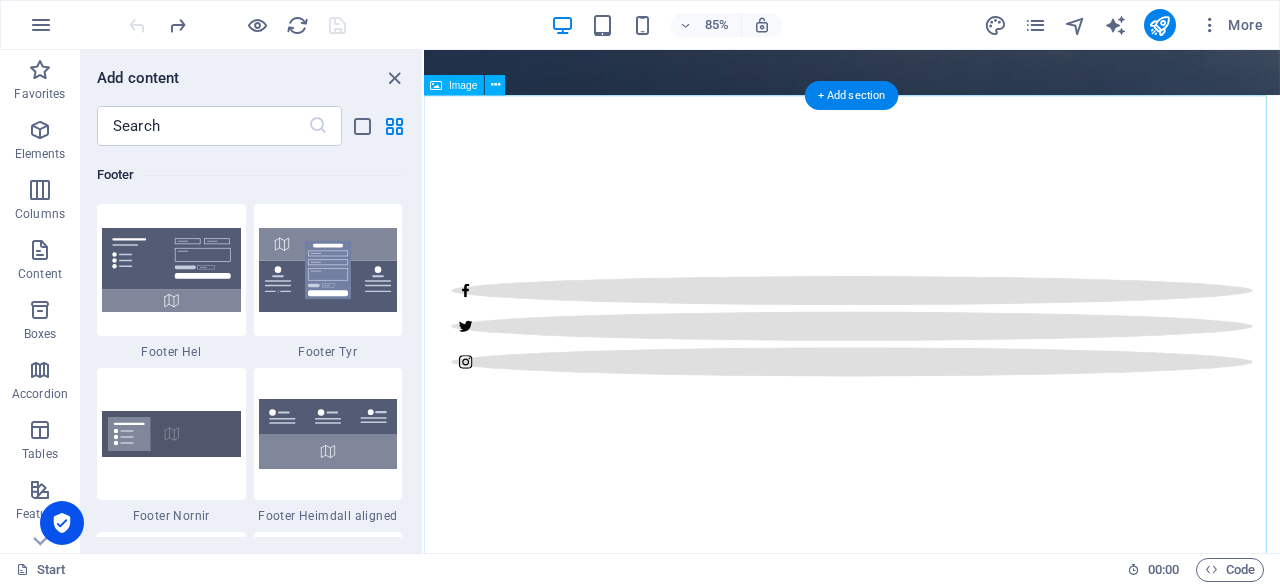click at bounding box center [927, 2802] 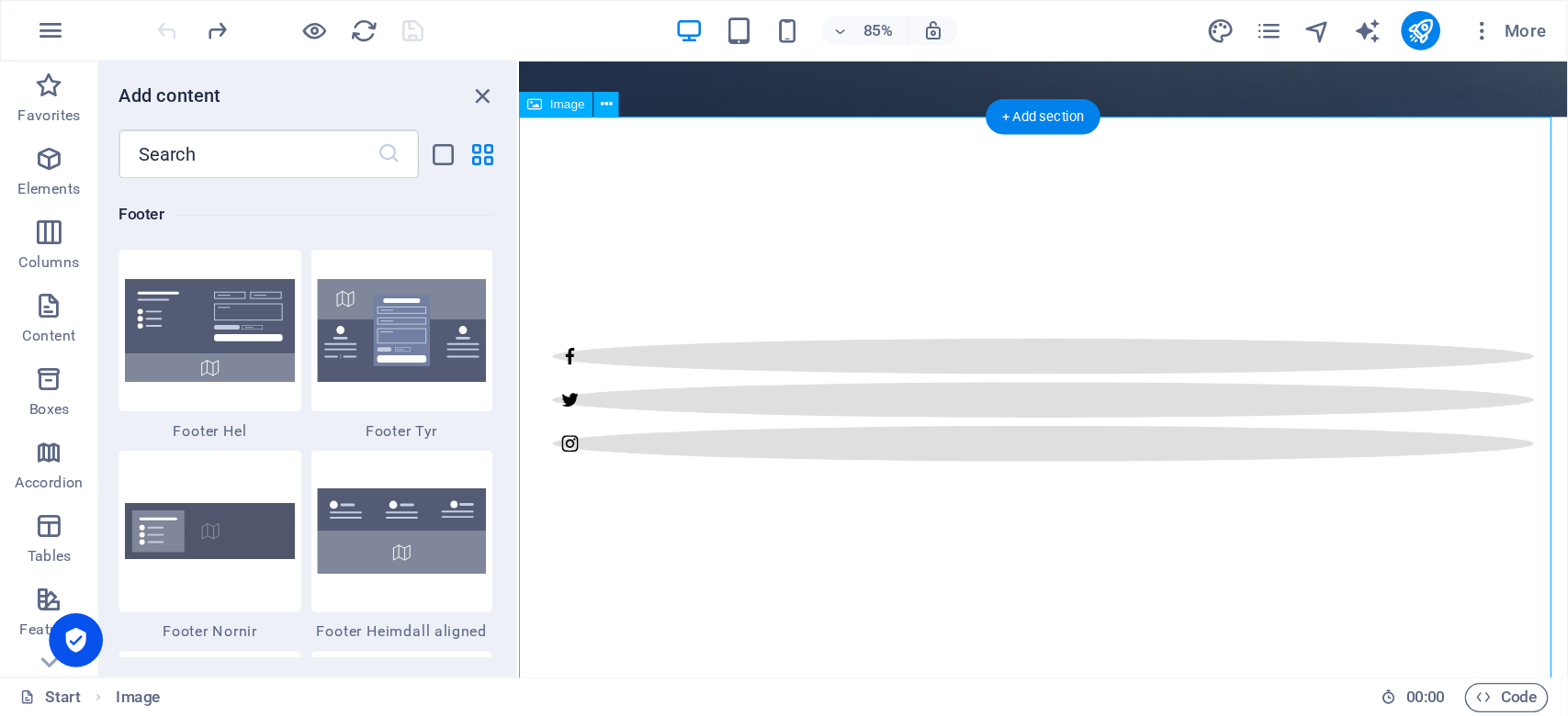 scroll, scrollTop: 935, scrollLeft: 0, axis: vertical 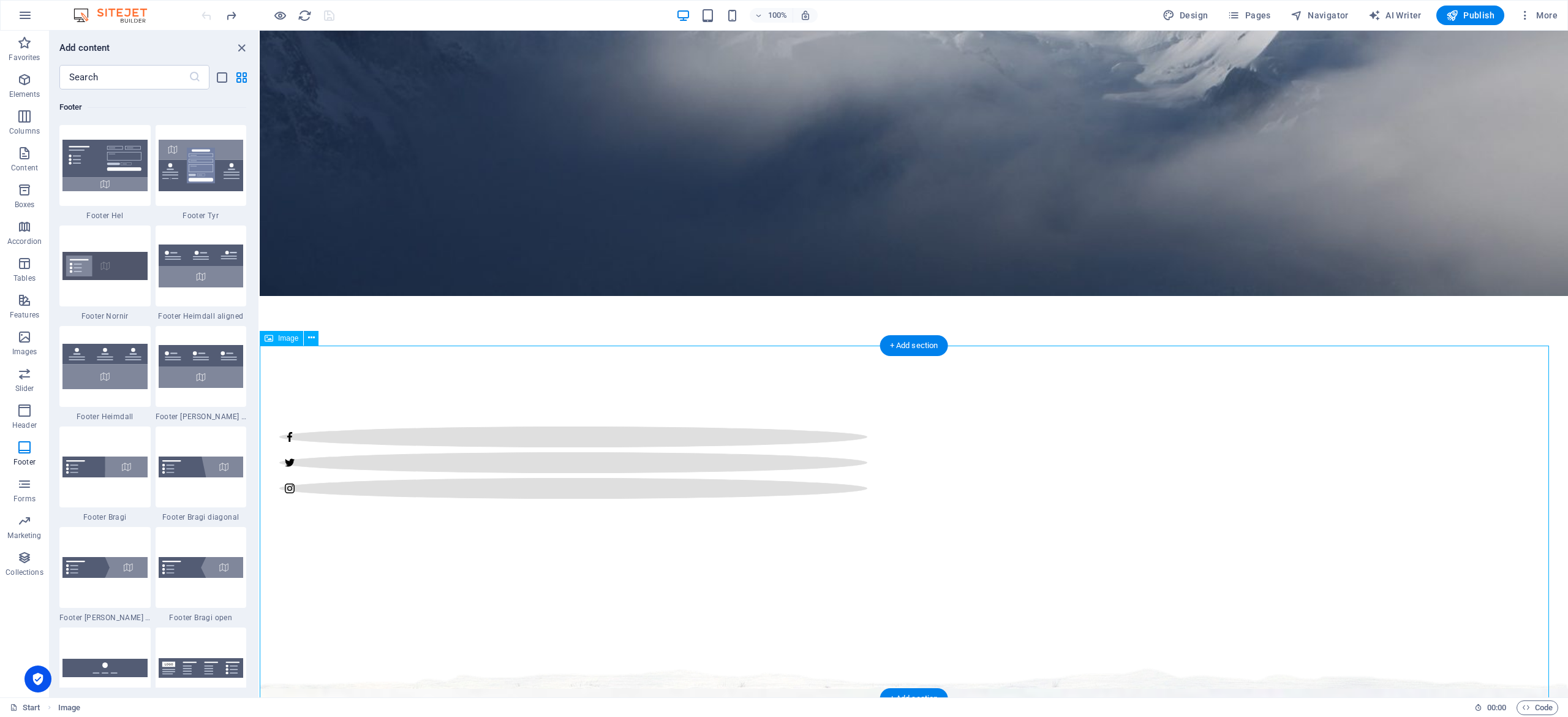 click at bounding box center [914, 2000] 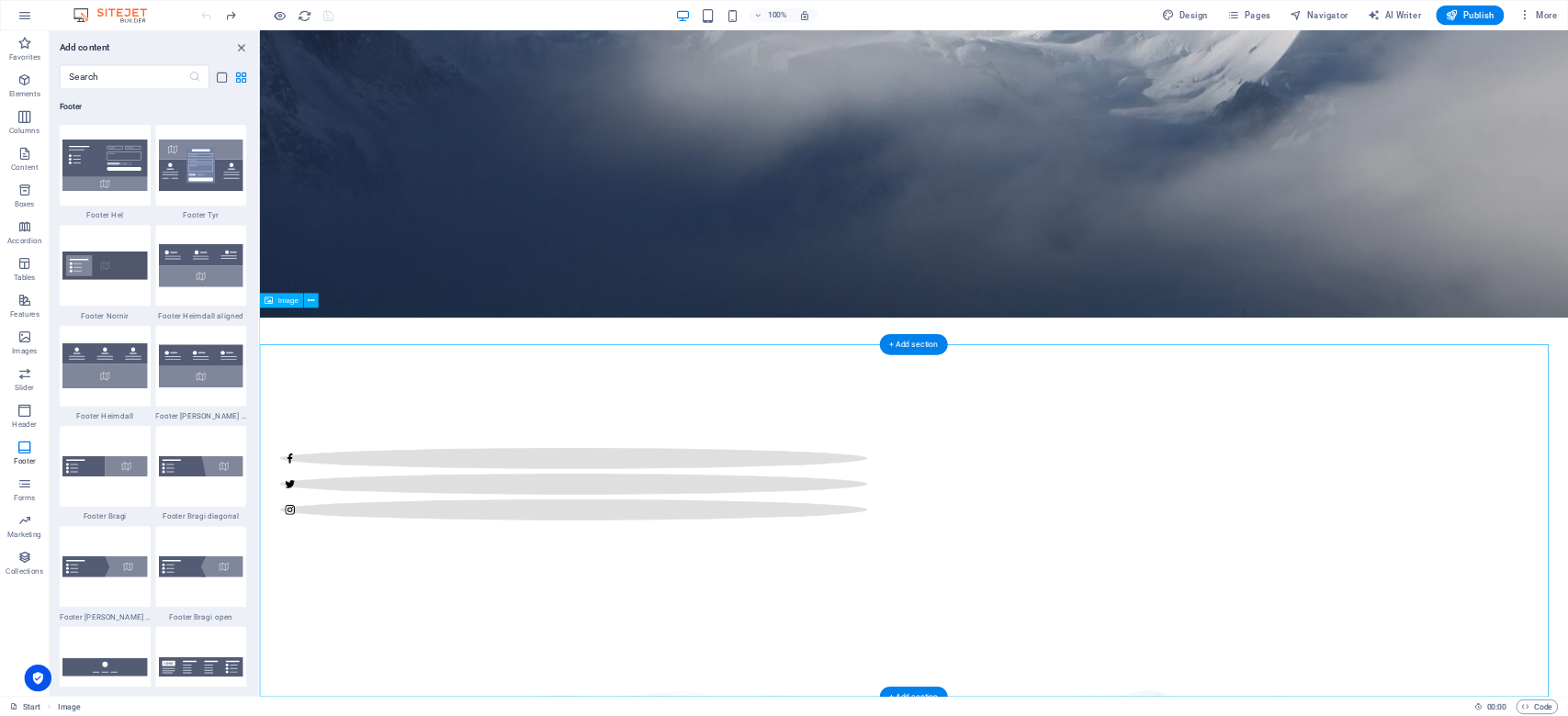 scroll, scrollTop: 569, scrollLeft: 0, axis: vertical 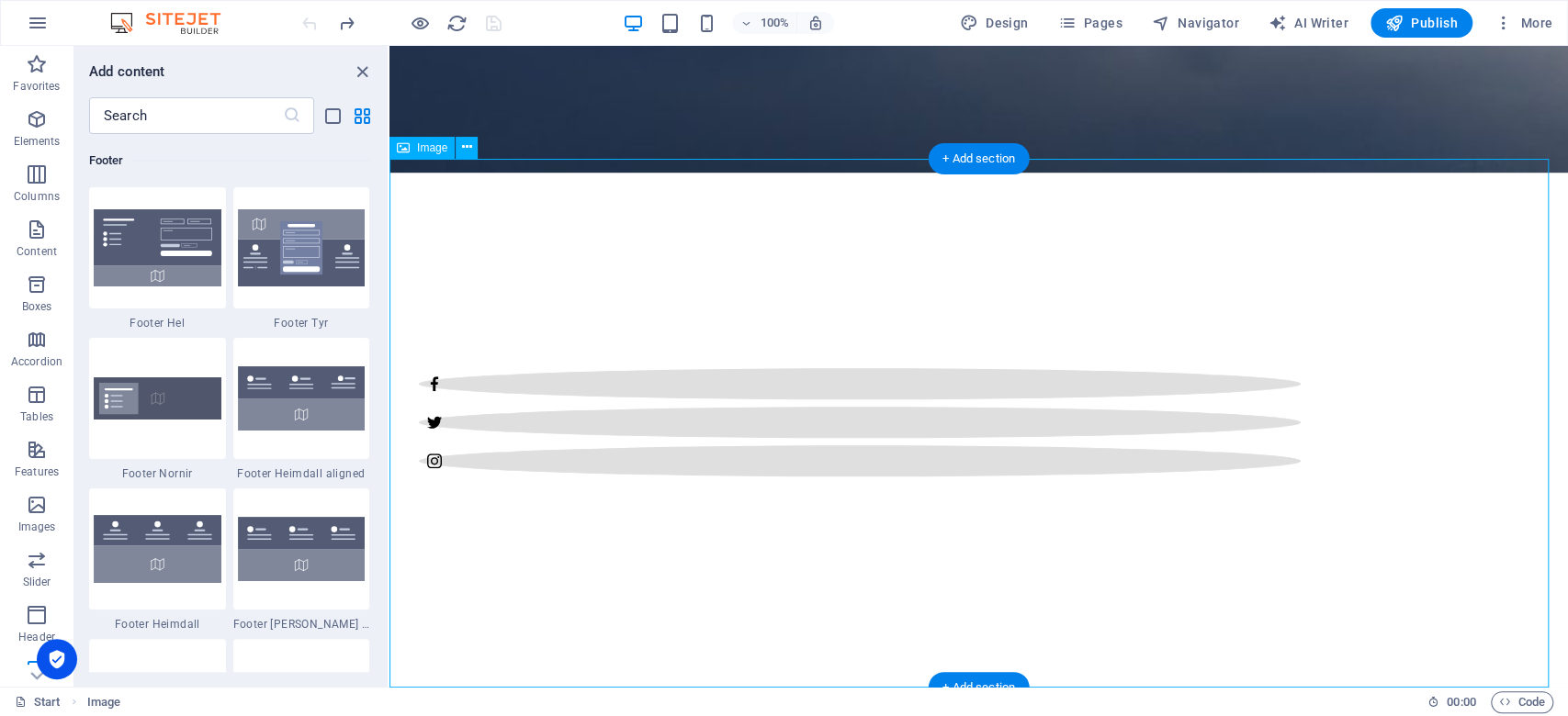 click at bounding box center [978, 2674] 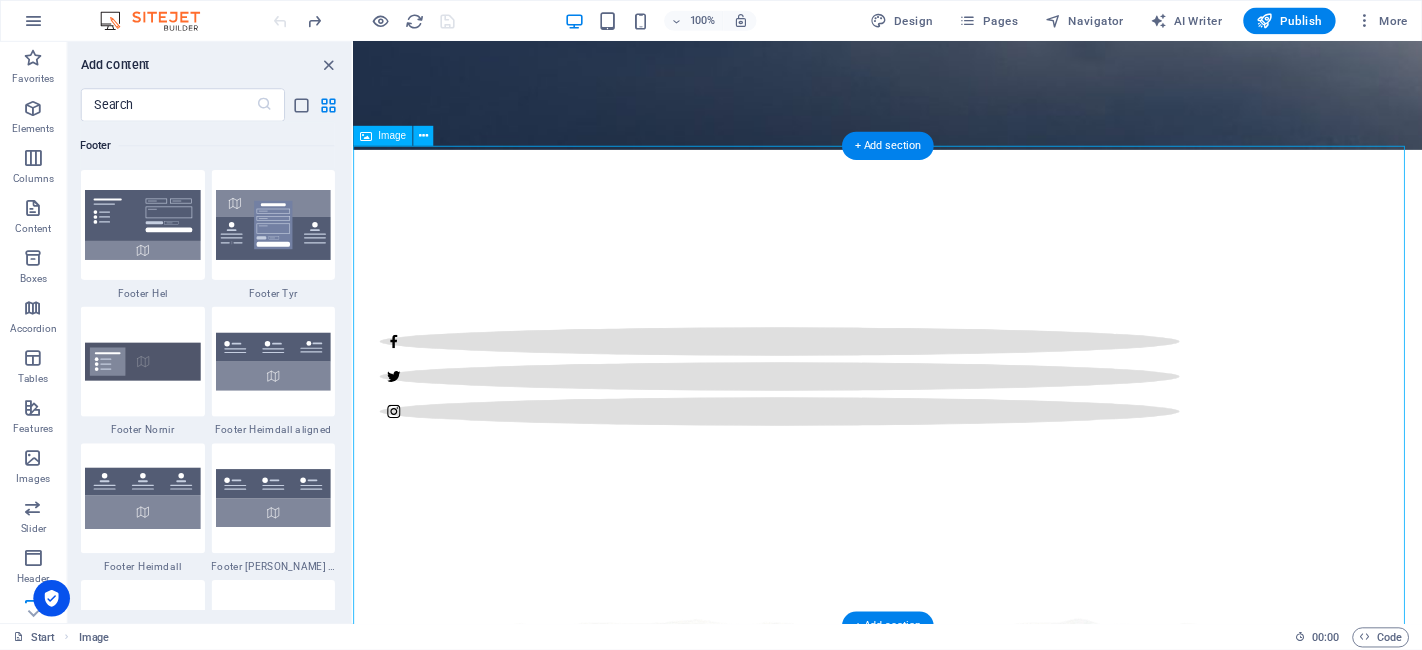 scroll, scrollTop: 951, scrollLeft: 0, axis: vertical 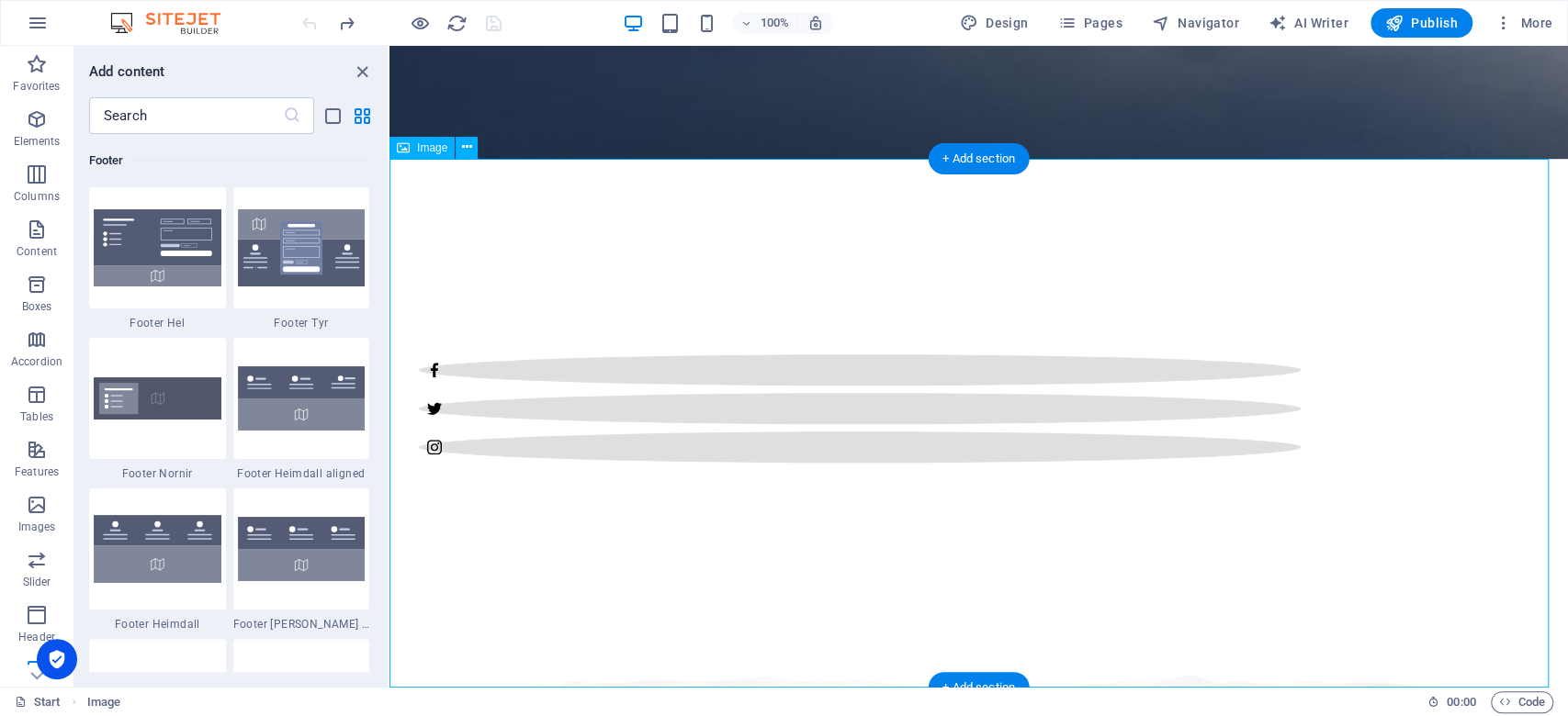 click at bounding box center (978, 2659) 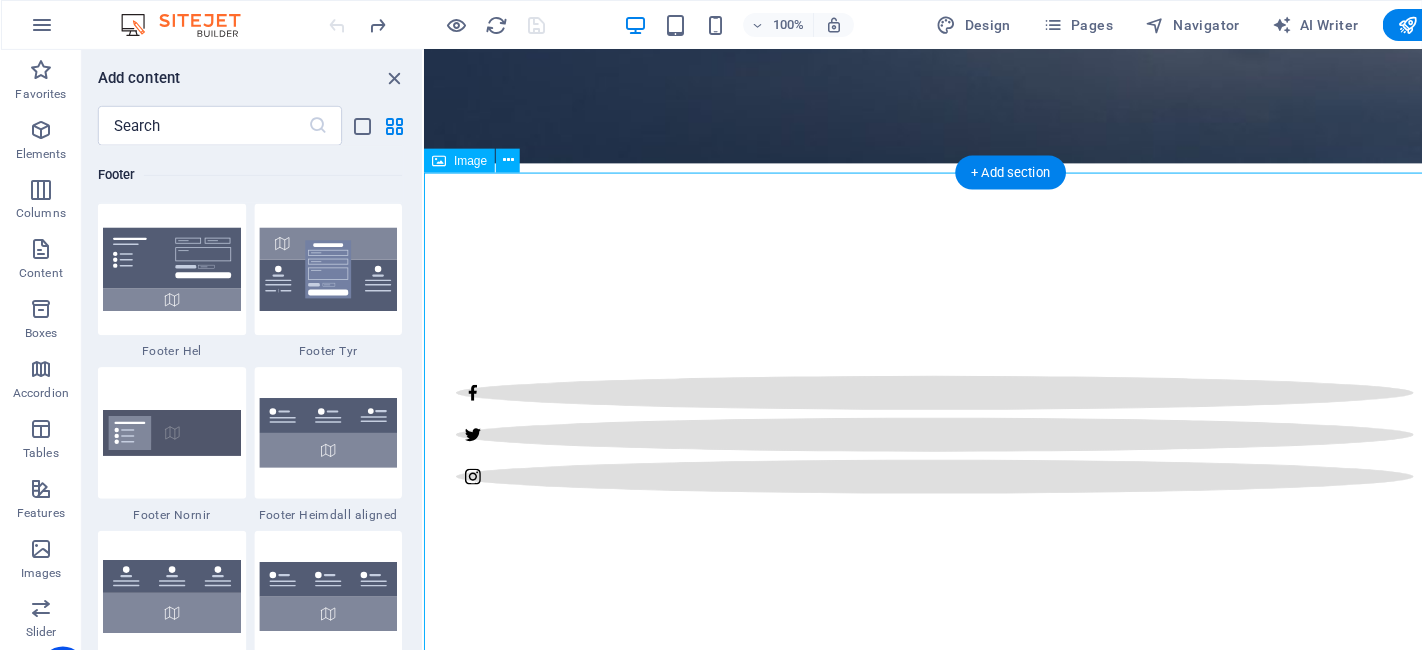 scroll, scrollTop: 13074, scrollLeft: 0, axis: vertical 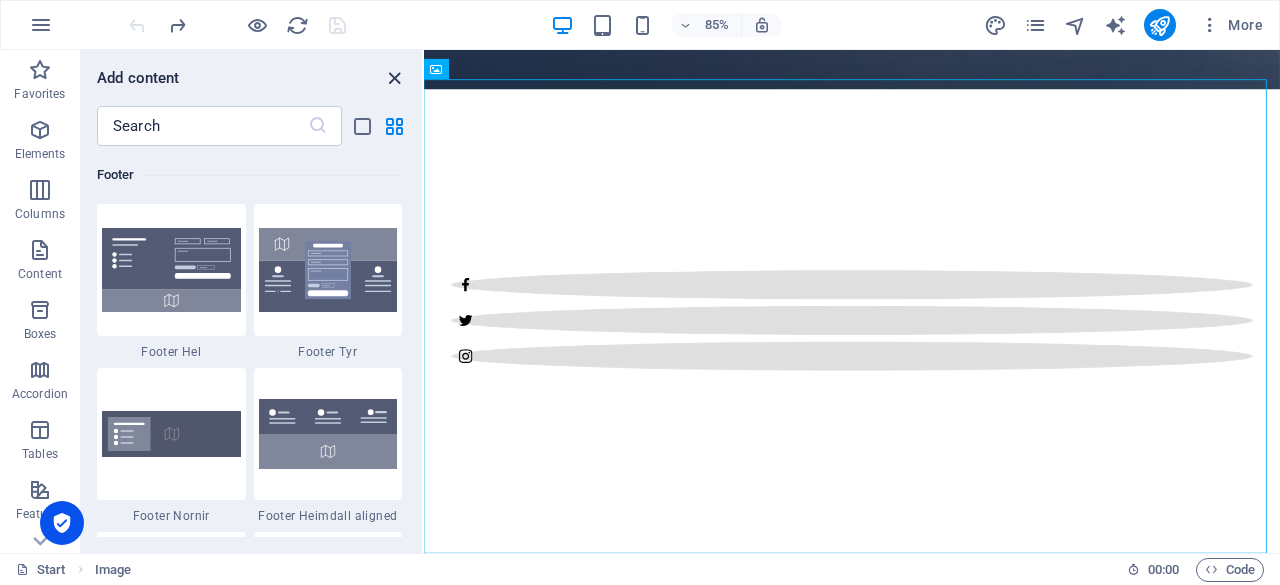 click at bounding box center (394, 78) 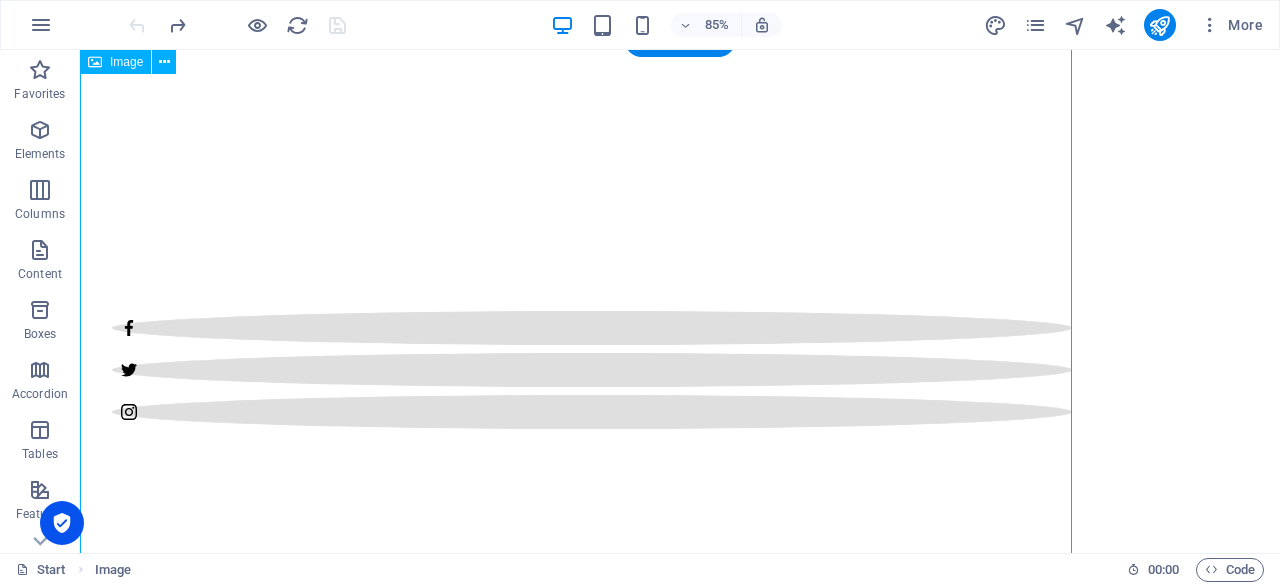 scroll, scrollTop: 1091, scrollLeft: 0, axis: vertical 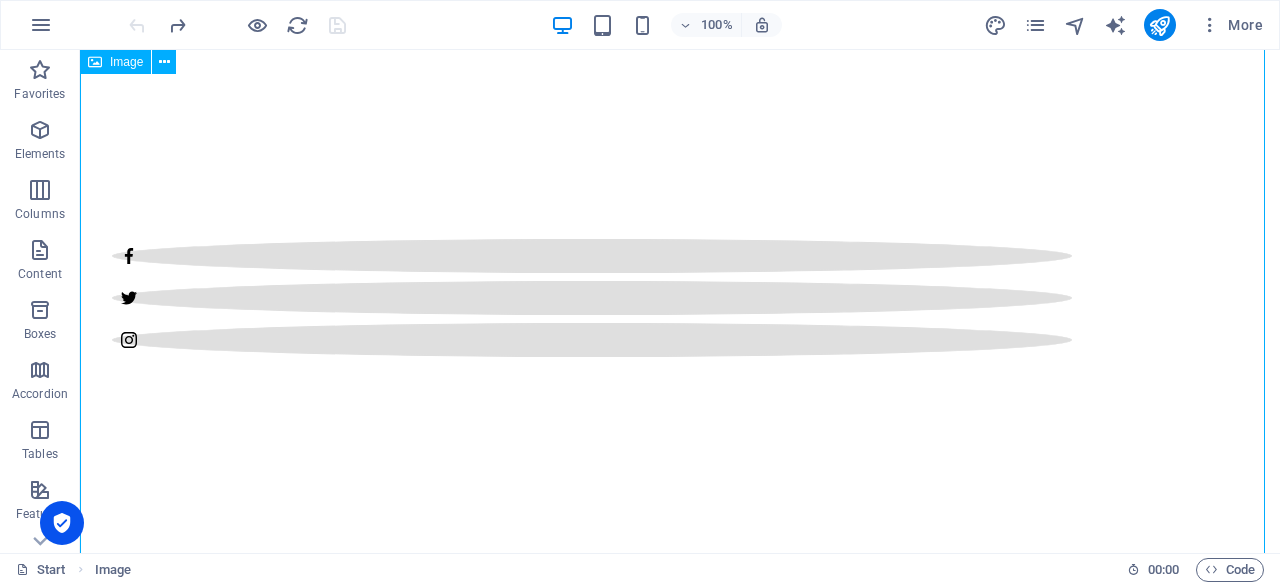 click at bounding box center [680, 2743] 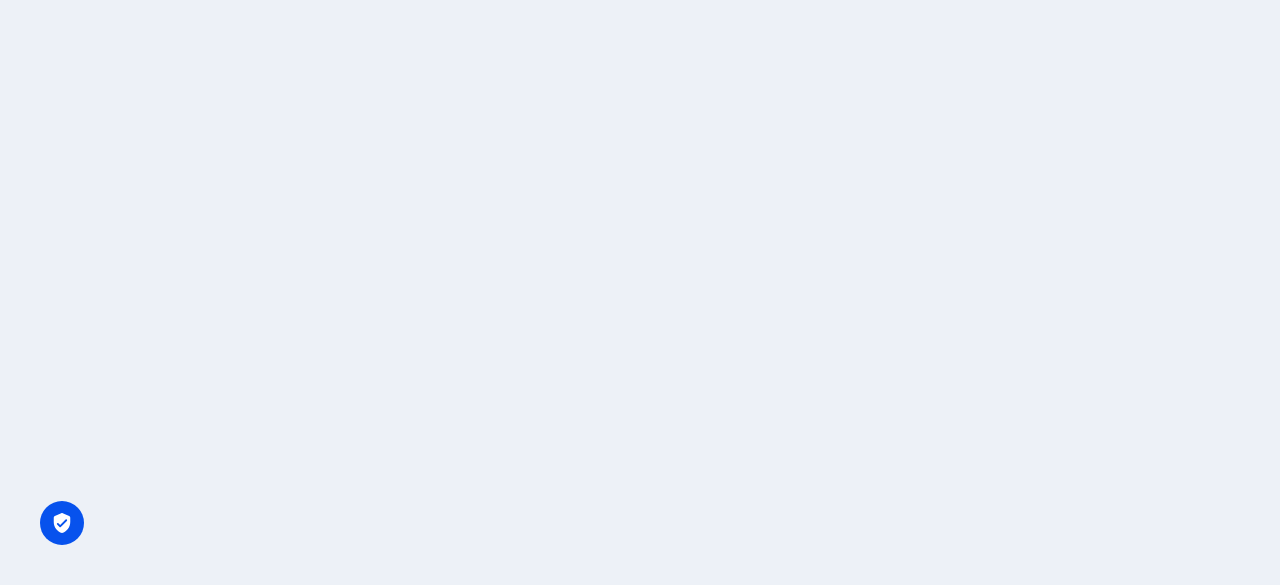 scroll, scrollTop: 0, scrollLeft: 0, axis: both 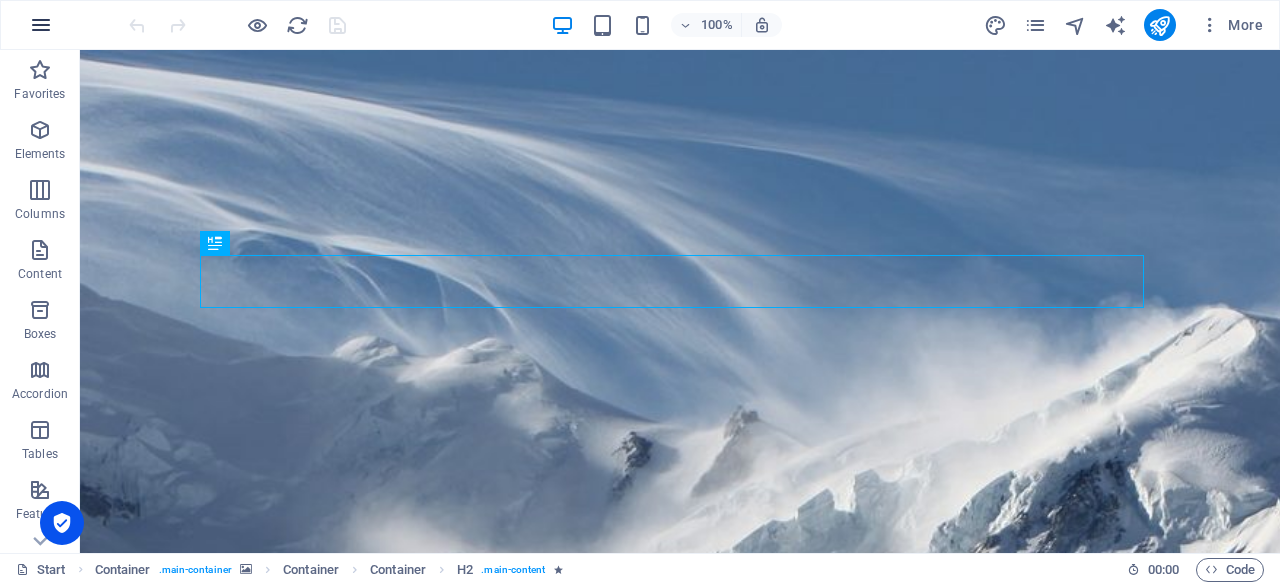 click at bounding box center [41, 25] 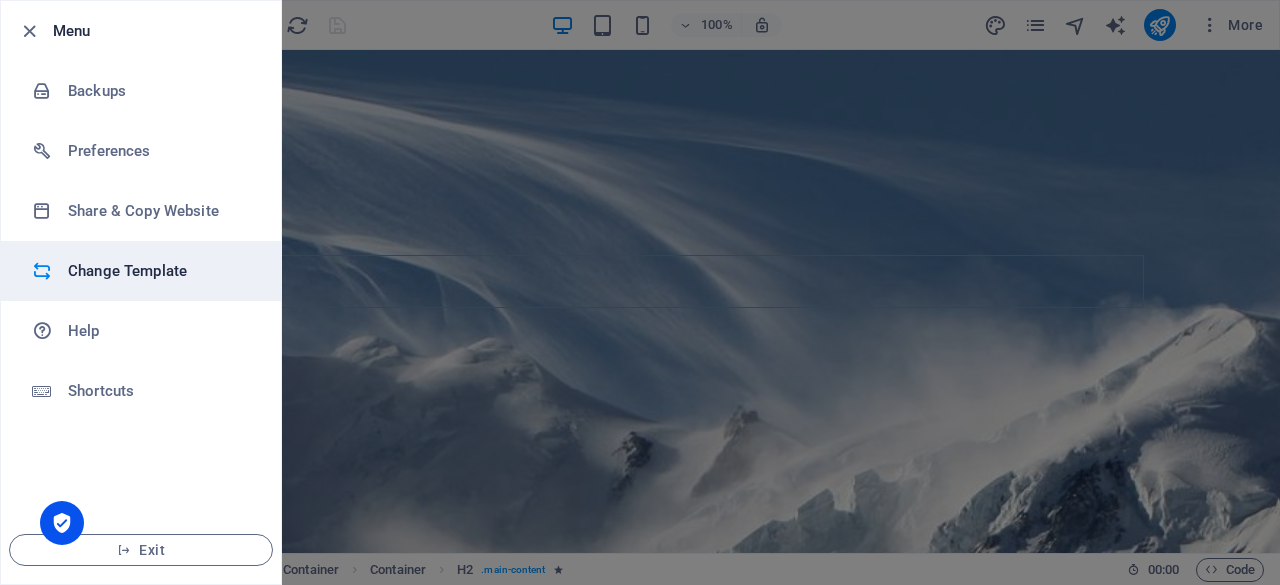 click on "Change Template" at bounding box center [160, 271] 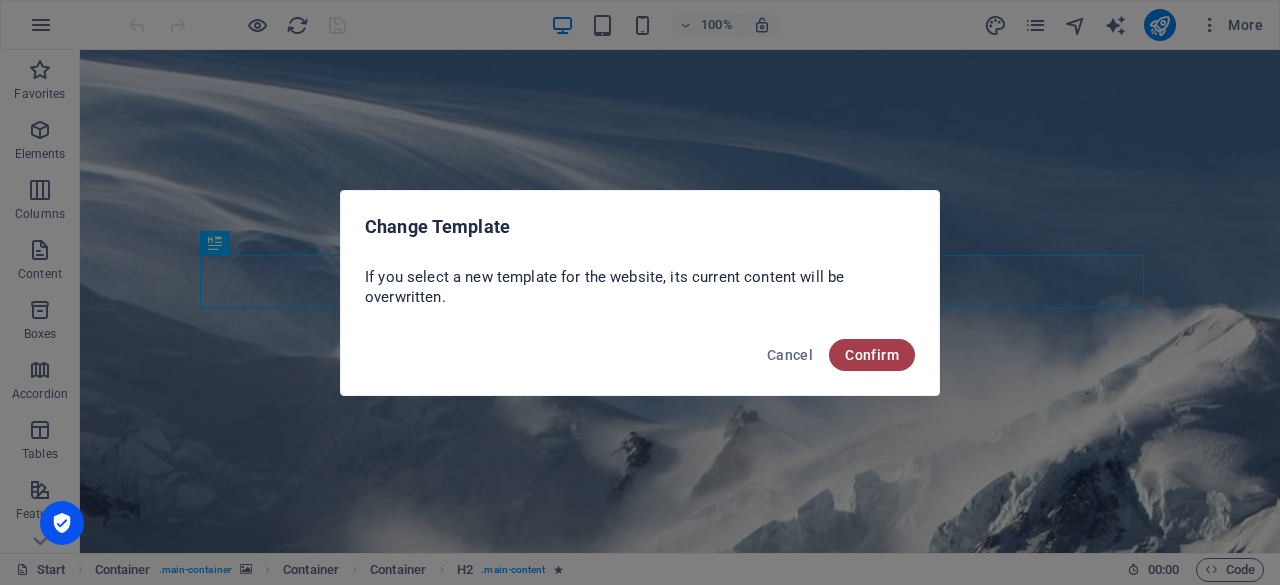 click on "Confirm" at bounding box center (872, 355) 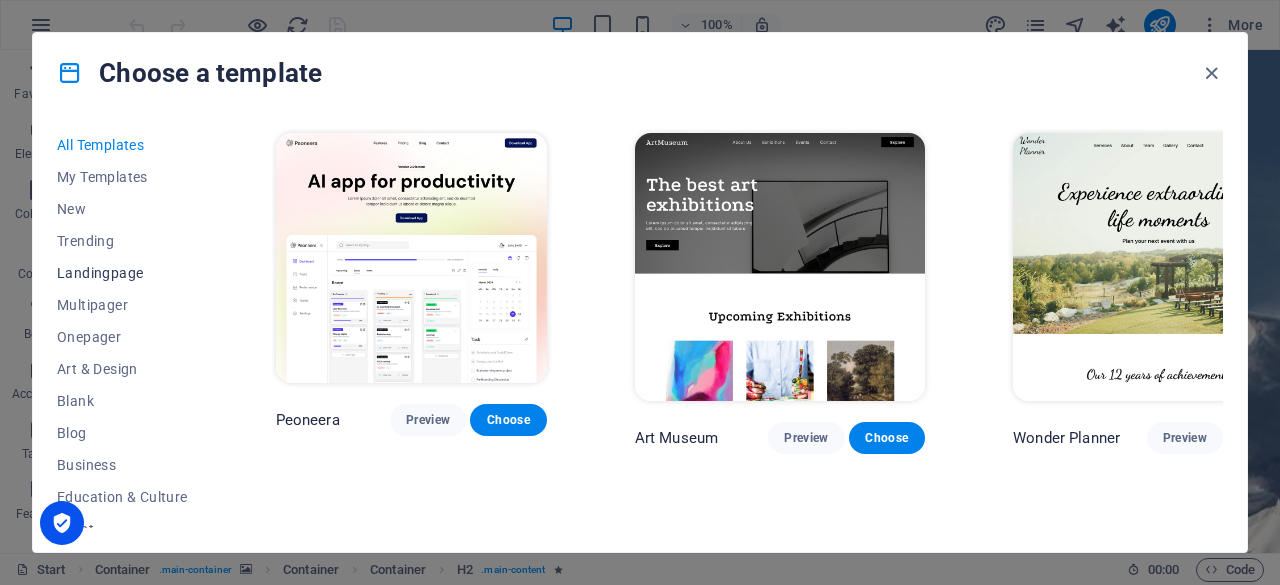click on "Landingpage" 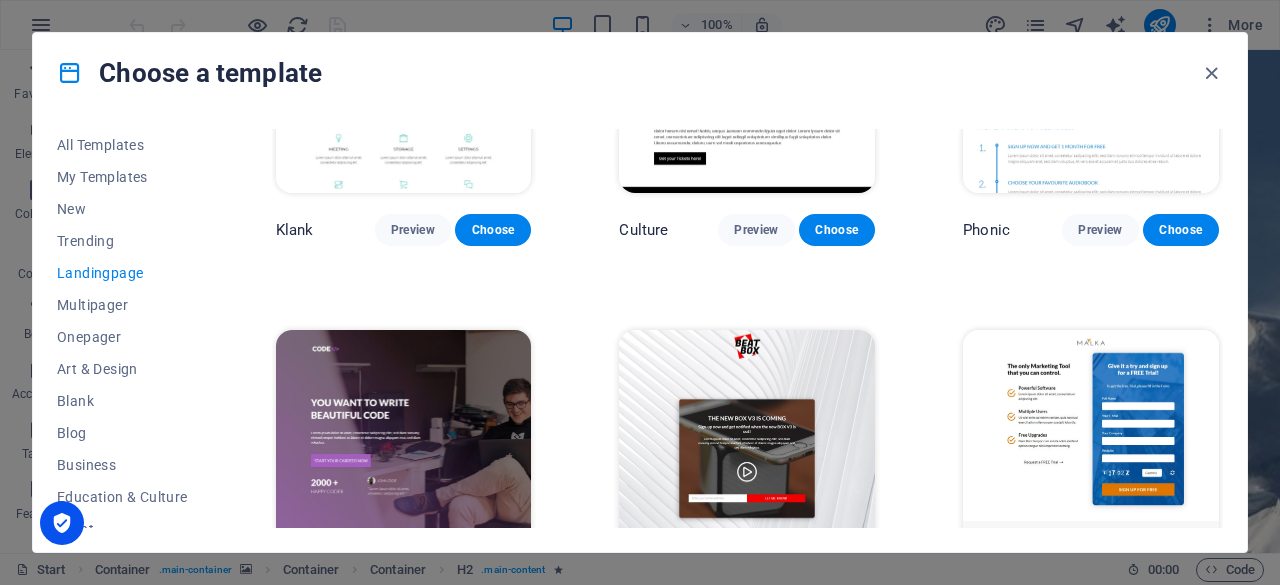 scroll, scrollTop: 0, scrollLeft: 0, axis: both 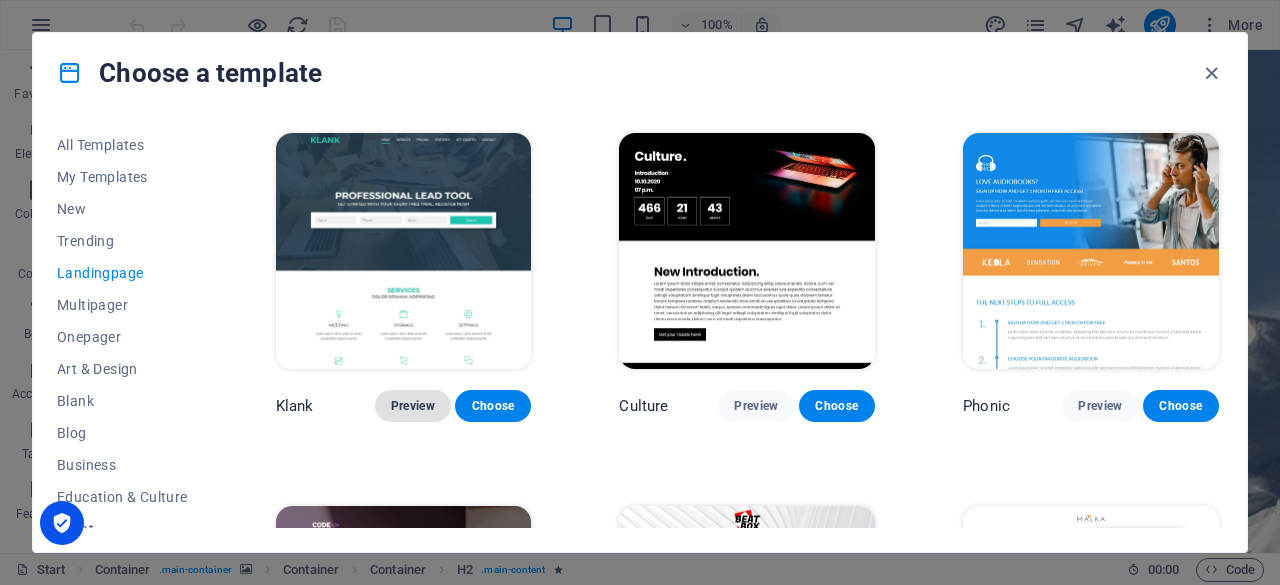 click on "Preview" 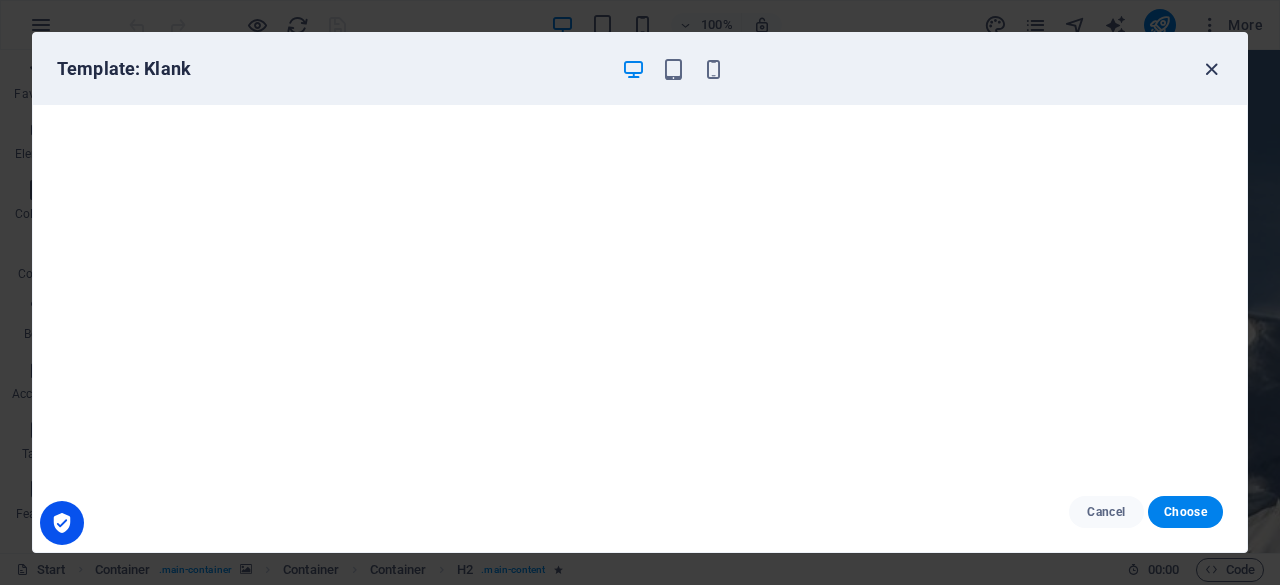 click 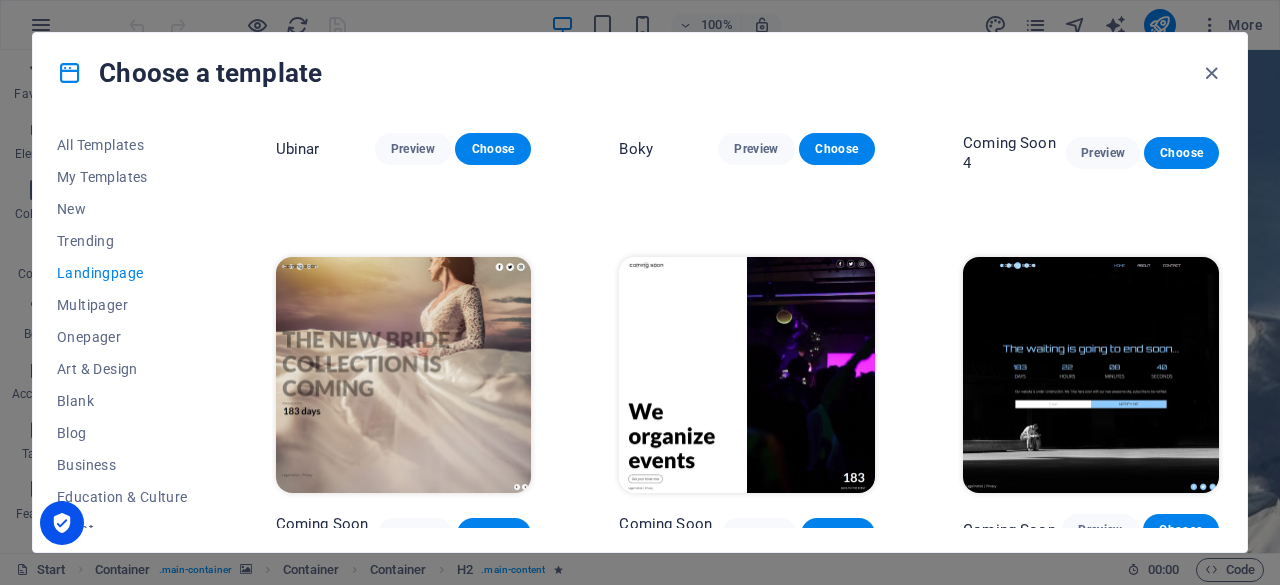 scroll, scrollTop: 2868, scrollLeft: 0, axis: vertical 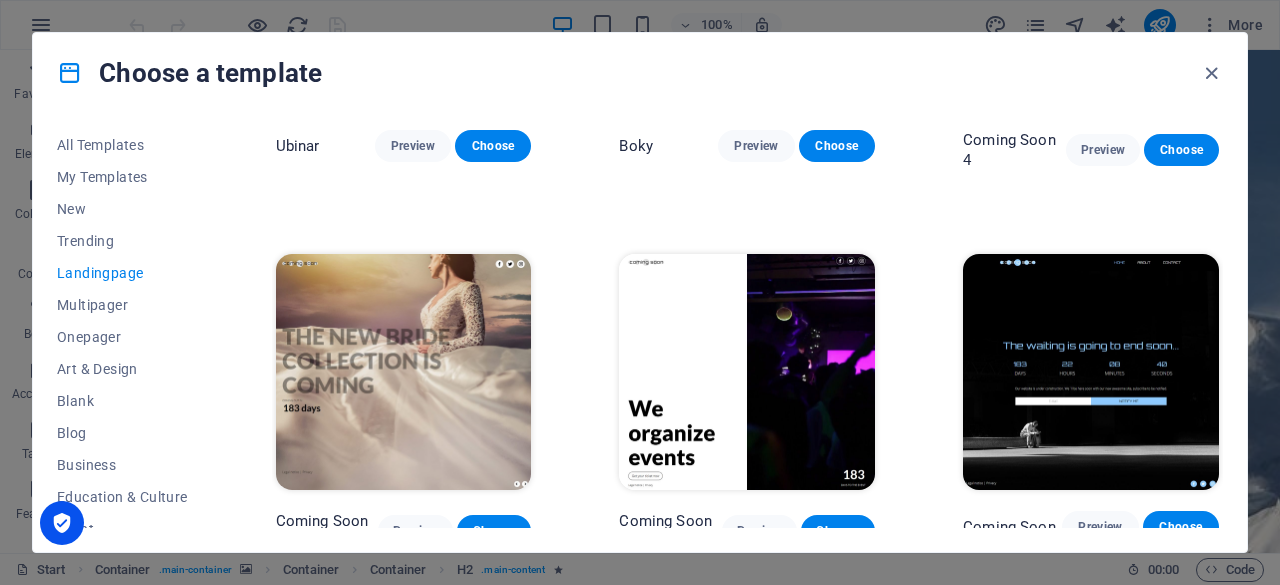 click 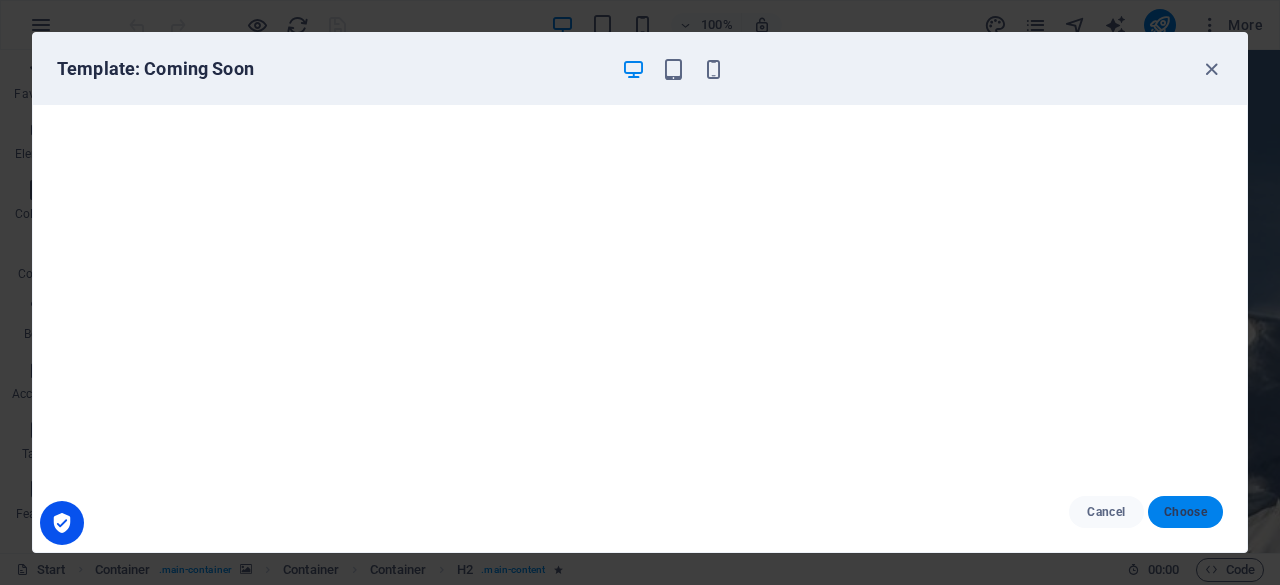 click on "Choose" 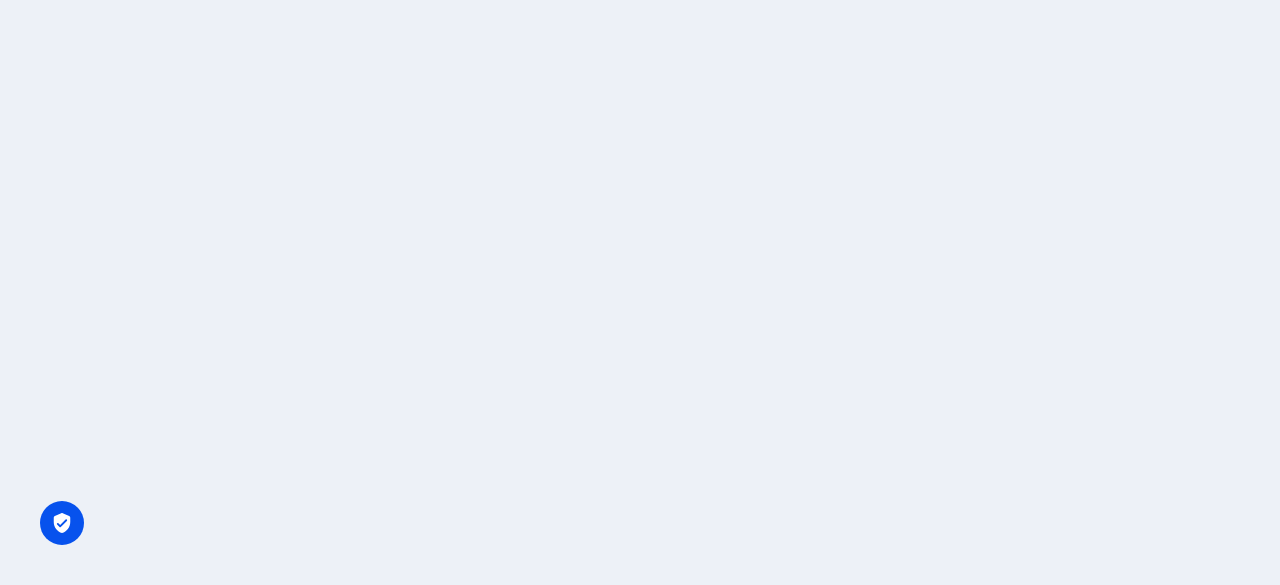 scroll, scrollTop: 0, scrollLeft: 0, axis: both 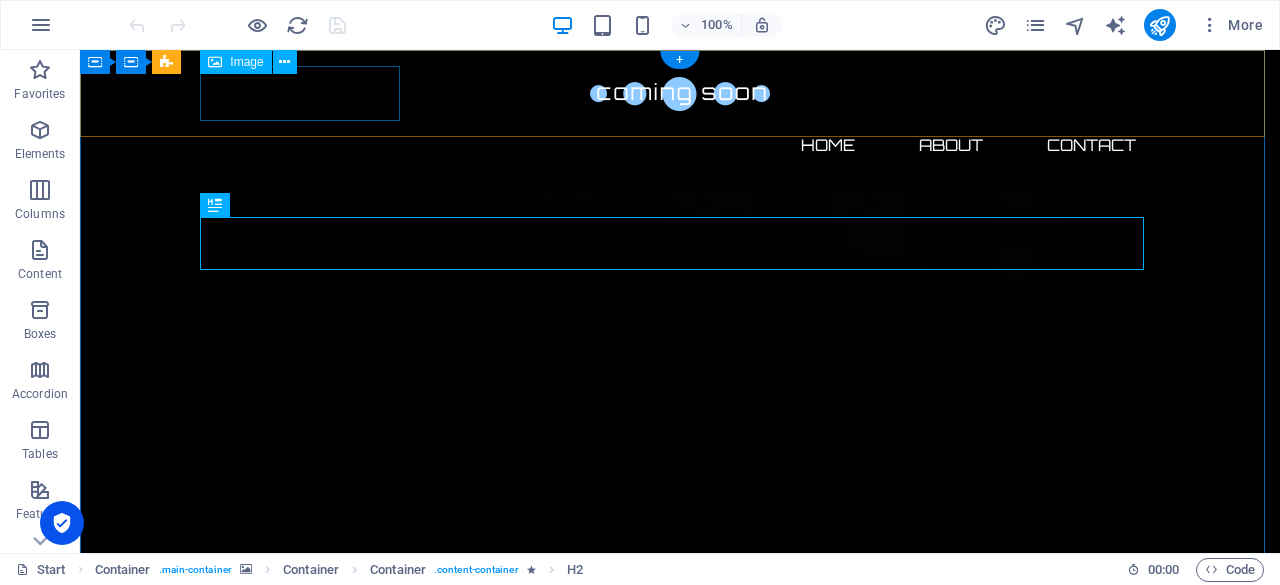 click at bounding box center [680, 93] 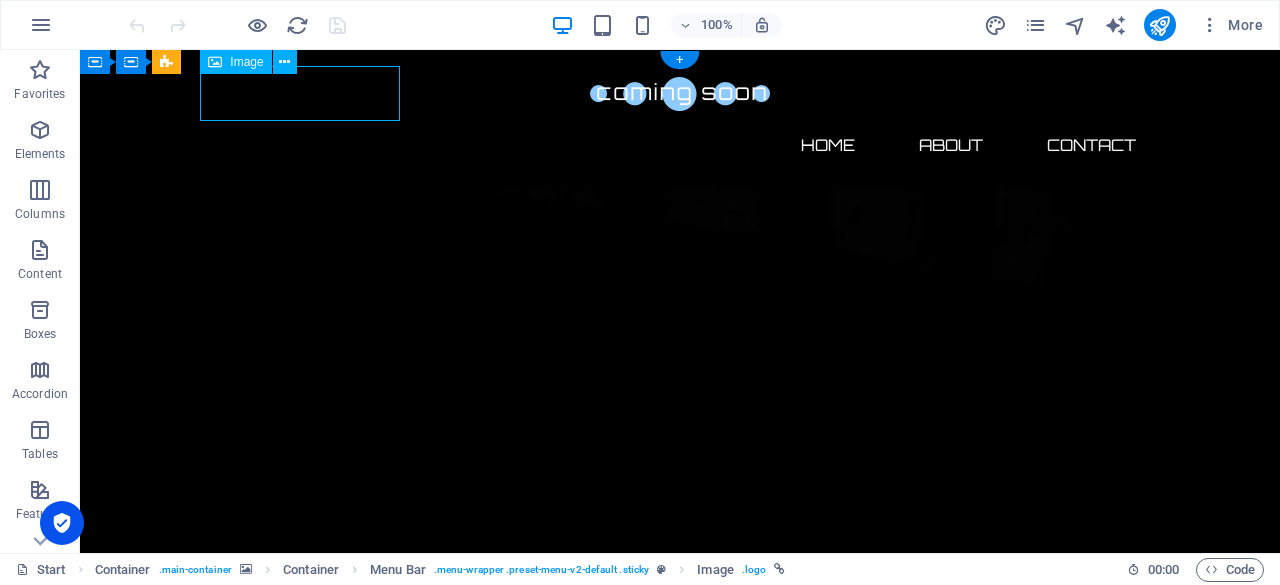 click at bounding box center (680, 93) 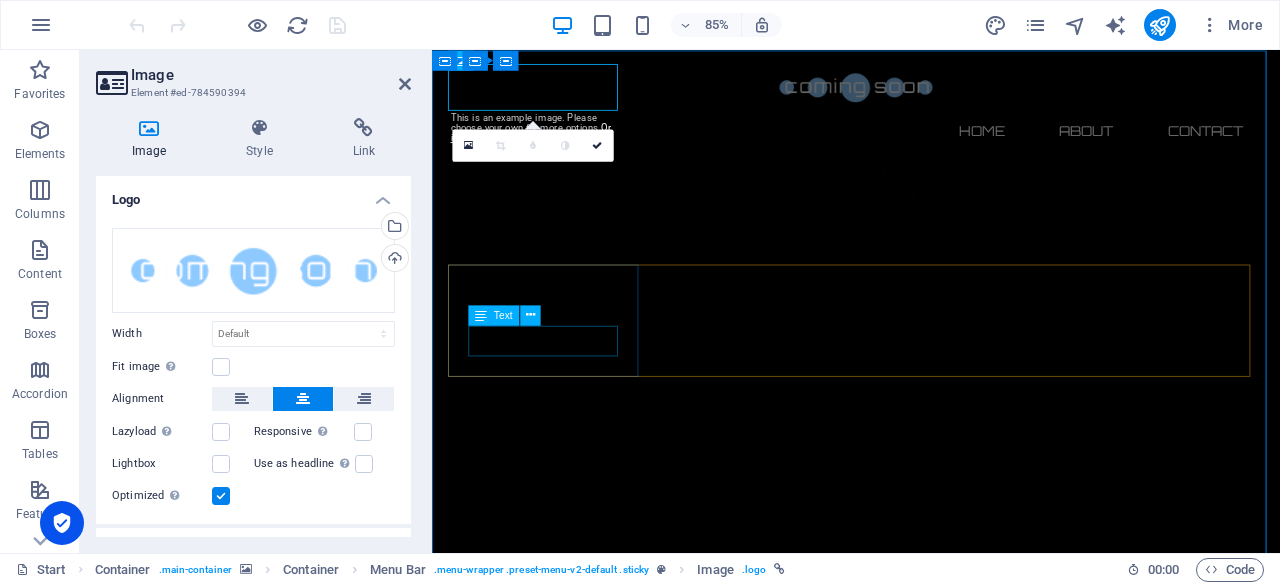 click on "Days" at bounding box center (571, 2478) 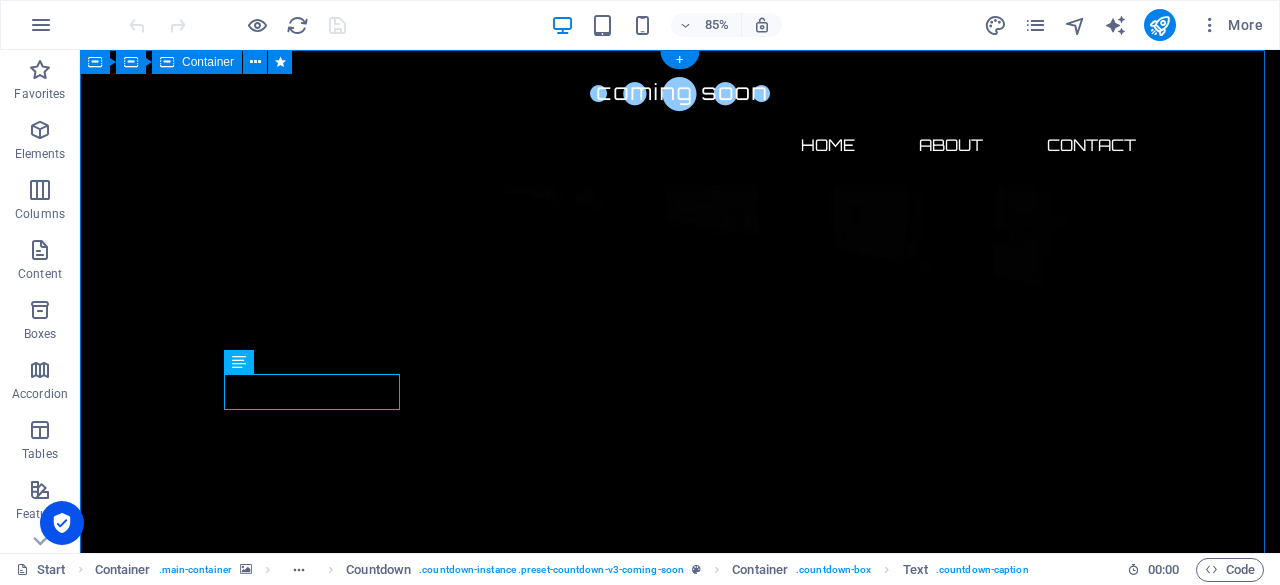 click on "The waiting is going to end soon... 0 Days 0 Hours 0 Minutes 0 Seconds Our website is under construction. We`ll be here soon with our new awesome site, subscribe to be notified.  Notify me   I have read and understand the privacy policy. Unreadable? Regenerate" at bounding box center (680, 2749) 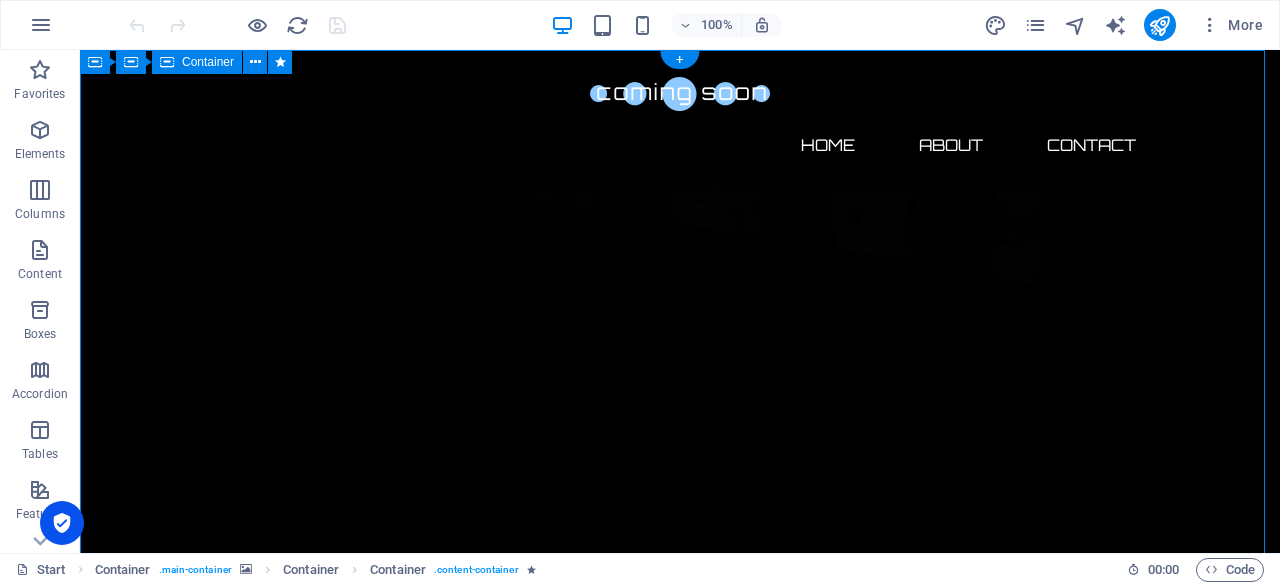 click on "The waiting is going to end soon... 0 Days 0 Hours 0 Minutes 0 Seconds Our website is under construction. We`ll be here soon with our new awesome site, subscribe to be notified.  Notify me   I have read and understand the privacy policy. Unreadable? Regenerate" at bounding box center (680, 2749) 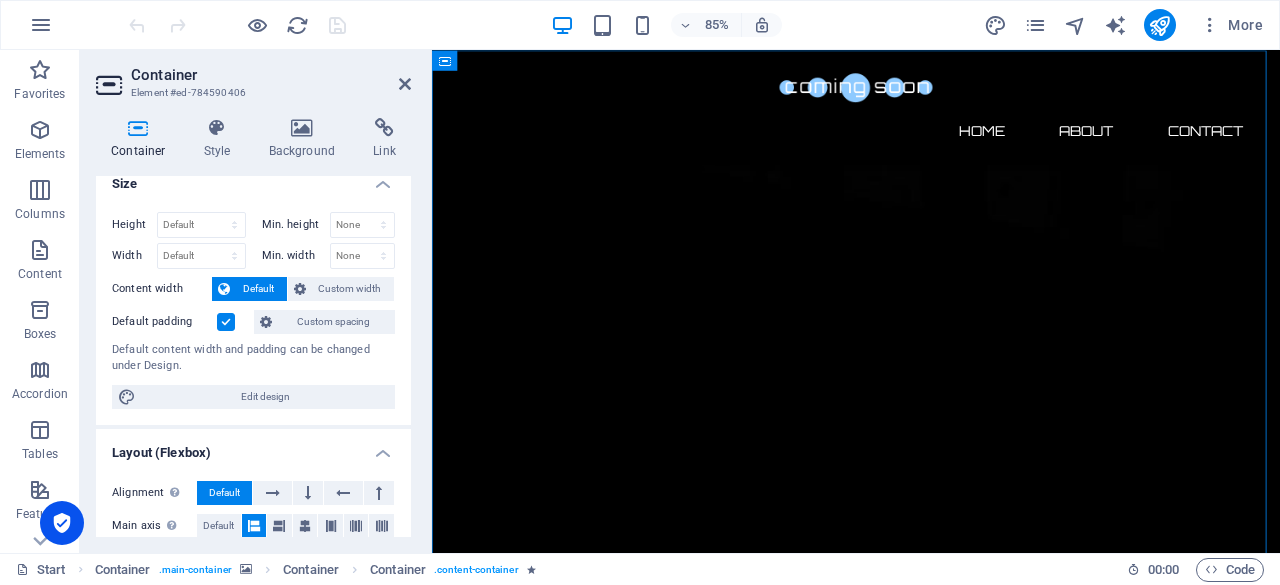 scroll, scrollTop: 12, scrollLeft: 0, axis: vertical 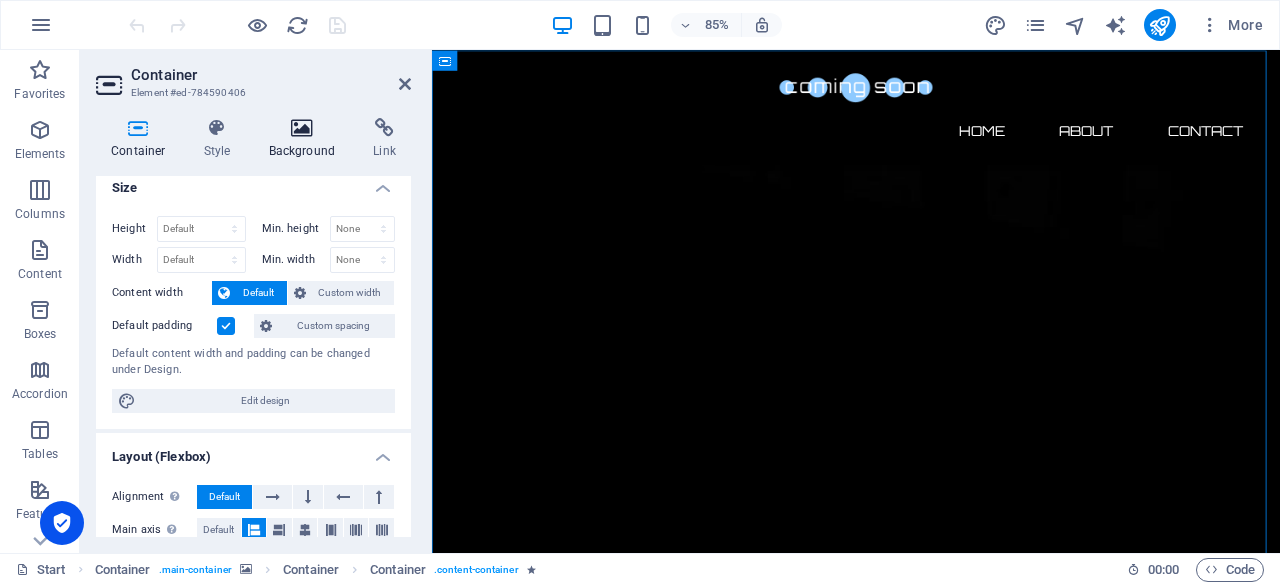 click on "Background" at bounding box center (306, 139) 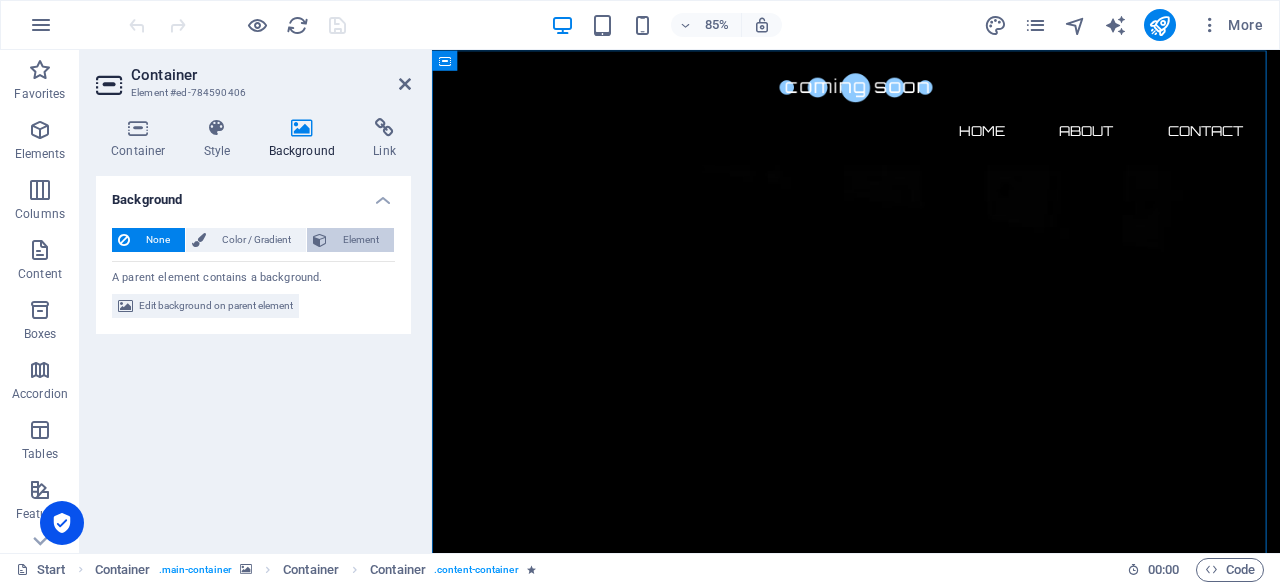 click on "Element" at bounding box center (360, 240) 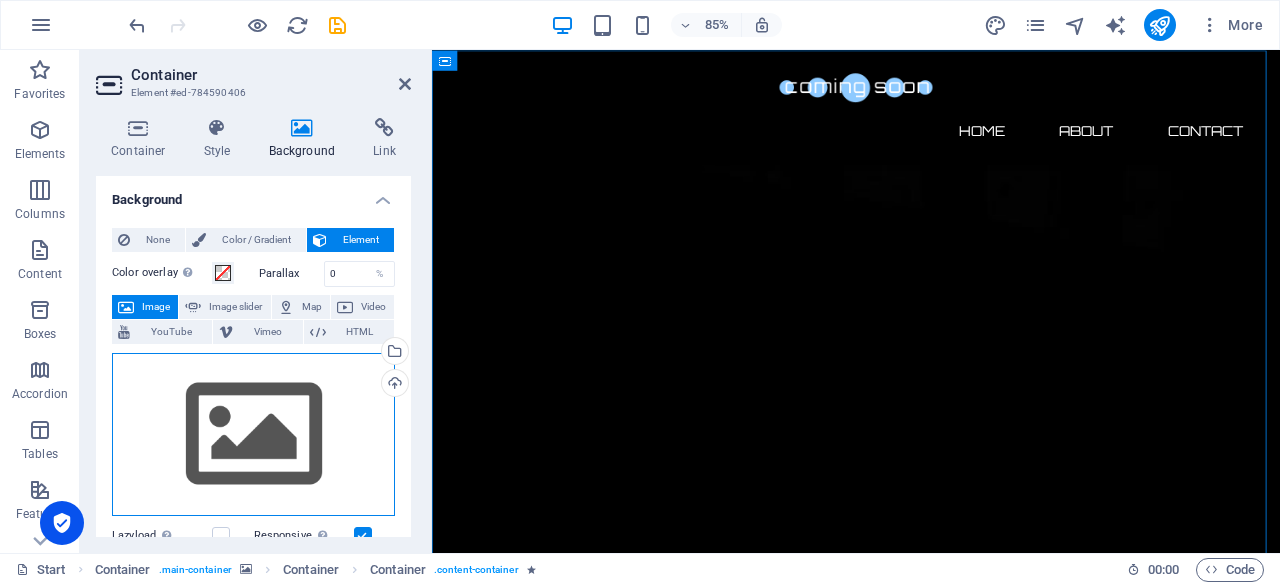 click on "Drag files here, click to choose files or select files from Files or our free stock photos & videos" at bounding box center [253, 435] 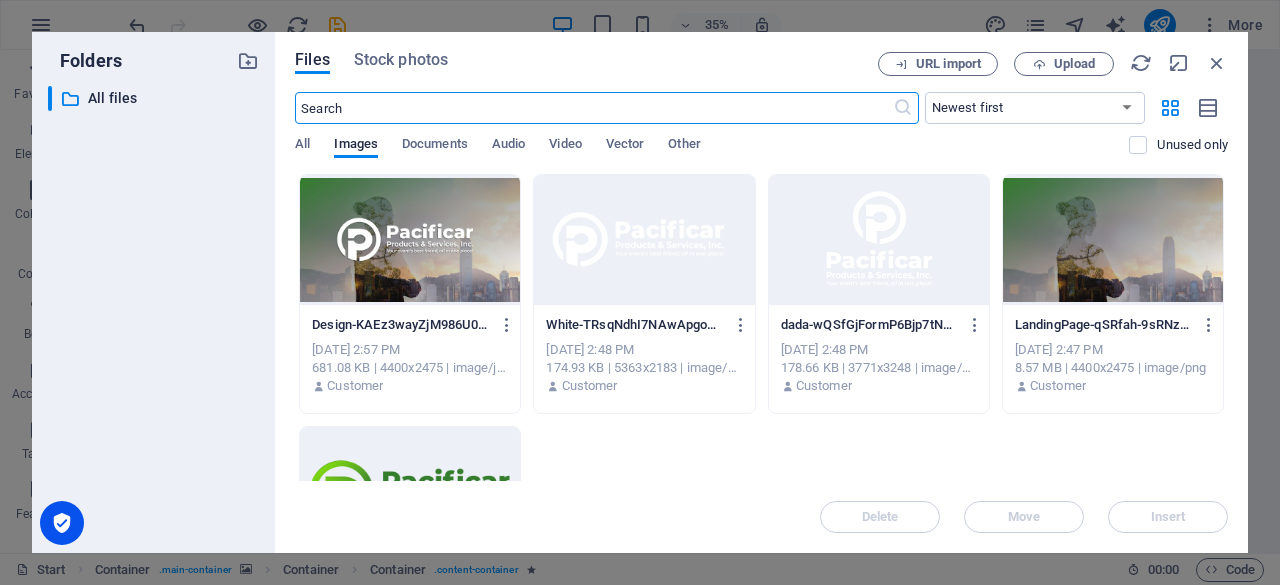 click at bounding box center [1113, 240] 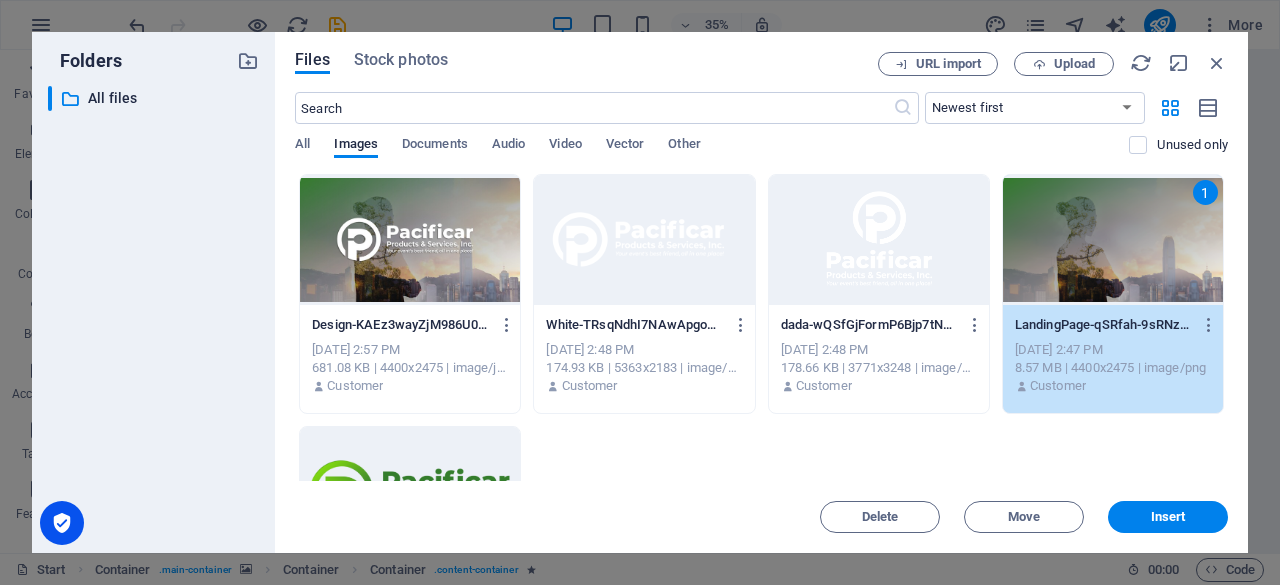 click on "1" at bounding box center (1113, 240) 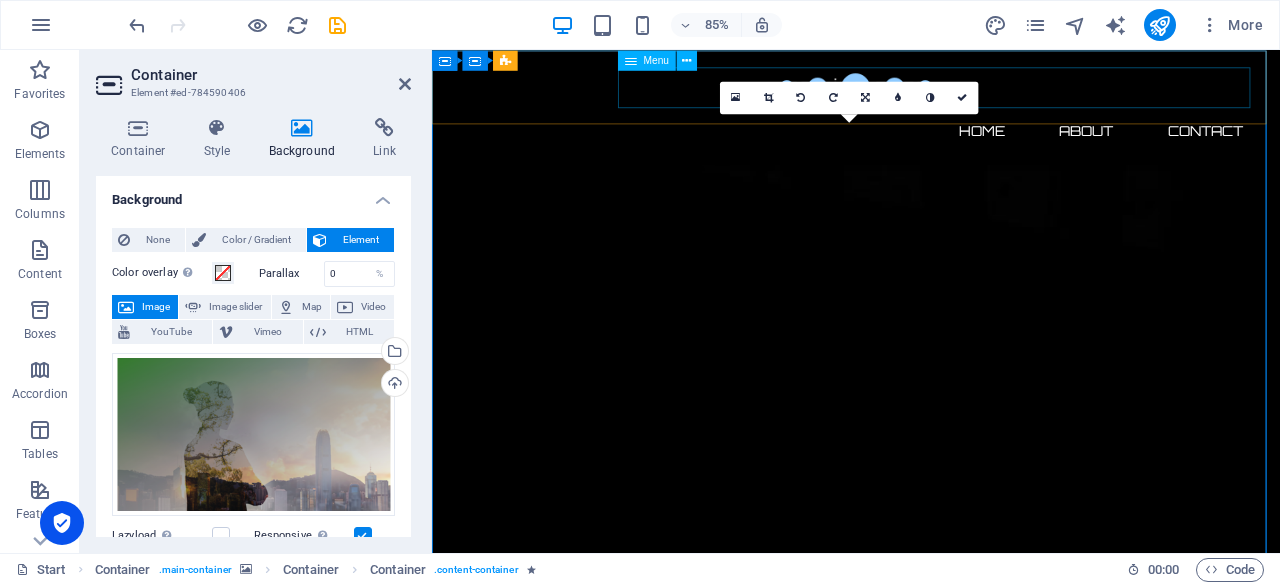 click on "Home About Contact" at bounding box center [931, 145] 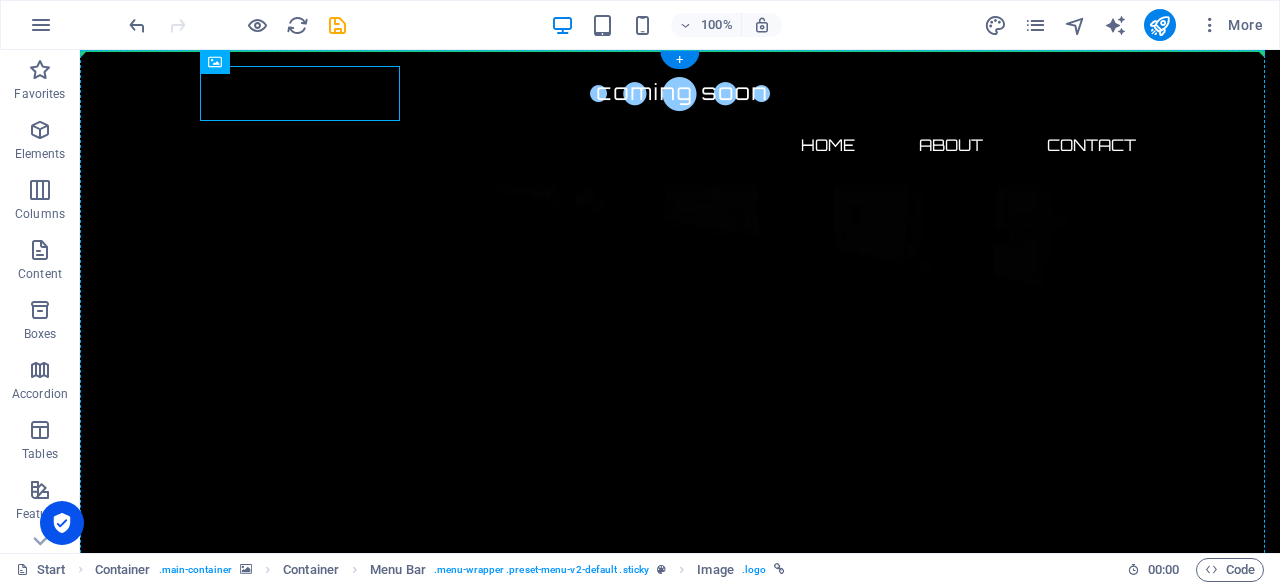 drag, startPoint x: 258, startPoint y: 92, endPoint x: 265, endPoint y: 170, distance: 78.31347 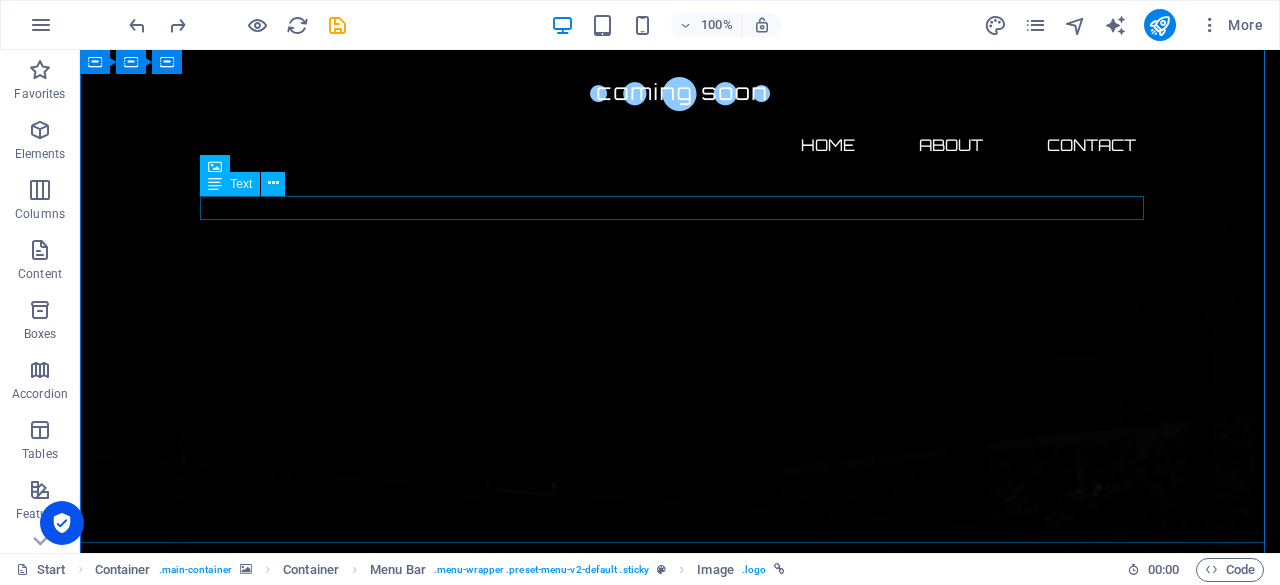 scroll, scrollTop: 0, scrollLeft: 0, axis: both 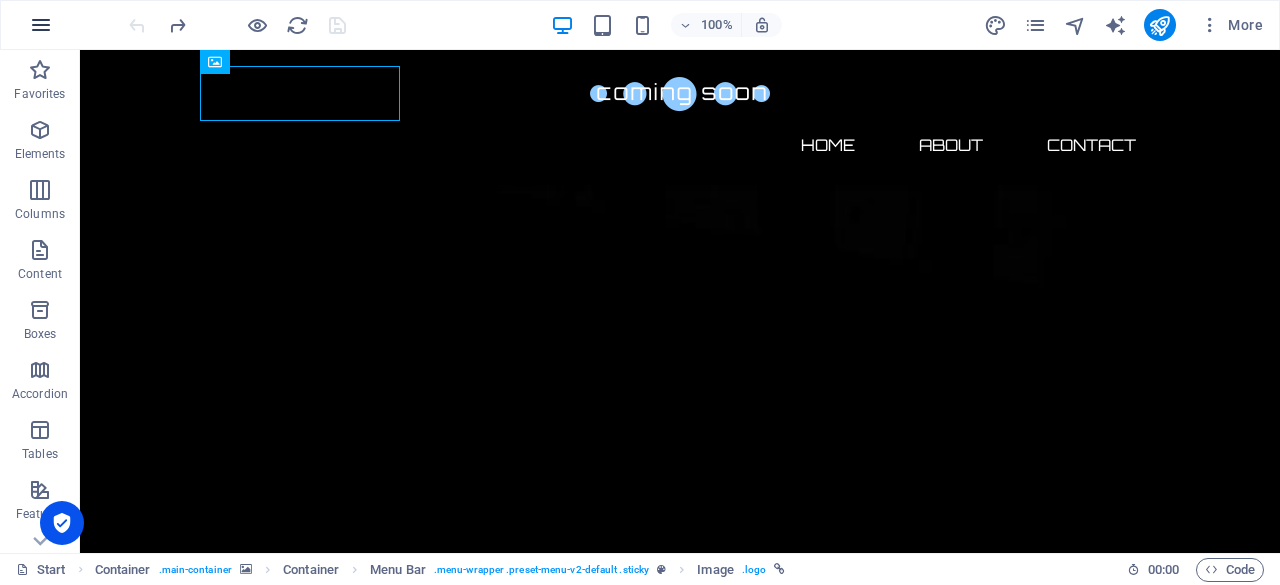 click at bounding box center [41, 25] 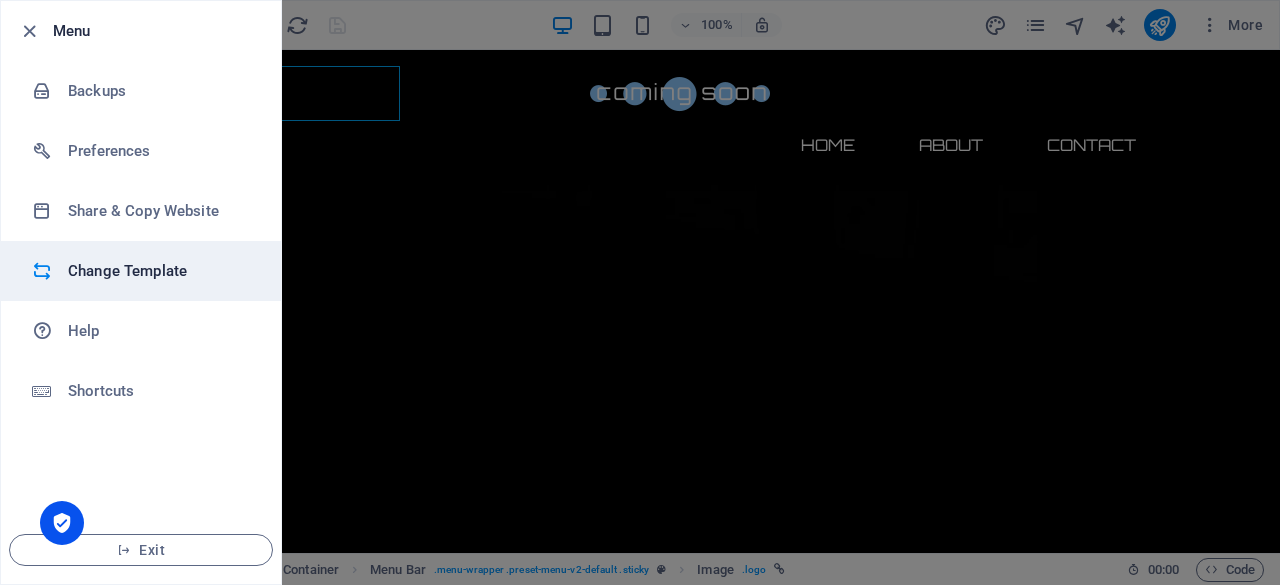 click on "Change Template" at bounding box center (160, 271) 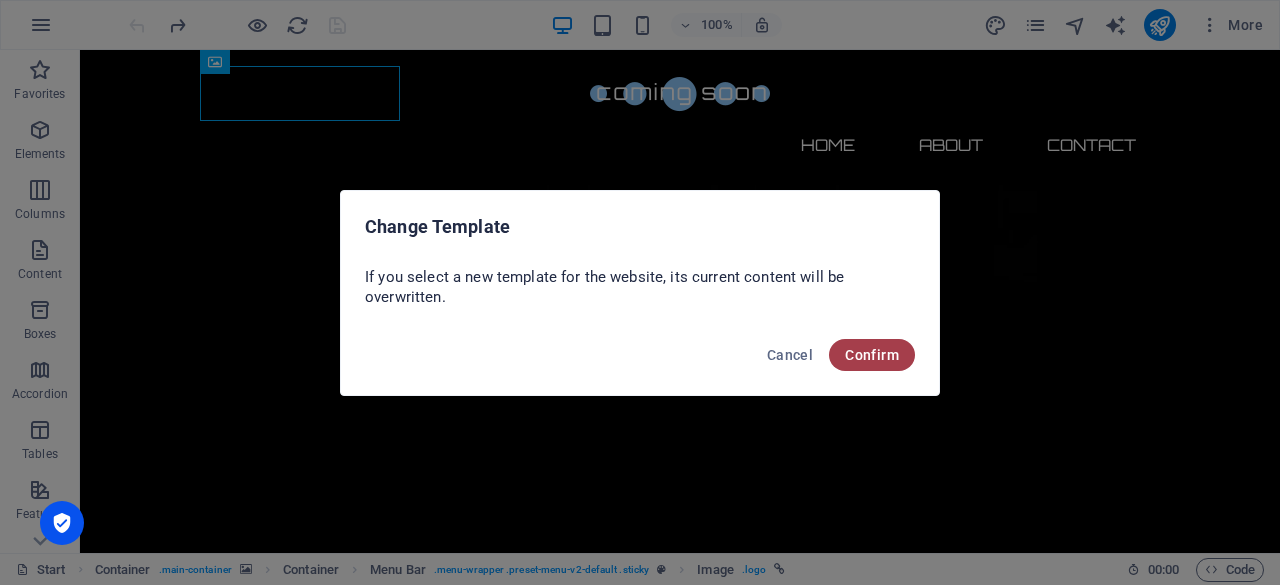 click on "Confirm" at bounding box center (872, 355) 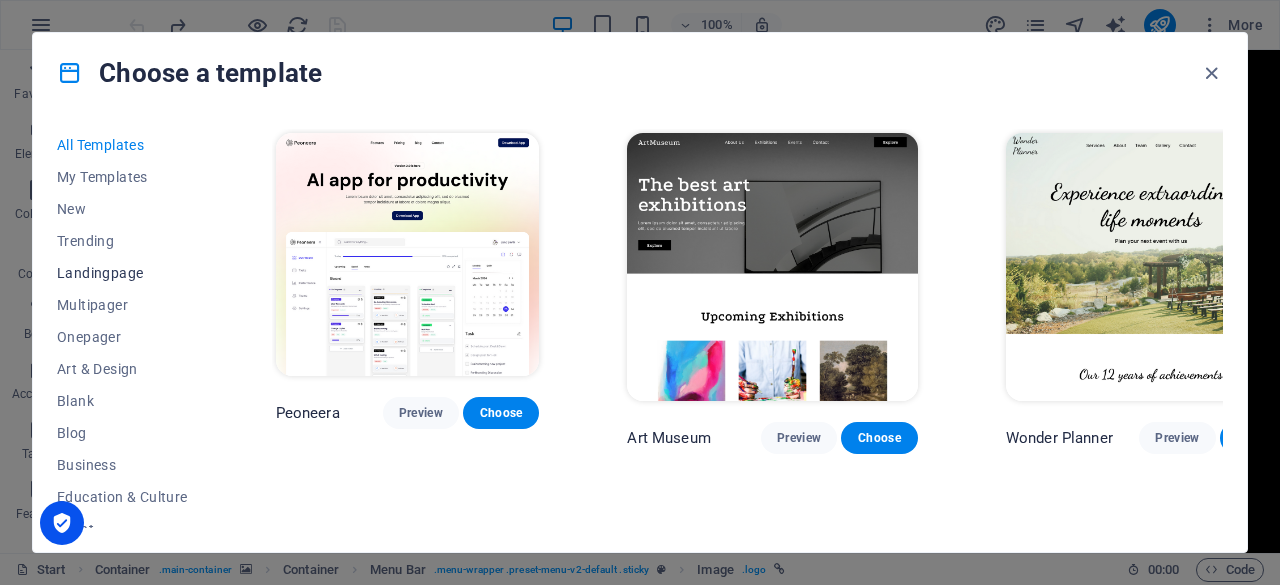 click on "Landingpage" at bounding box center (122, 273) 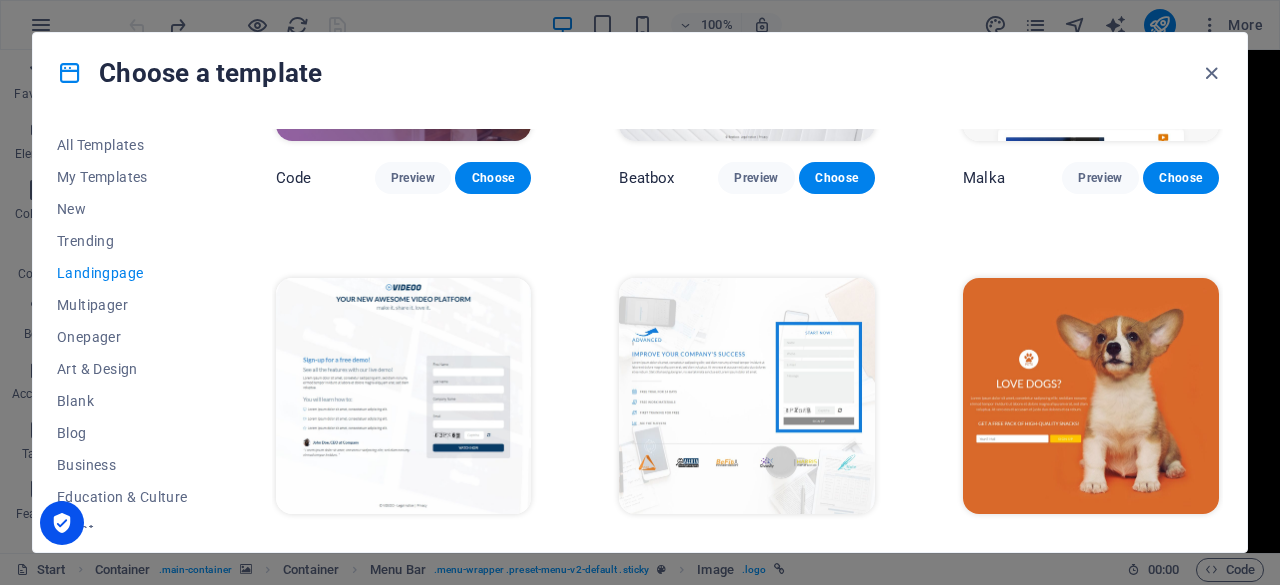 scroll, scrollTop: 300, scrollLeft: 0, axis: vertical 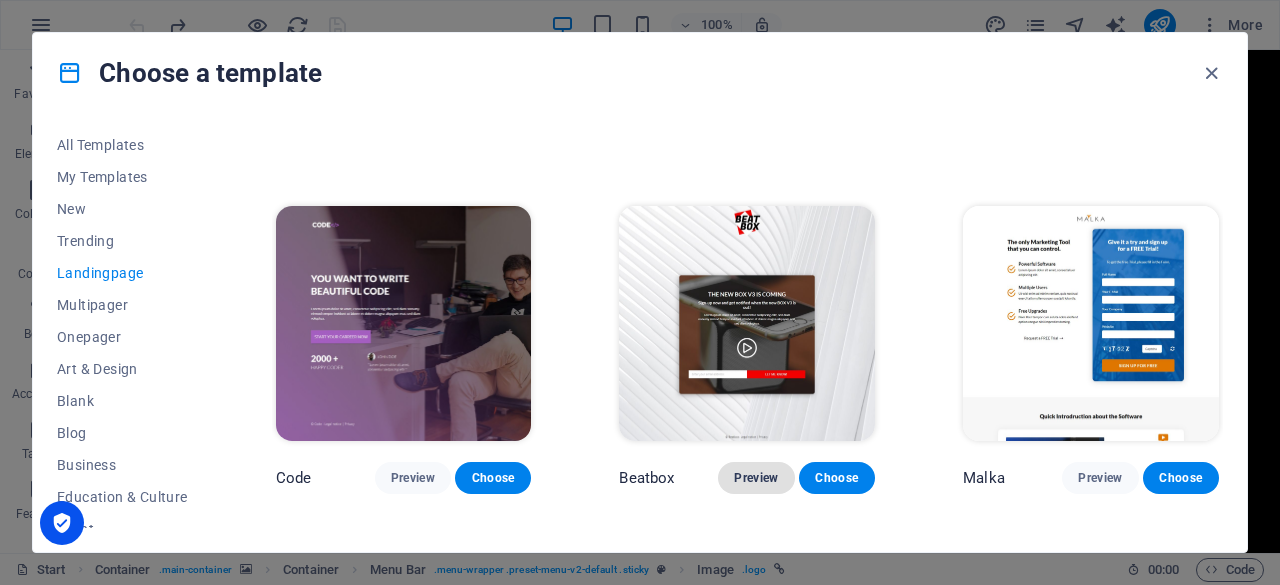 click on "Preview" at bounding box center (756, 478) 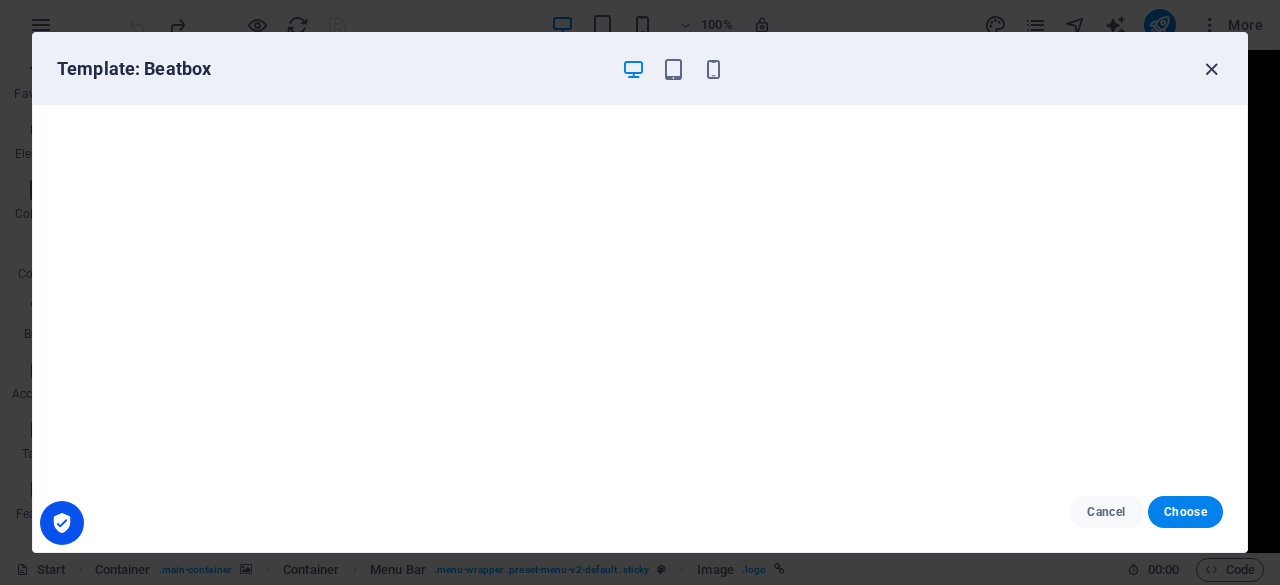 click at bounding box center [1211, 69] 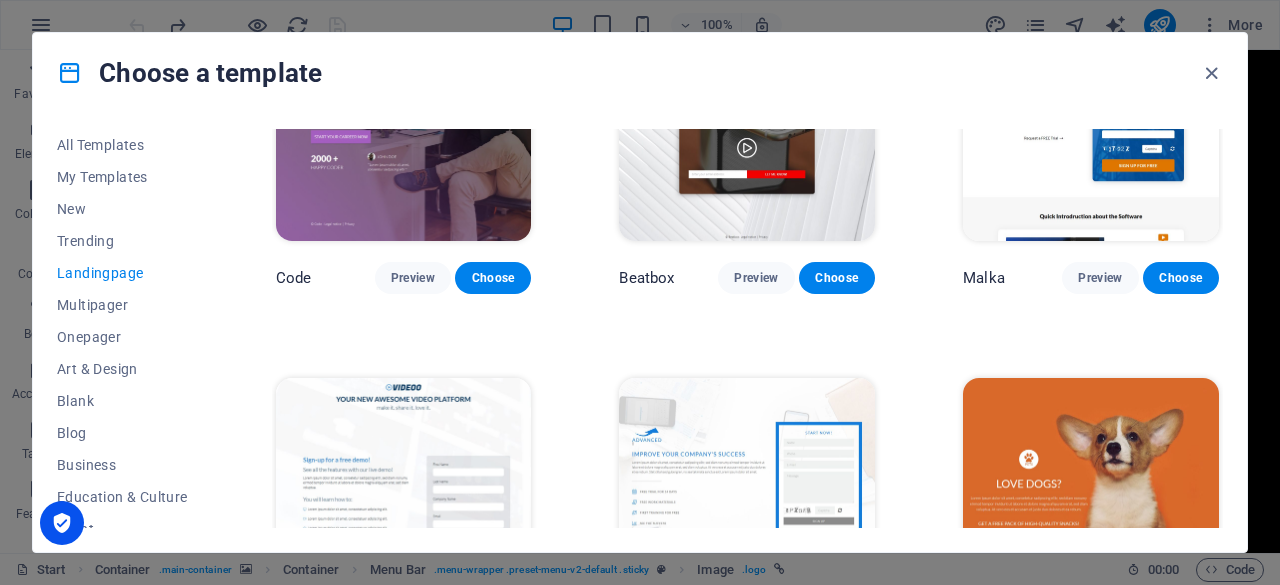 scroll, scrollTop: 600, scrollLeft: 0, axis: vertical 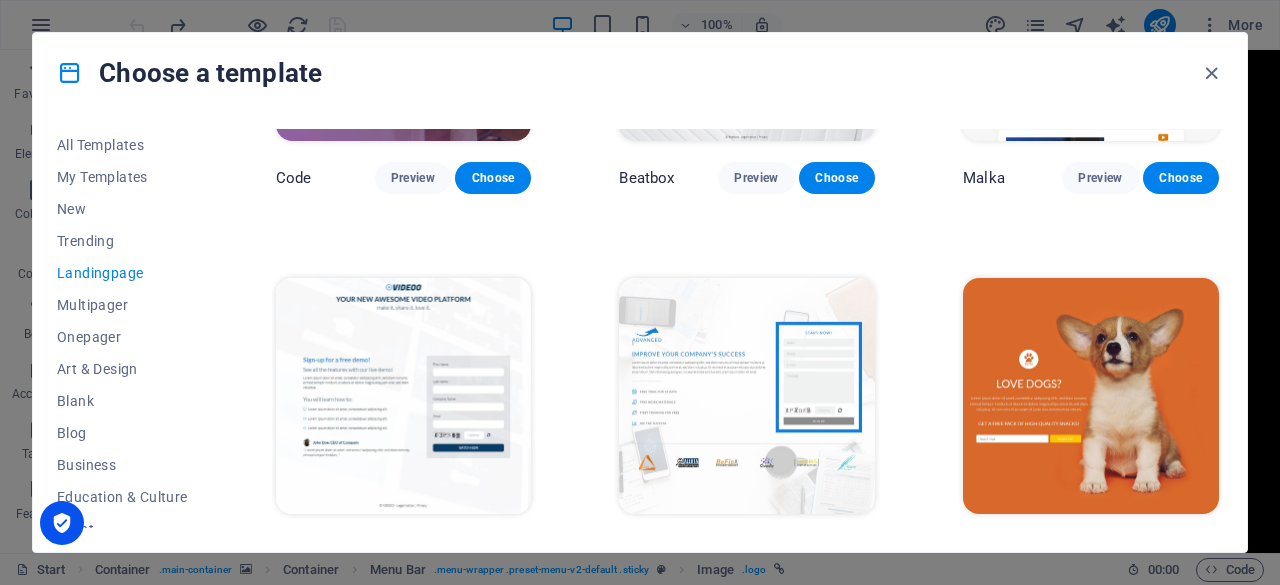 click at bounding box center (1091, 396) 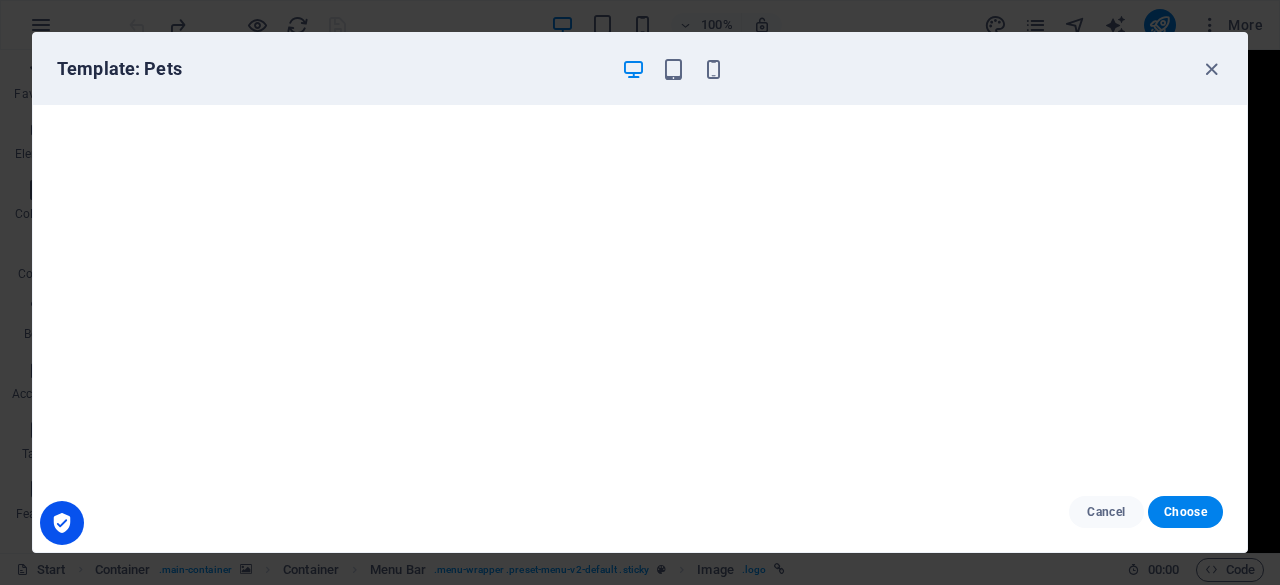 click on "Template: Pets" at bounding box center [640, 69] 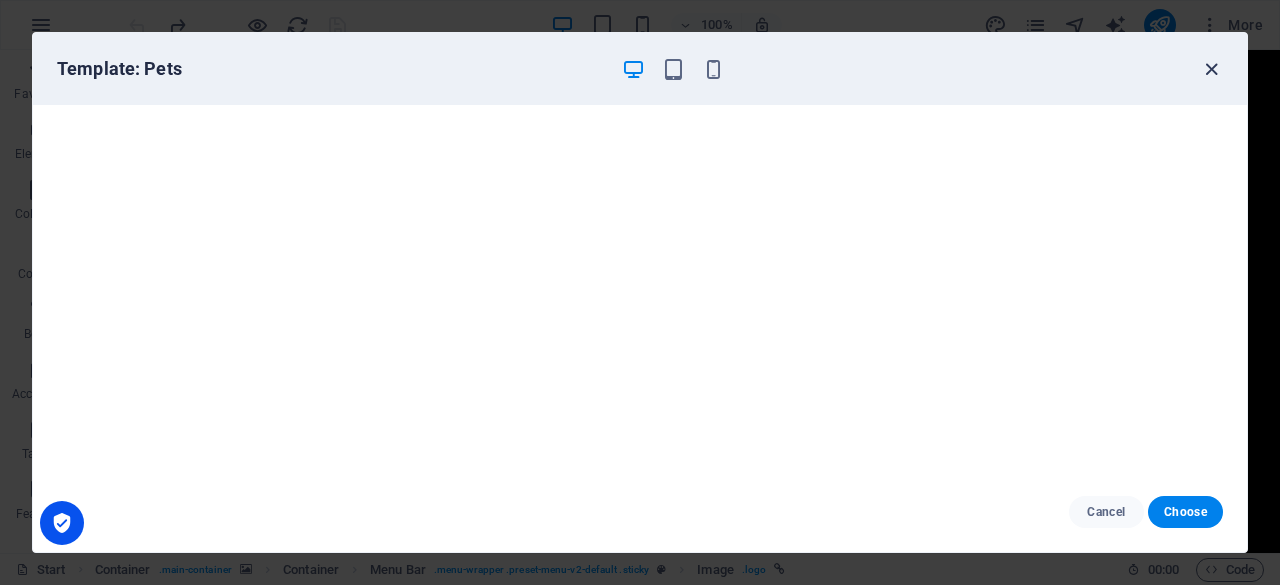 click at bounding box center [1211, 69] 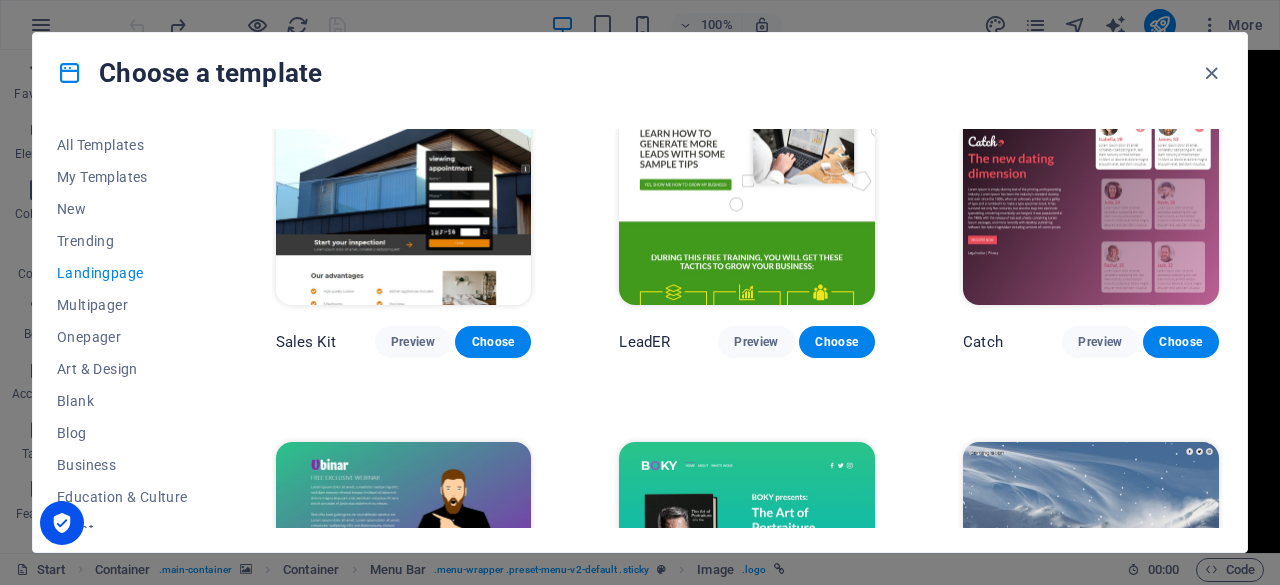 scroll, scrollTop: 2500, scrollLeft: 0, axis: vertical 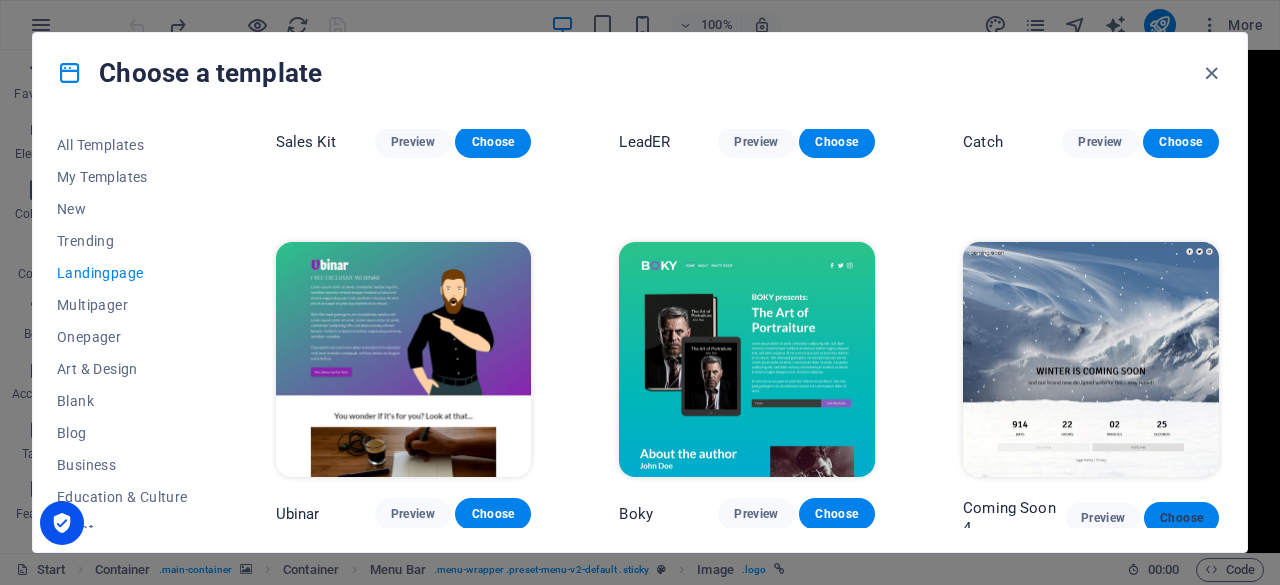 click on "Choose" at bounding box center [1181, 518] 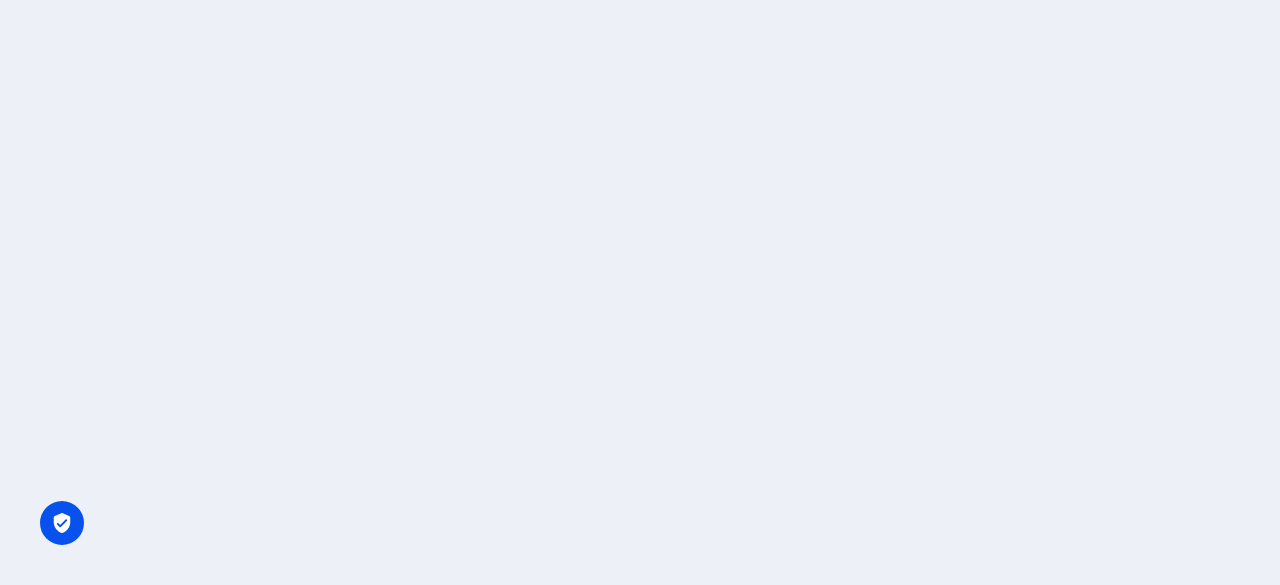 scroll, scrollTop: 0, scrollLeft: 0, axis: both 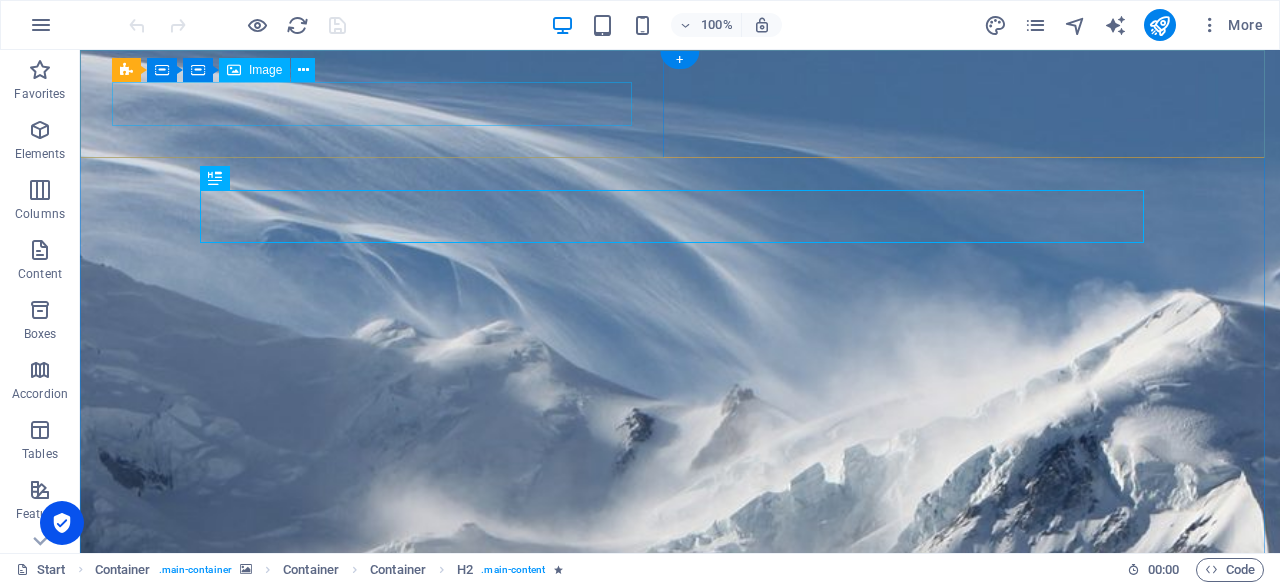 click at bounding box center (680, 1106) 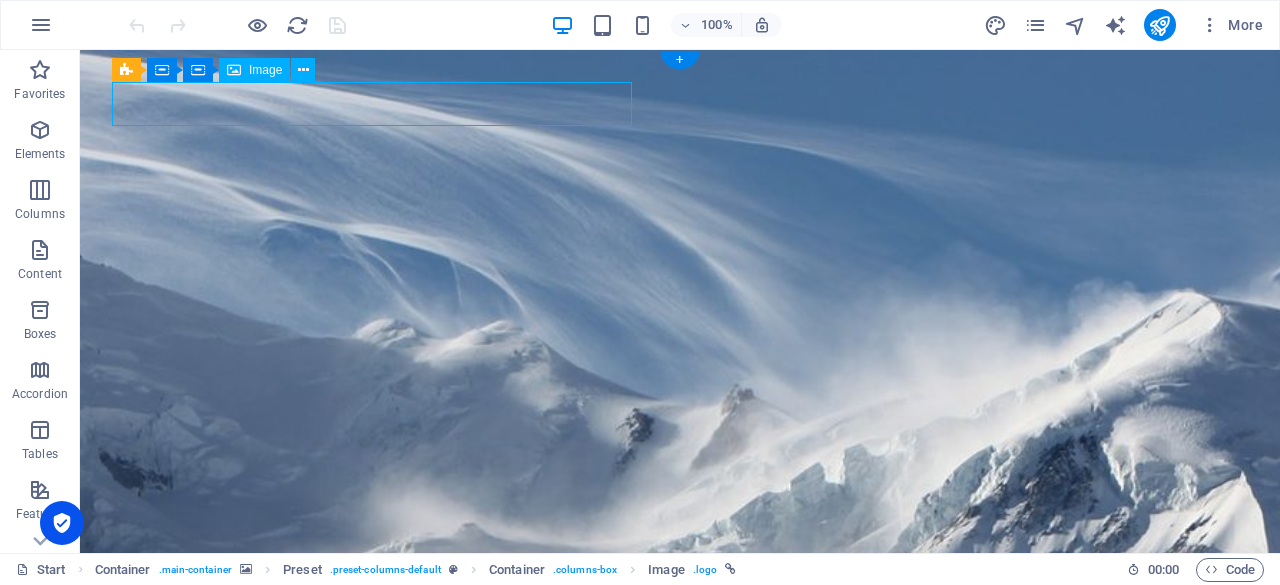 click at bounding box center (680, 1106) 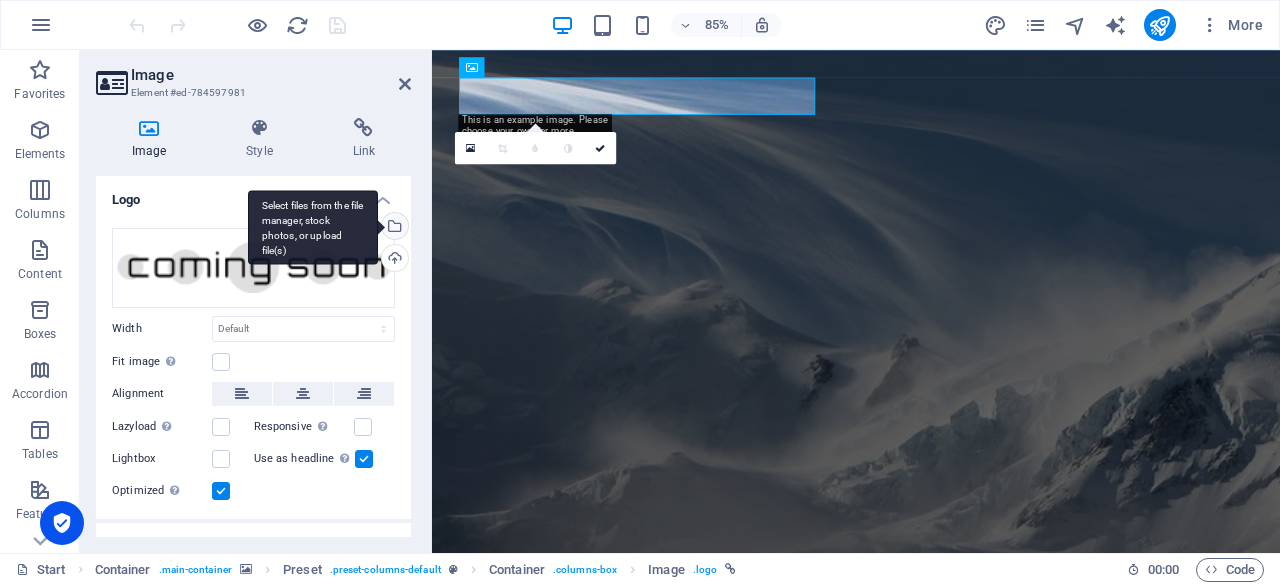 click on "Select files from the file manager, stock photos, or upload file(s)" at bounding box center (393, 228) 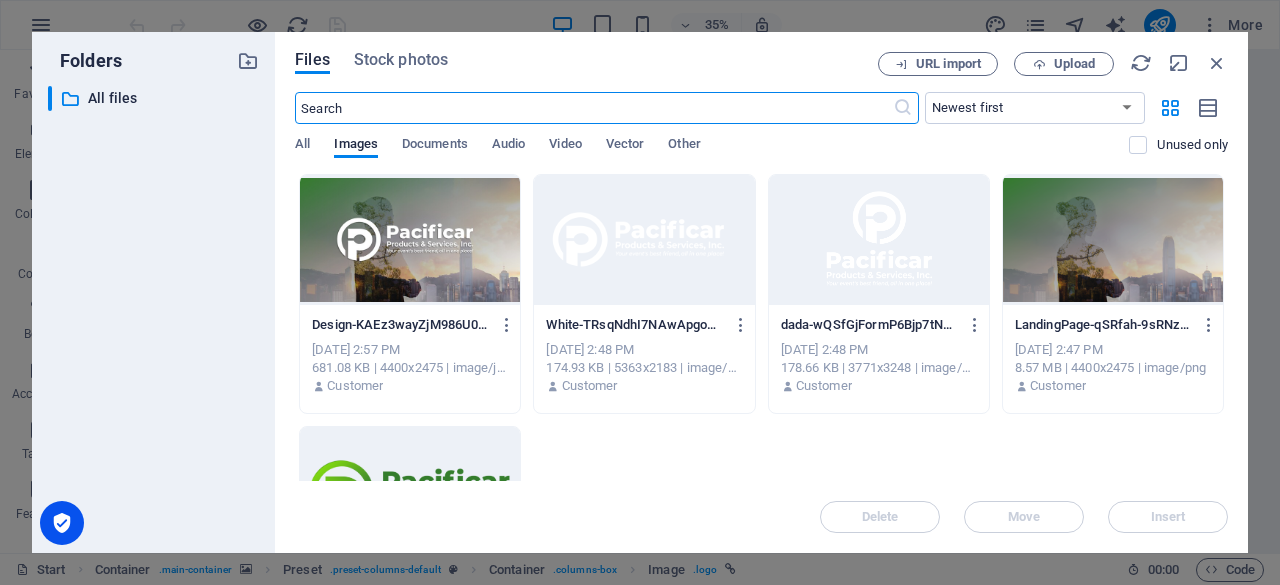 click at bounding box center (644, 240) 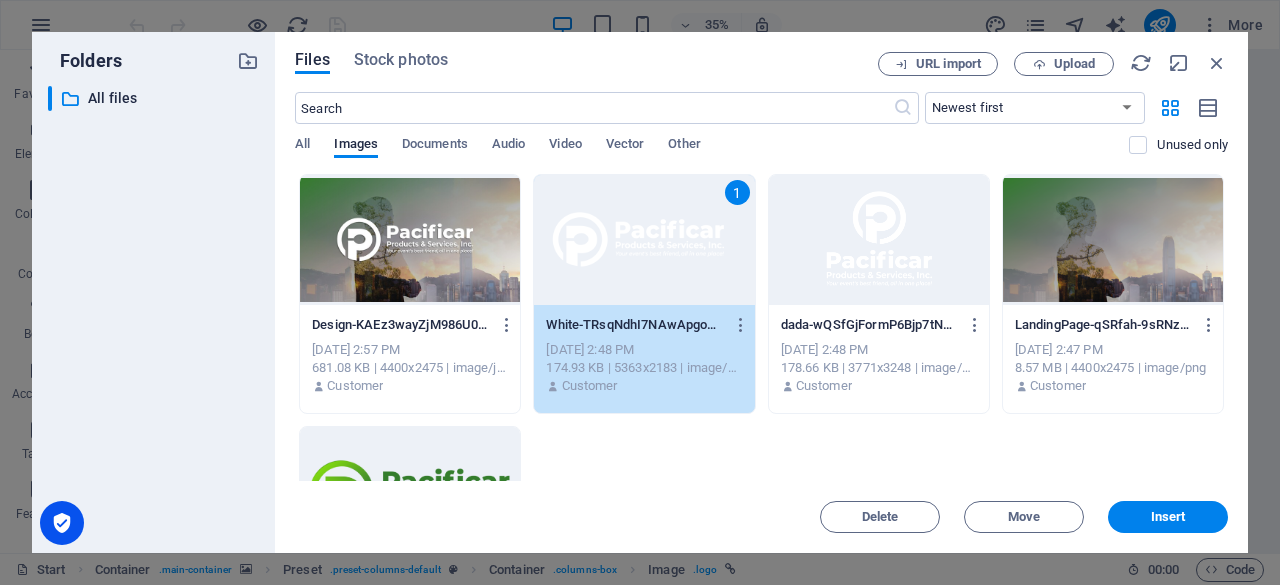 click on "1" at bounding box center [644, 240] 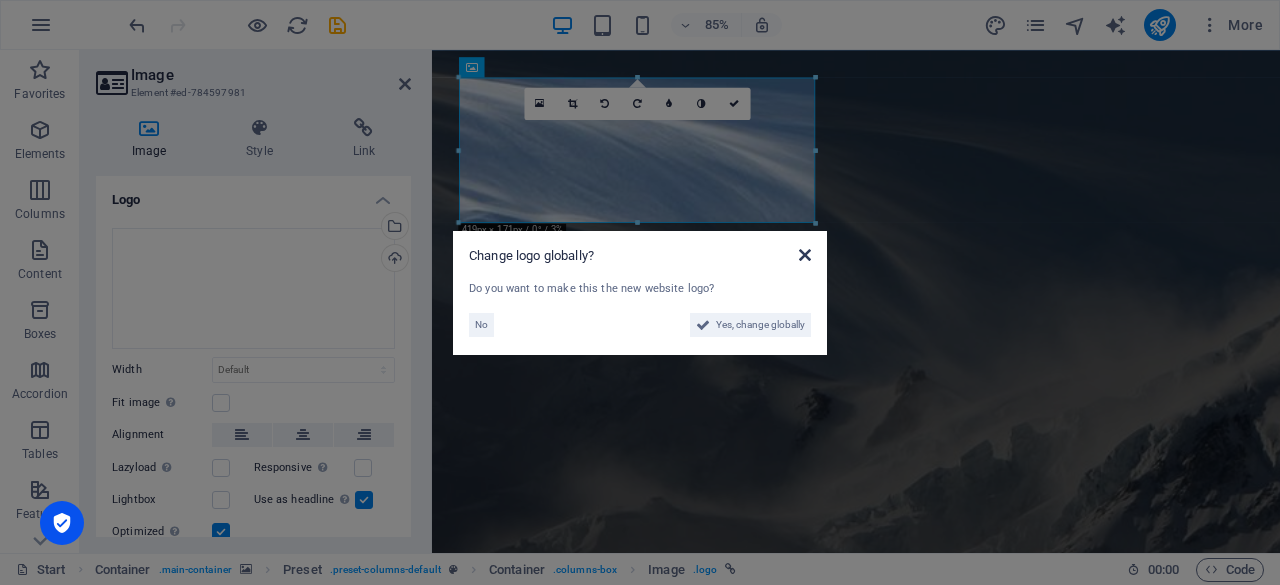 click at bounding box center [805, 255] 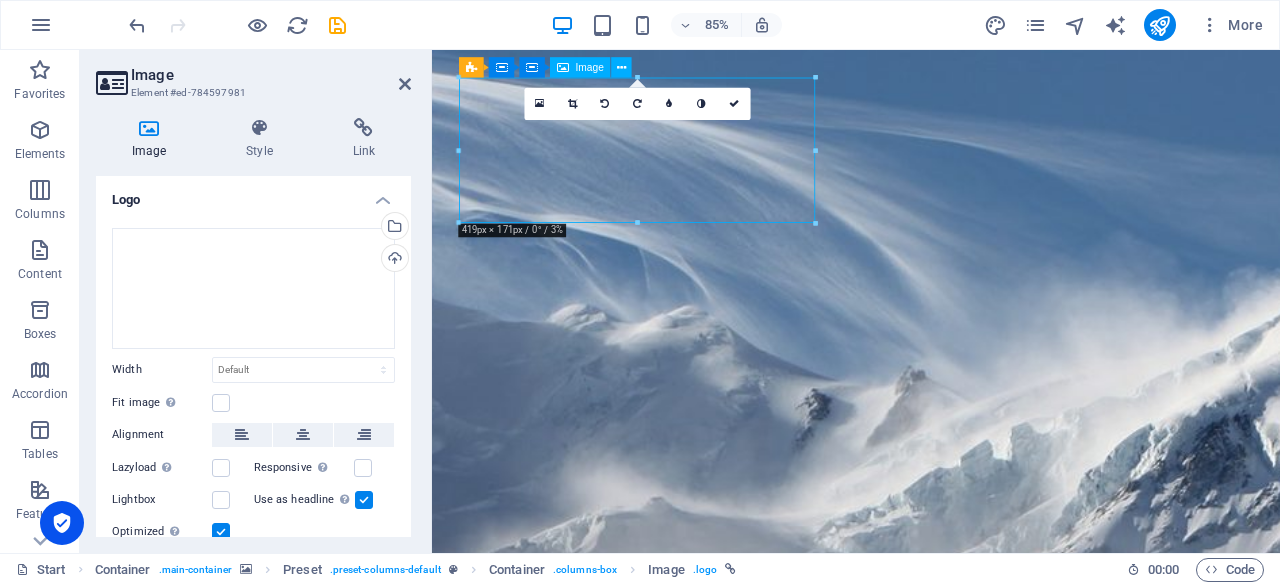 drag, startPoint x: 838, startPoint y: 231, endPoint x: 734, endPoint y: 193, distance: 110.724884 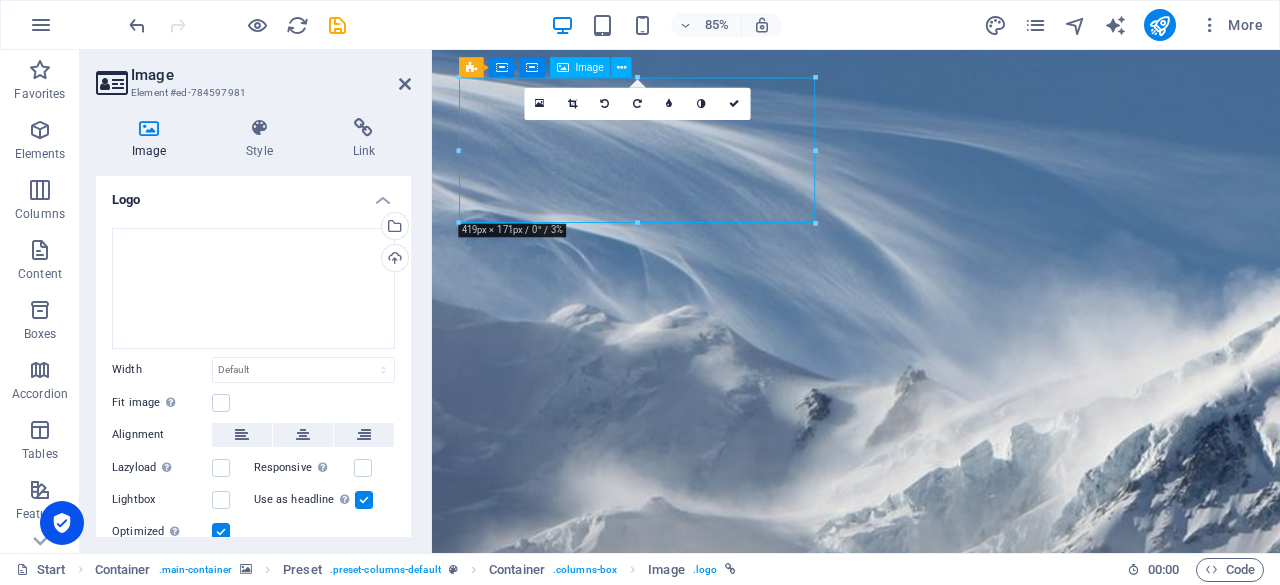 click at bounding box center [931, 1404] 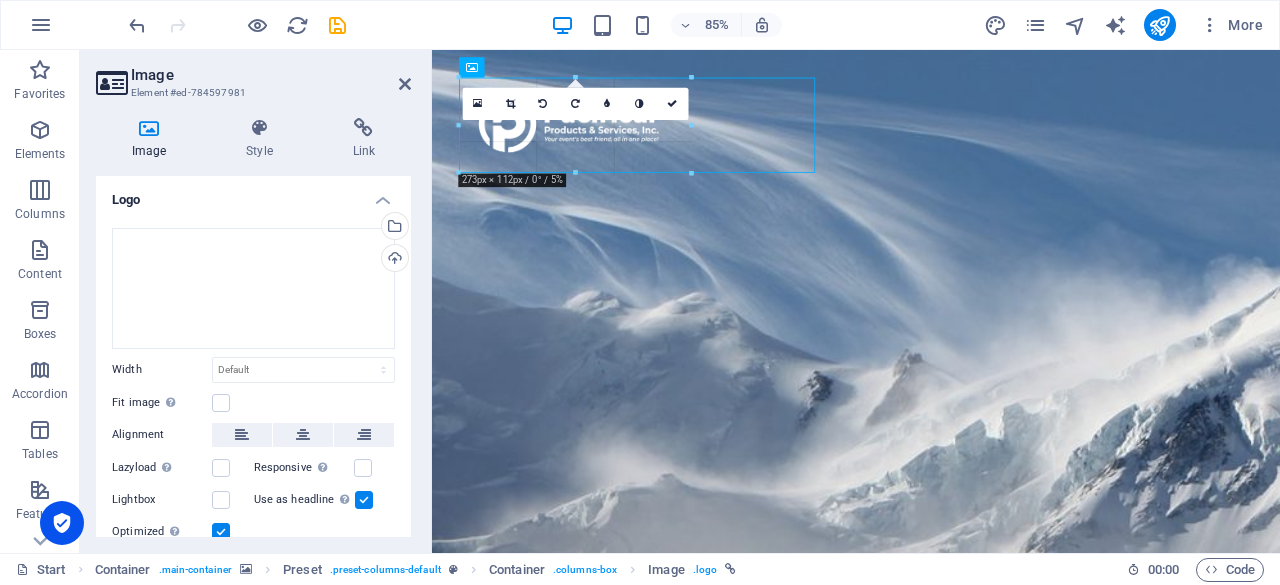 drag, startPoint x: 814, startPoint y: 221, endPoint x: 667, endPoint y: 135, distance: 170.30855 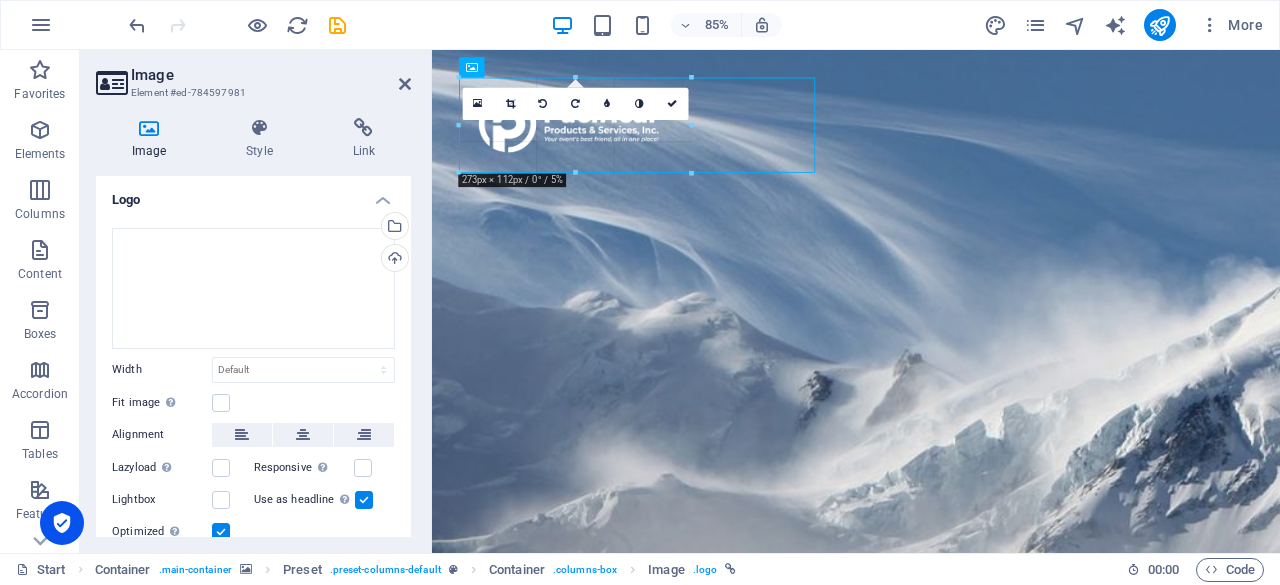 type on "273" 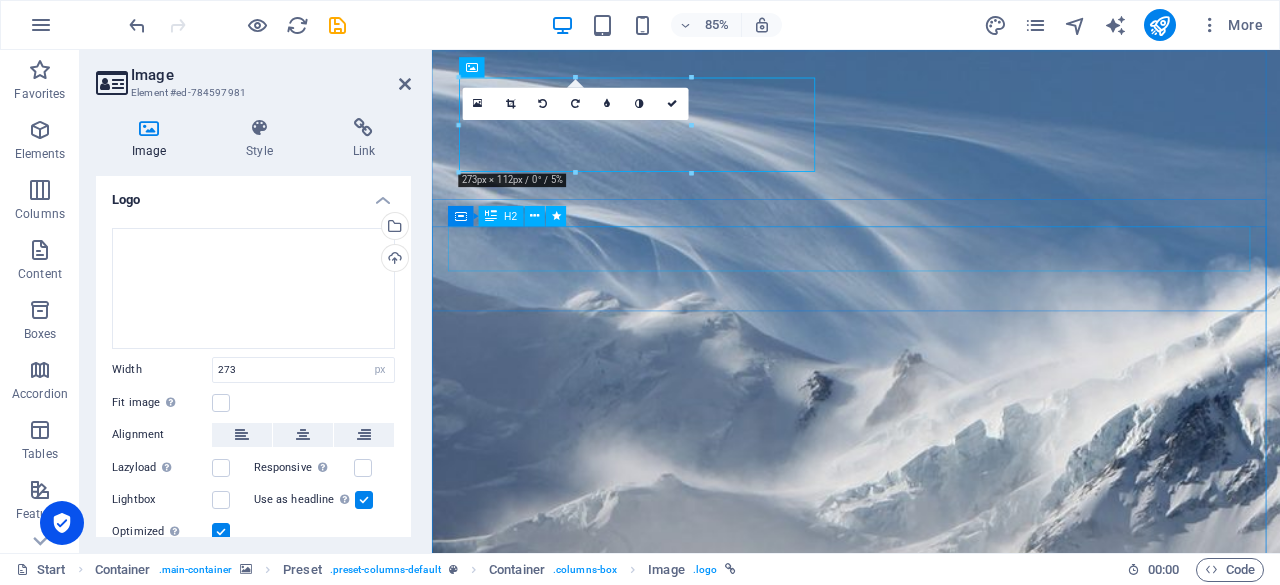 click on "Winter is coming soon" at bounding box center [931, 1529] 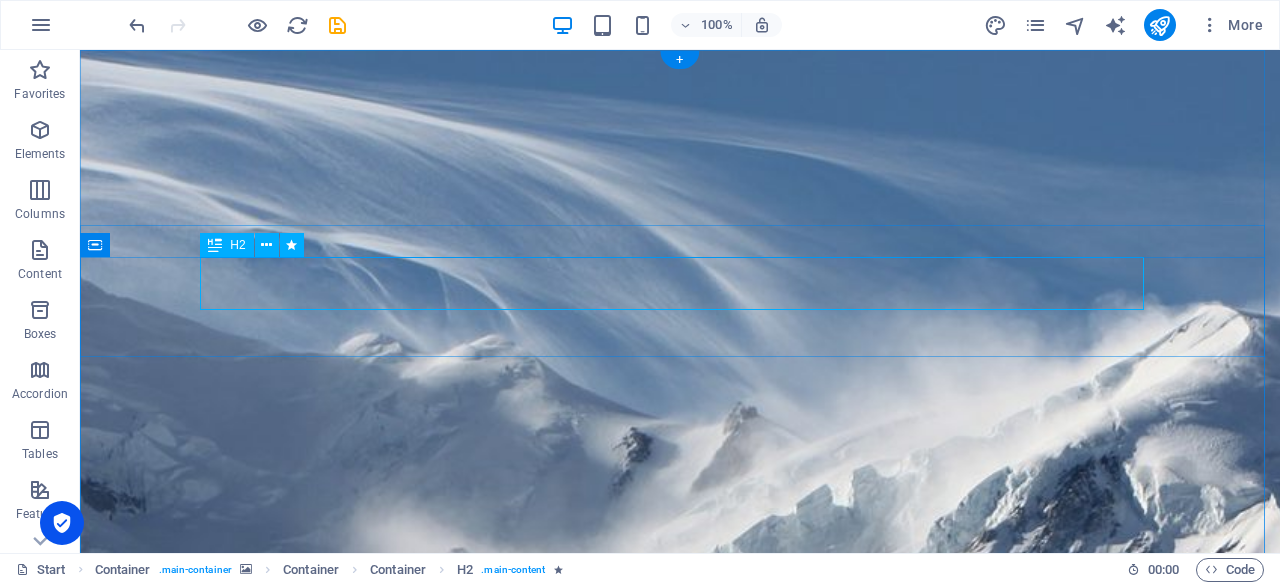 click on "Winter is coming soon" at bounding box center [680, 1528] 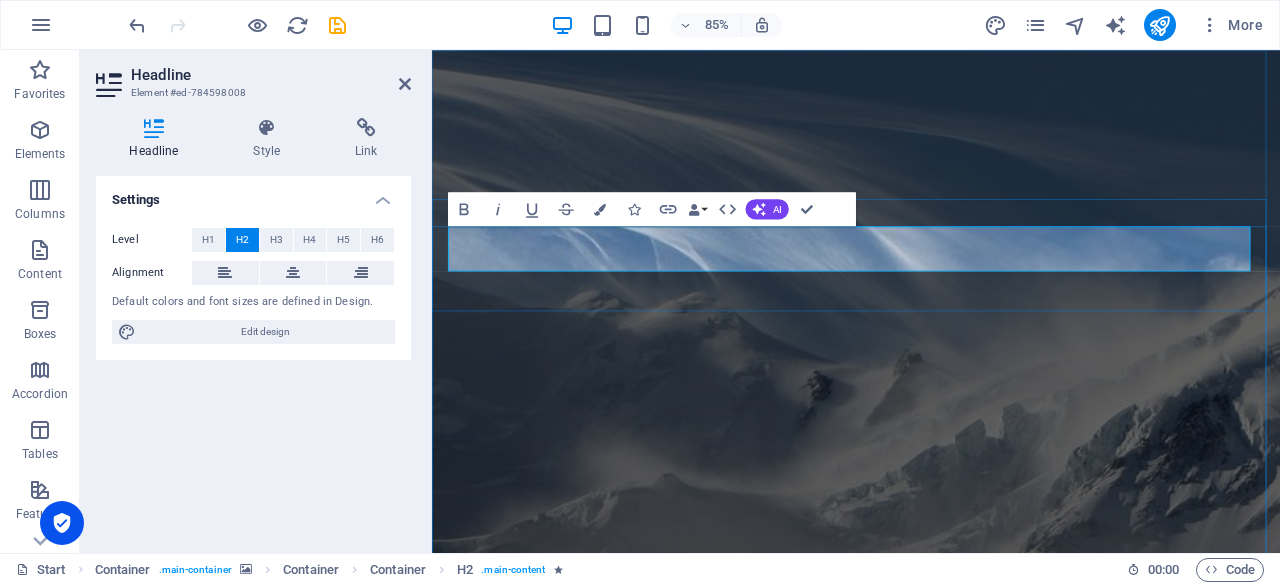 click on "Winter is coming soon" at bounding box center [931, 1528] 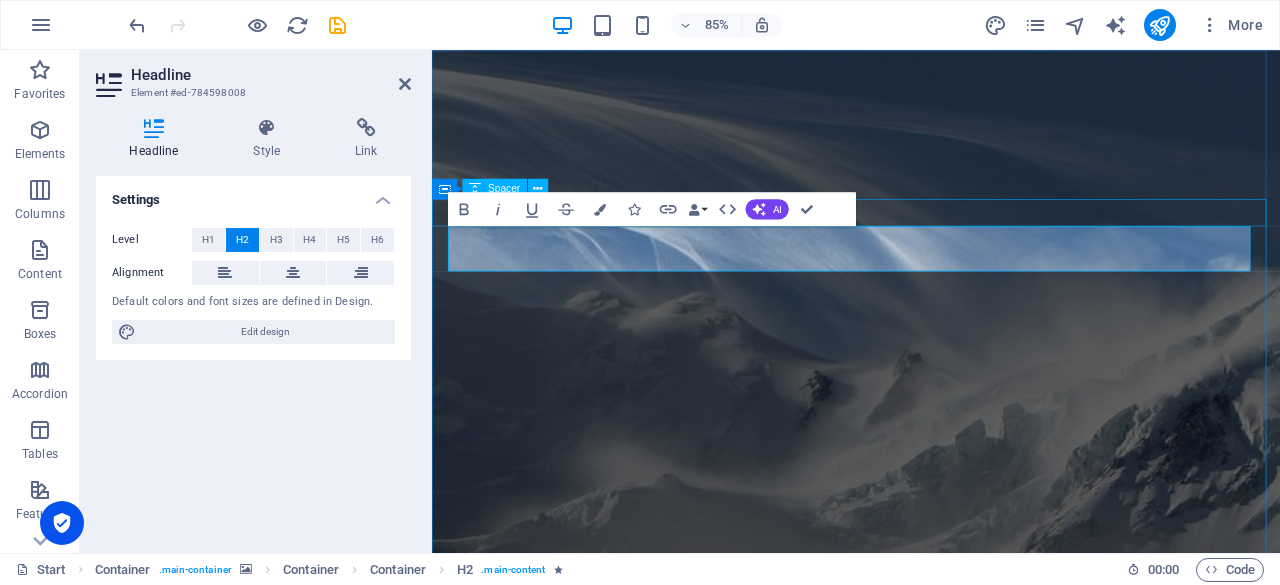 drag, startPoint x: 810, startPoint y: 282, endPoint x: 540, endPoint y: 240, distance: 273.24713 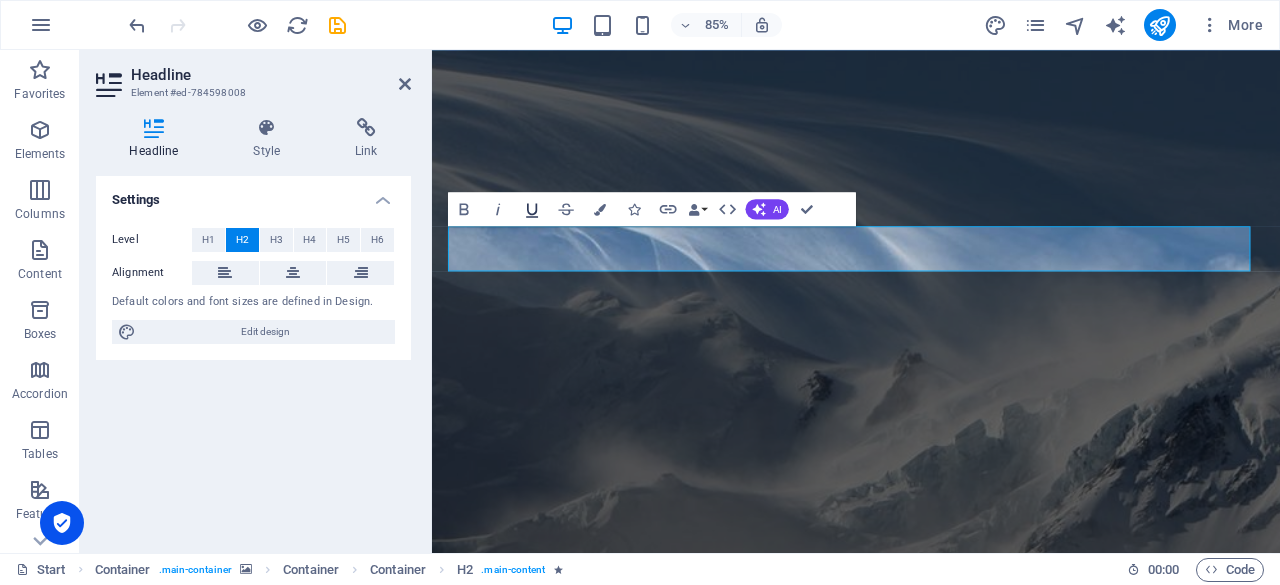 type 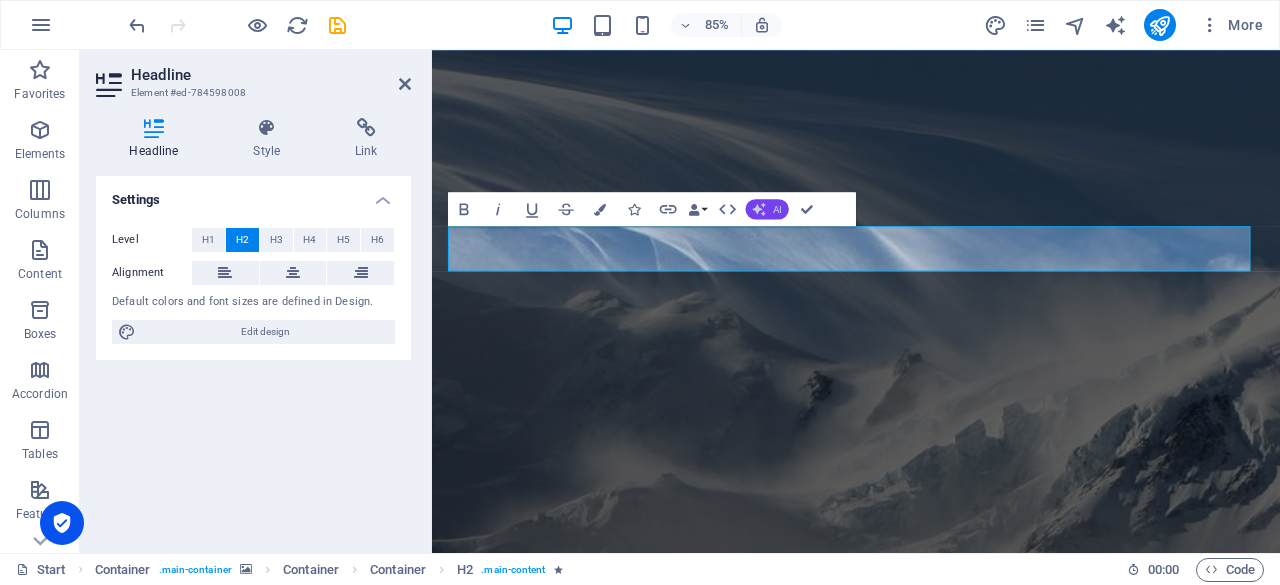 click on "AI" at bounding box center (777, 209) 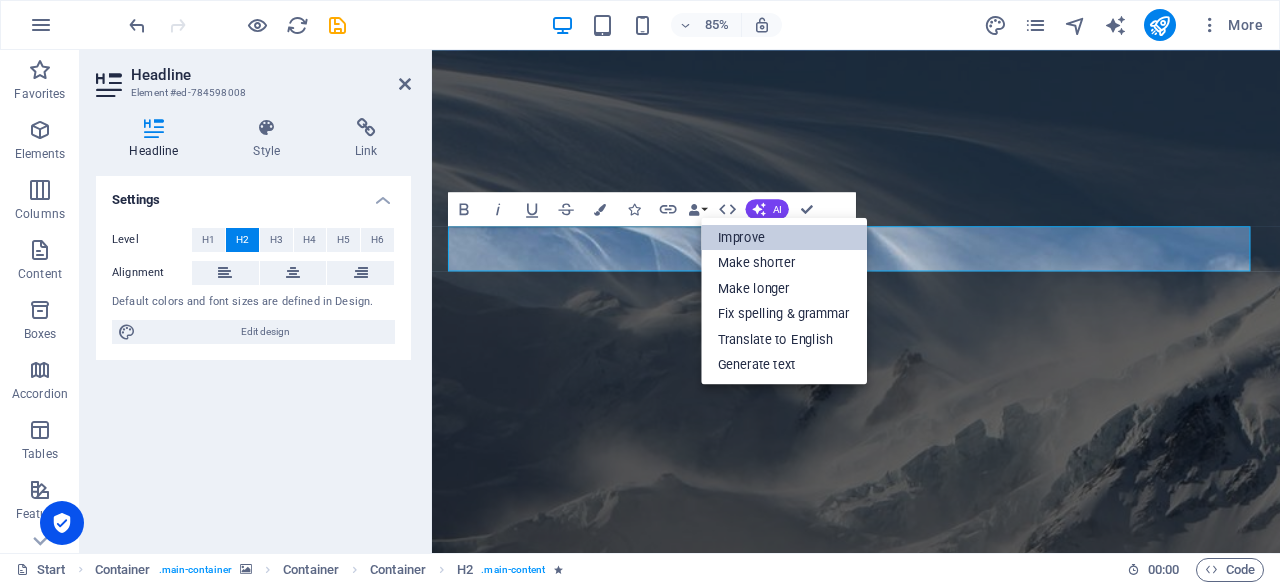 click on "Improve" at bounding box center [784, 237] 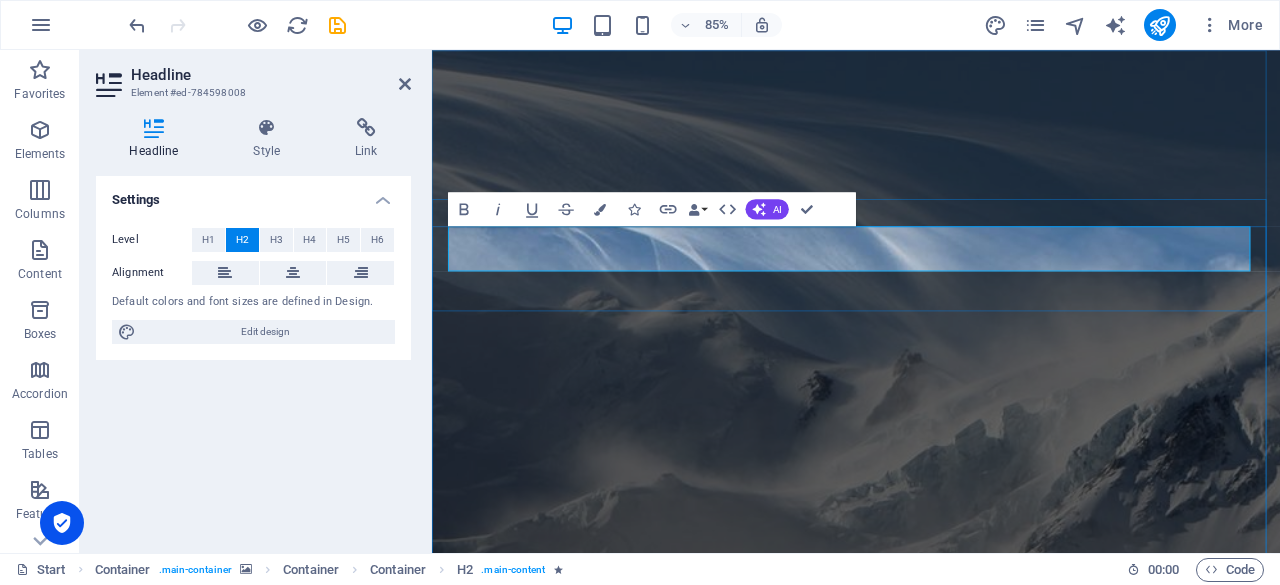 click on "COMING SOON: Our Website!" at bounding box center (931, 1528) 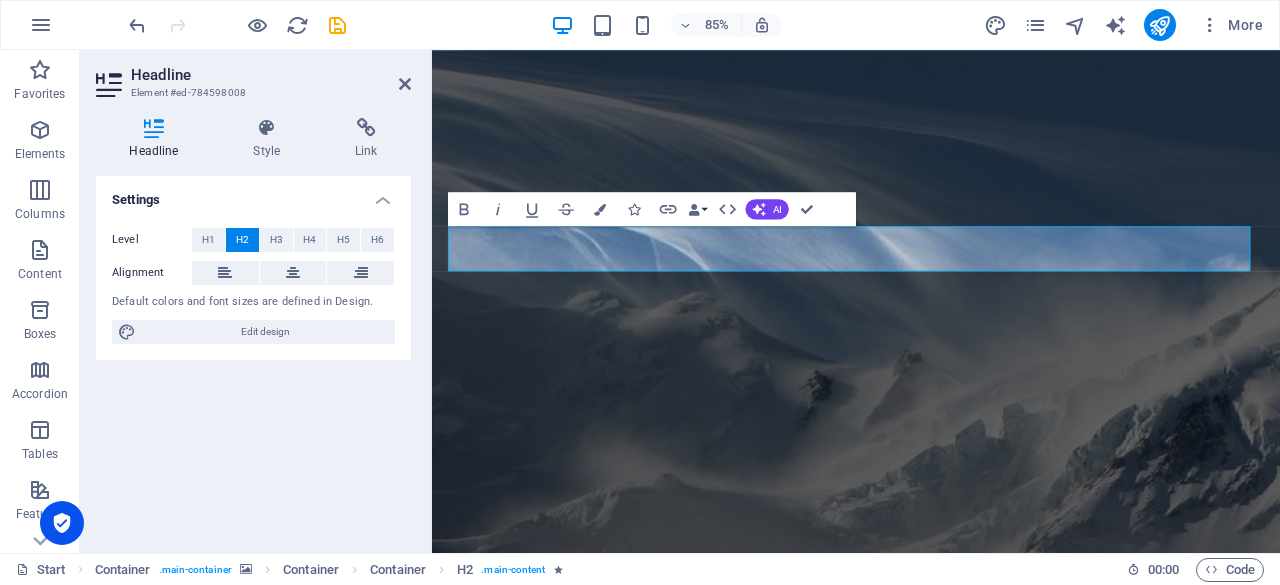 click on "Bold Italic Underline Strikethrough Colors Icons Link Data Bindings Company First name Last name Street ZIP code City Email Phone Mobile Fax Custom field 1 Custom field 2 Custom field 3 Custom field 4 Custom field 5 Custom field 6 HTML AI Improve Make shorter Make longer Fix spelling & grammar Translate to English Generate text Confirm (Ctrl+⏎)" at bounding box center (635, 209) 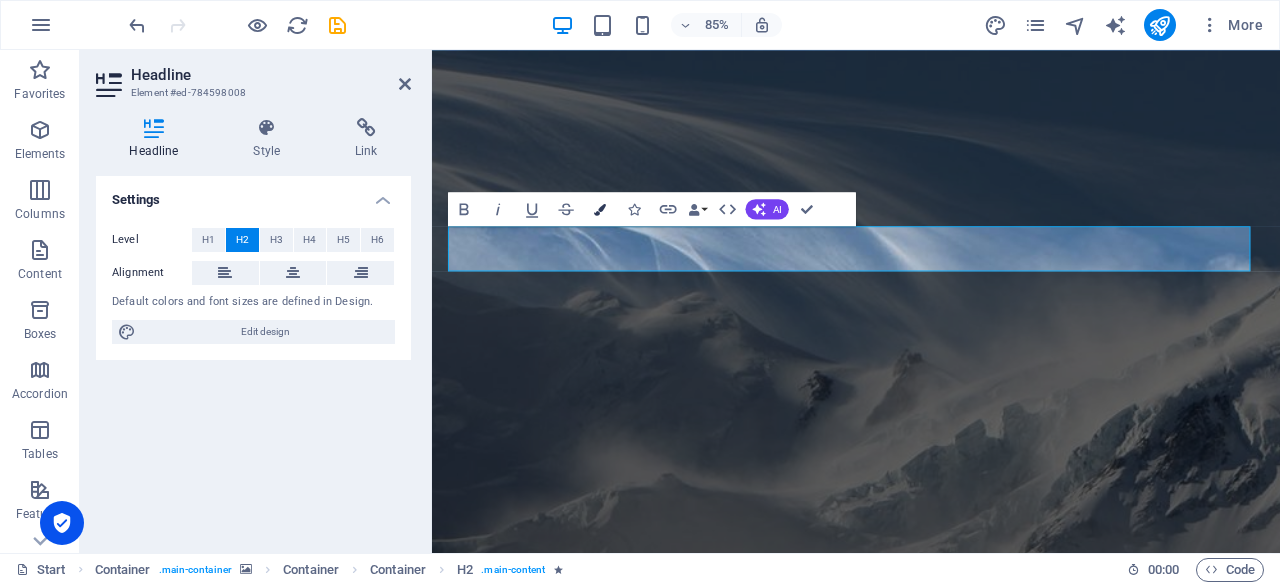 click at bounding box center [600, 209] 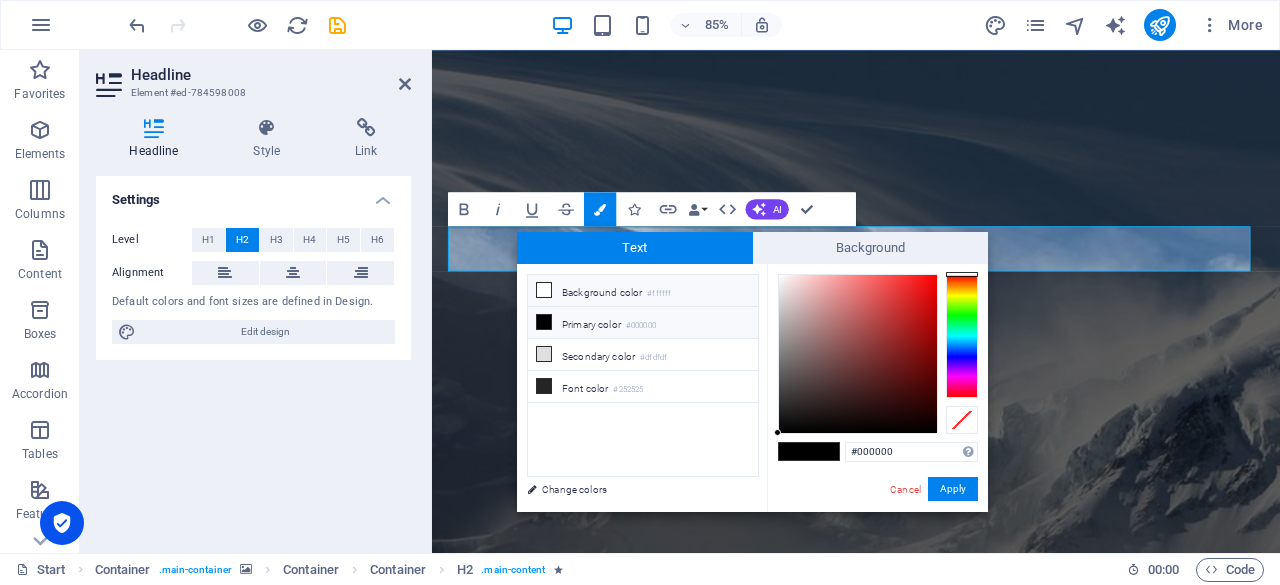 click on "Background color
#ffffff" at bounding box center (643, 291) 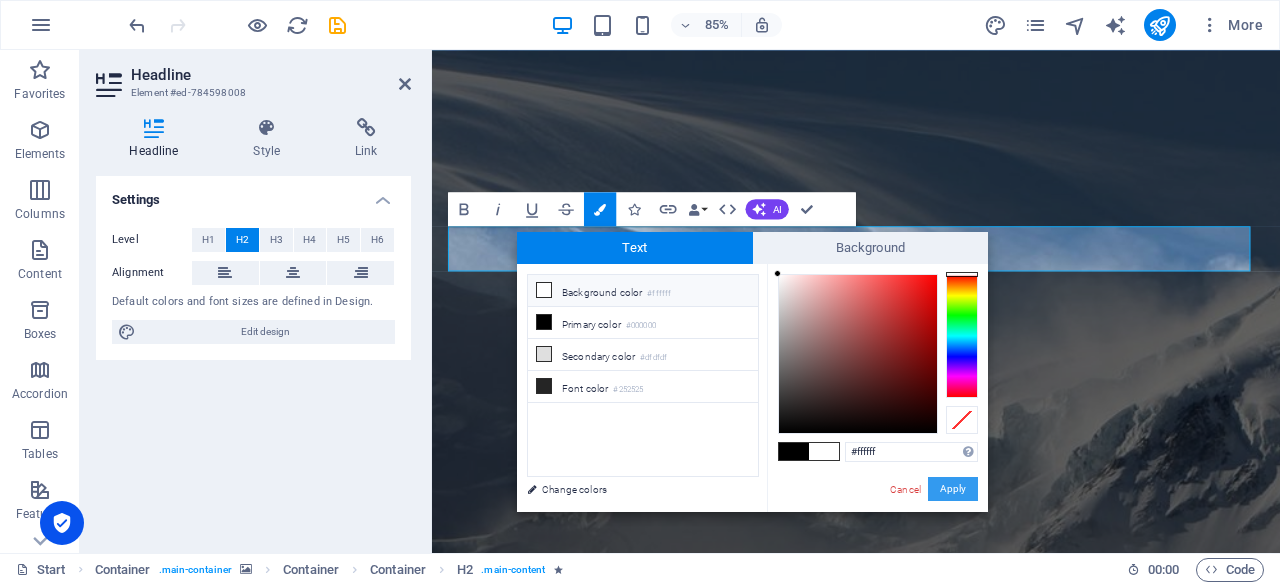 click on "Apply" at bounding box center [953, 489] 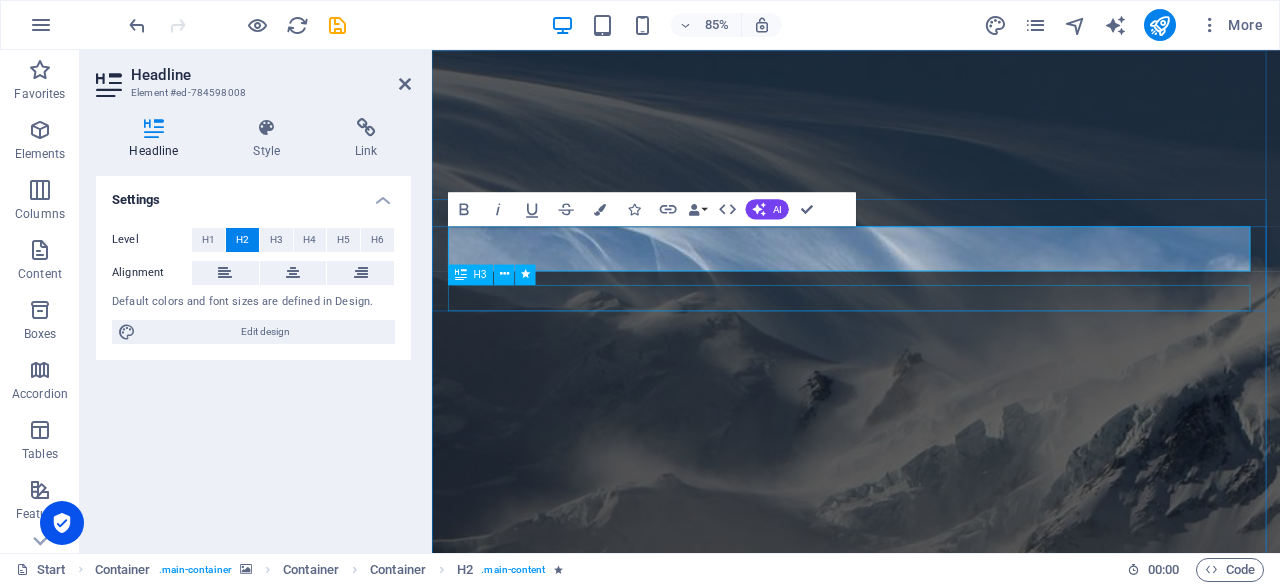 click on "and our brand new designed website too... stay tuned!" at bounding box center [931, 1586] 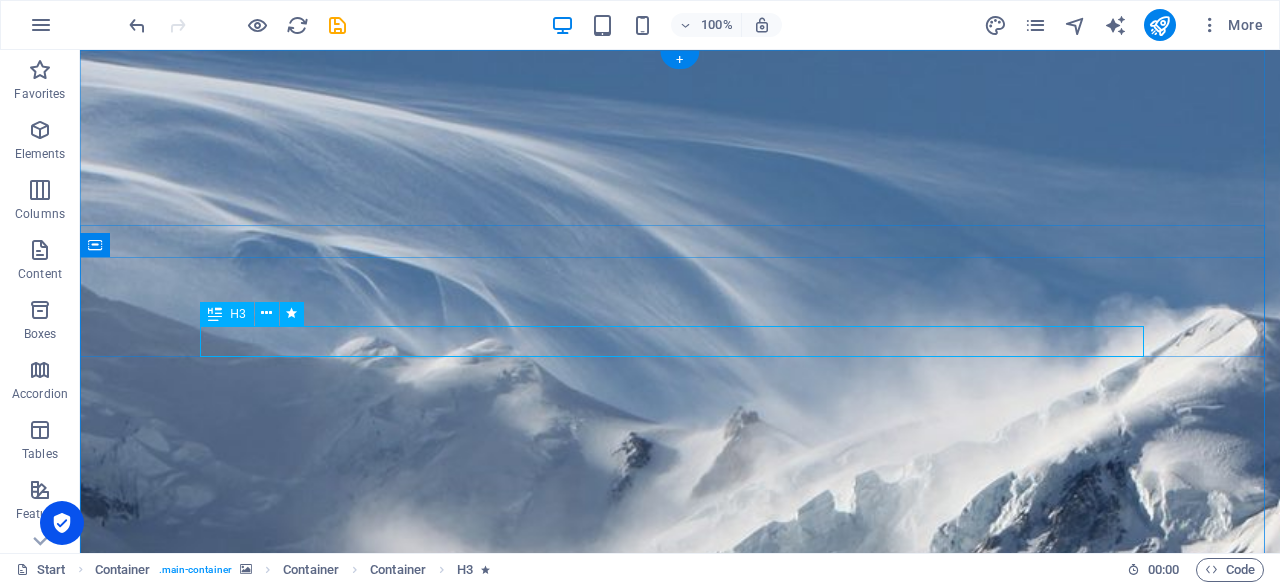 click on "and our brand new designed website too... stay tuned!" at bounding box center [680, 1600] 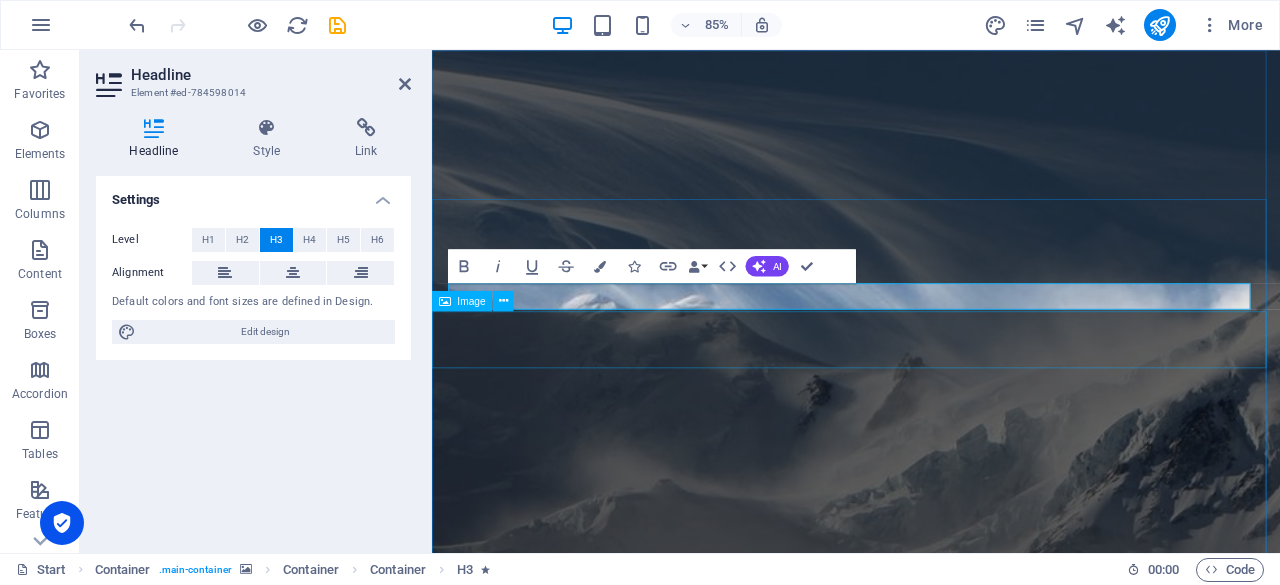 scroll, scrollTop: 1, scrollLeft: 0, axis: vertical 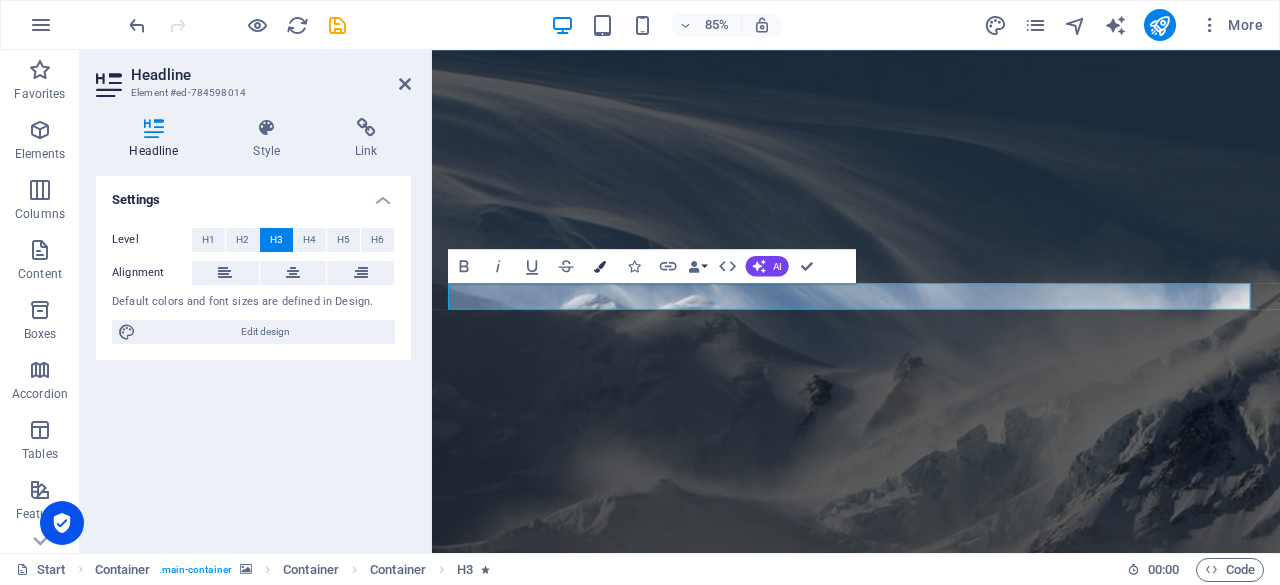 click on "Colors" at bounding box center [600, 266] 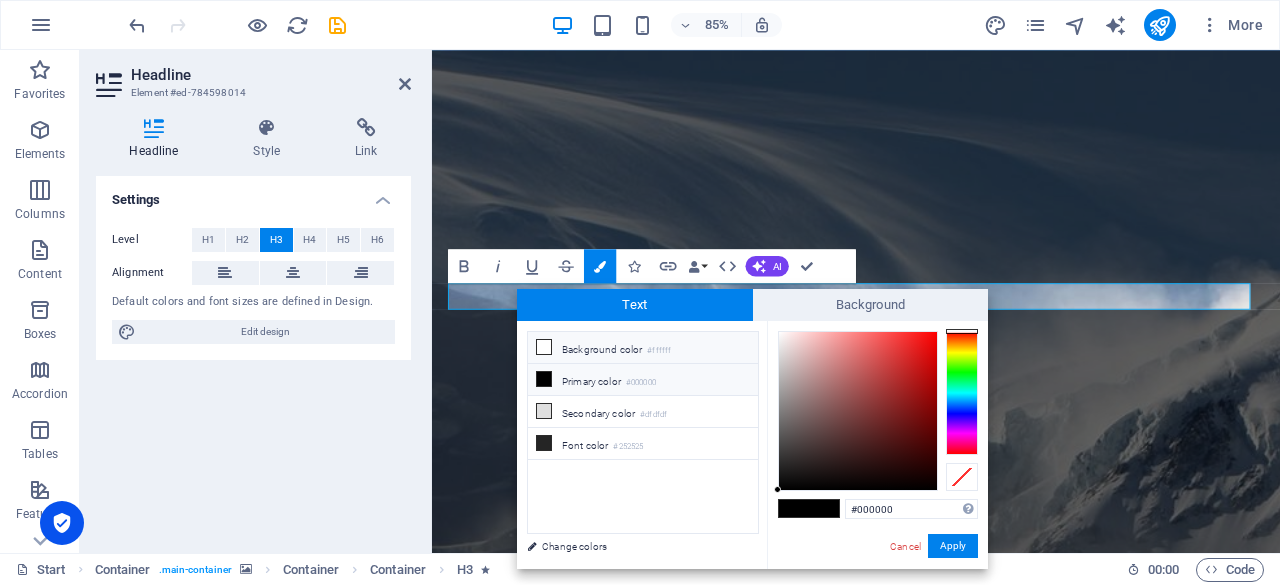 click at bounding box center (544, 347) 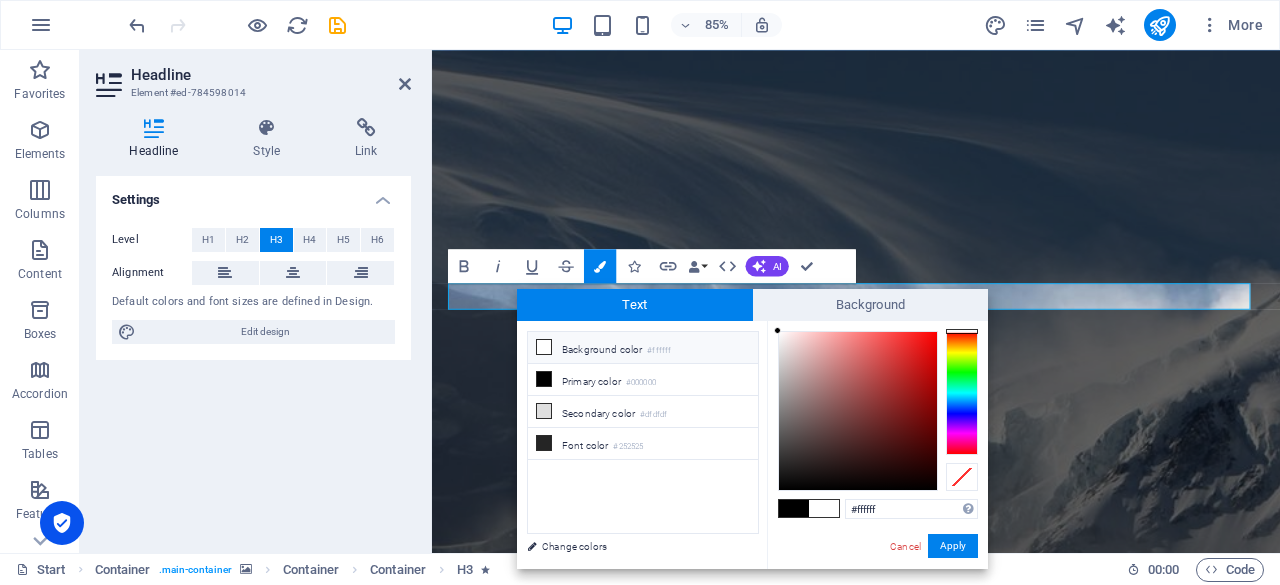 click at bounding box center (544, 347) 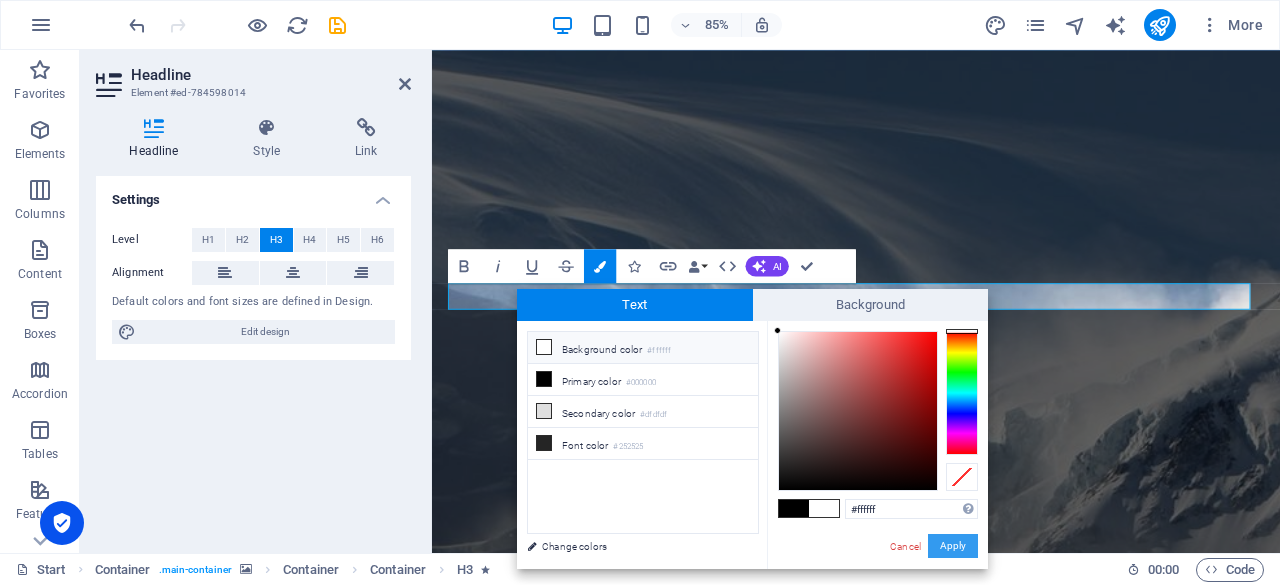 click on "Apply" at bounding box center (953, 546) 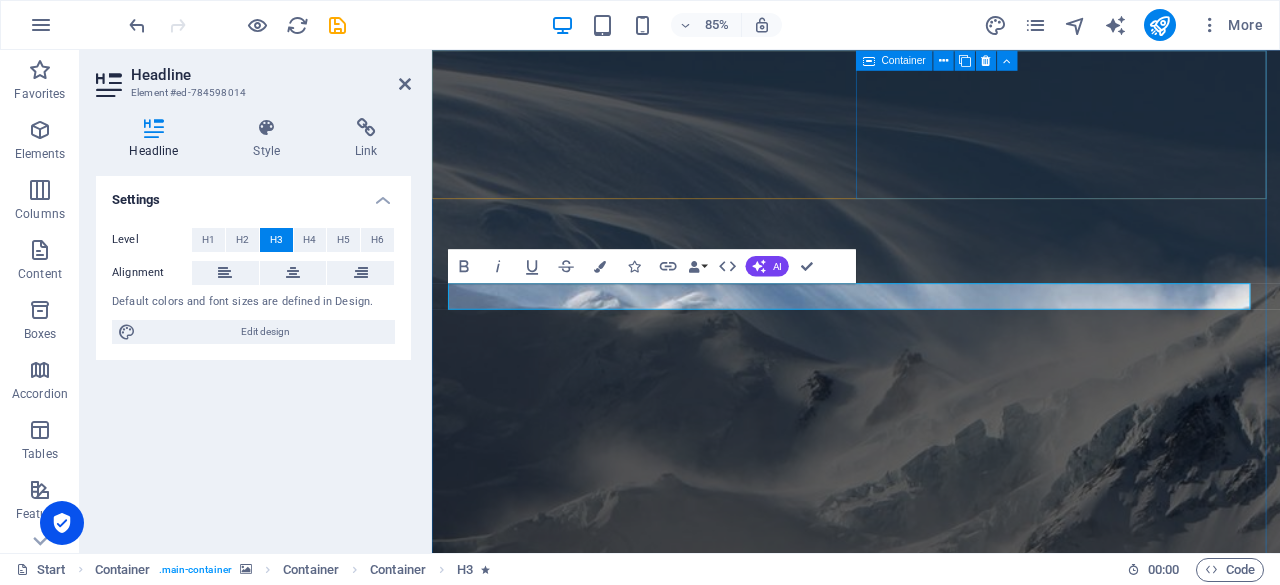 click at bounding box center [931, 1379] 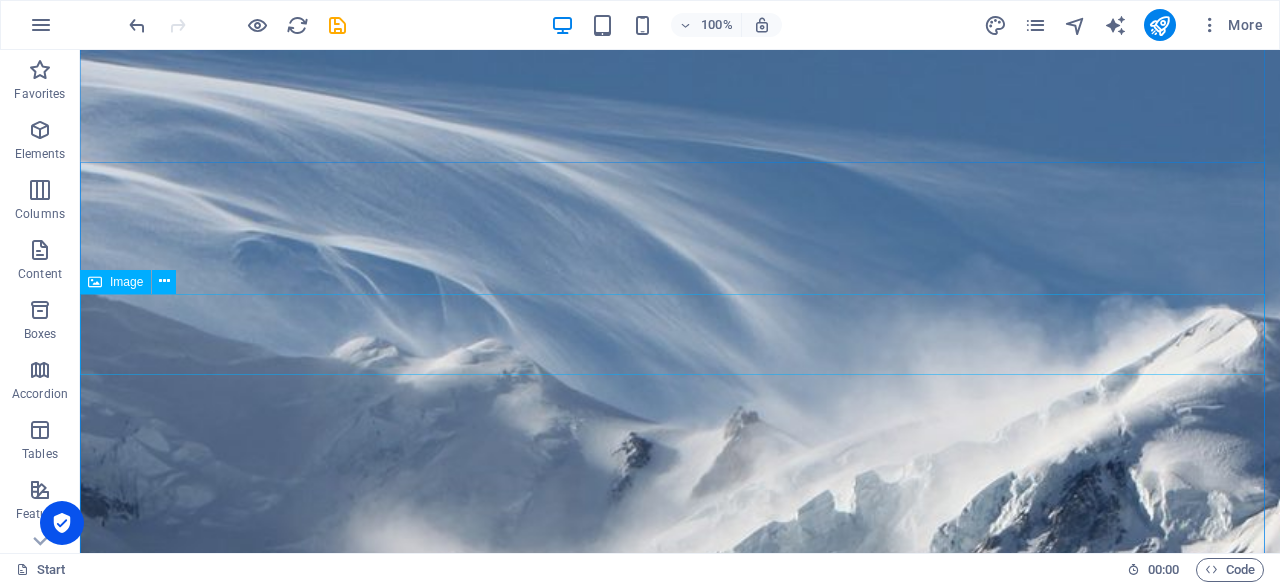 scroll, scrollTop: 0, scrollLeft: 0, axis: both 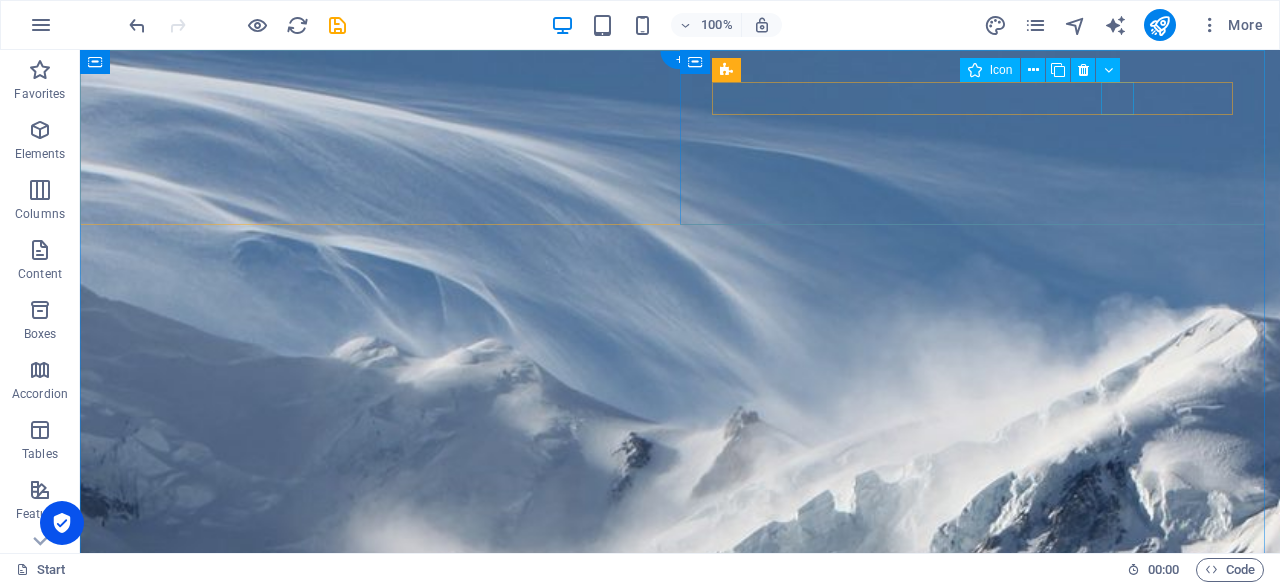 click at bounding box center (592, 1351) 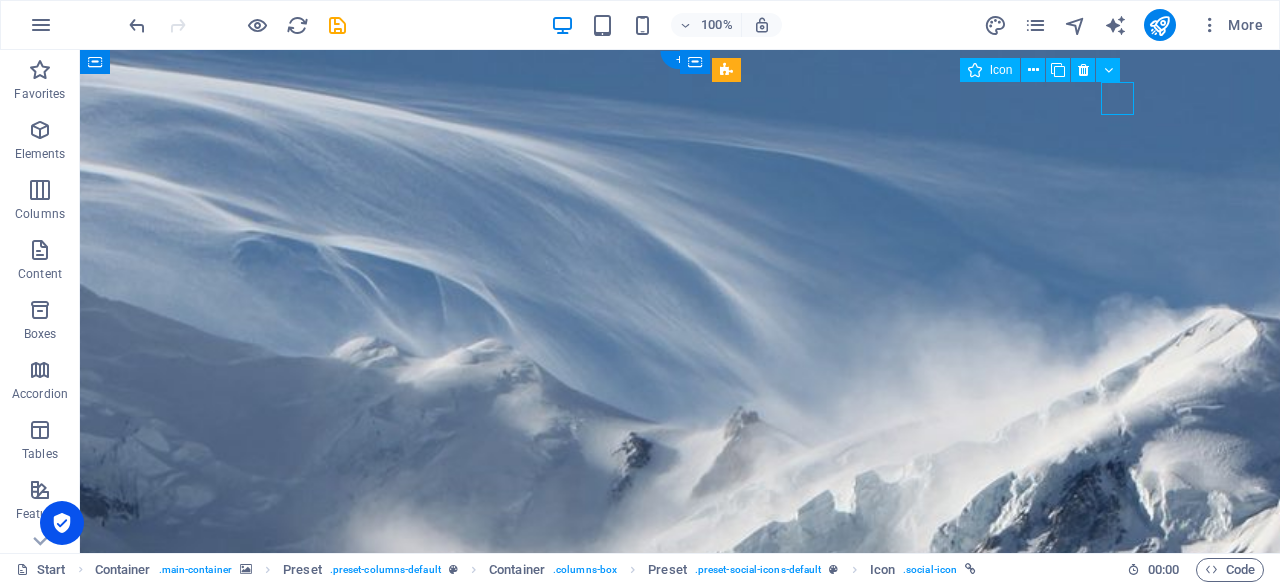 click at bounding box center [592, 1351] 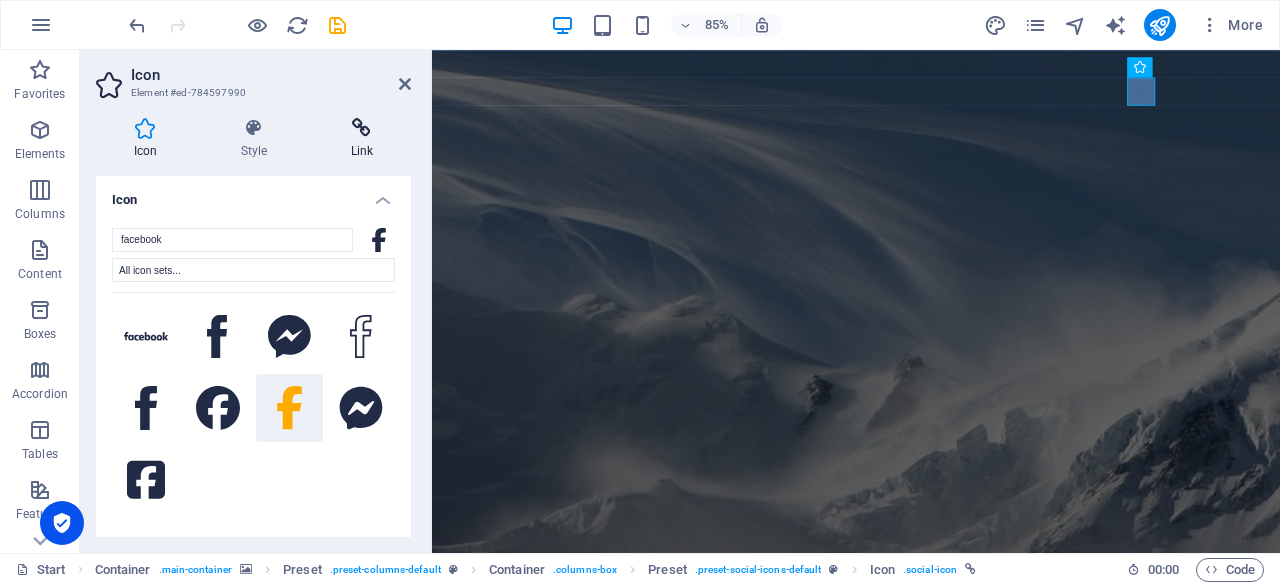click on "Link" at bounding box center (362, 139) 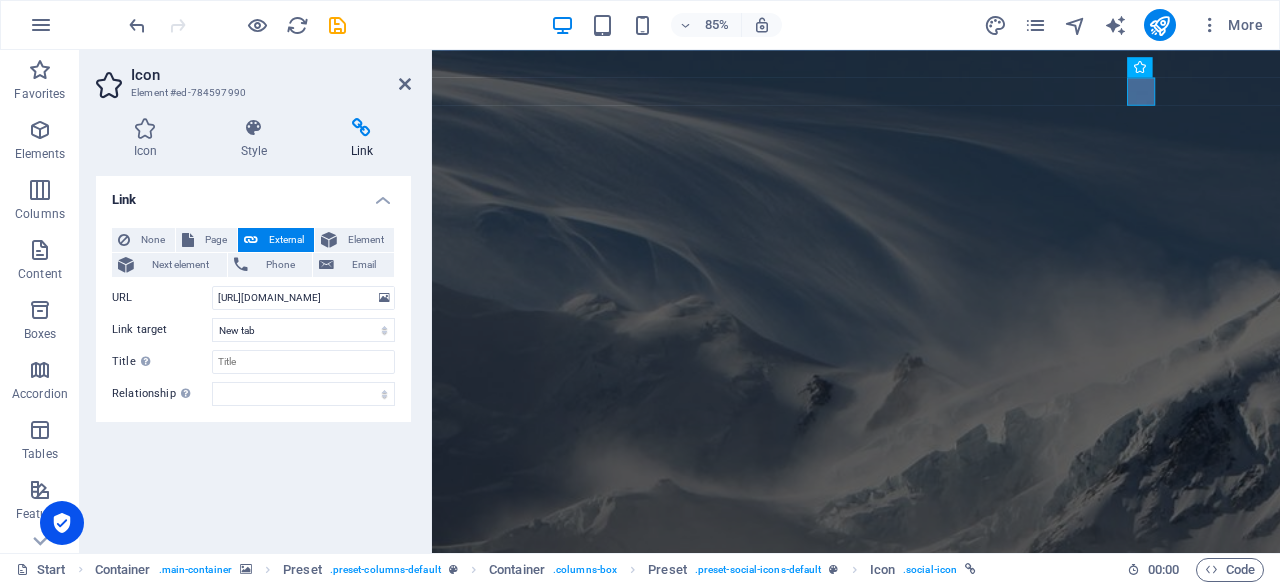 click on "Link" at bounding box center (362, 139) 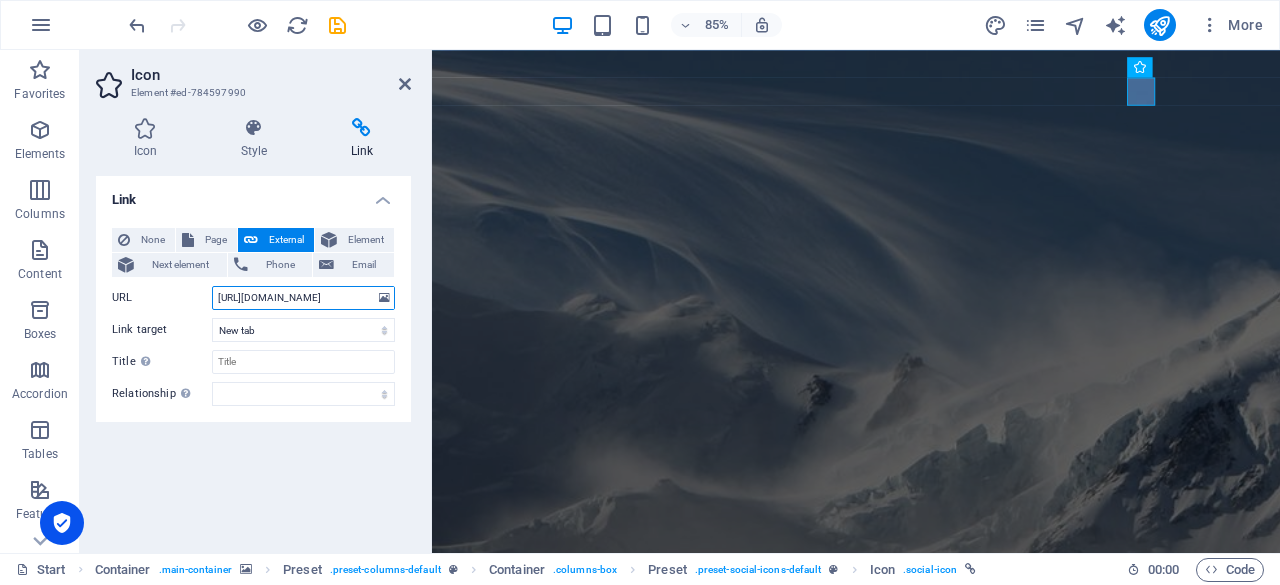 click on "[URL][DOMAIN_NAME]" at bounding box center (303, 298) 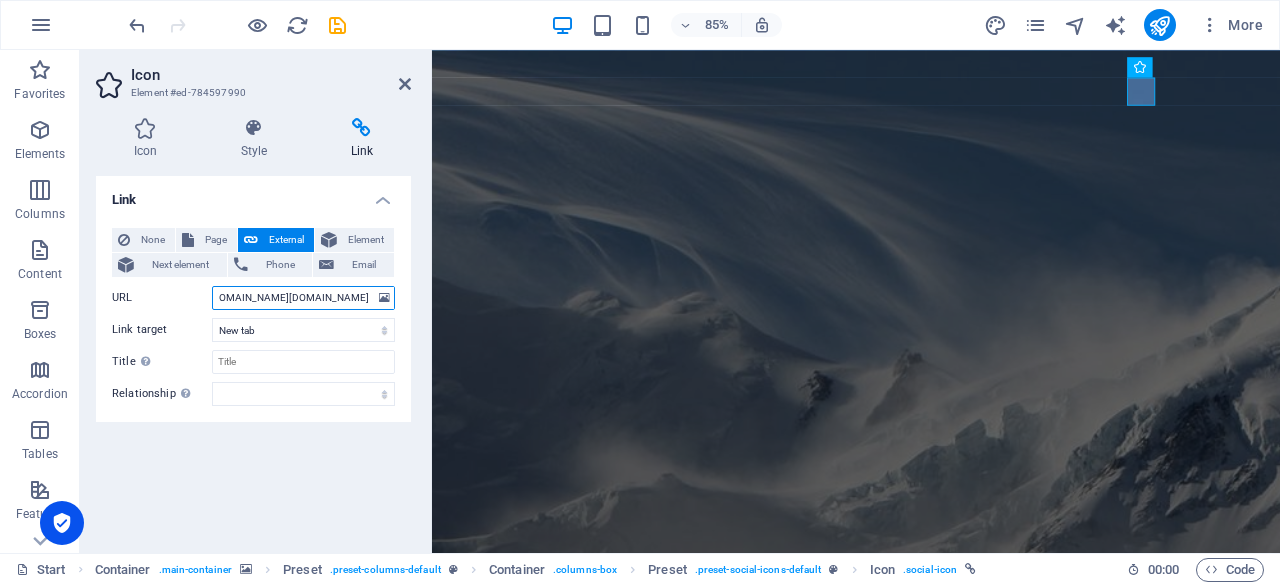scroll, scrollTop: 0, scrollLeft: 73, axis: horizontal 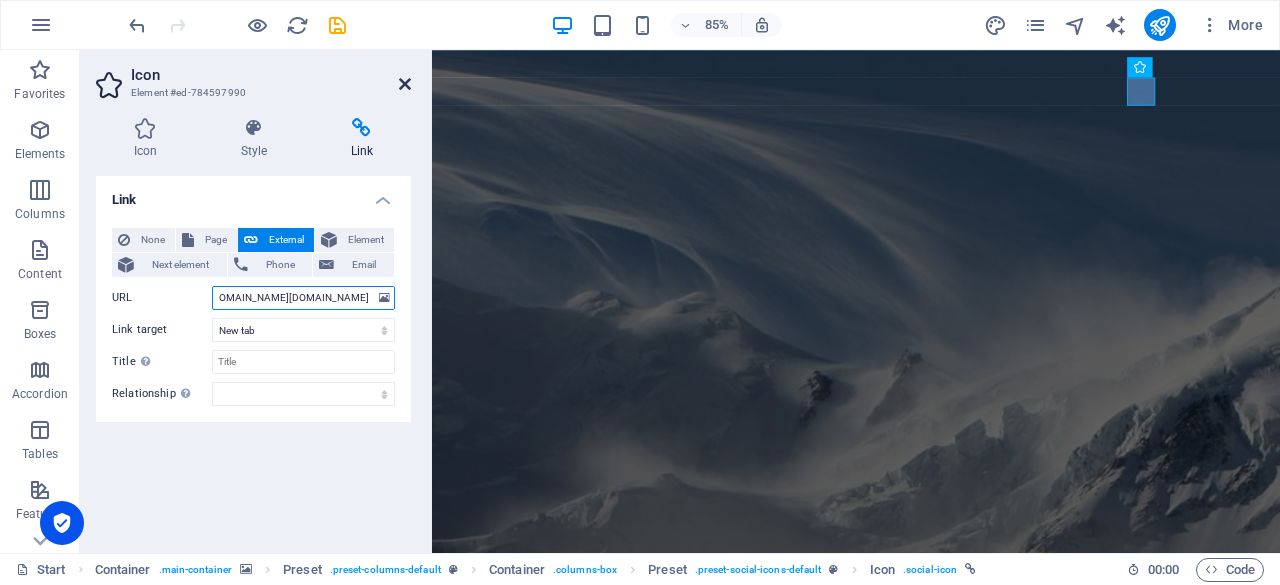 type on "[URL][DOMAIN_NAME][DOMAIN_NAME]" 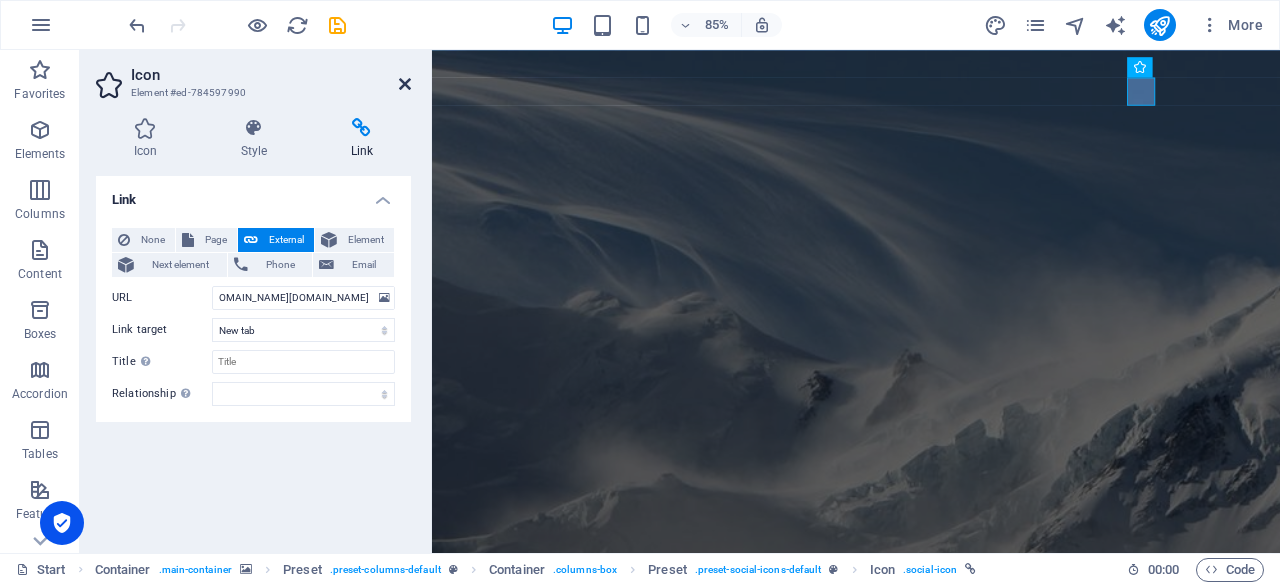 scroll, scrollTop: 0, scrollLeft: 0, axis: both 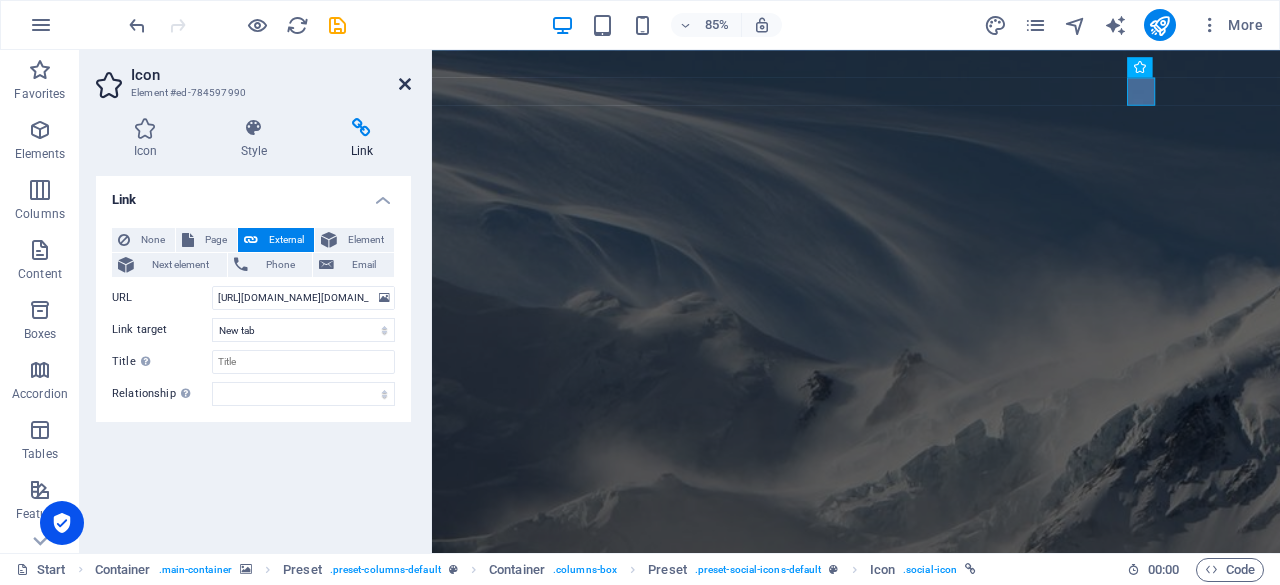click at bounding box center (405, 84) 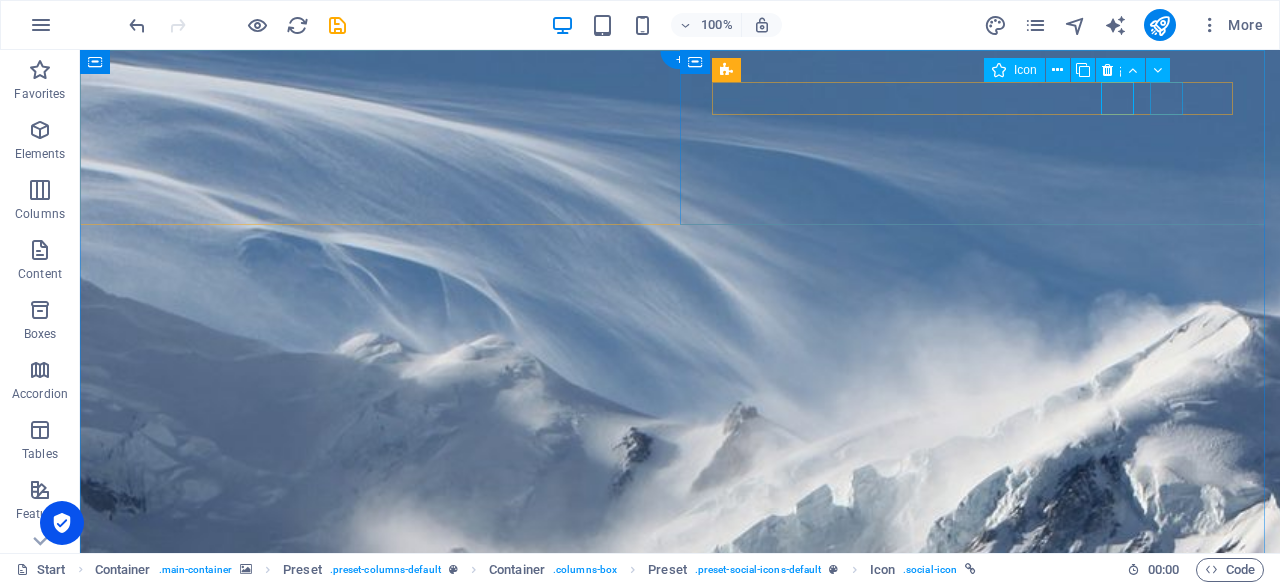 click at bounding box center (592, 1379) 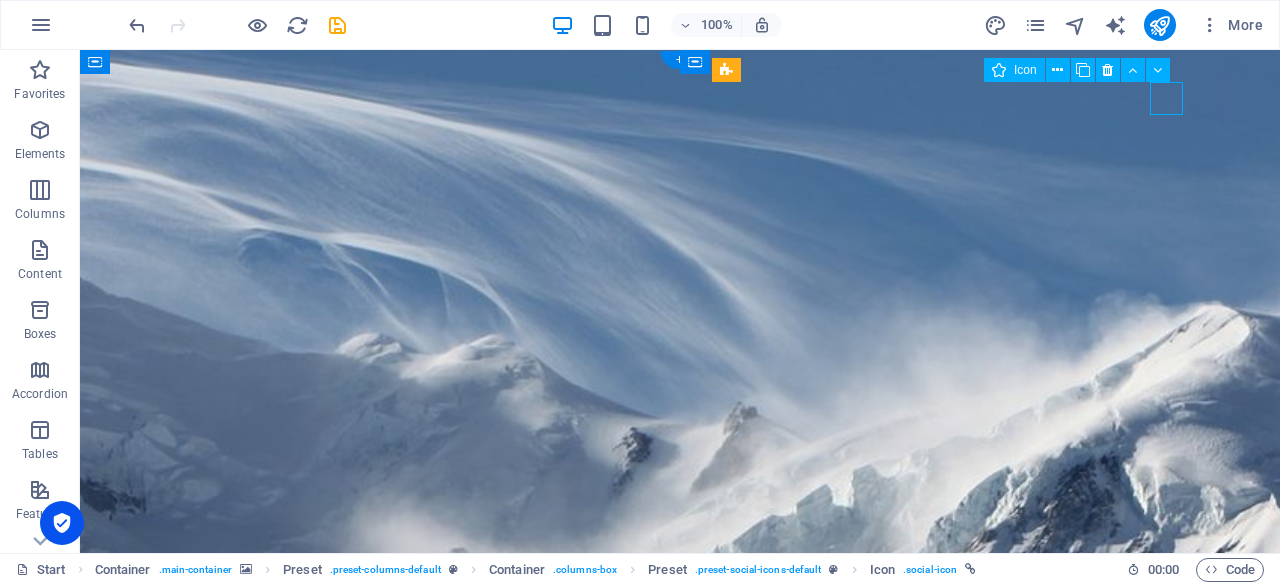 click at bounding box center [592, 1379] 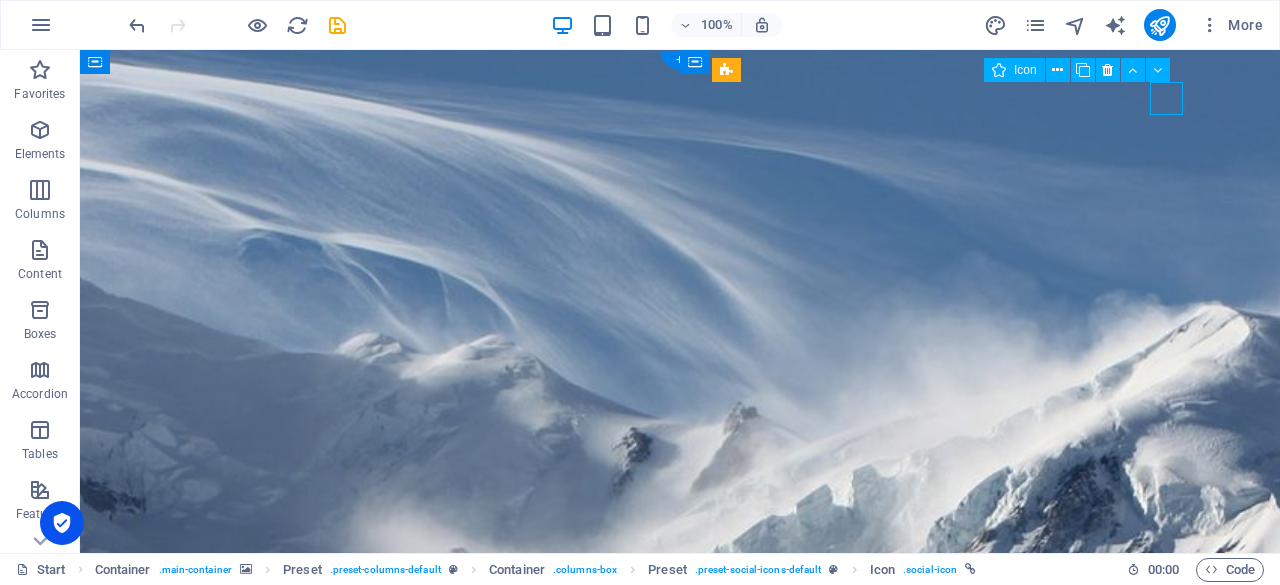 select on "xMidYMid" 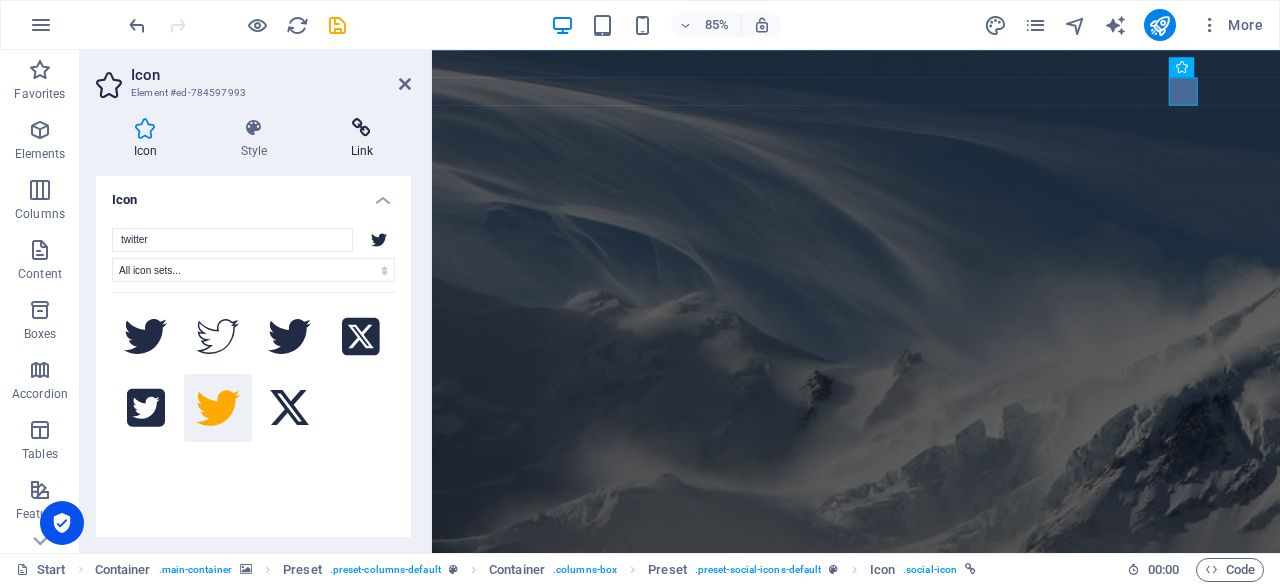 click at bounding box center (362, 128) 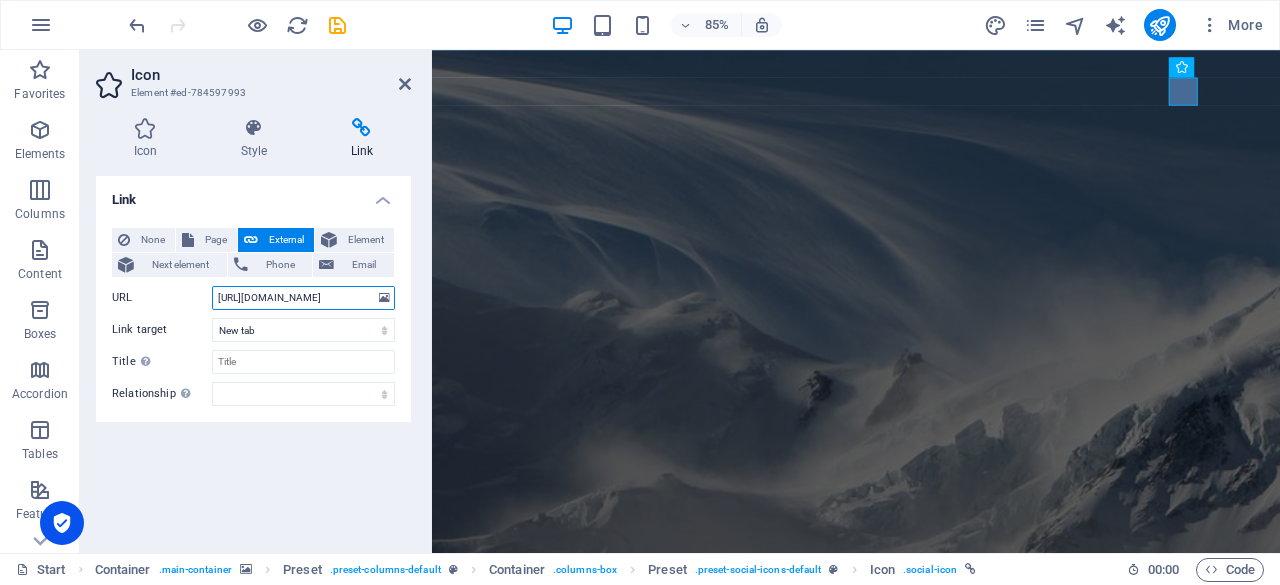 click on "[URL][DOMAIN_NAME]" at bounding box center [303, 298] 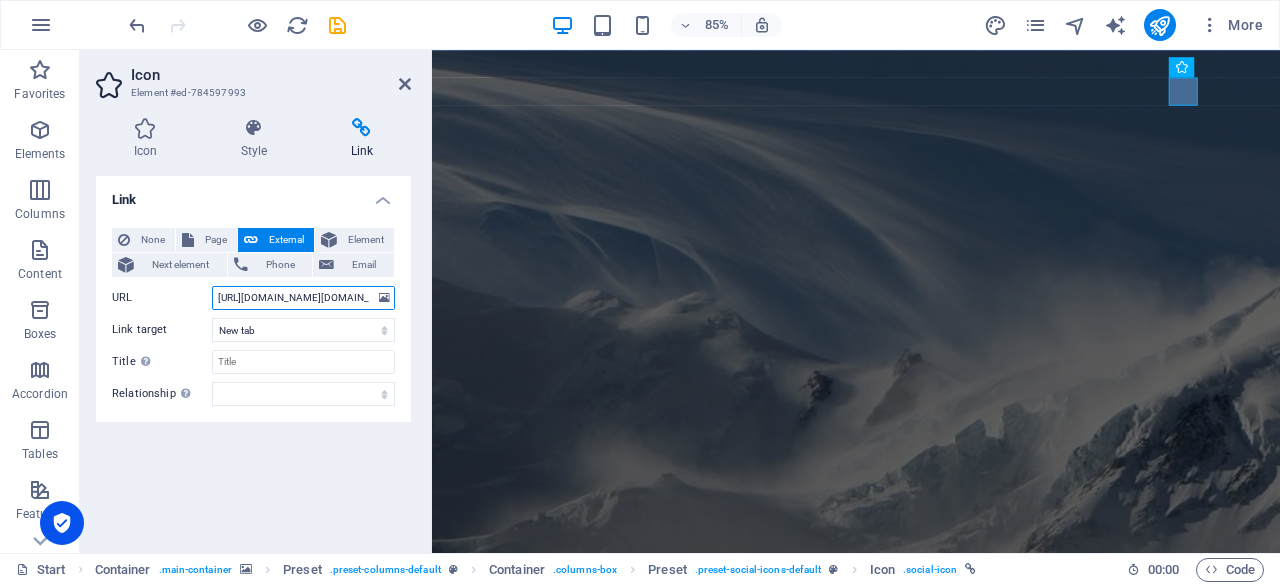 scroll, scrollTop: 0, scrollLeft: 34, axis: horizontal 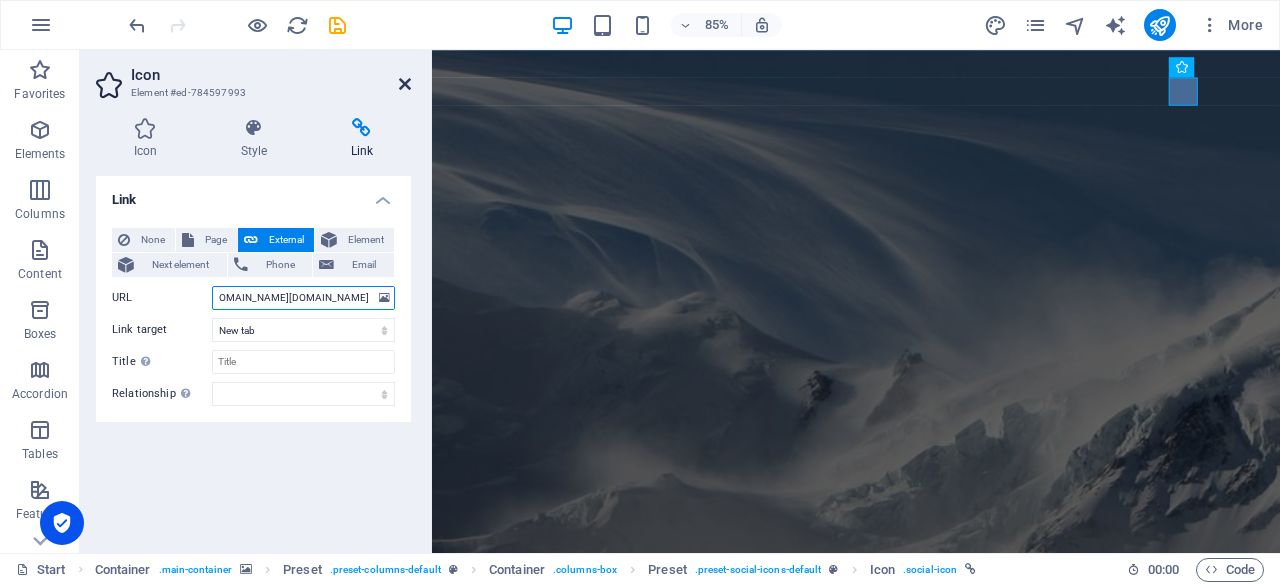 type on "[URL][DOMAIN_NAME][DOMAIN_NAME]" 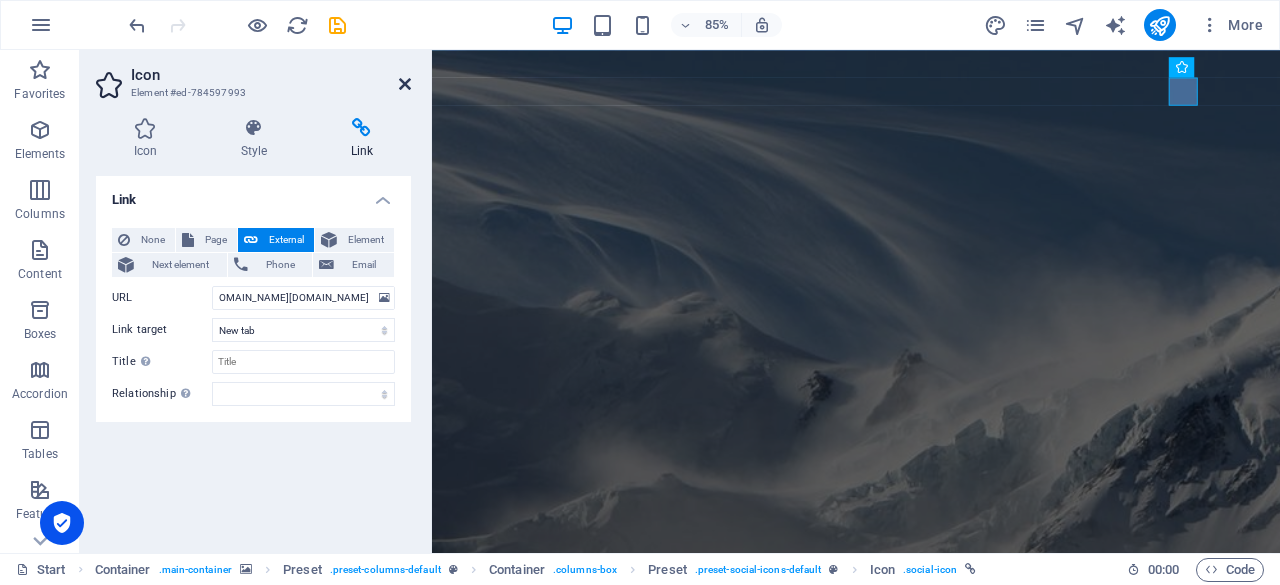 click at bounding box center (405, 84) 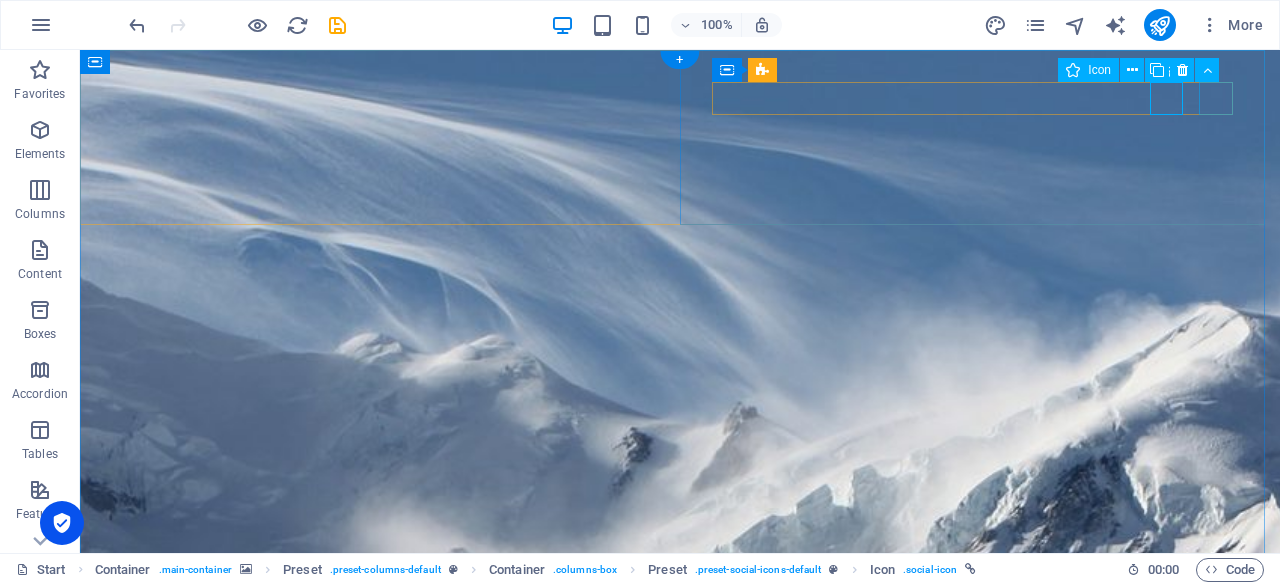 click at bounding box center (592, 1421) 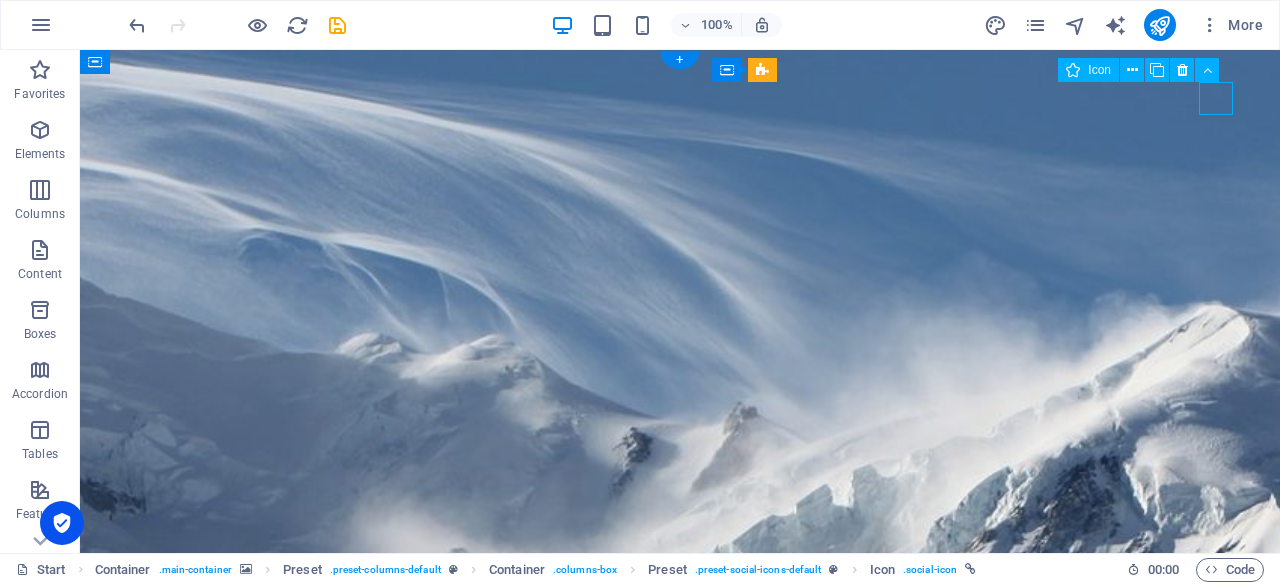 click at bounding box center [592, 1421] 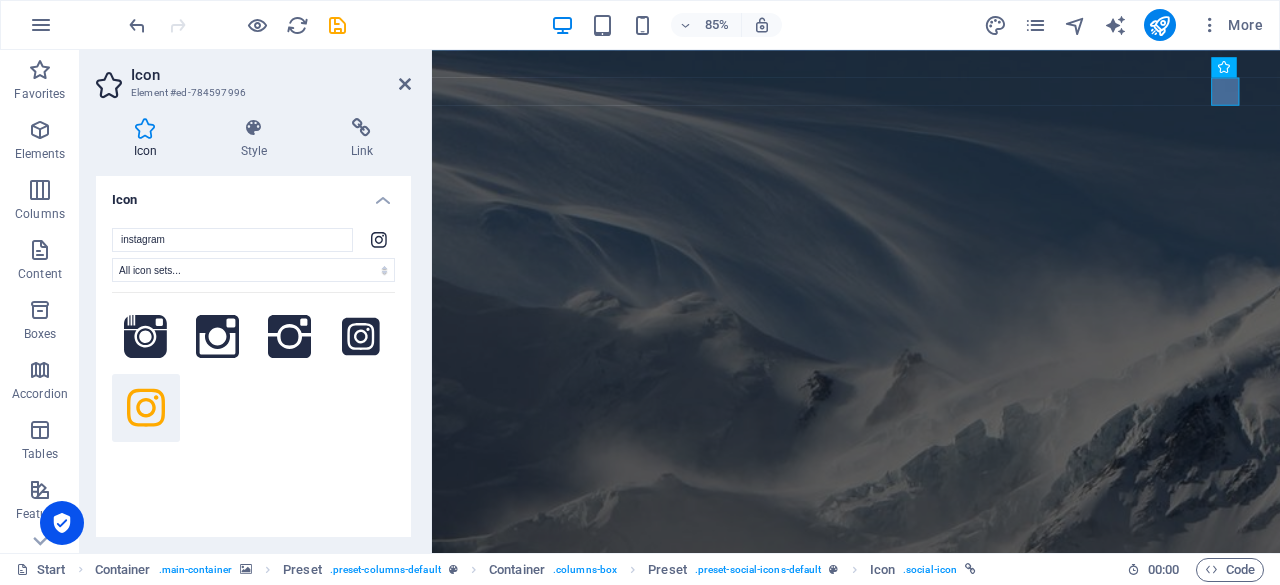 click 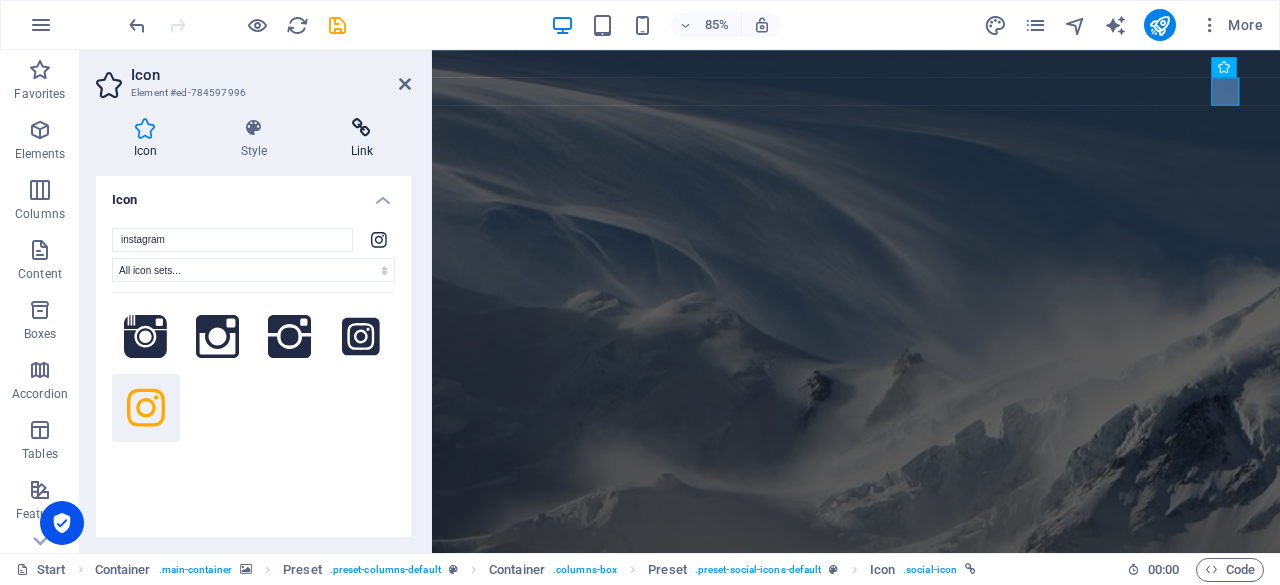drag, startPoint x: 372, startPoint y: 237, endPoint x: 362, endPoint y: 147, distance: 90.55385 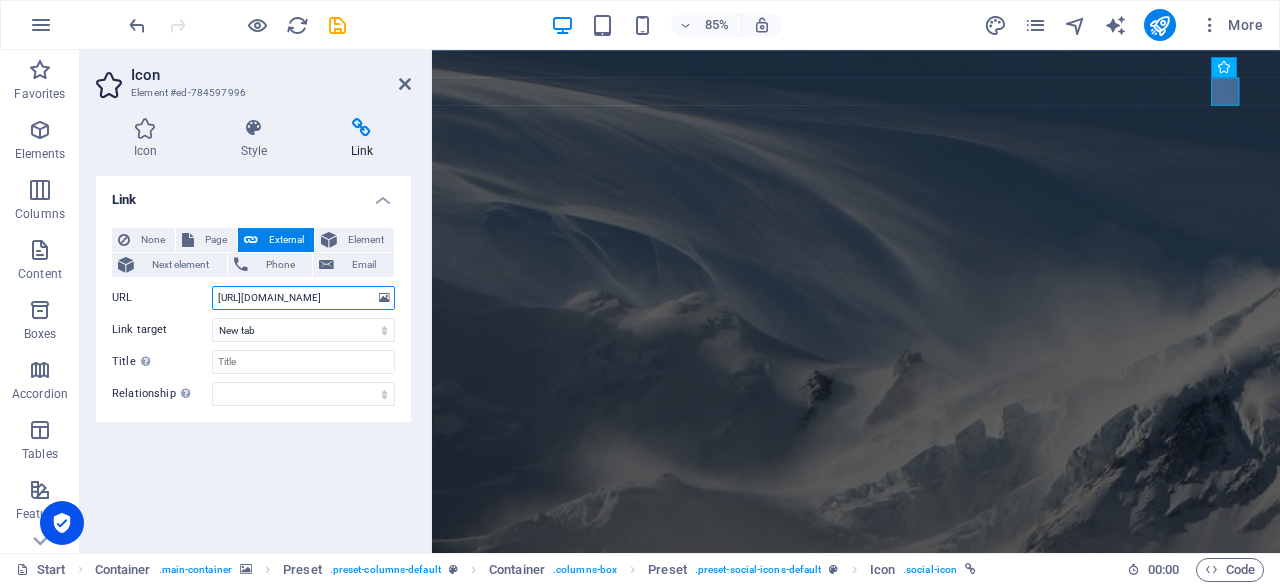 click on "[URL][DOMAIN_NAME]" at bounding box center [303, 298] 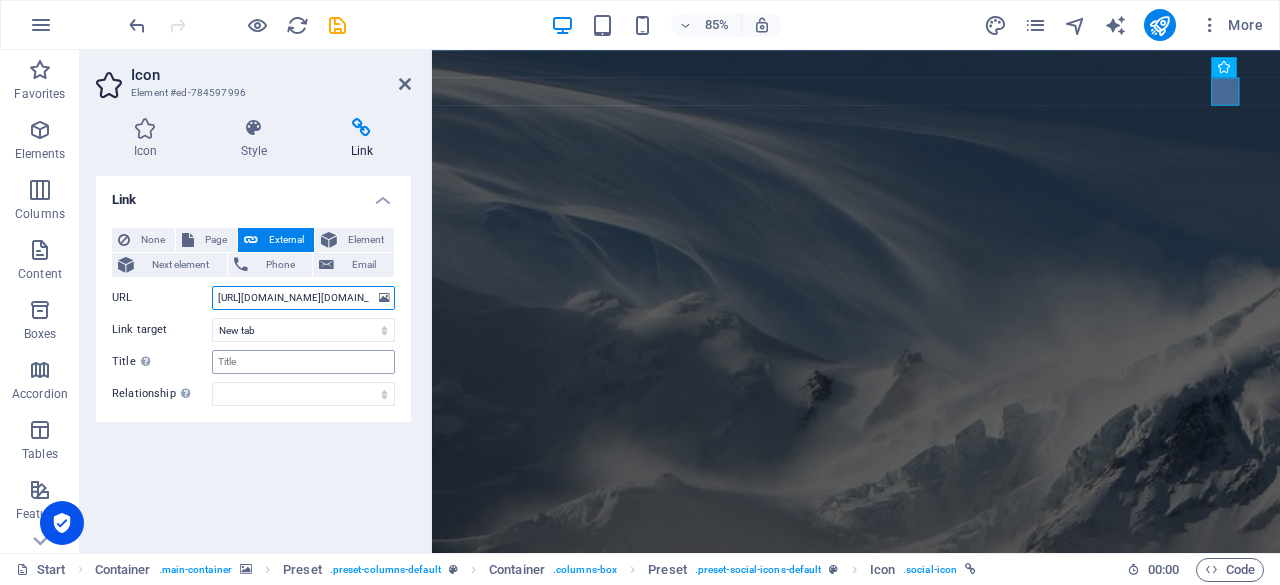 scroll, scrollTop: 0, scrollLeft: 76, axis: horizontal 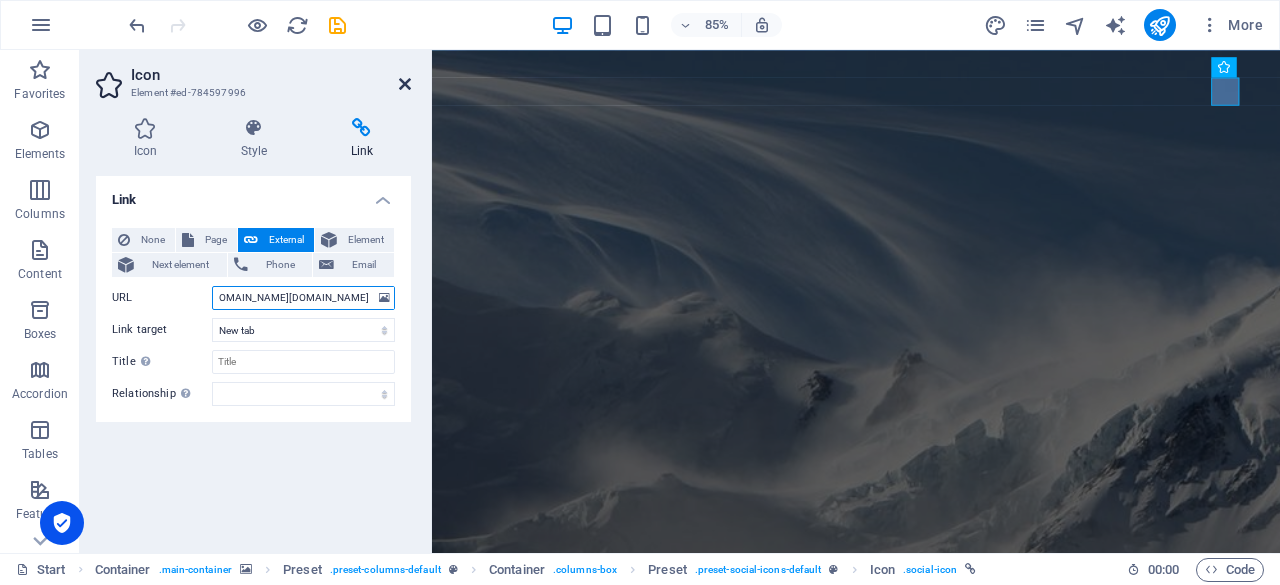 type on "[URL][DOMAIN_NAME][DOMAIN_NAME]" 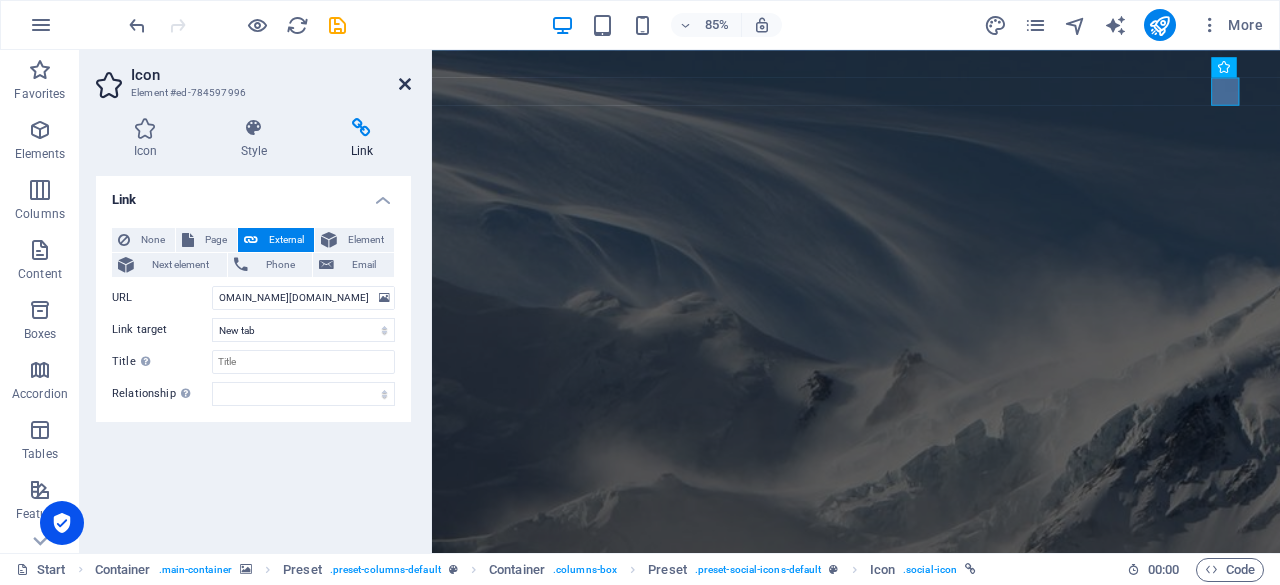 scroll, scrollTop: 0, scrollLeft: 0, axis: both 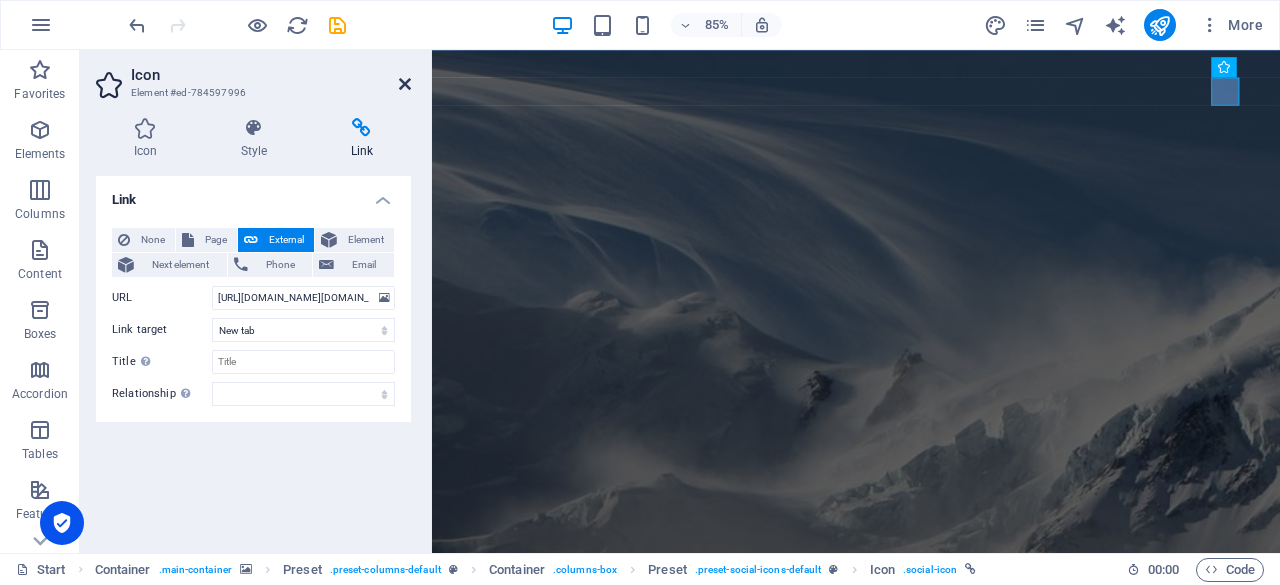 click at bounding box center [405, 84] 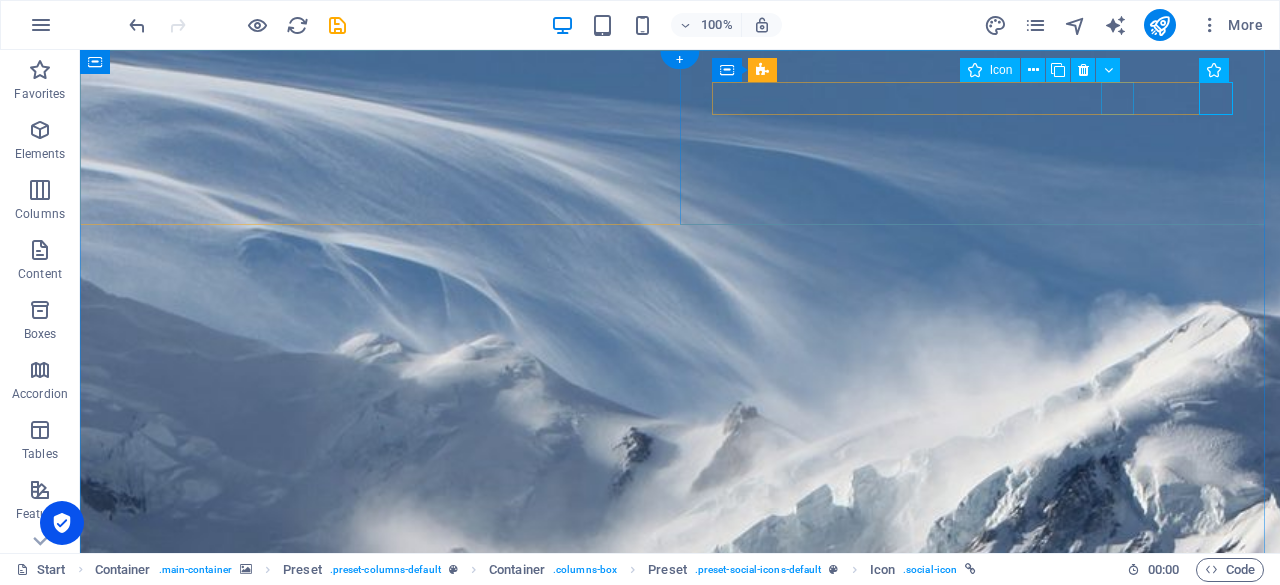 click at bounding box center (592, 1337) 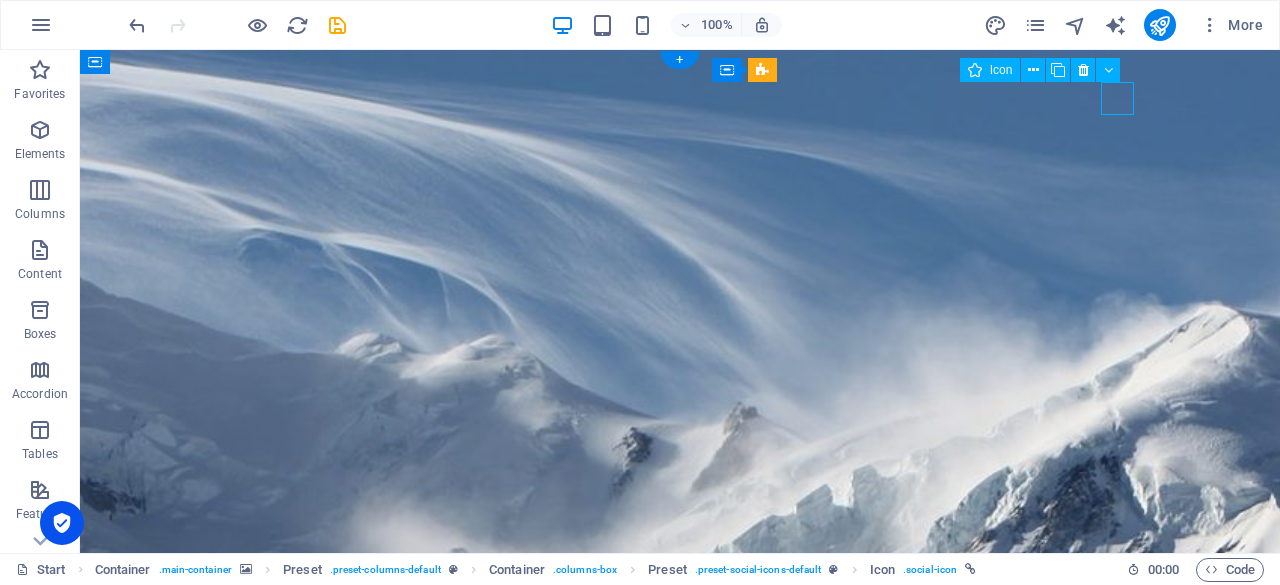 click at bounding box center [592, 1337] 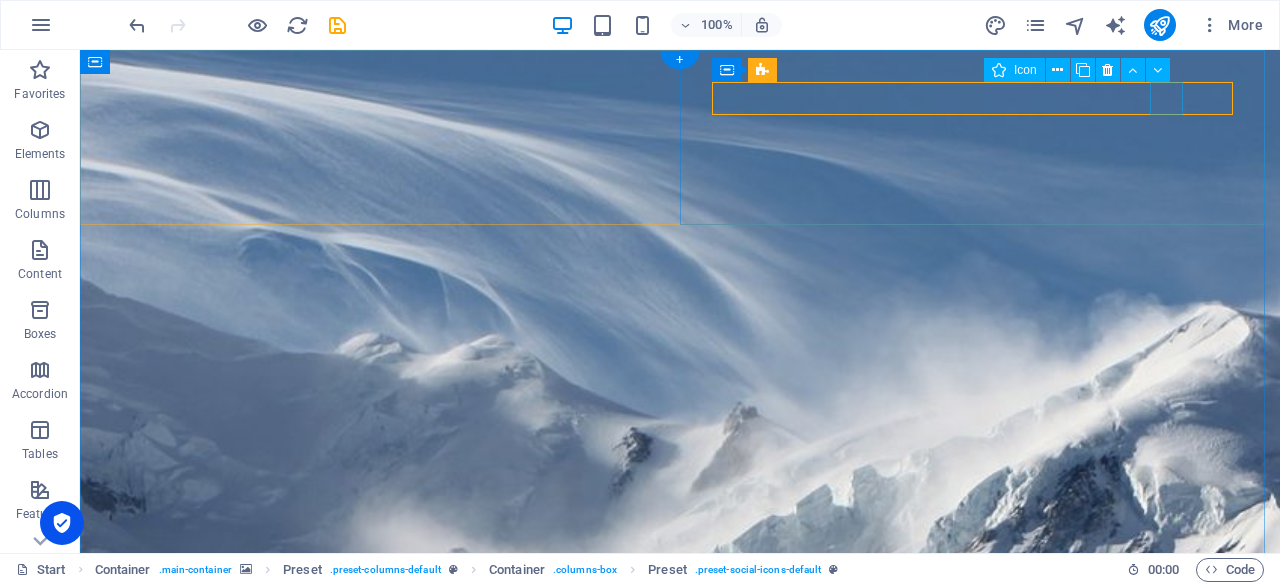 click at bounding box center (592, 1379) 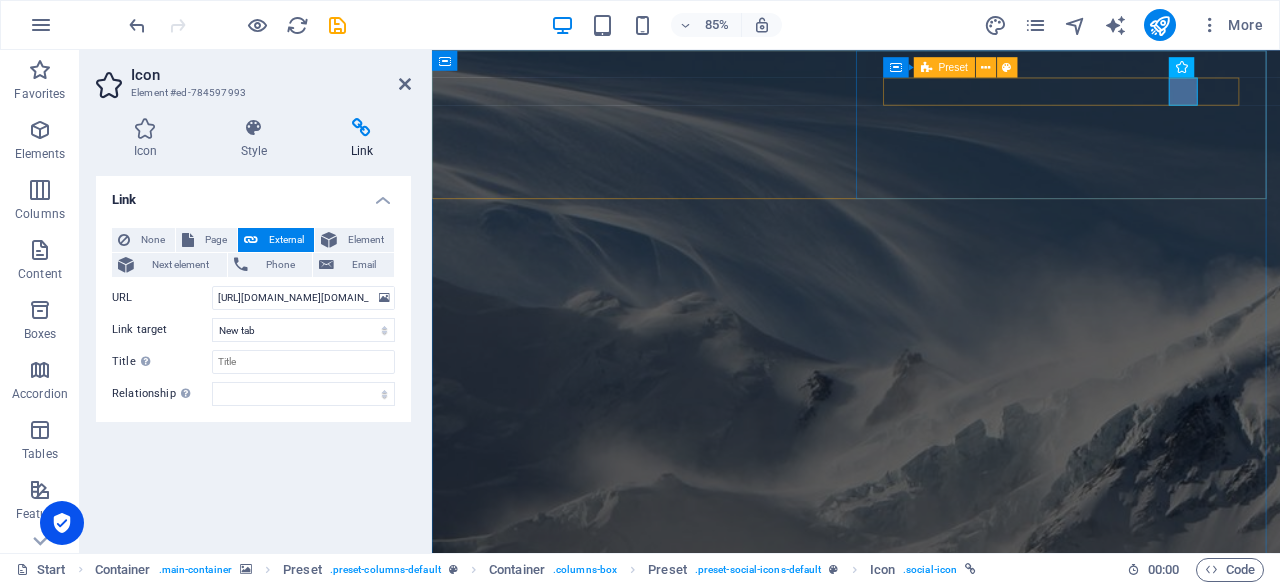 click at bounding box center [931, 1379] 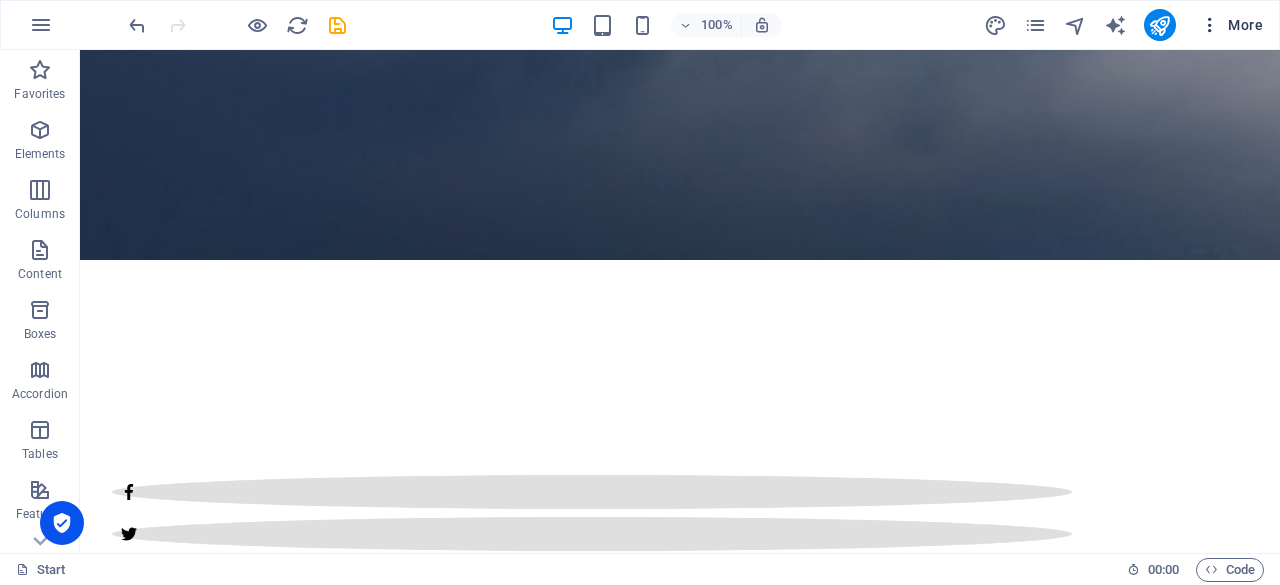 scroll, scrollTop: 768, scrollLeft: 0, axis: vertical 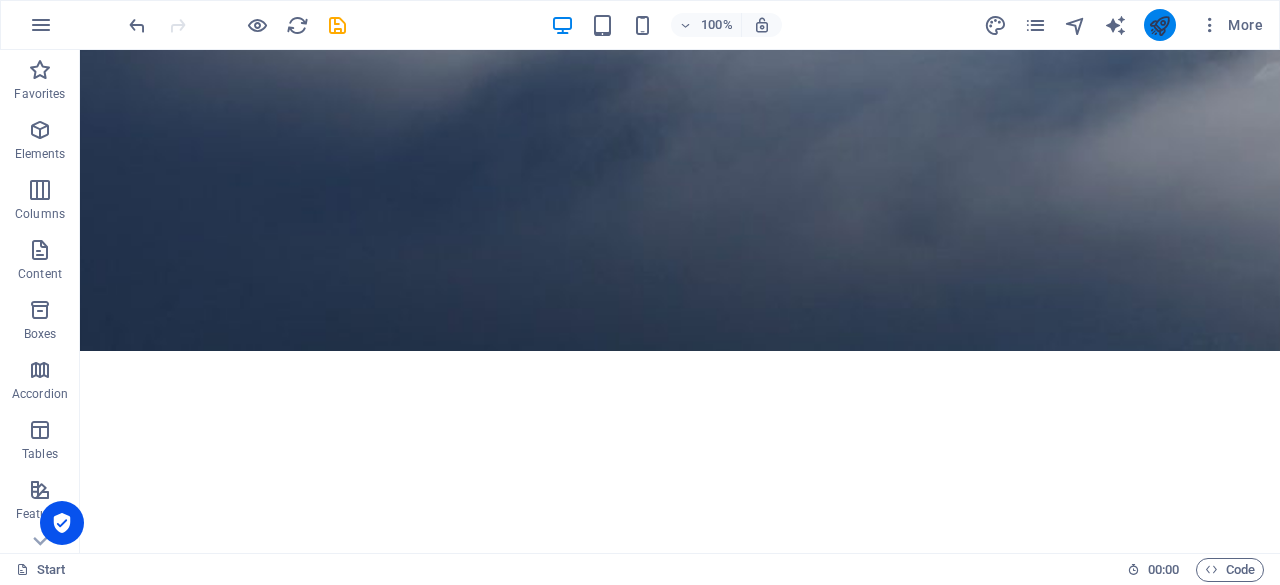 click at bounding box center [1159, 25] 